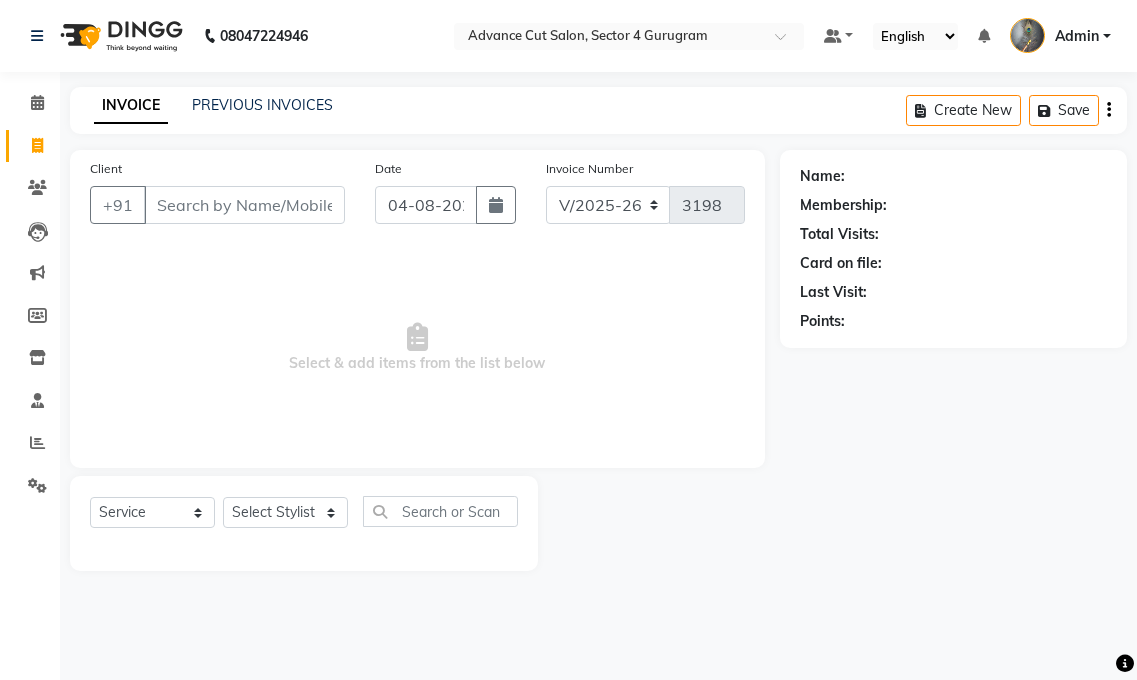 select on "4939" 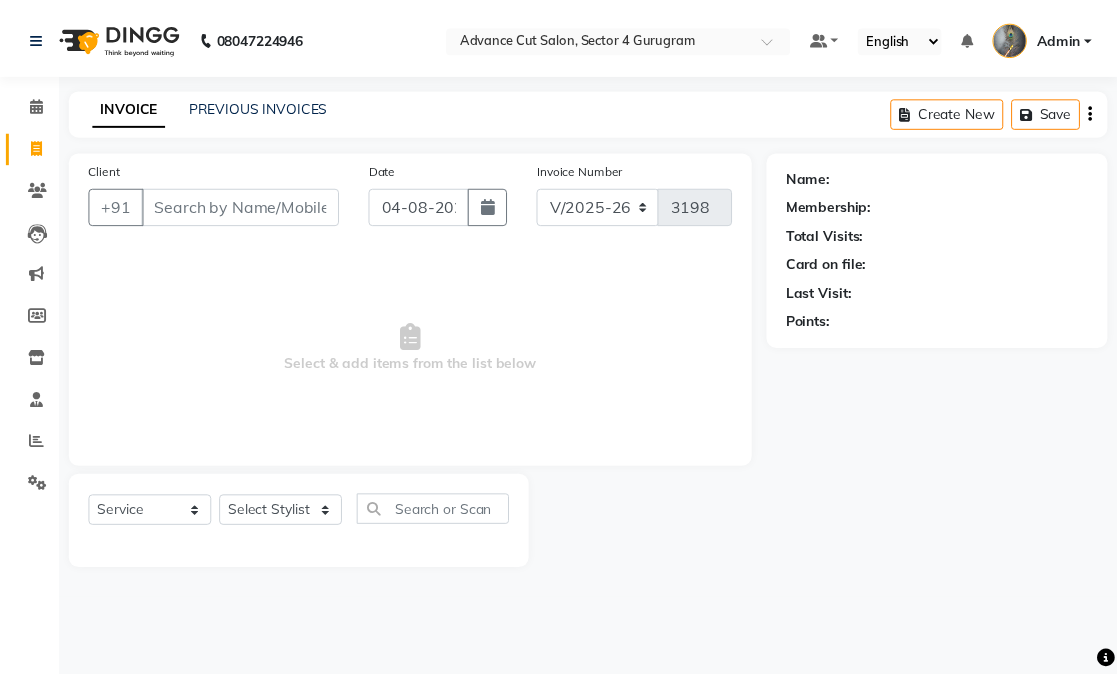 scroll, scrollTop: 0, scrollLeft: 0, axis: both 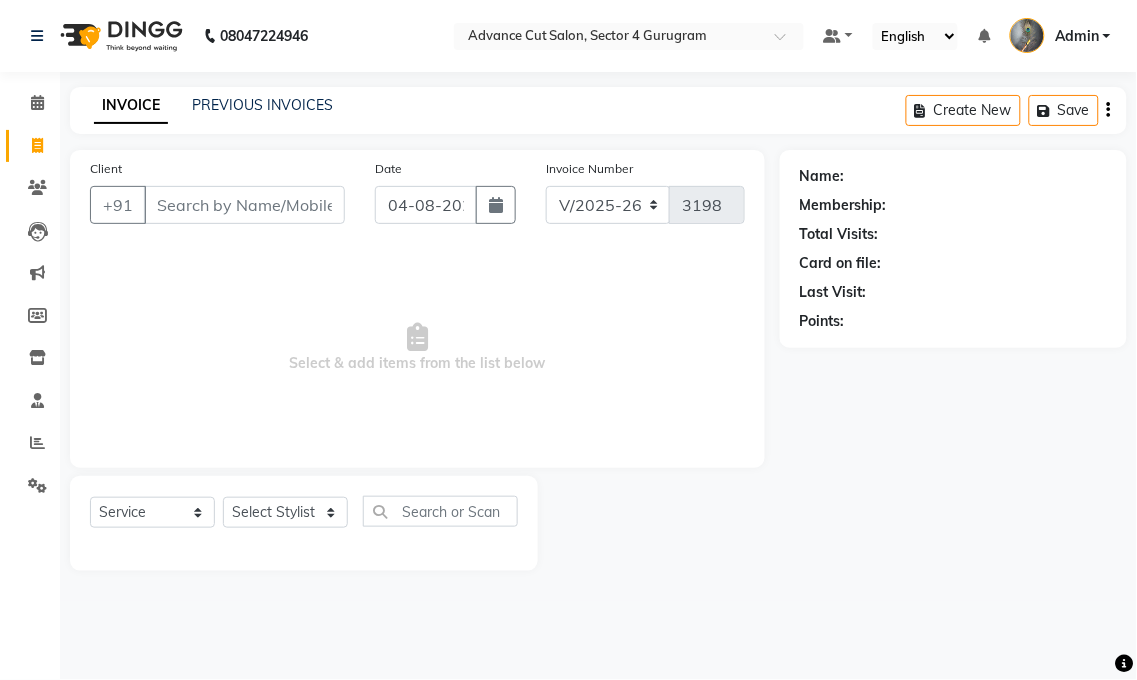 click on "Client" at bounding box center (244, 205) 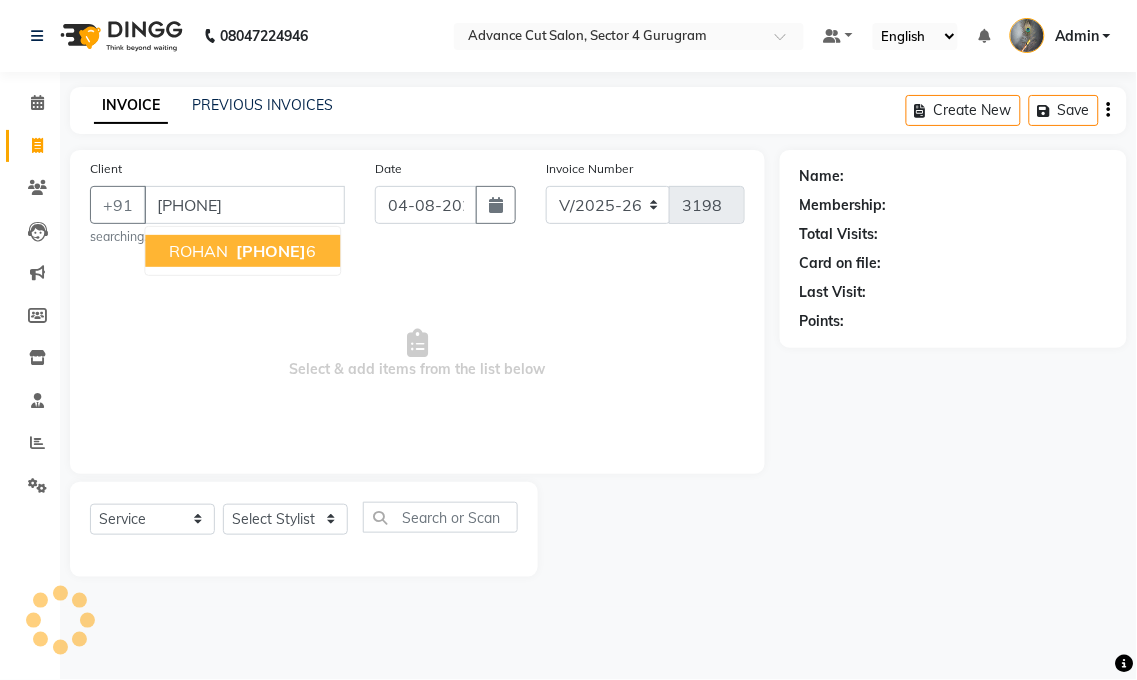type on "[PHONE]" 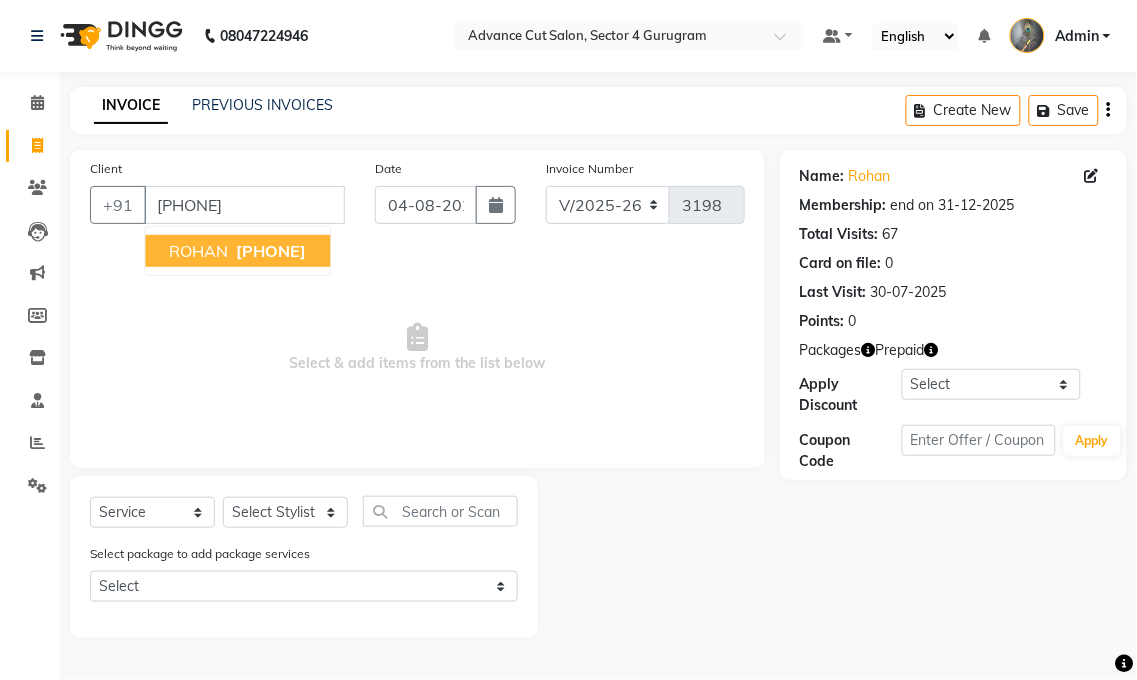 click on "ROHAN" at bounding box center [198, 251] 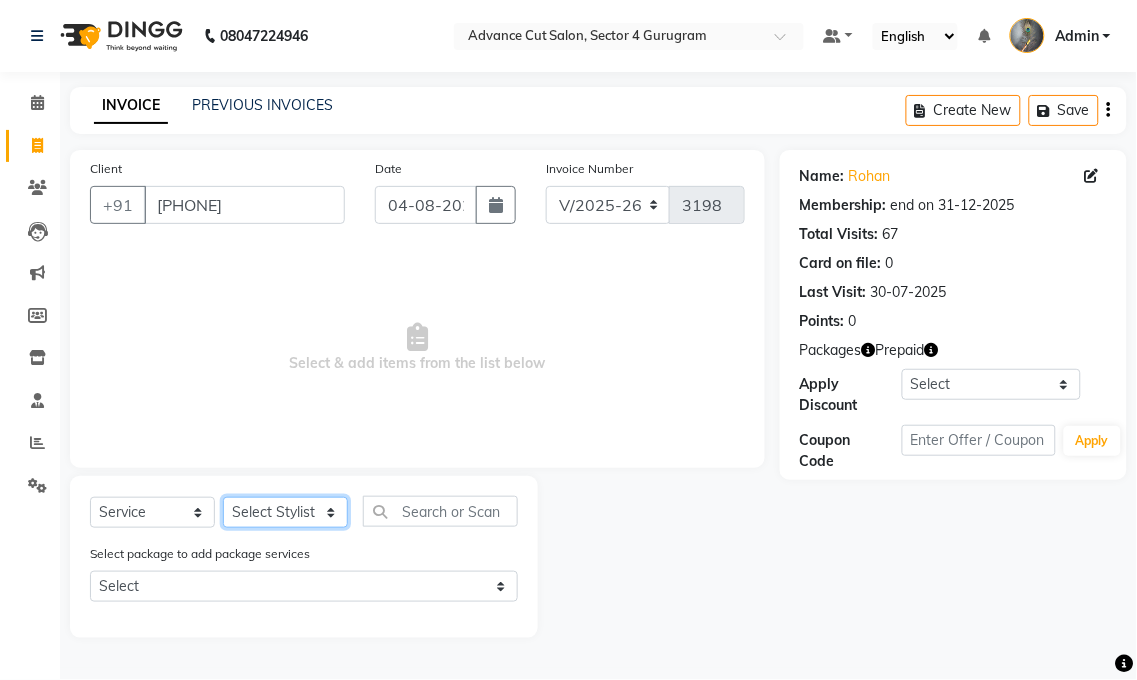 click on "Select Stylist Admin chahit COUNTOR hardeep mamta manisha MONISH navi NOSHAD ALI rahul shatnam shweta singh sunny tip" 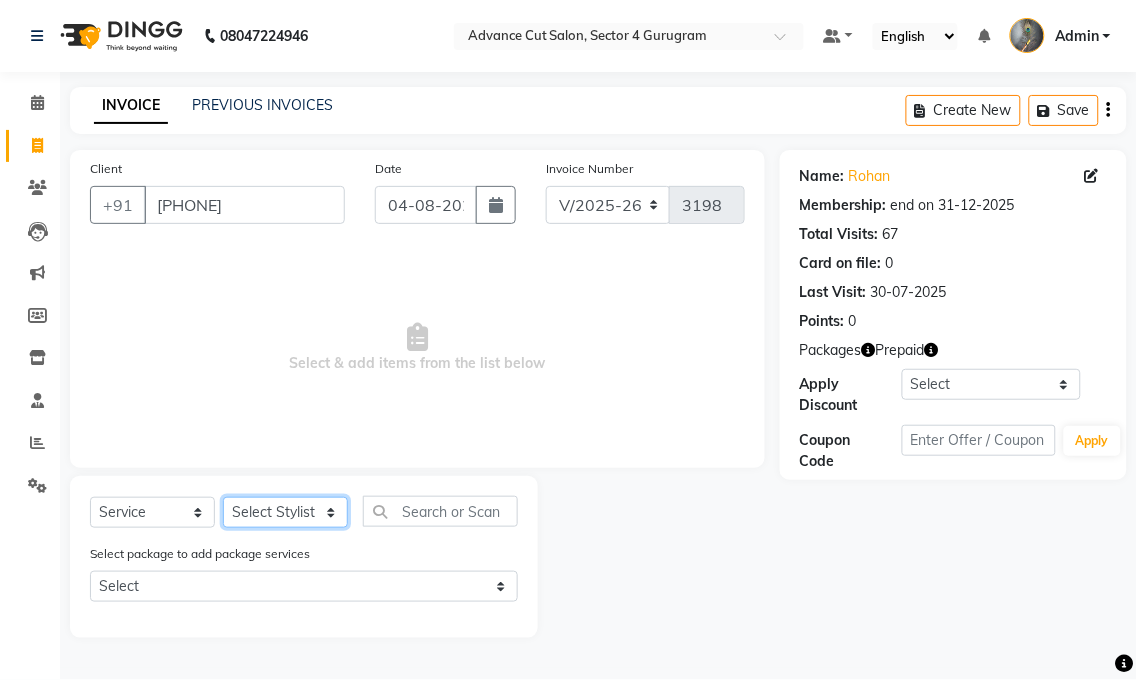 select on "38522" 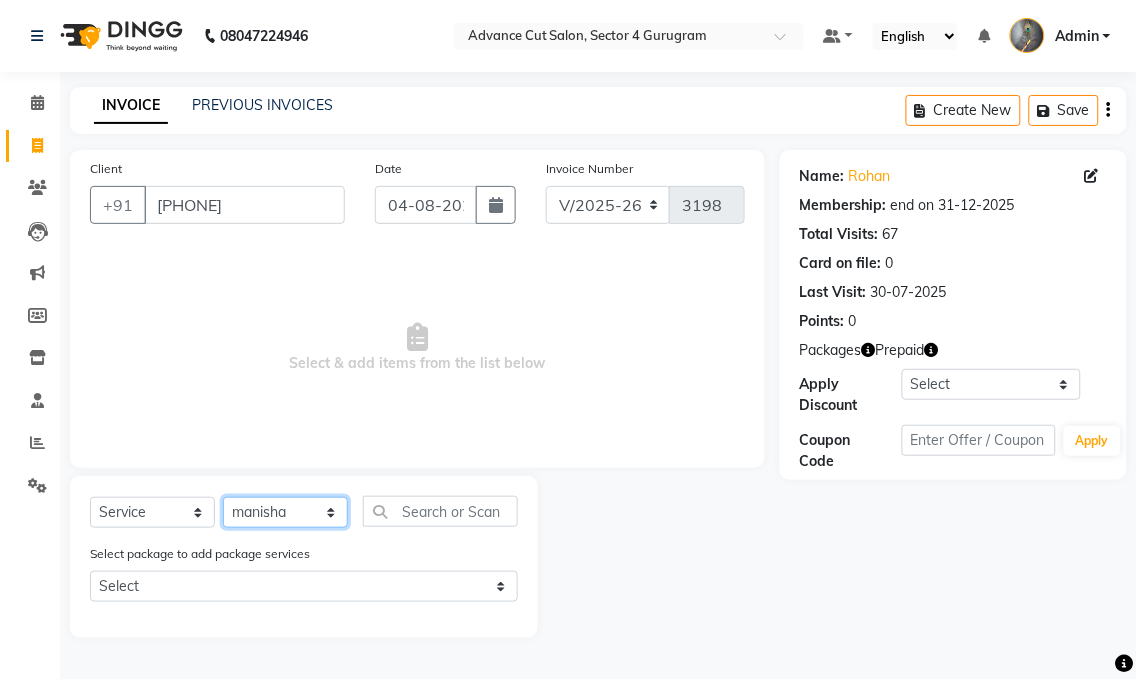 click on "Select Stylist Admin chahit COUNTOR hardeep mamta manisha MONISH navi NOSHAD ALI rahul shatnam shweta singh sunny tip" 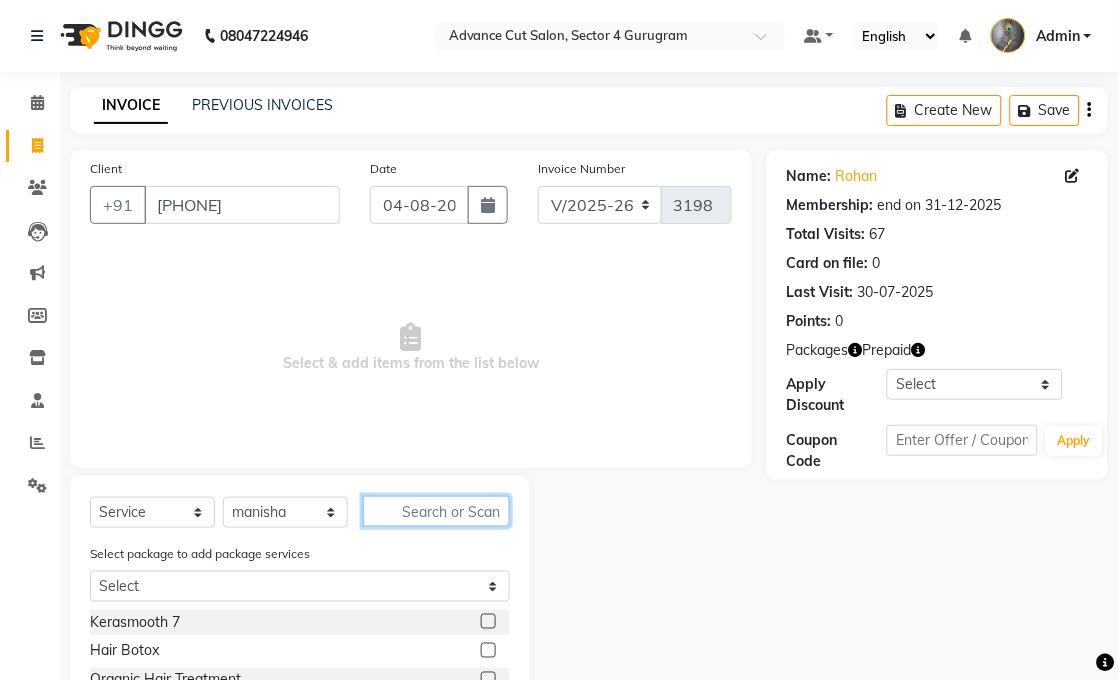 click 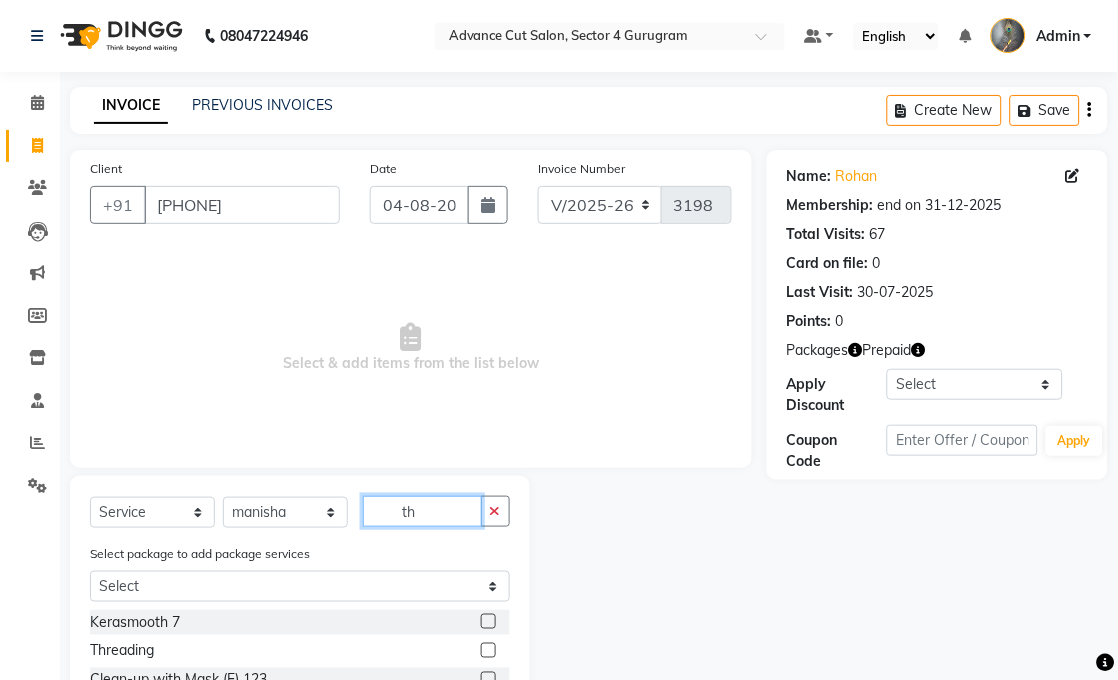 type on "th" 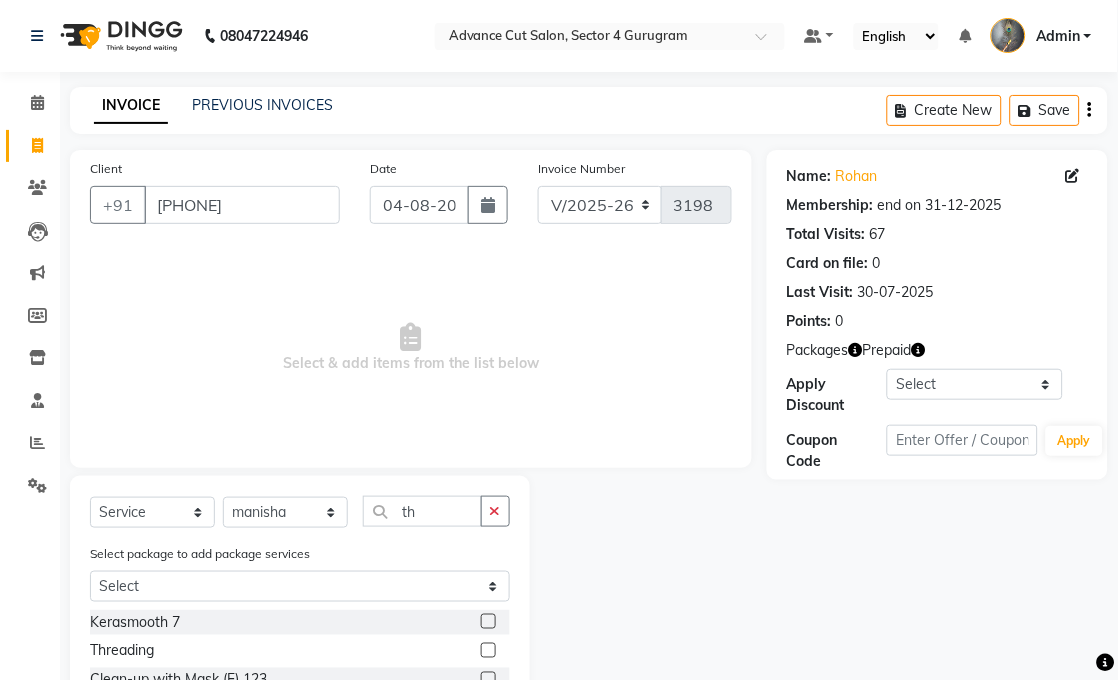 click 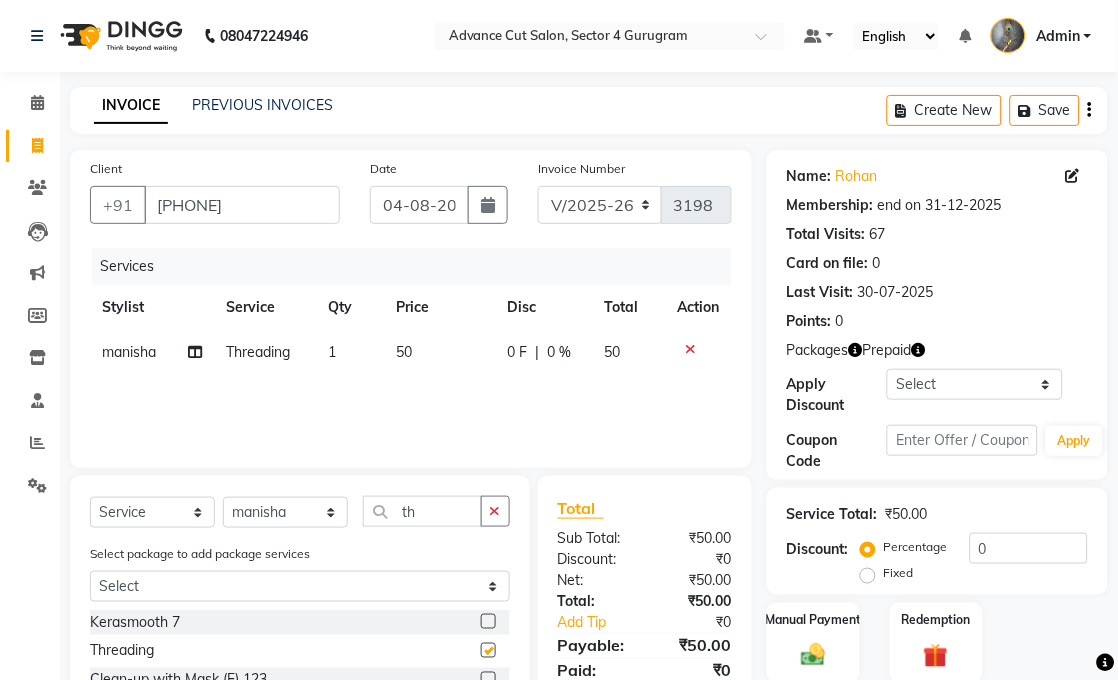 checkbox on "false" 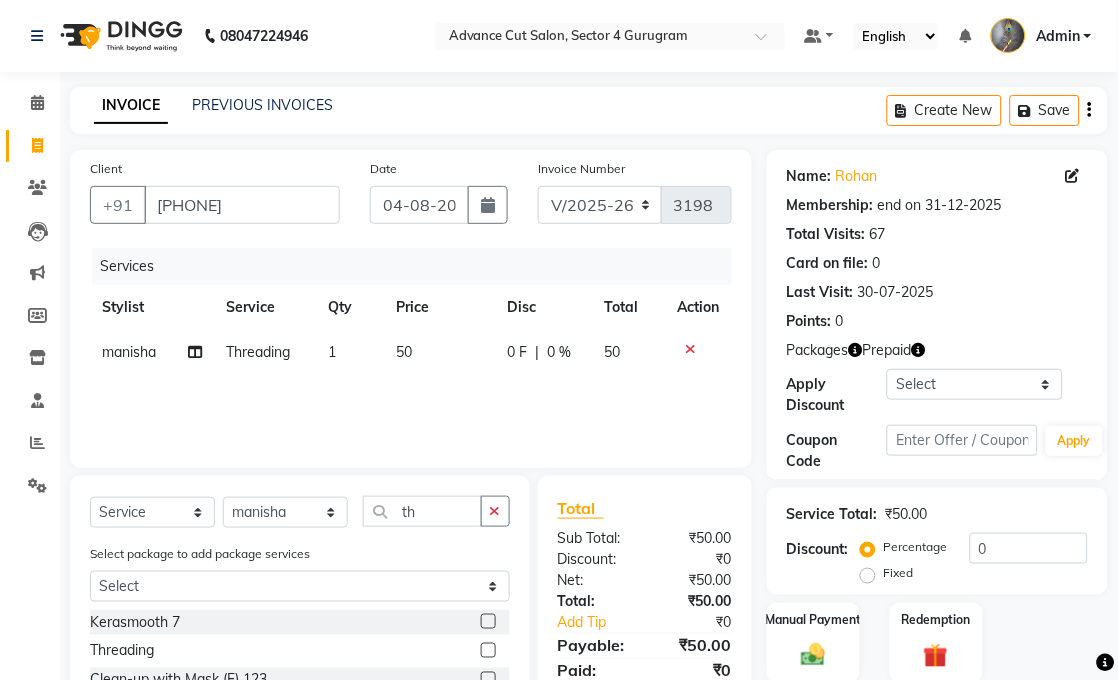 scroll, scrollTop: 111, scrollLeft: 0, axis: vertical 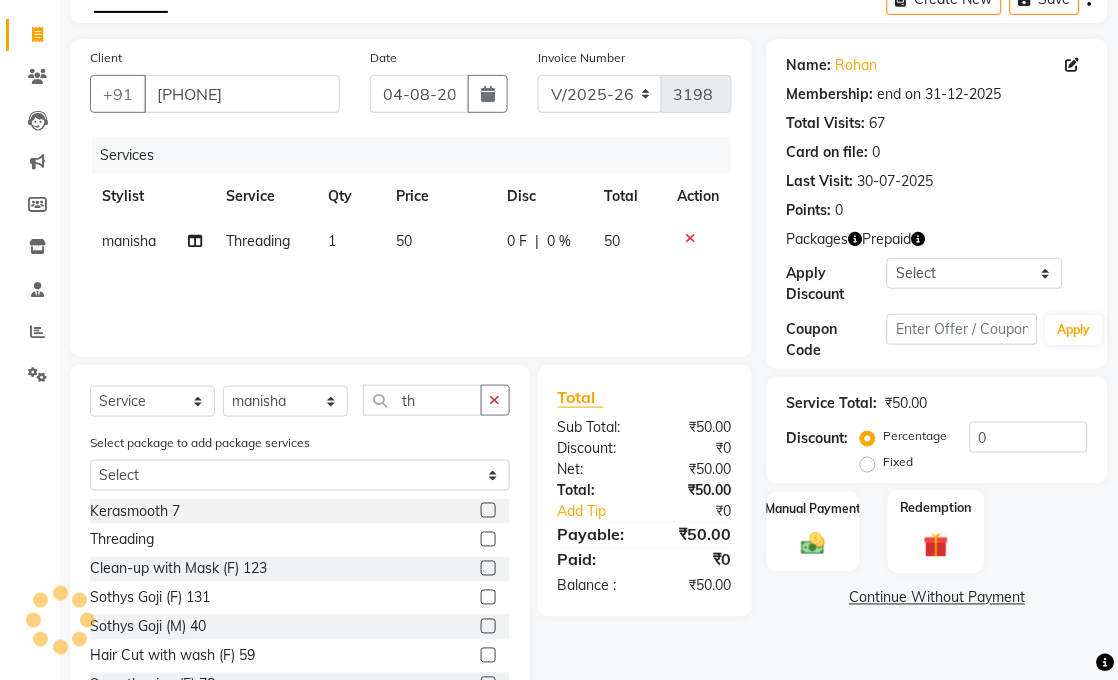 click 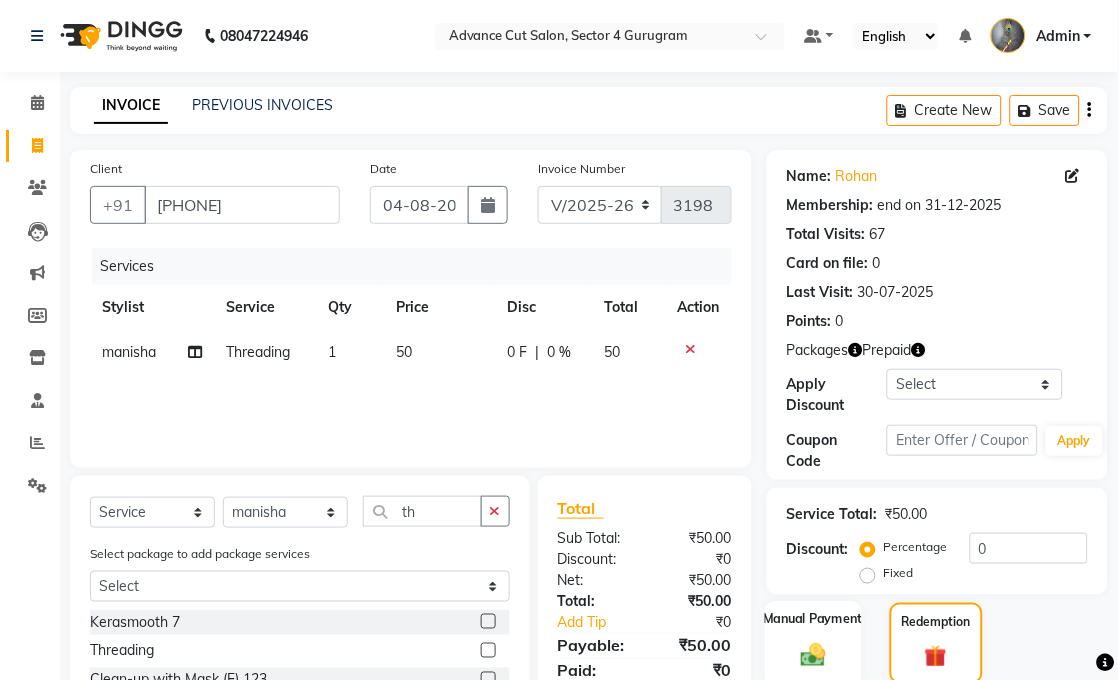 scroll, scrollTop: 111, scrollLeft: 0, axis: vertical 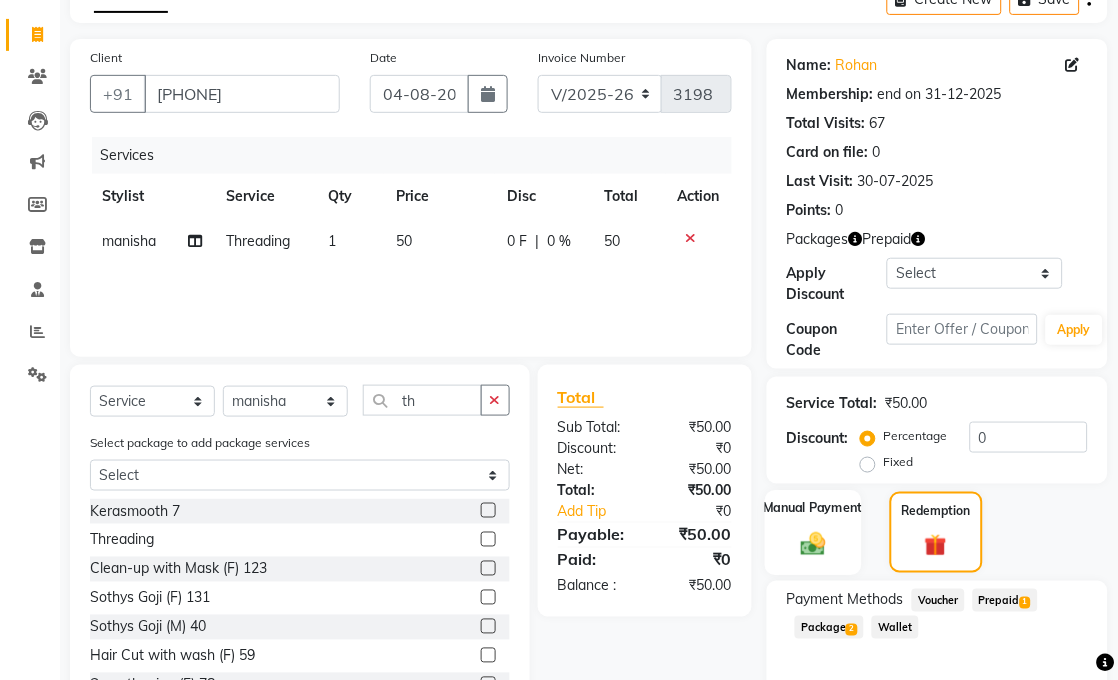 click on "Manual Payment" 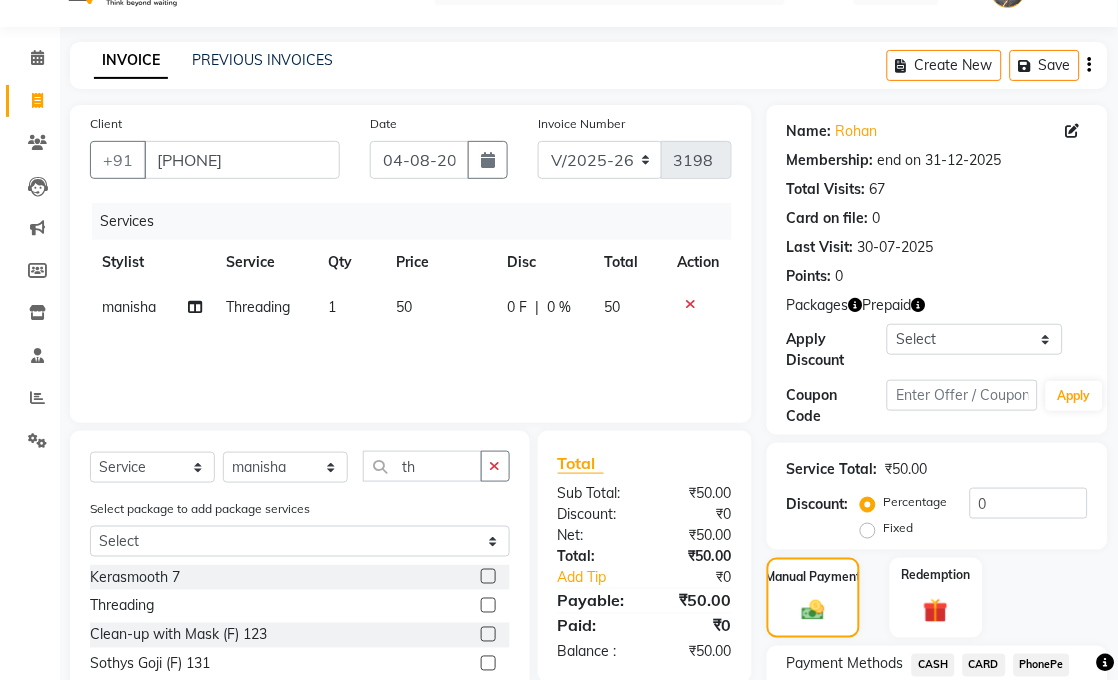 scroll, scrollTop: 0, scrollLeft: 0, axis: both 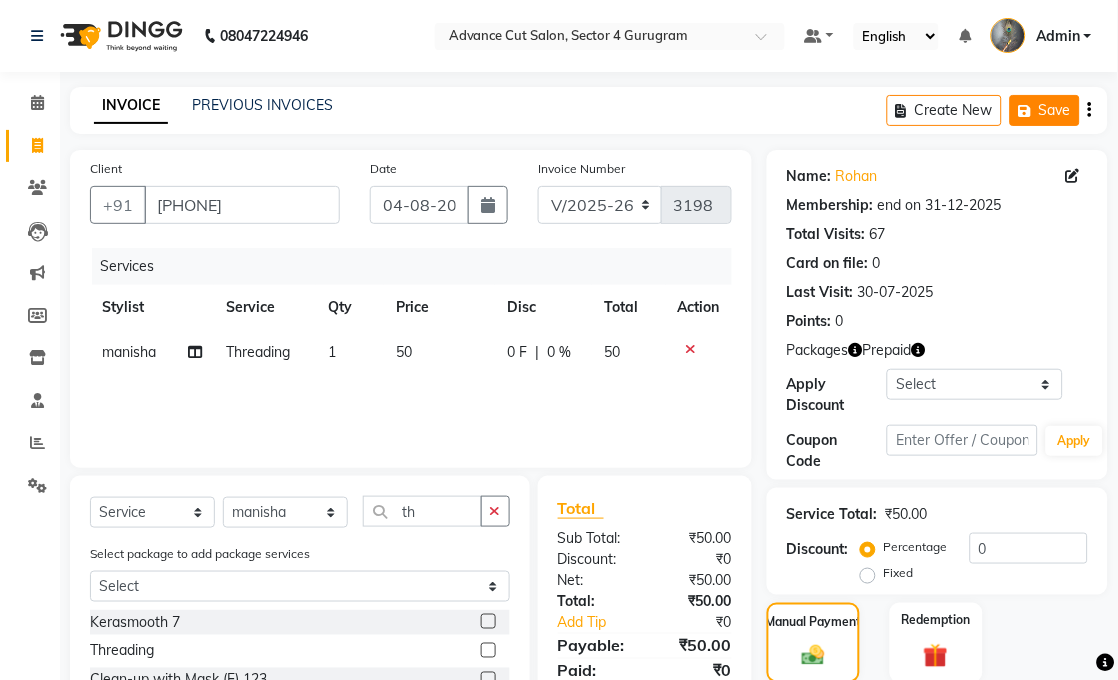 click on "Save" 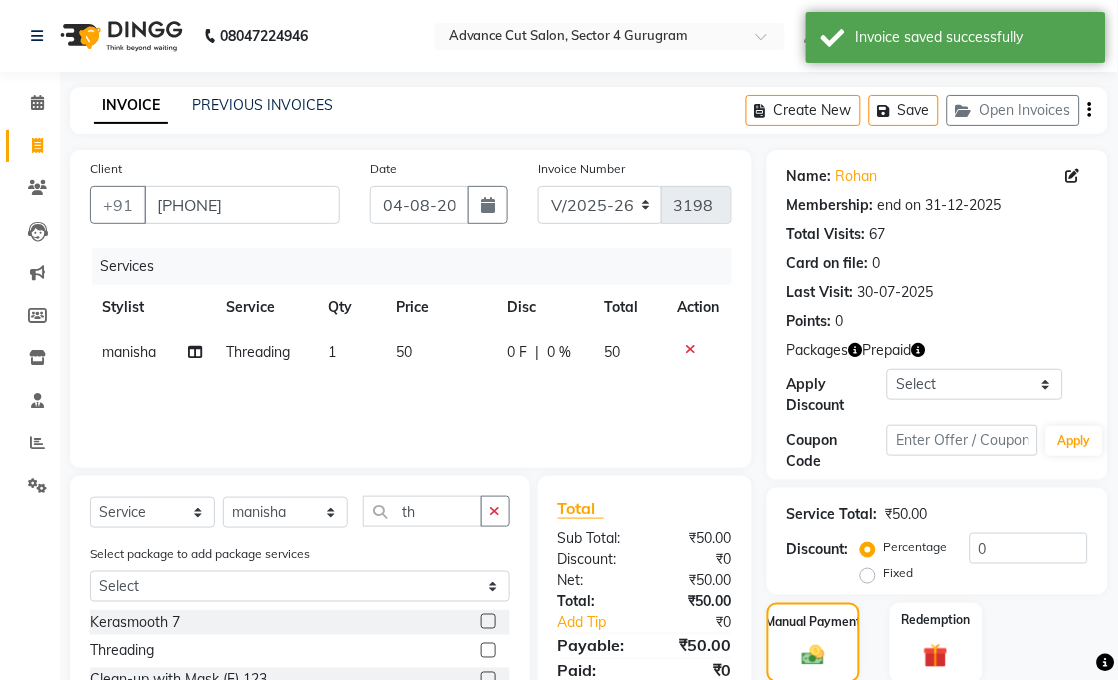drag, startPoint x: 1034, startPoint y: 116, endPoint x: 666, endPoint y: 96, distance: 368.5431 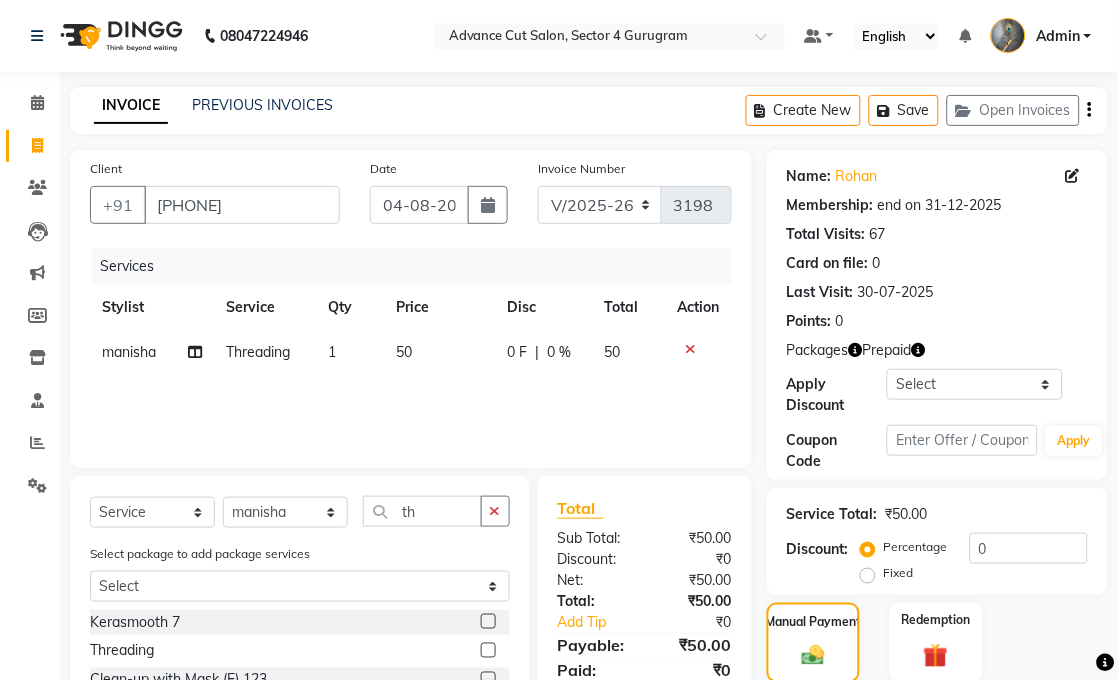 drag, startPoint x: 823, startPoint y: 115, endPoint x: 1092, endPoint y: 105, distance: 269.18582 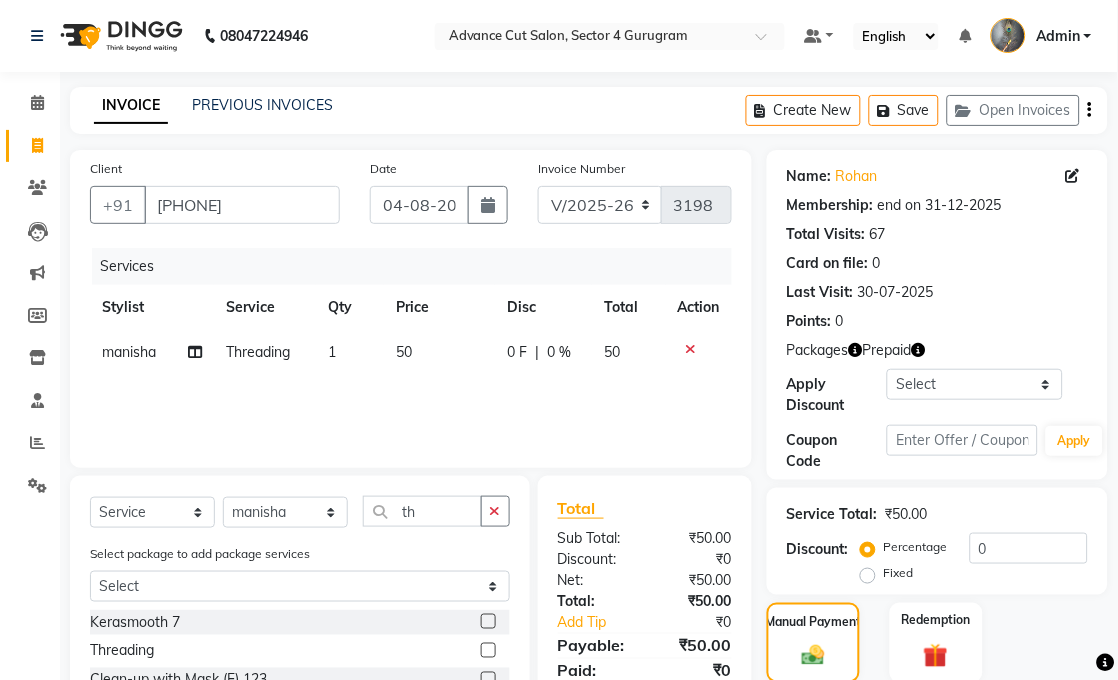 drag, startPoint x: 1092, startPoint y: 105, endPoint x: 491, endPoint y: 114, distance: 601.0674 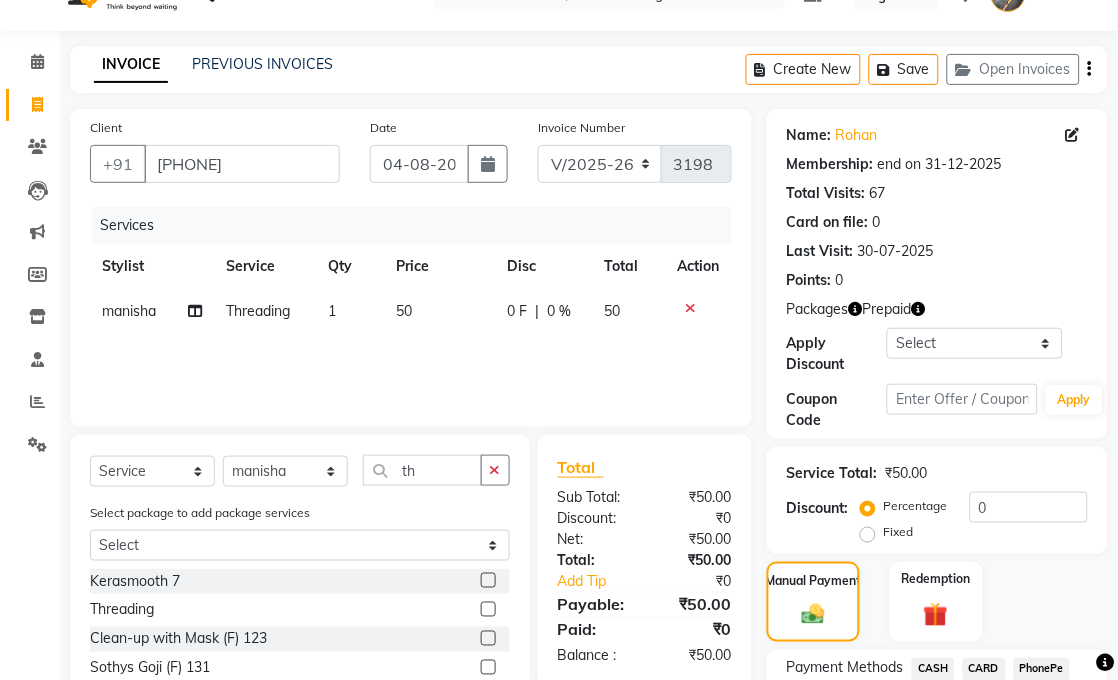 scroll, scrollTop: 0, scrollLeft: 0, axis: both 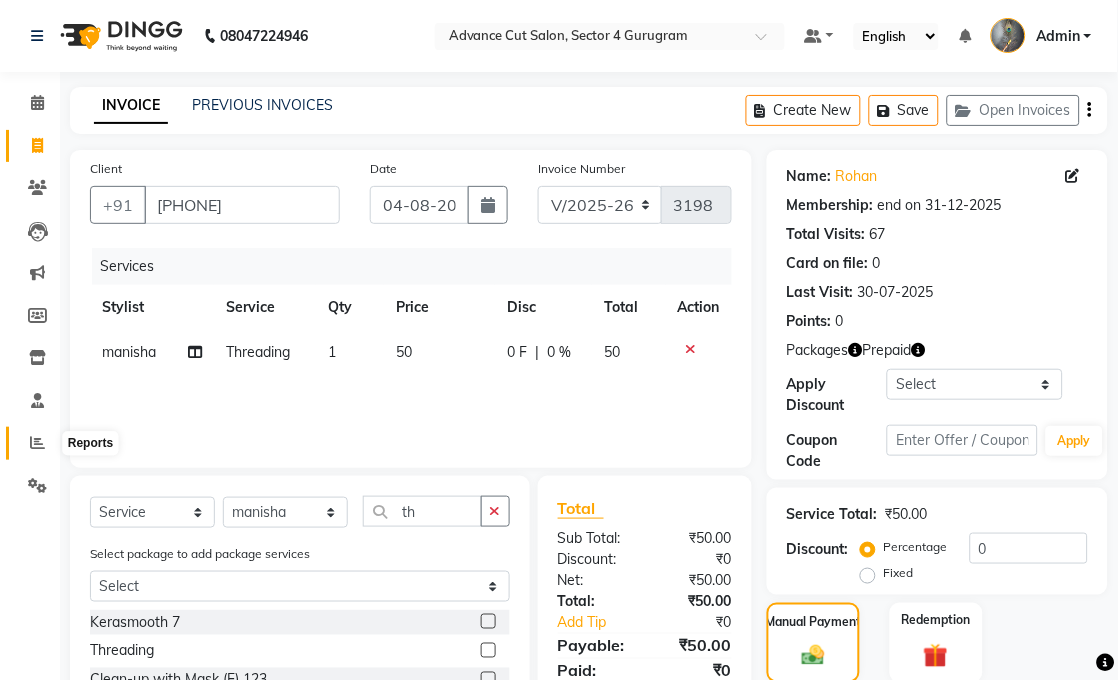 click 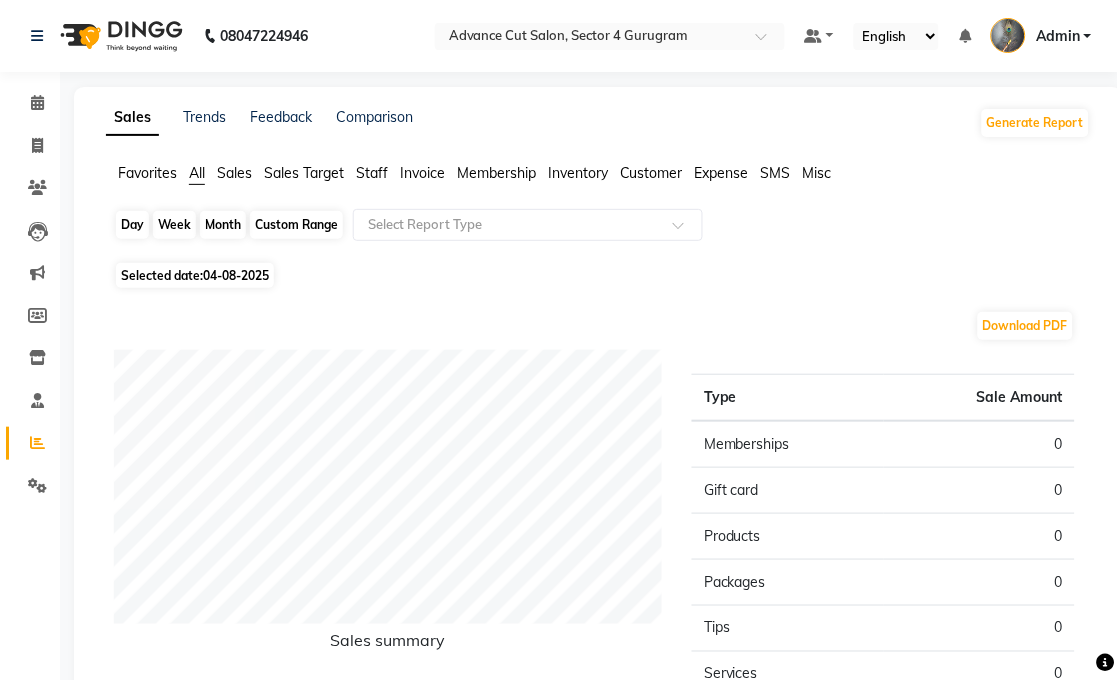 click on "Day" 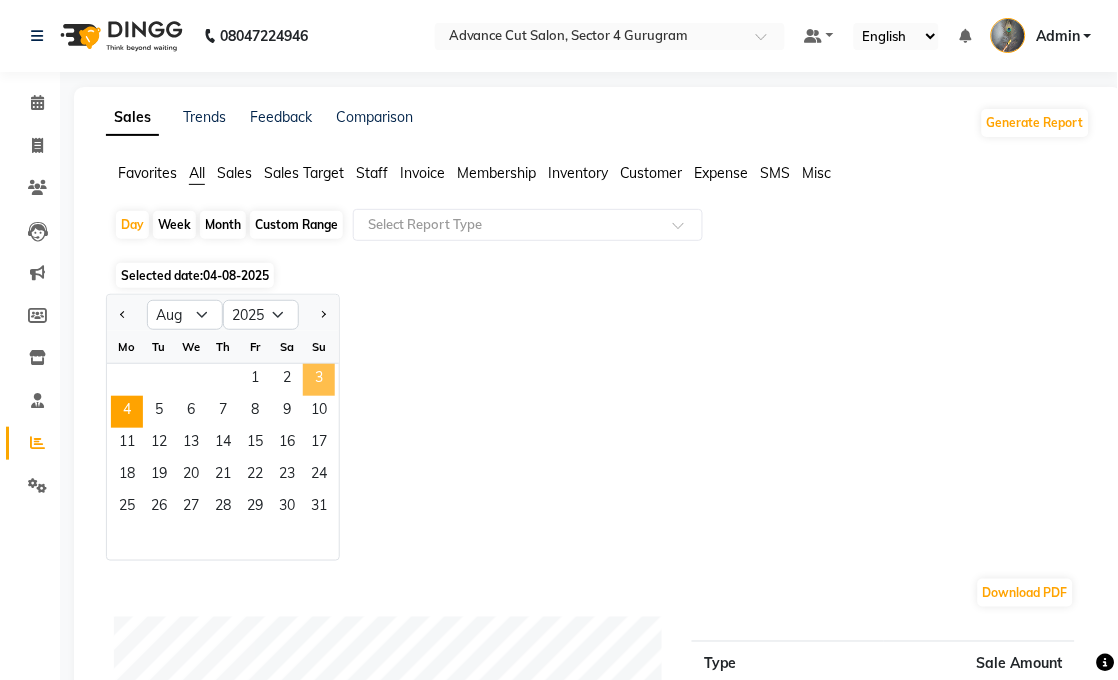 click on "3" 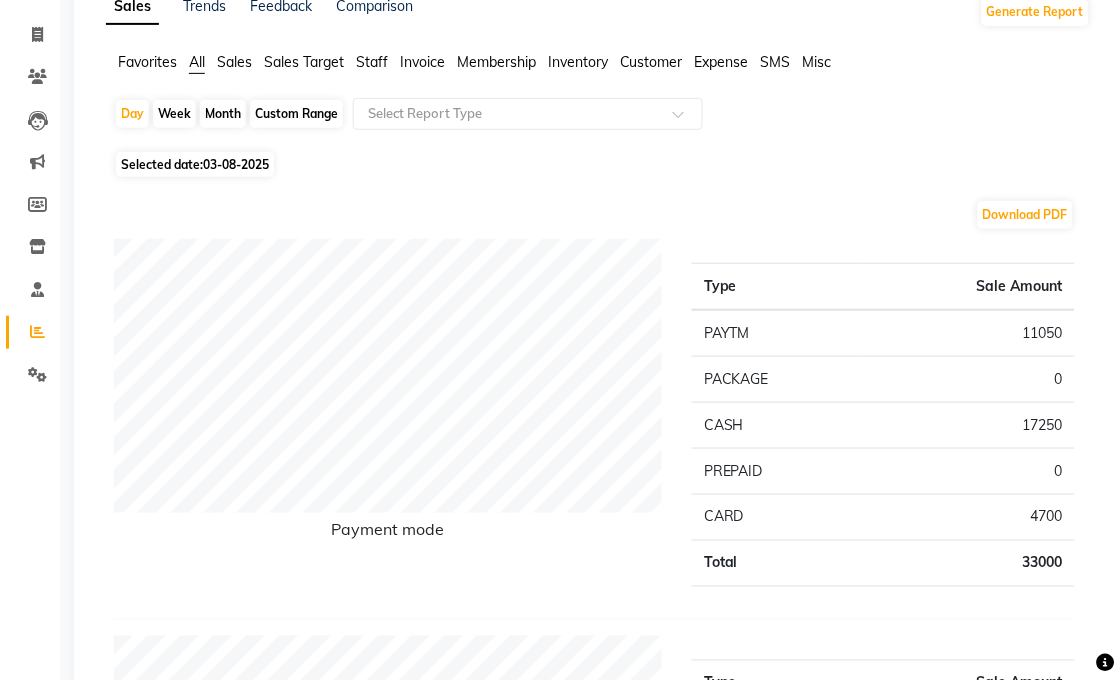 scroll, scrollTop: 0, scrollLeft: 0, axis: both 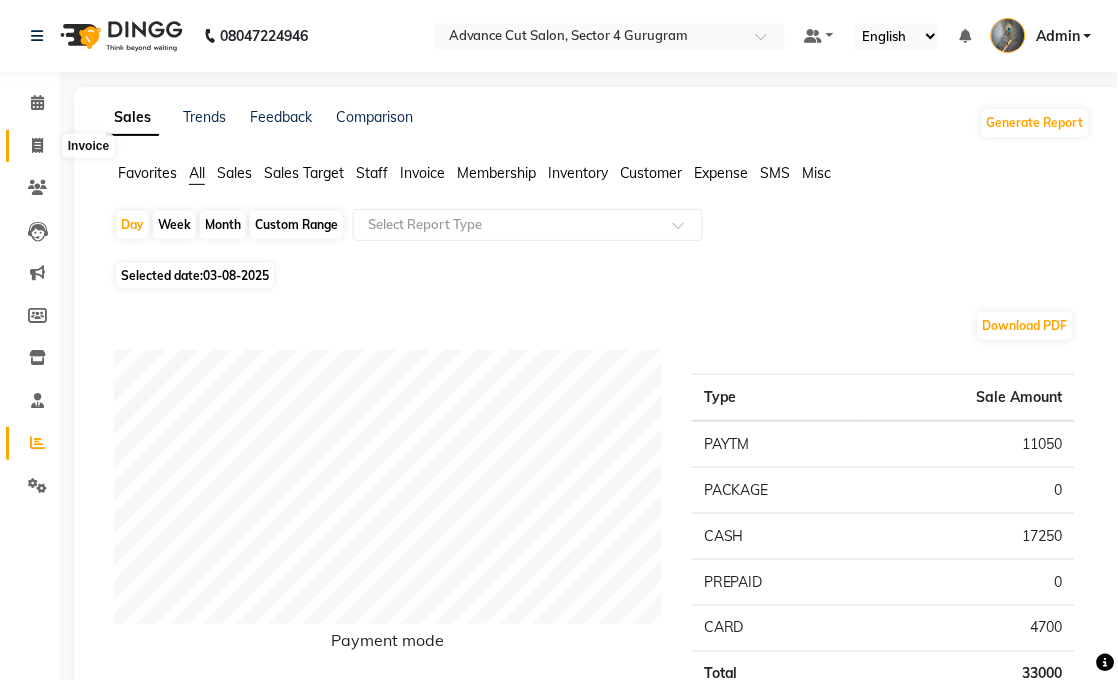 click 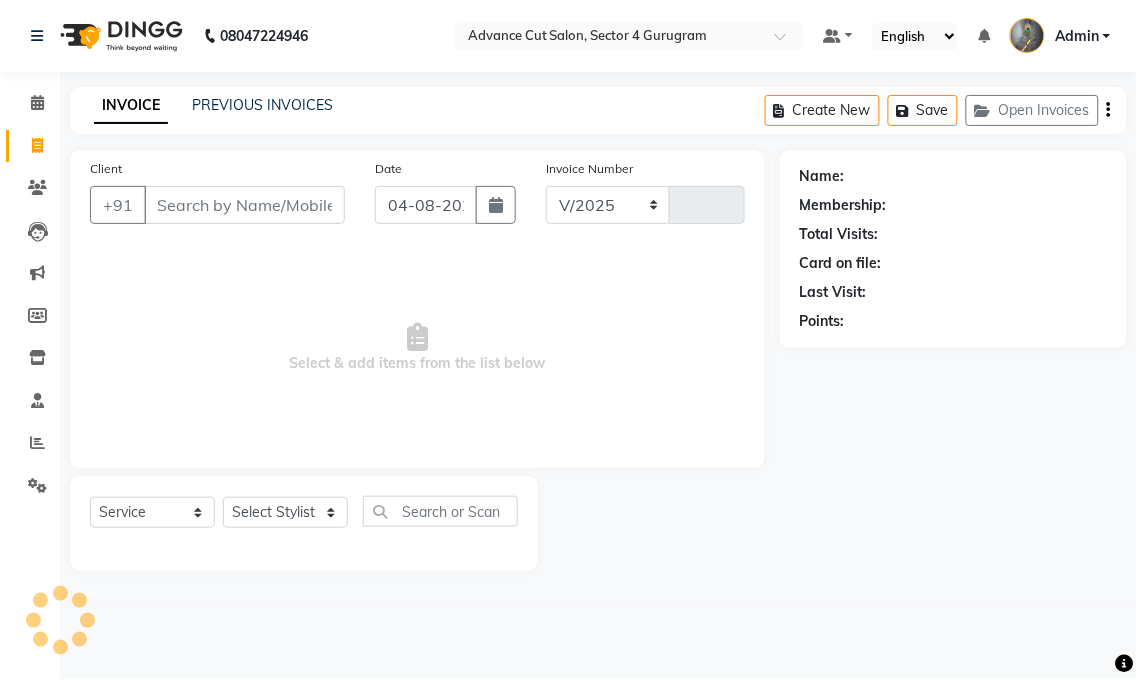 select on "4939" 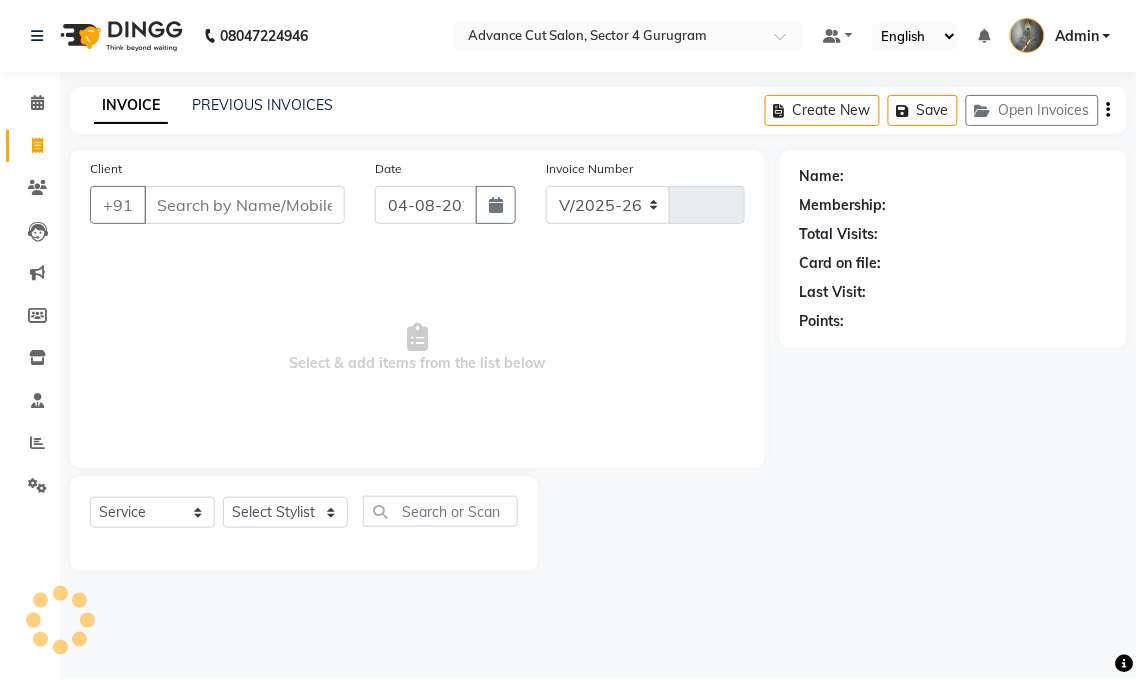 type on "3198" 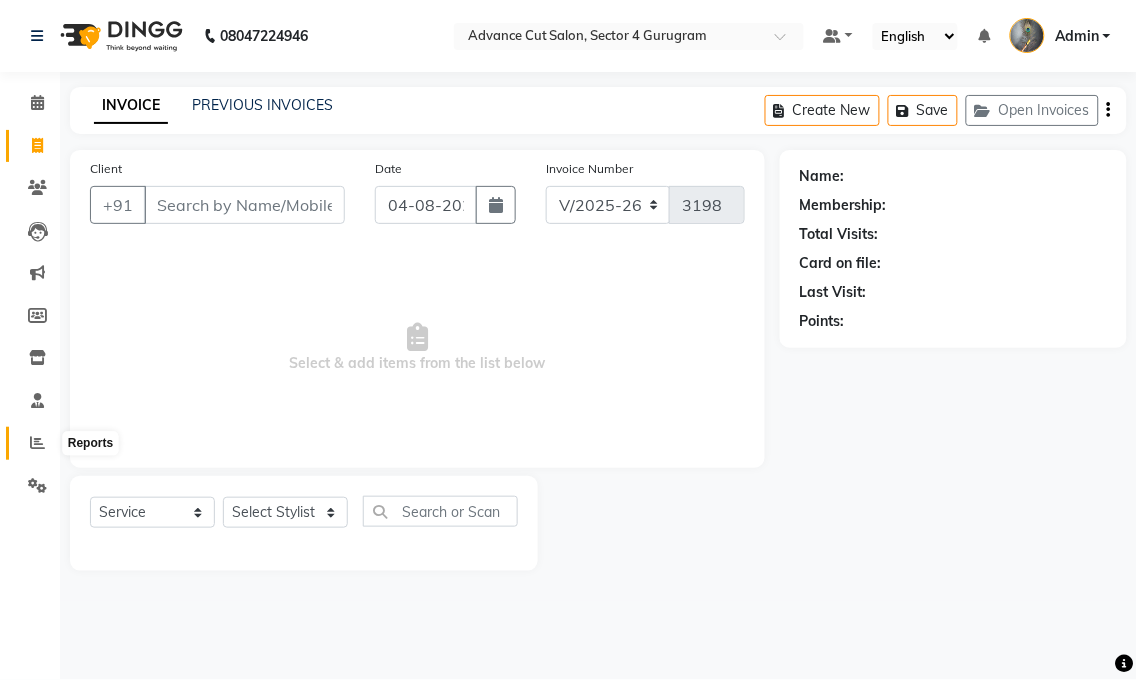 click 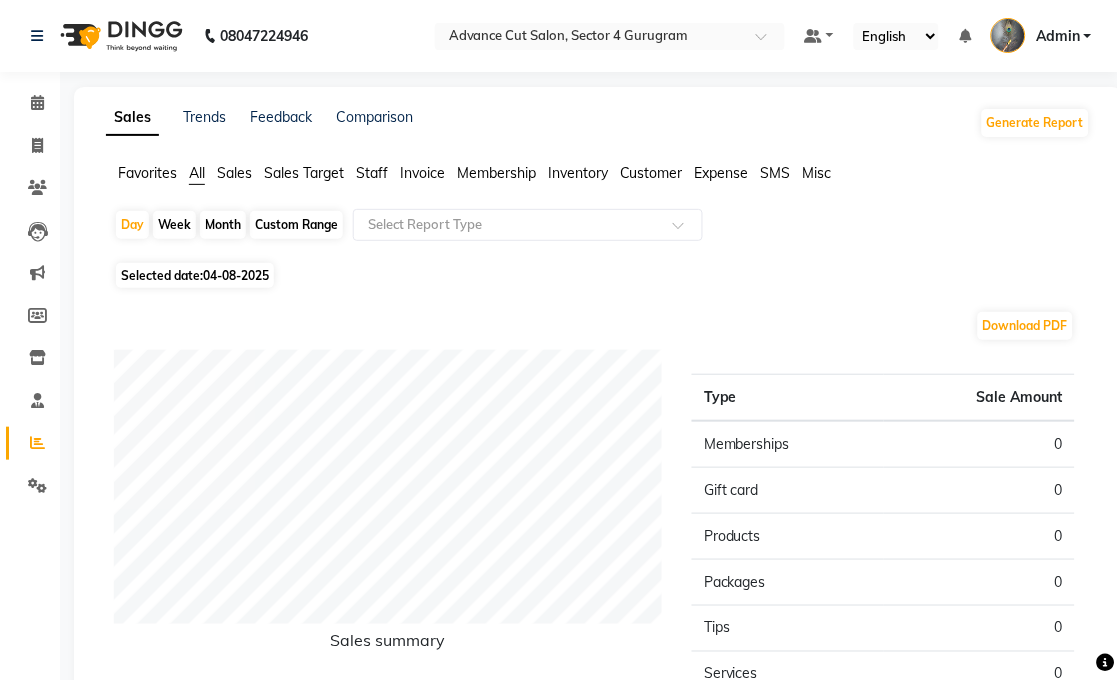 click on "Week" 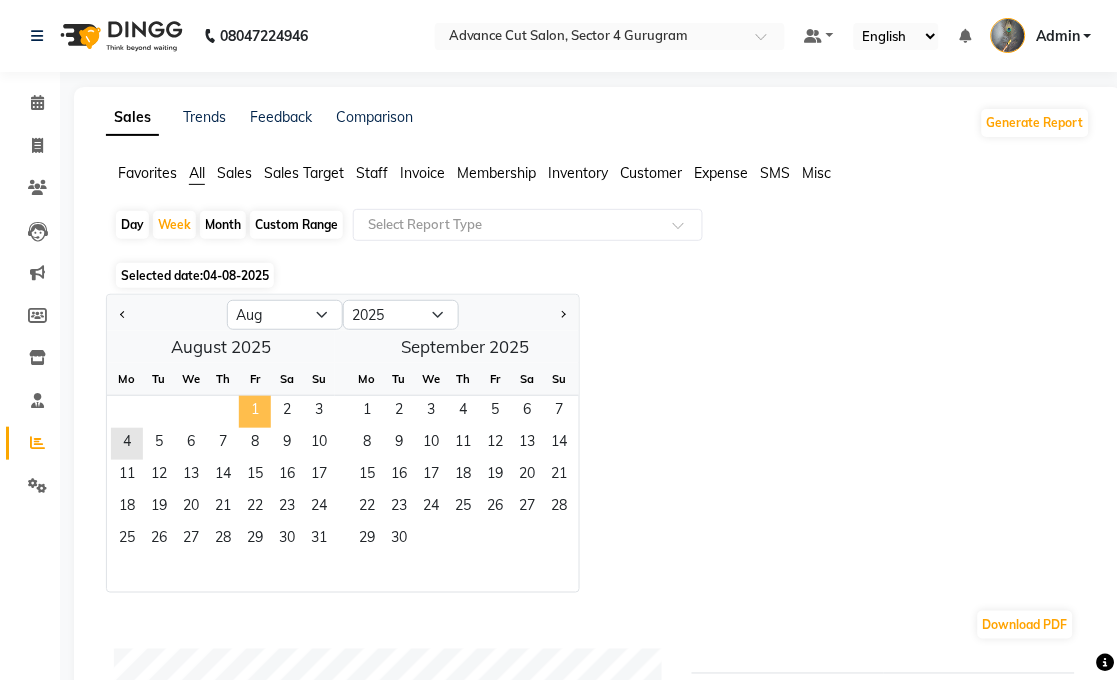 click on "1" 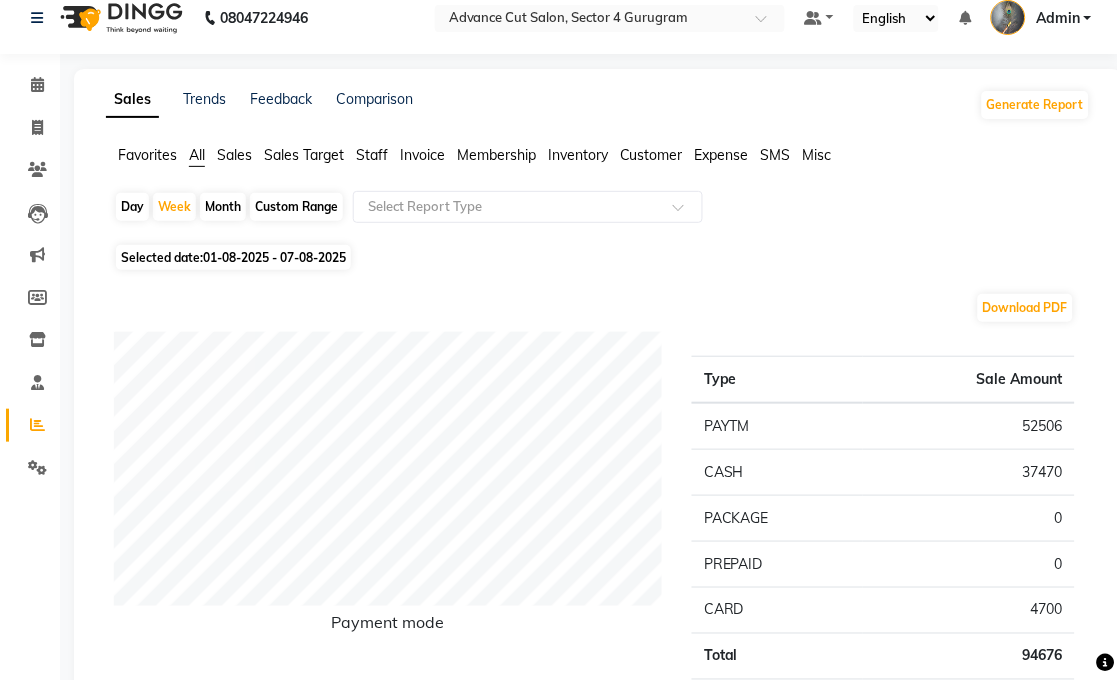 scroll, scrollTop: 0, scrollLeft: 0, axis: both 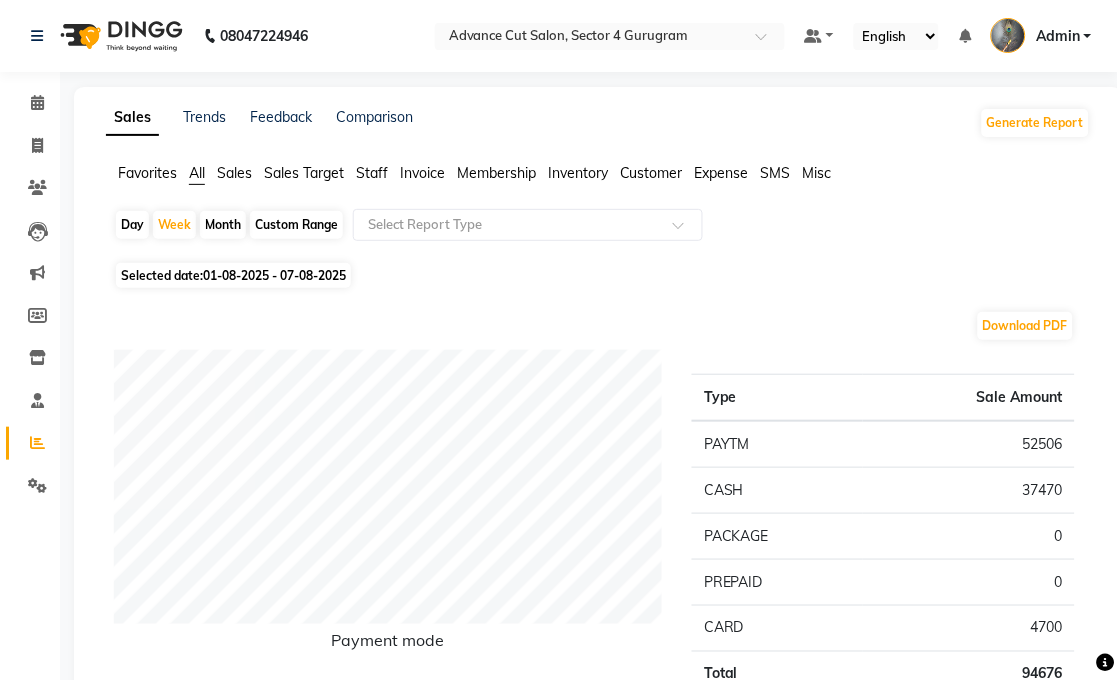click on "Day" 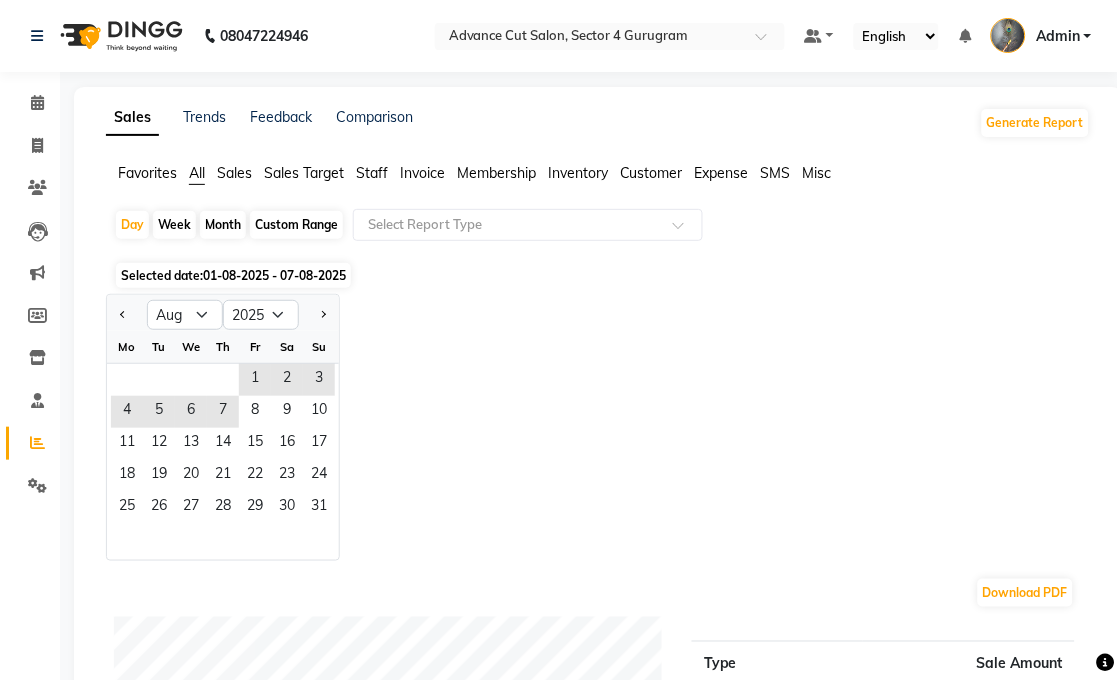 drag, startPoint x: 735, startPoint y: 425, endPoint x: 0, endPoint y: 96, distance: 805.27386 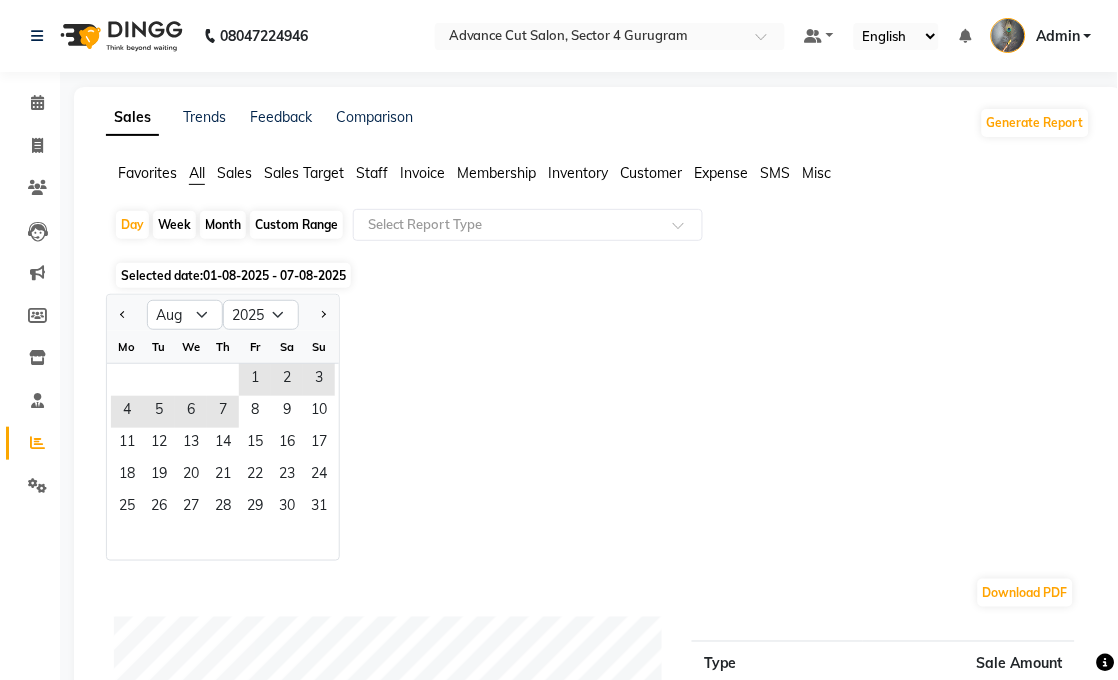 drag, startPoint x: 986, startPoint y: 664, endPoint x: 816, endPoint y: 567, distance: 195.72685 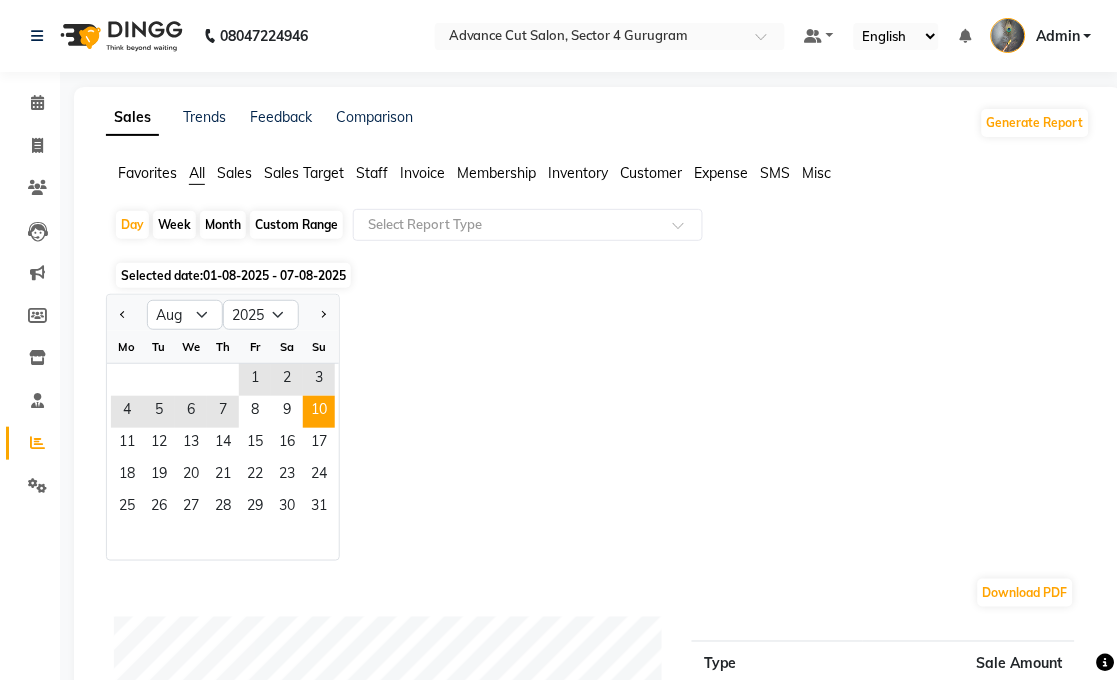 drag, startPoint x: 737, startPoint y: 521, endPoint x: 331, endPoint y: 420, distance: 418.37424 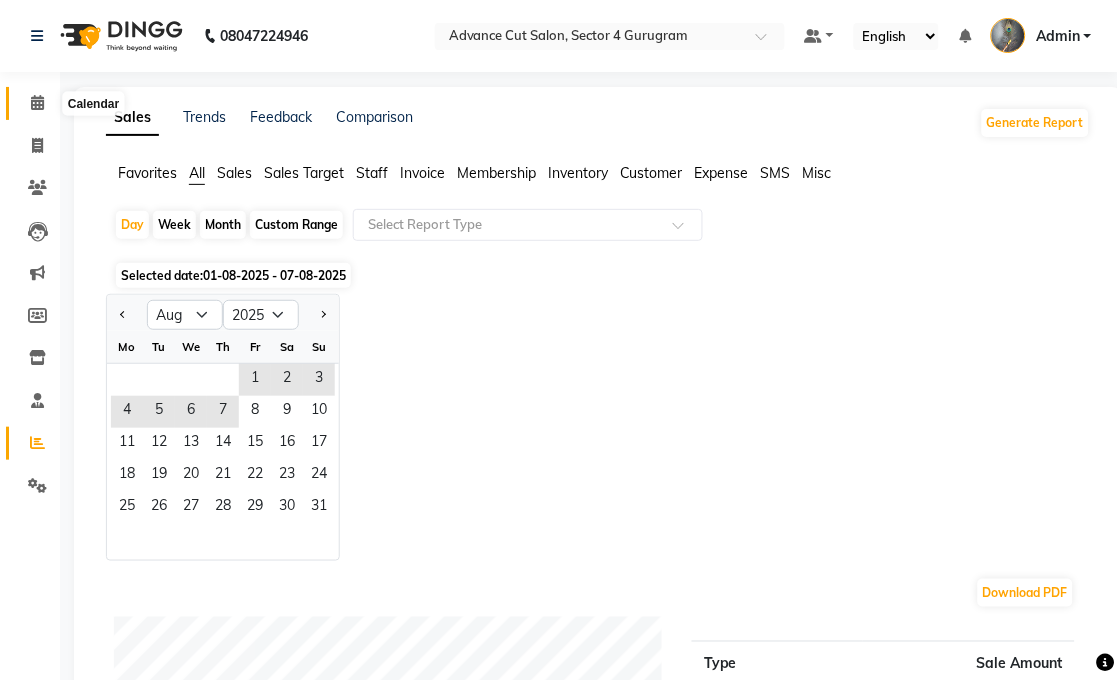 click 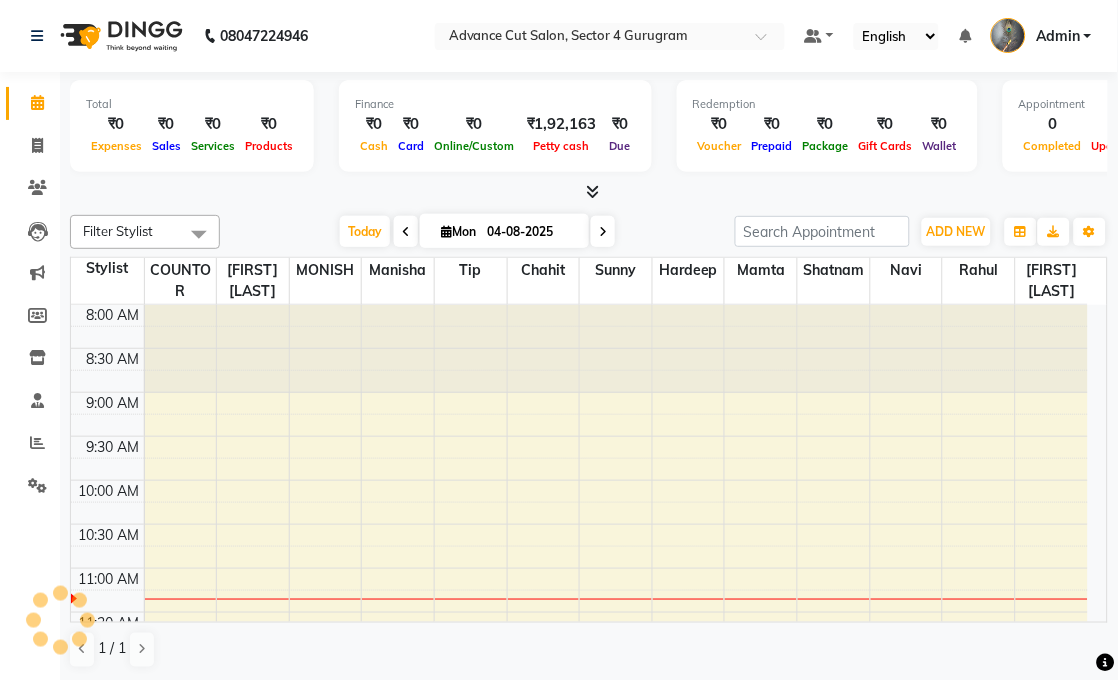 scroll, scrollTop: 0, scrollLeft: 0, axis: both 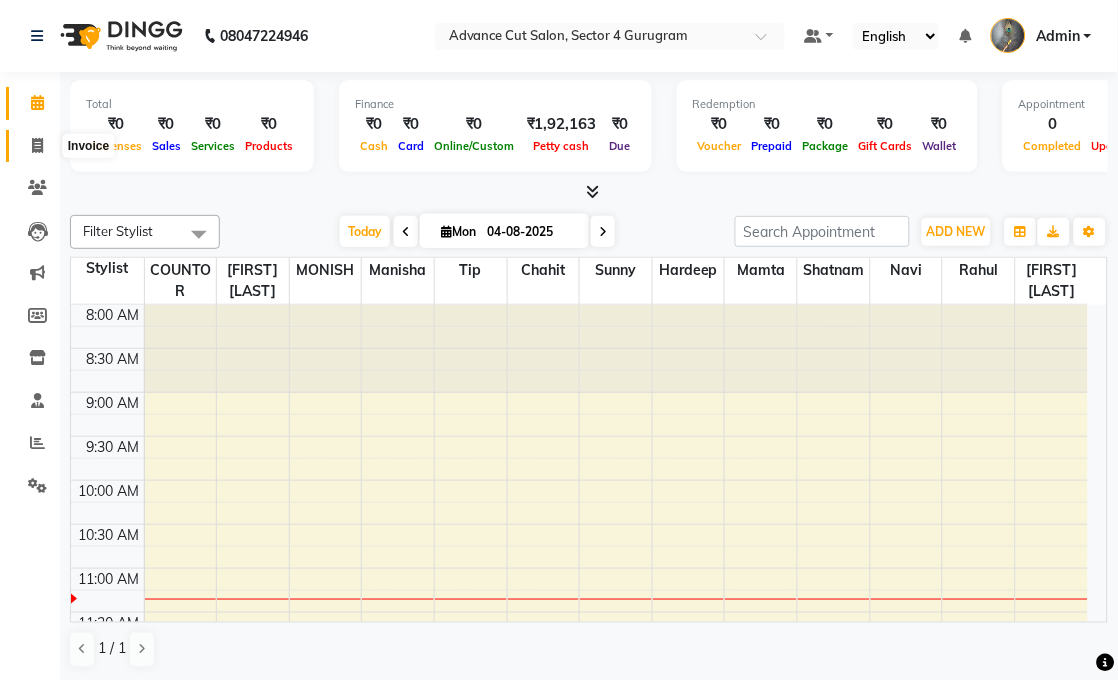 click 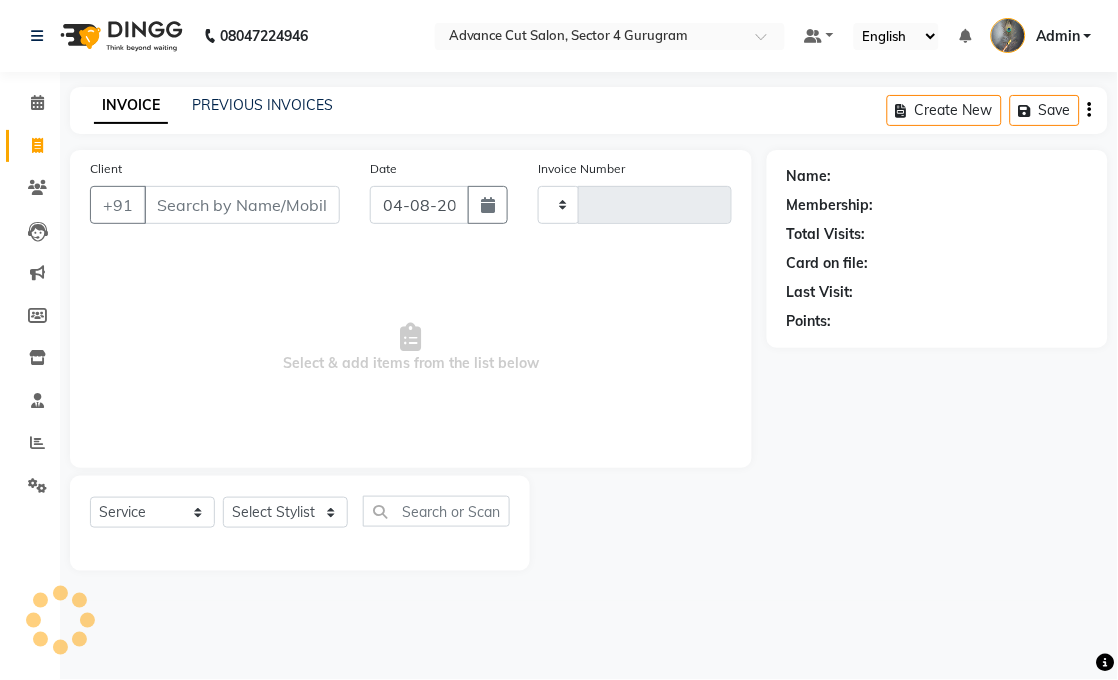 type on "3198" 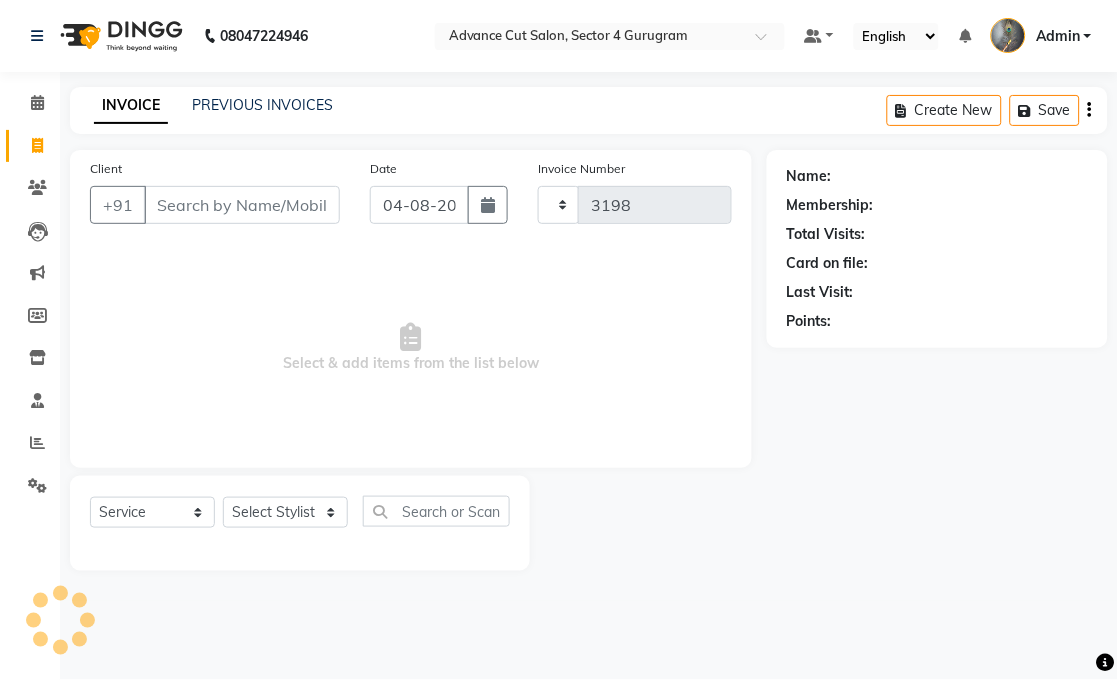 select on "4939" 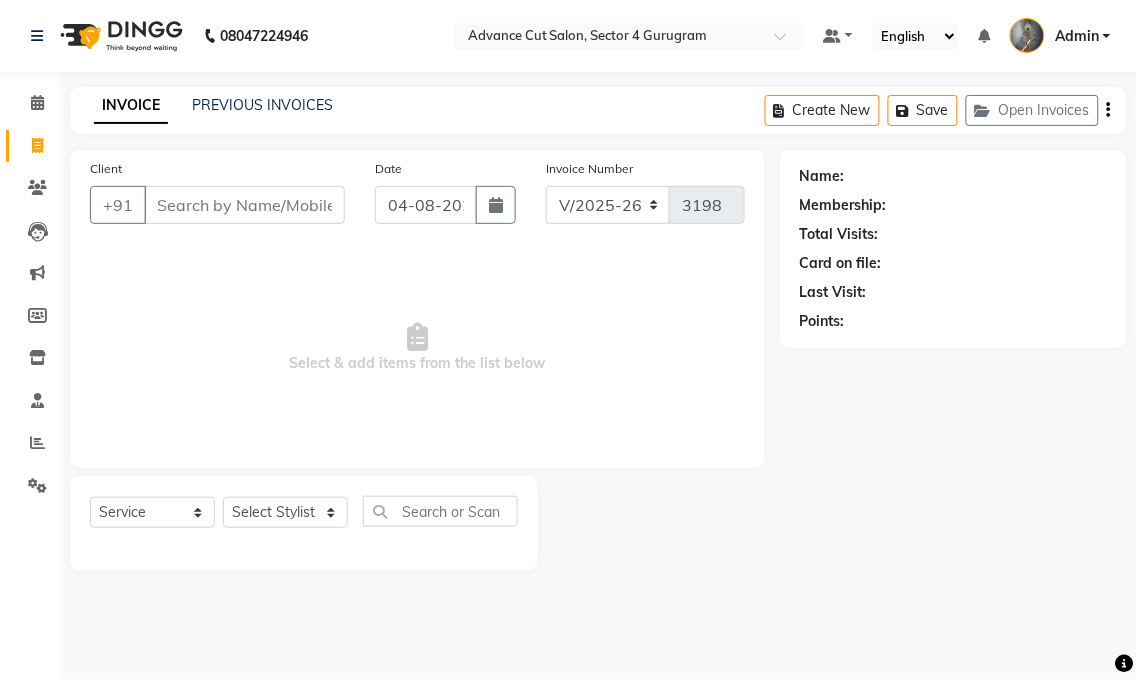 click on "Client" at bounding box center (244, 205) 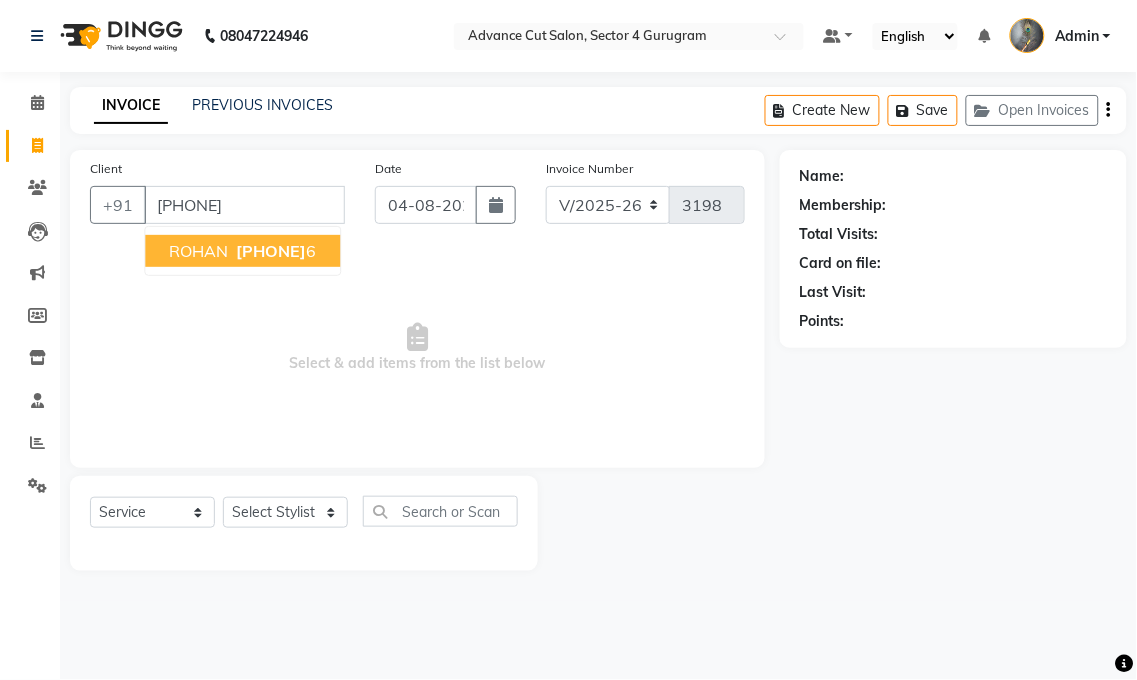 type on "[PHONE]" 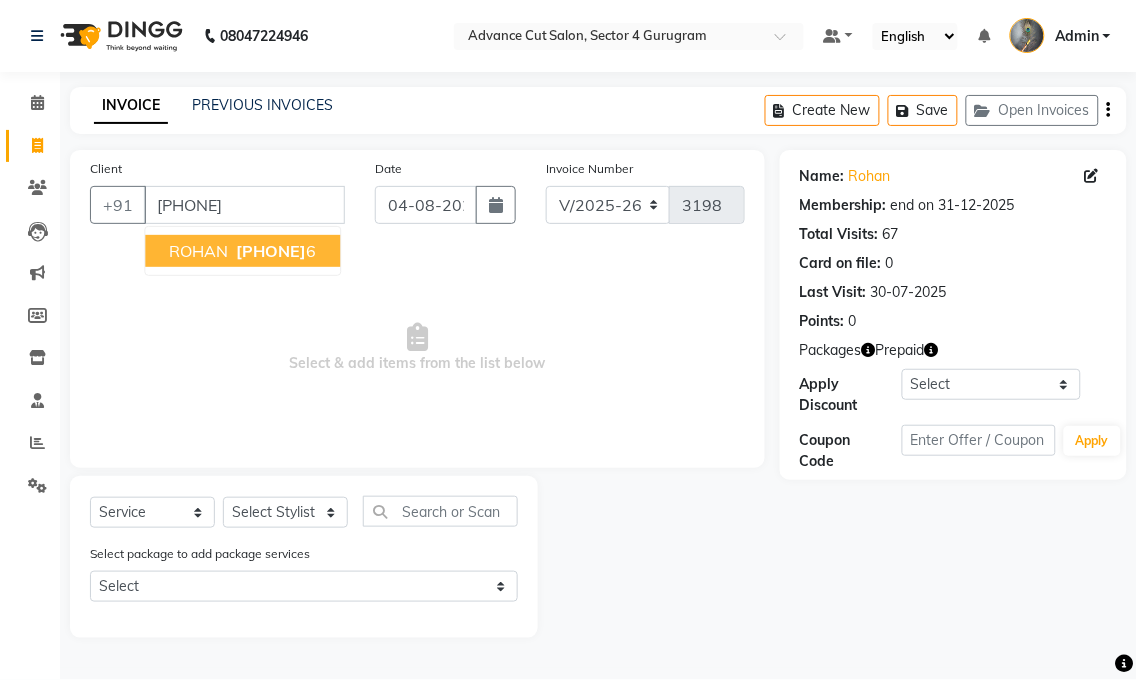 click on "995377030" at bounding box center [271, 251] 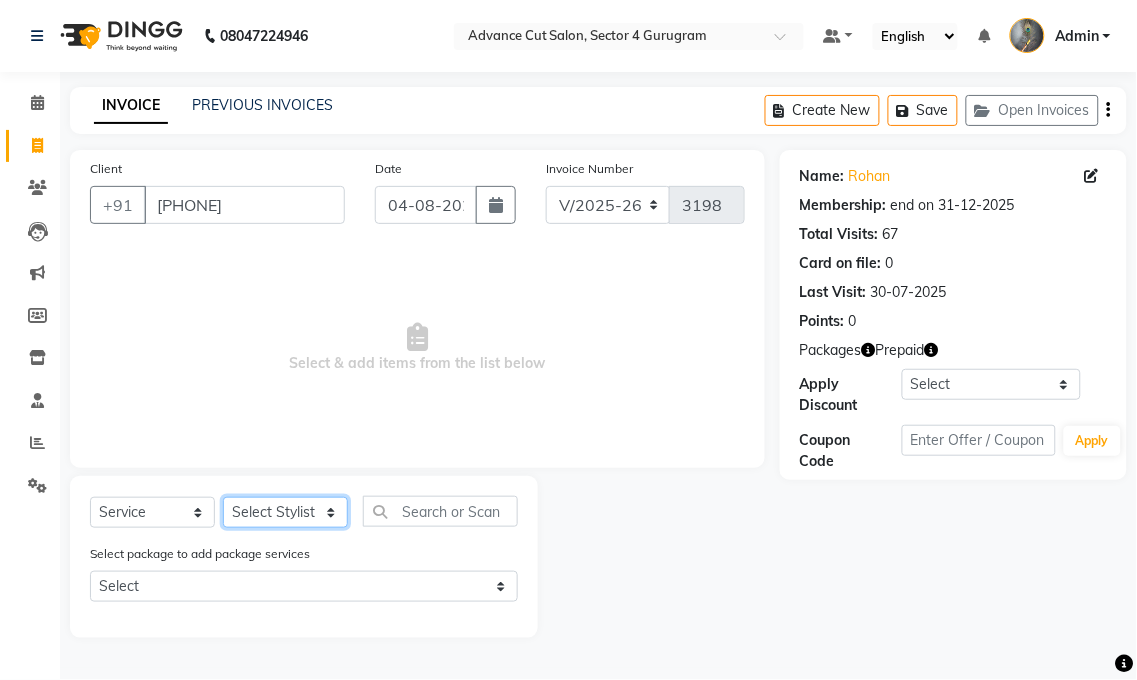 click on "Select Stylist Admin chahit COUNTOR hardeep mamta manisha MONISH navi NOSHAD ALI rahul shatnam shweta singh sunny tip" 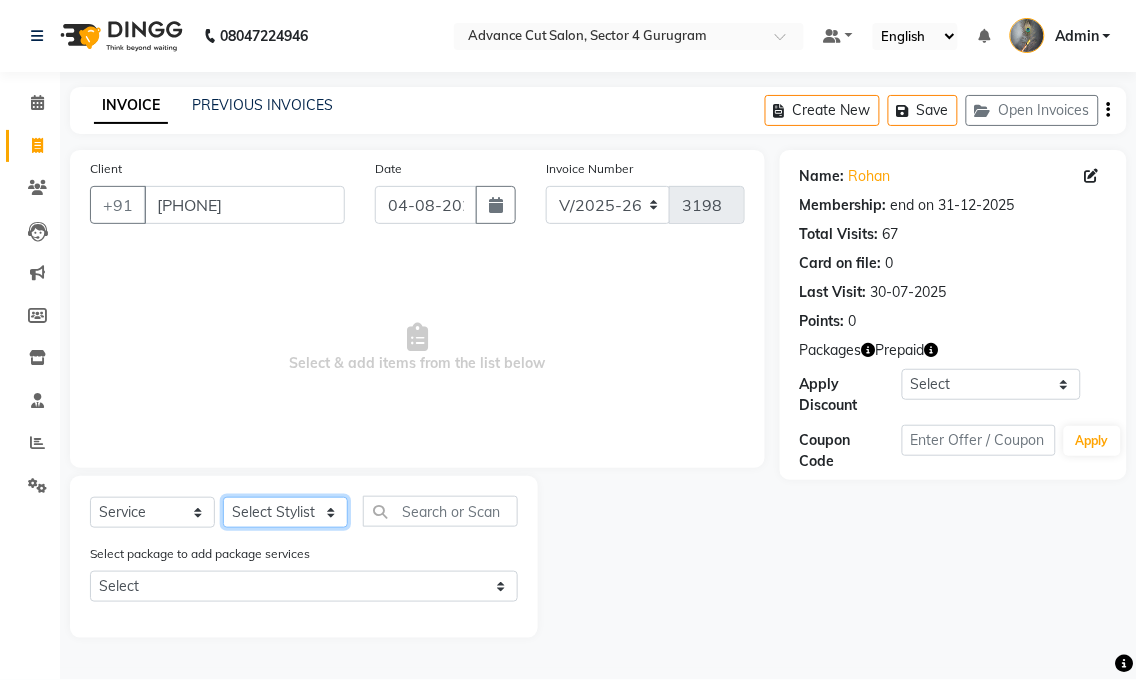 select on "38522" 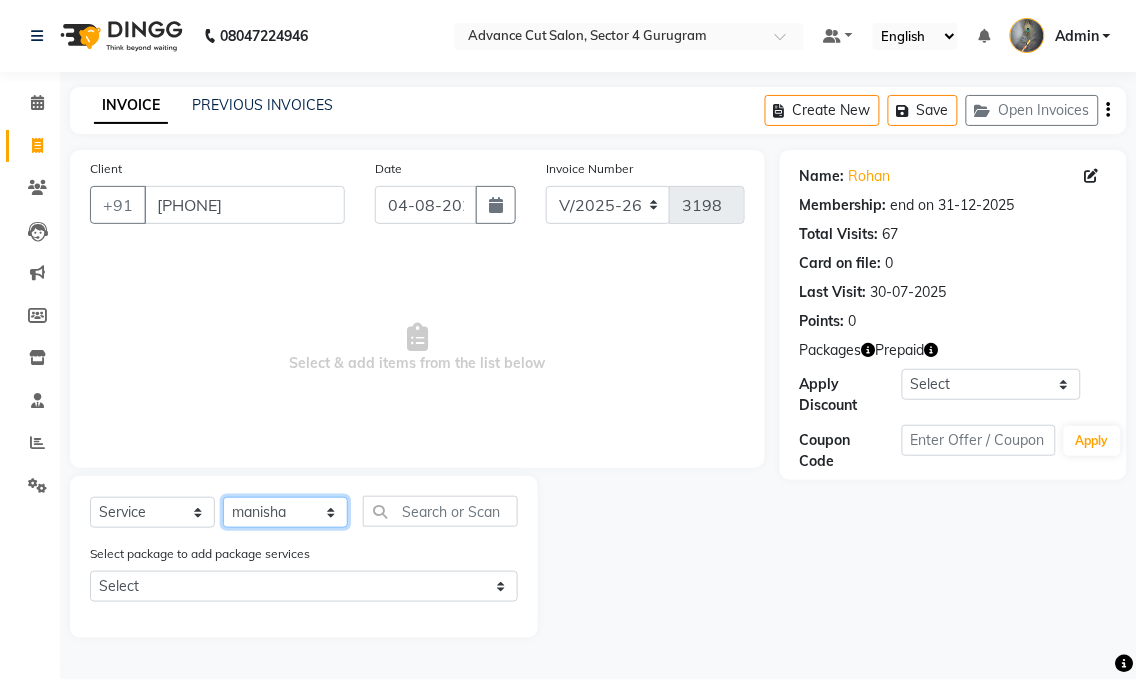 click on "Select Stylist Admin chahit COUNTOR hardeep mamta manisha MONISH navi NOSHAD ALI rahul shatnam shweta singh sunny tip" 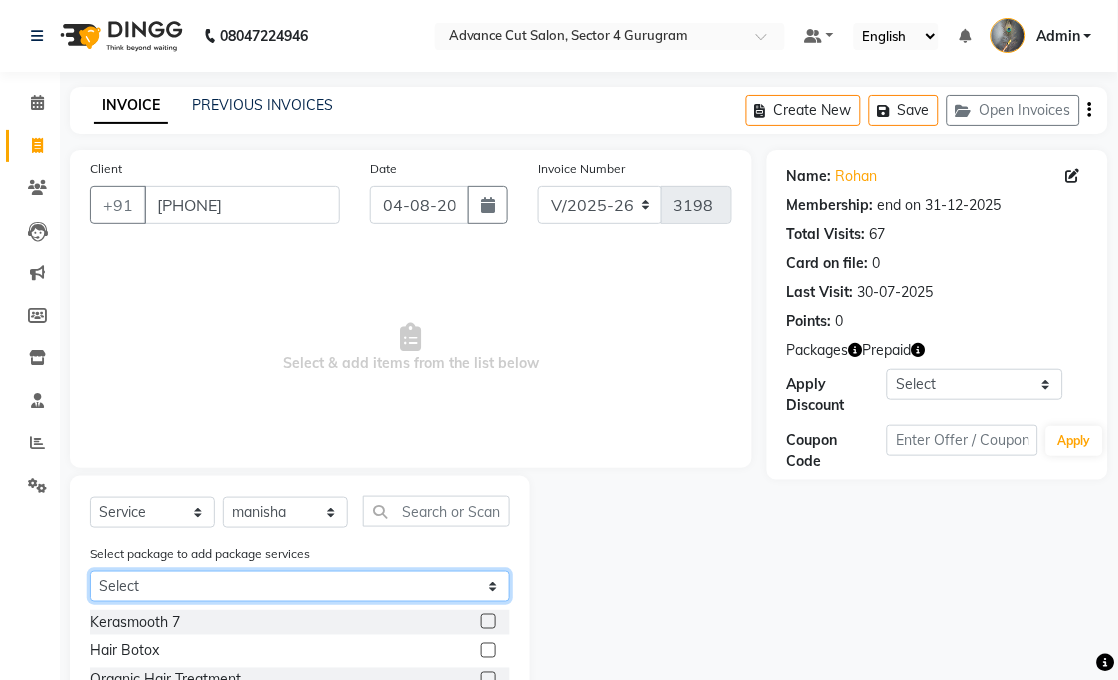 click on "Select 15k 50% 15k 50%" 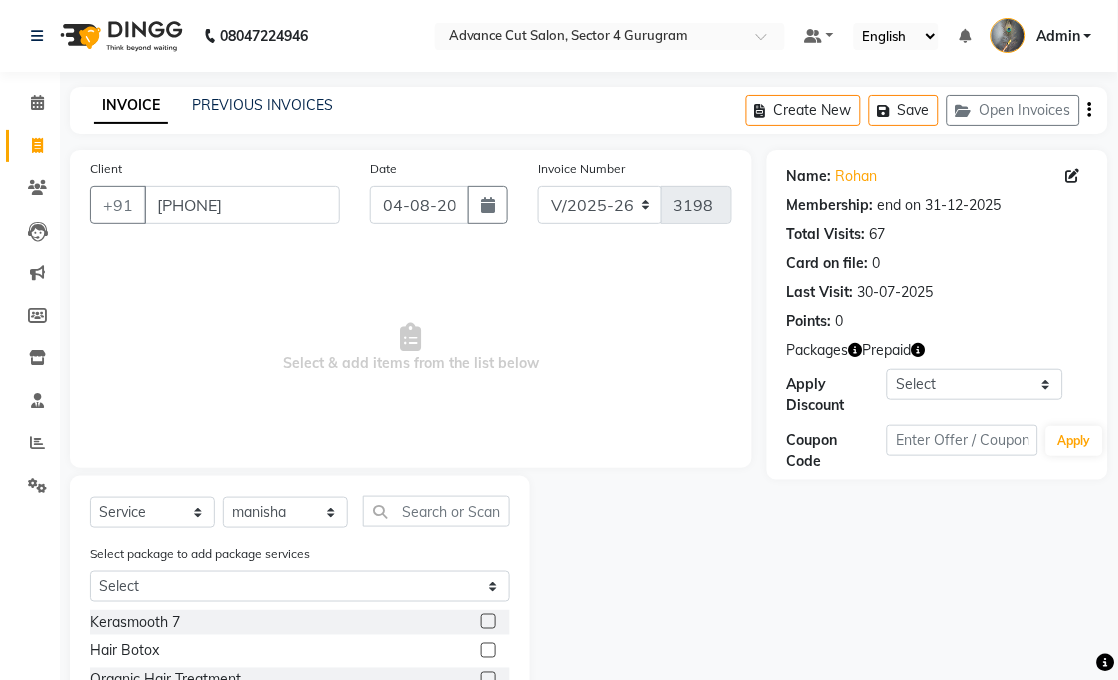 click 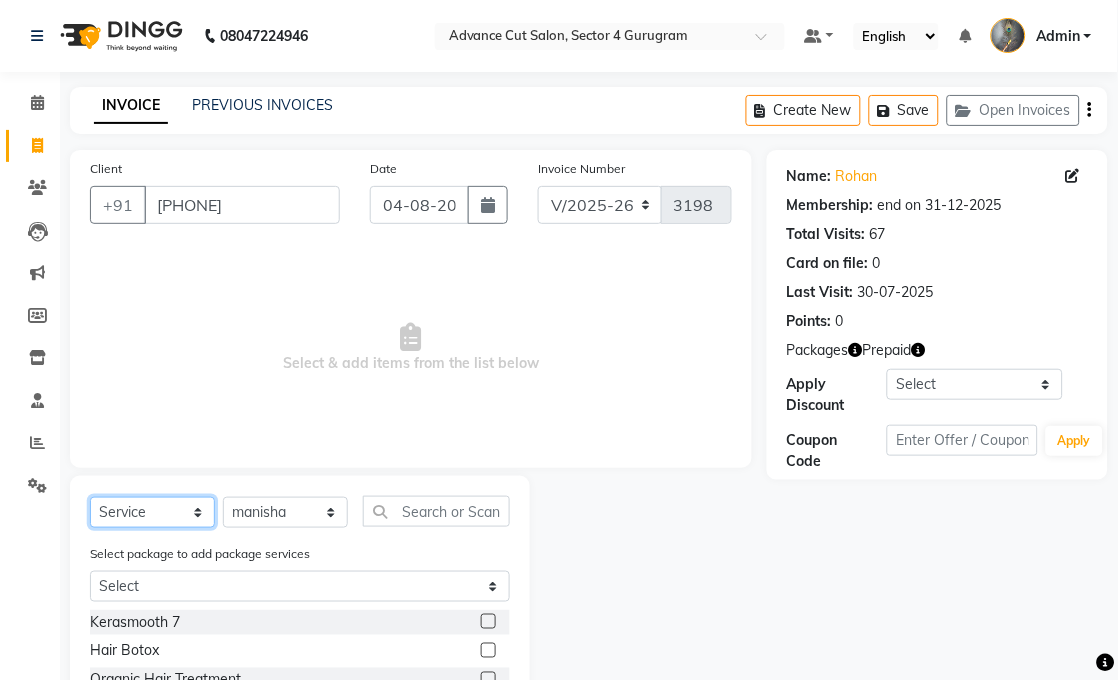 click on "Select  Service  Product  Membership  Package Voucher Prepaid Gift Card" 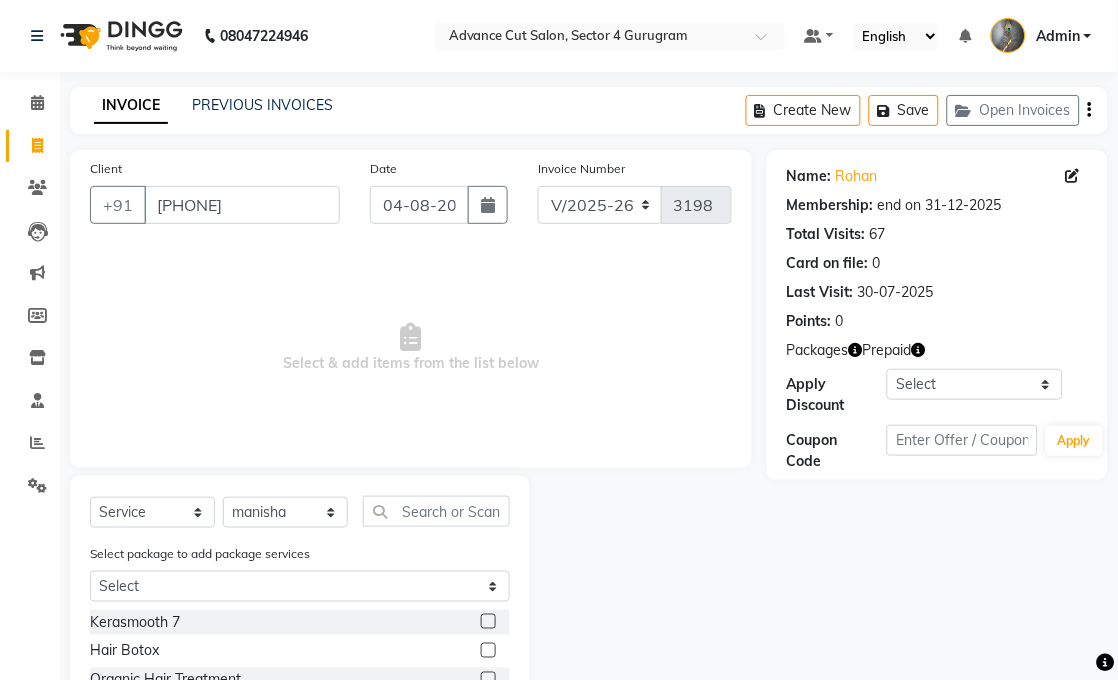 click 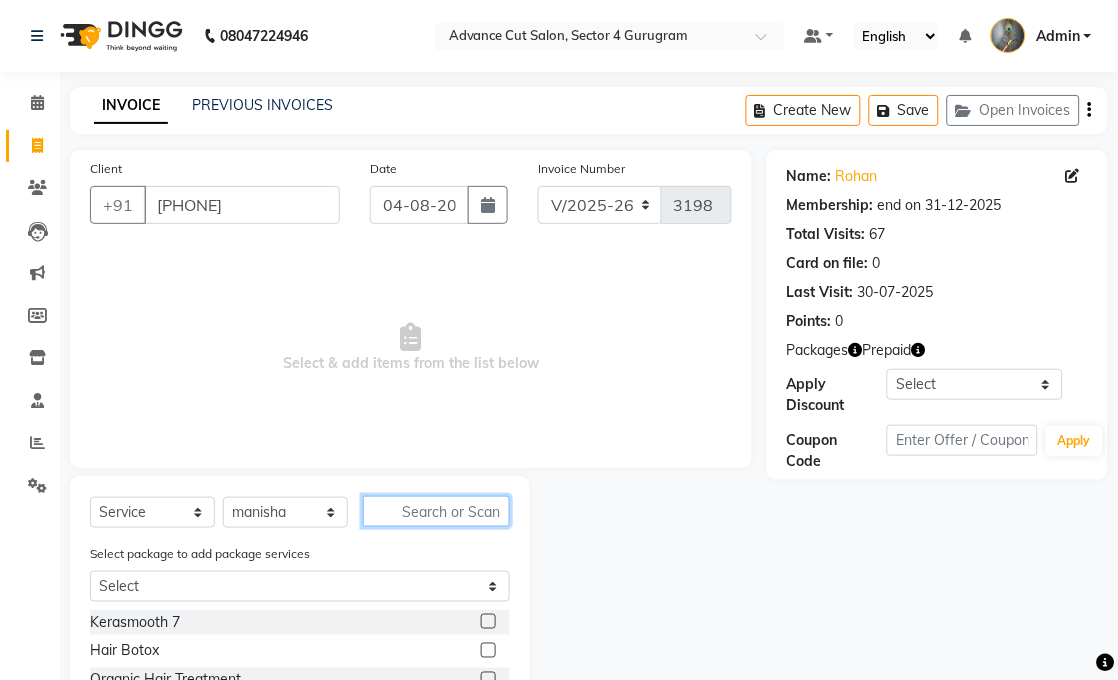 click 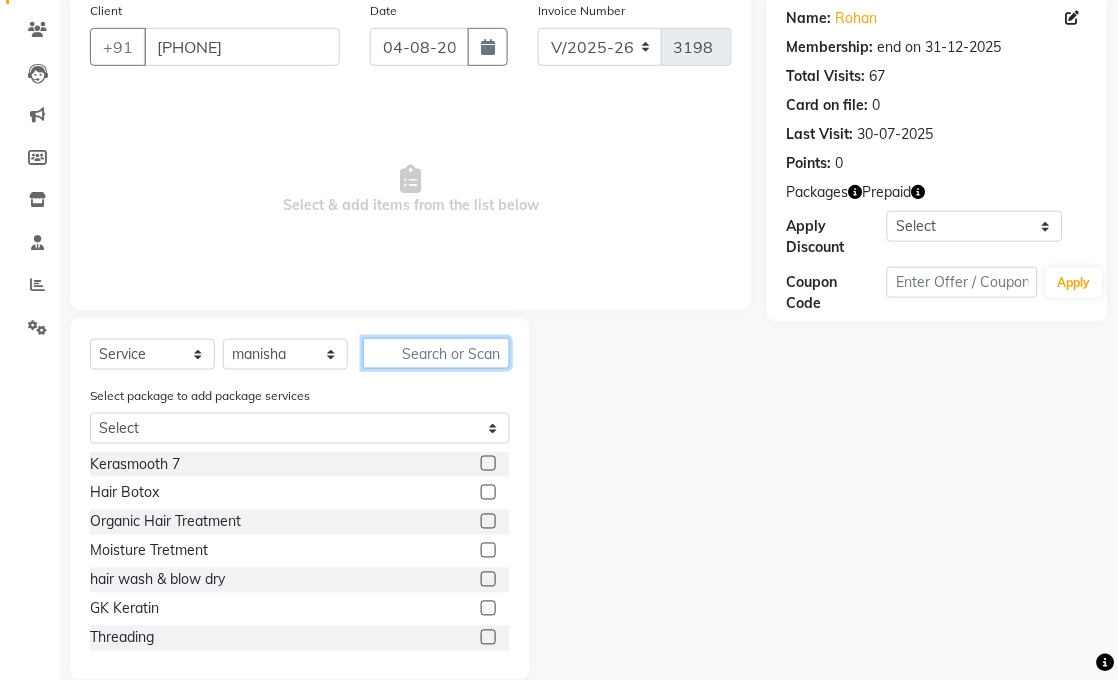 scroll, scrollTop: 188, scrollLeft: 0, axis: vertical 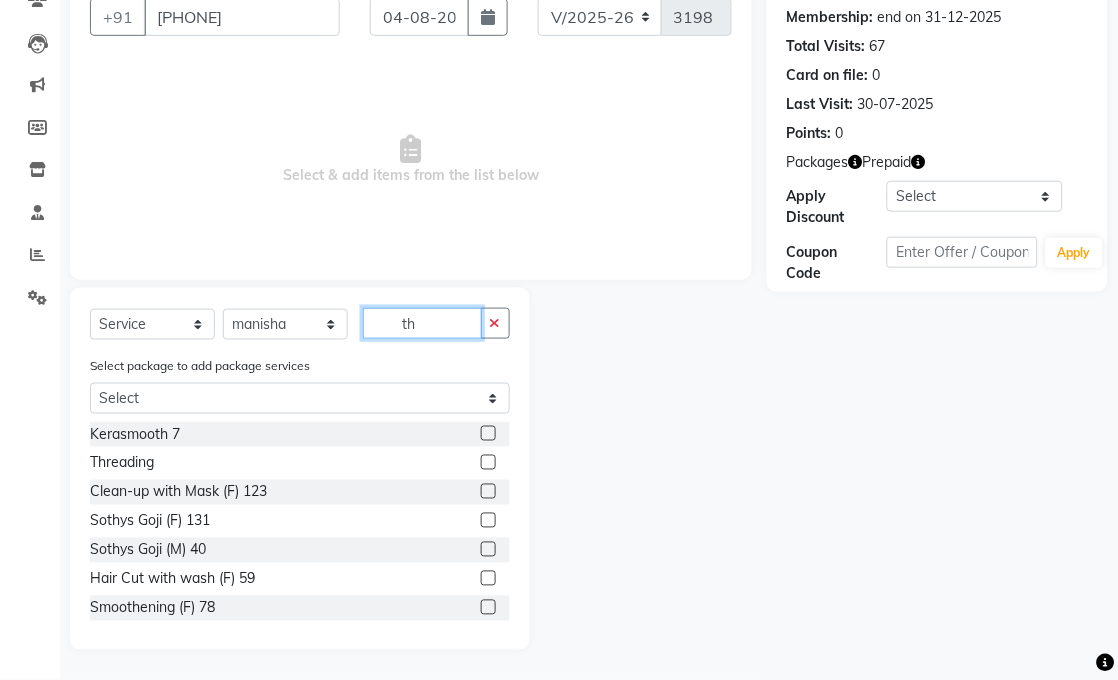 type on "th" 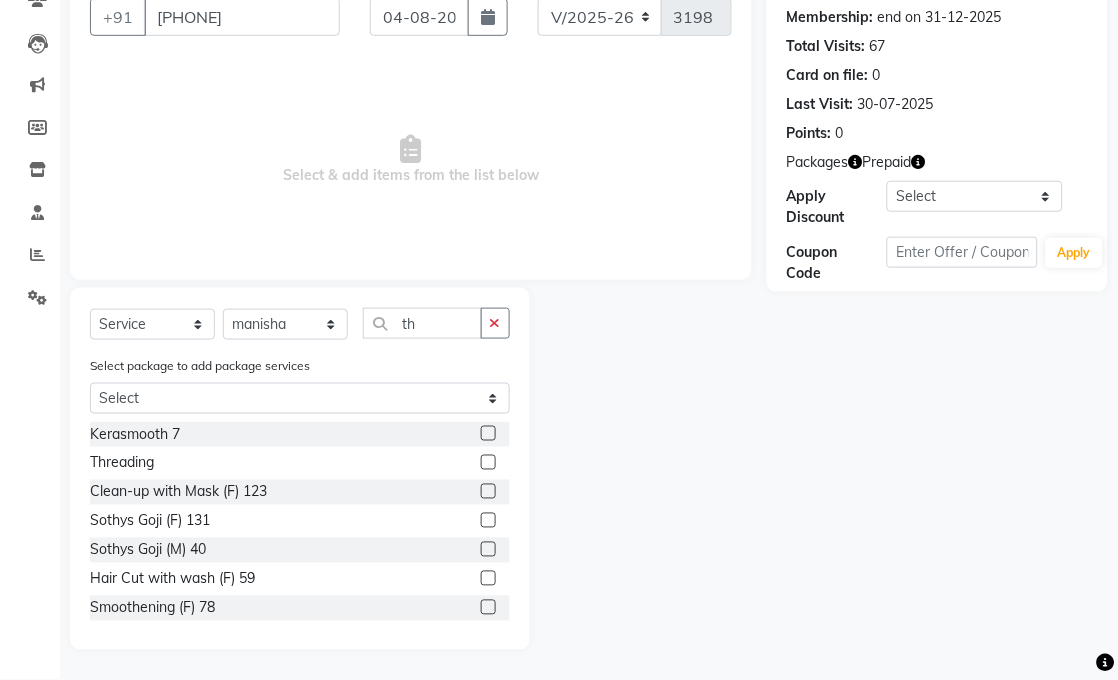 click on "Threading" 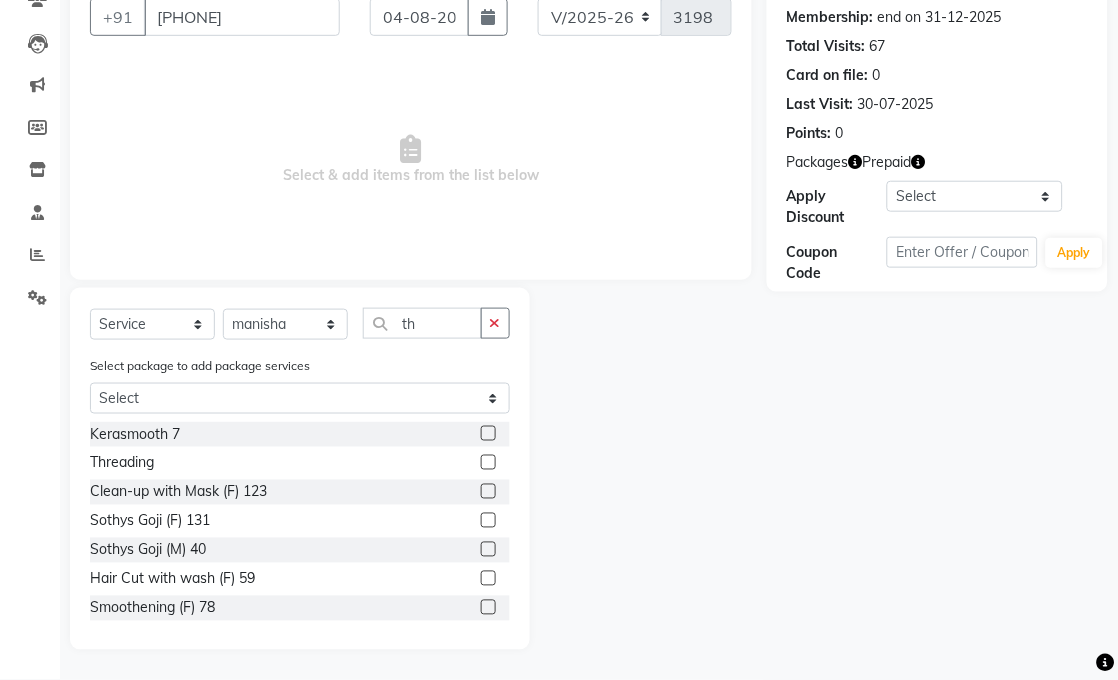 click 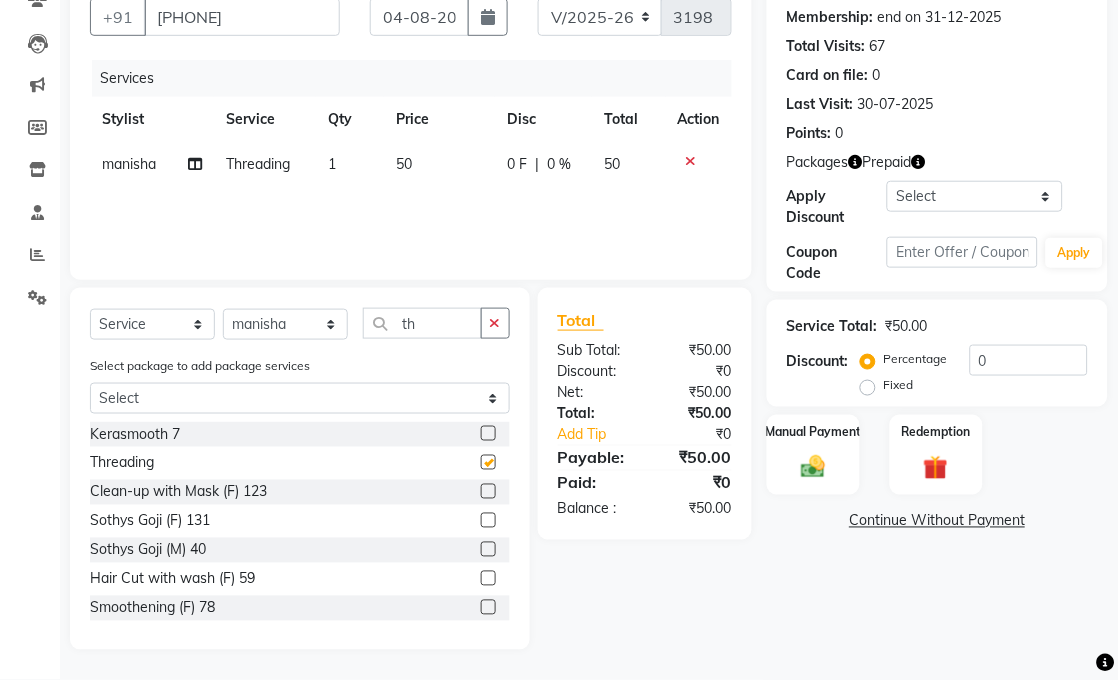 checkbox on "false" 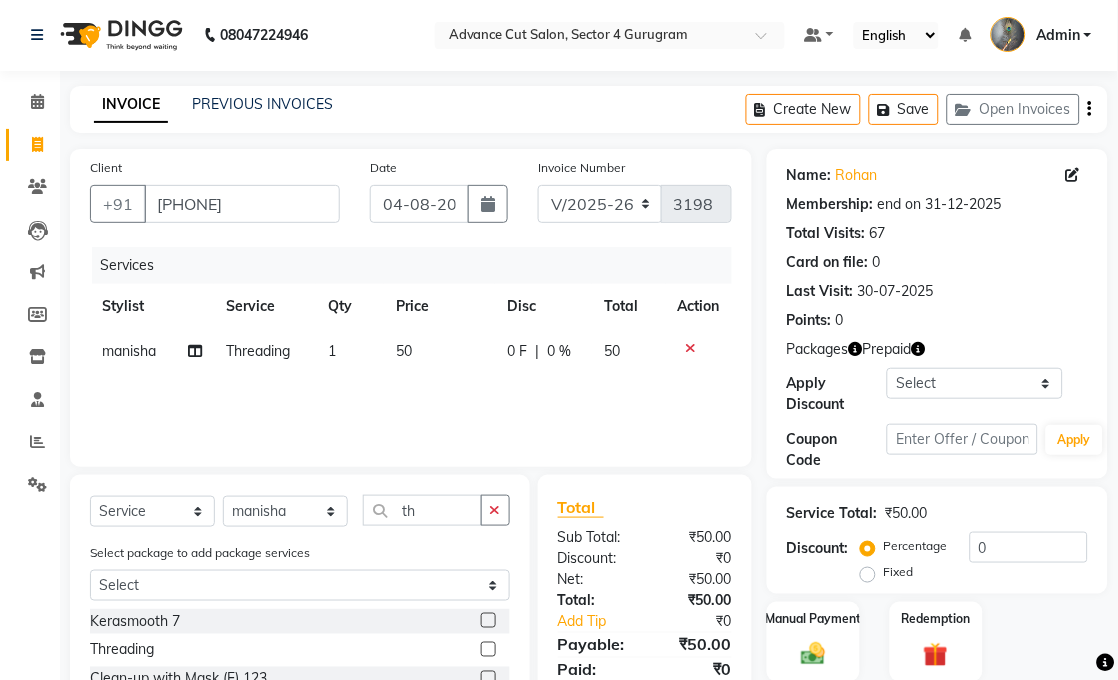 scroll, scrollTop: 0, scrollLeft: 0, axis: both 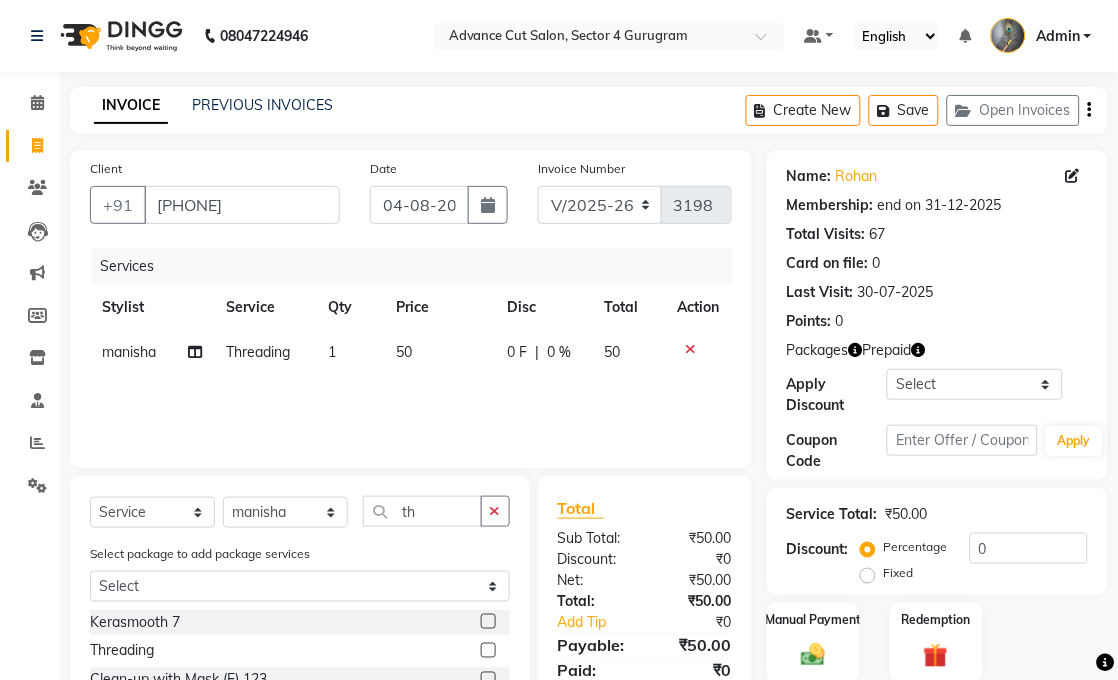 click on "Prepaid" 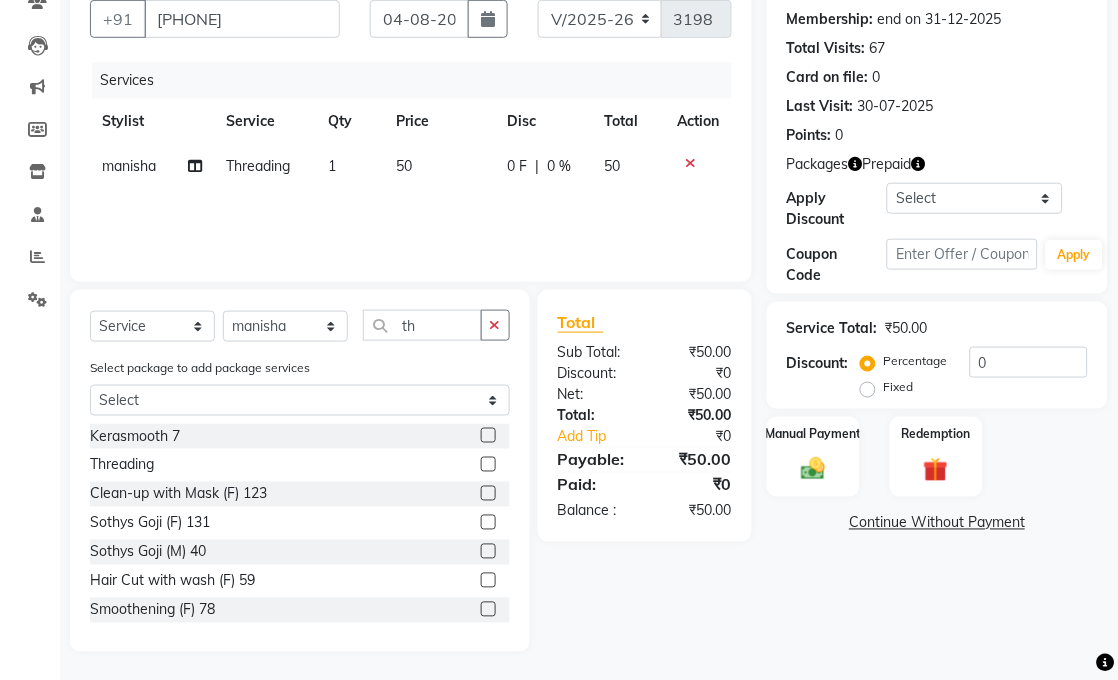 scroll, scrollTop: 188, scrollLeft: 0, axis: vertical 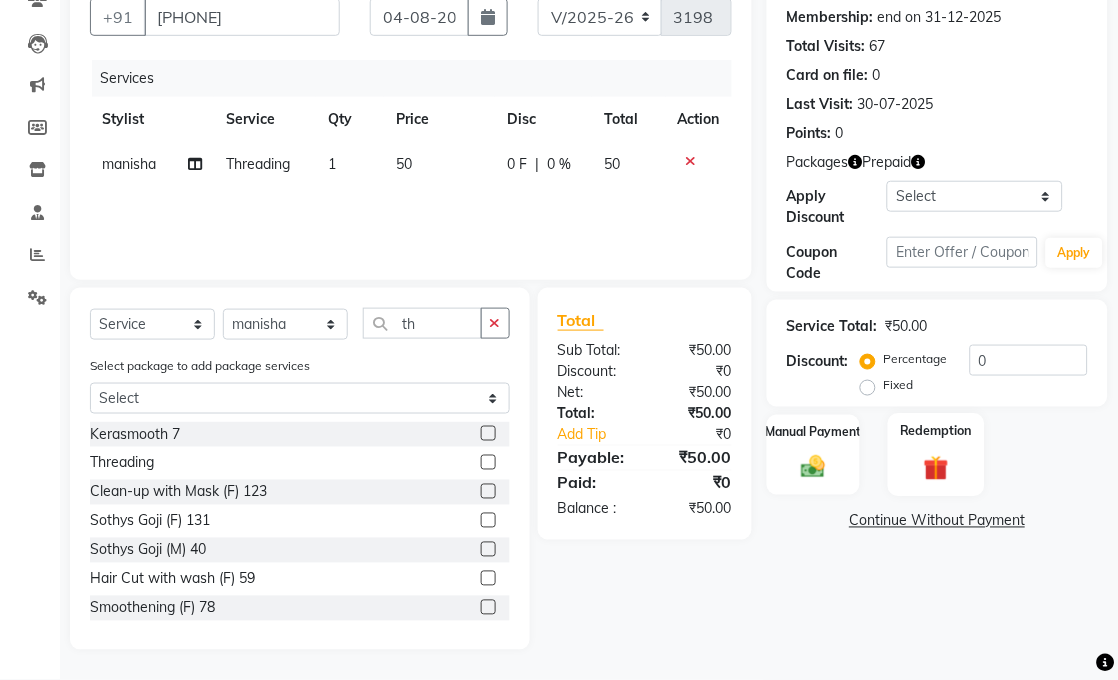 click on "Redemption" 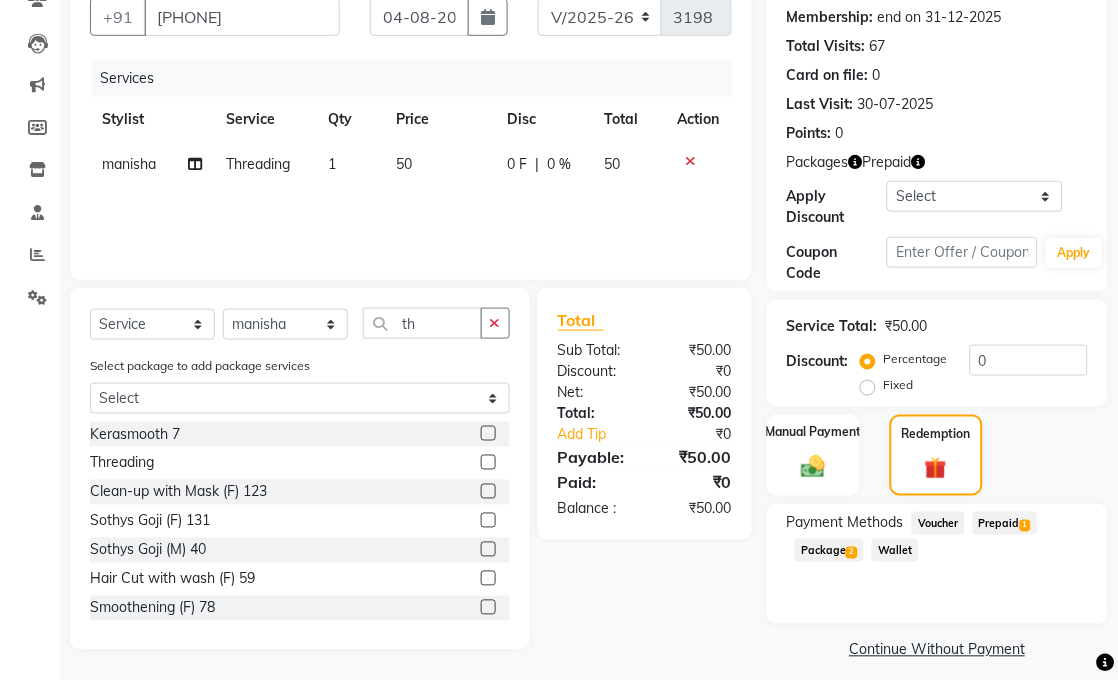 scroll, scrollTop: 0, scrollLeft: 0, axis: both 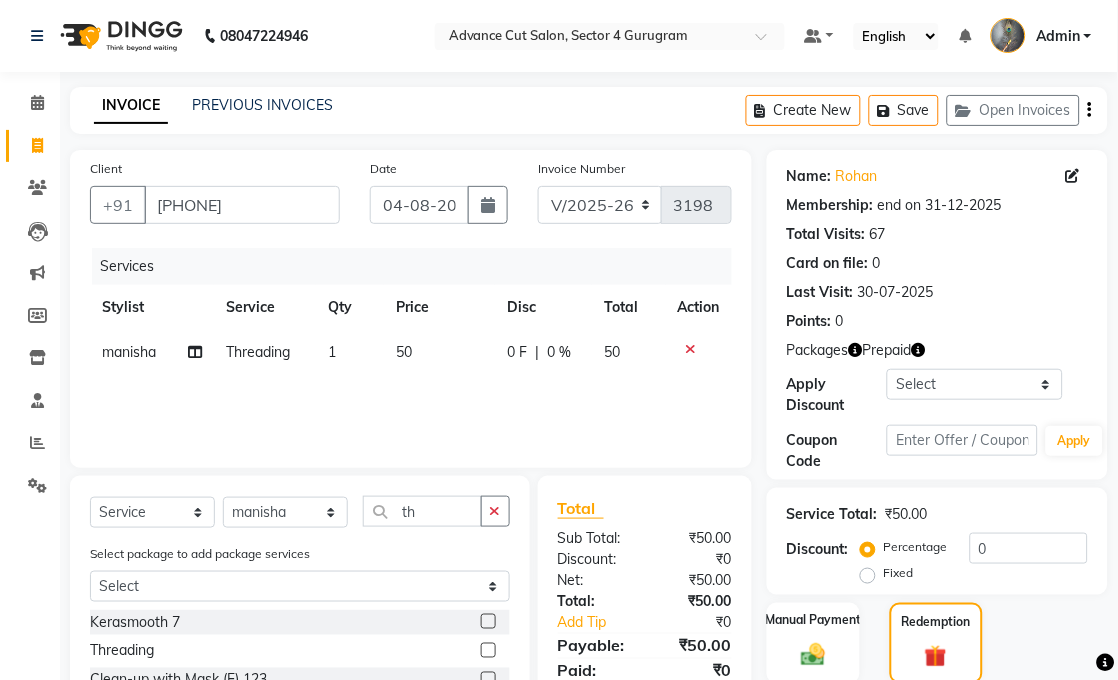 click on "Packages" 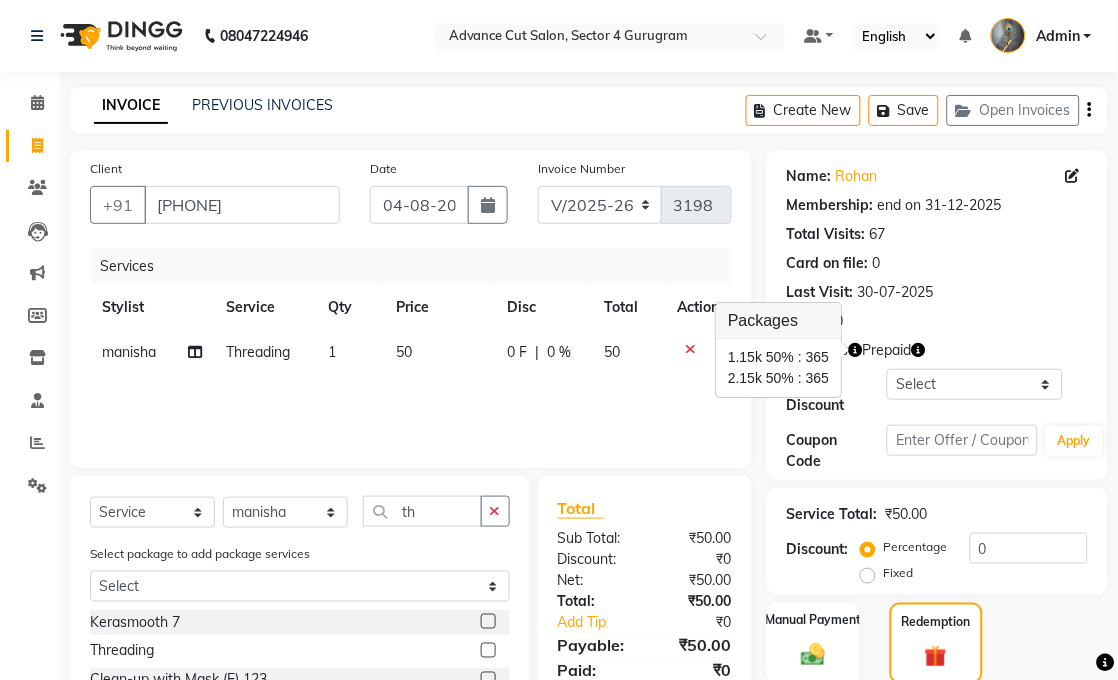 click on "Points:   0" 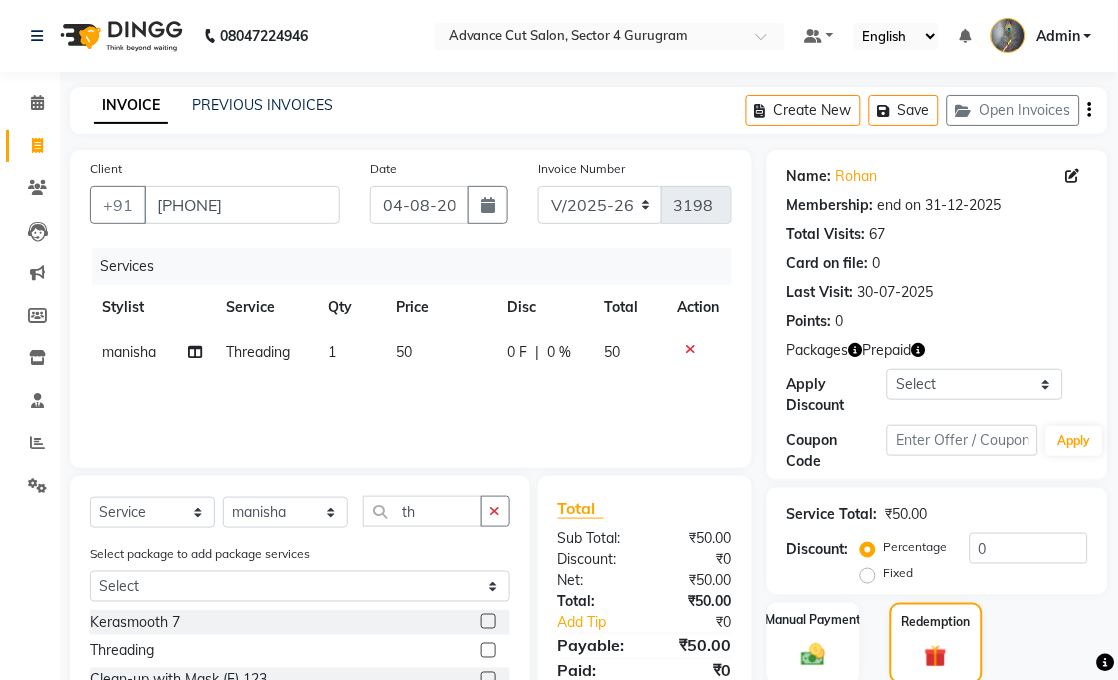 click 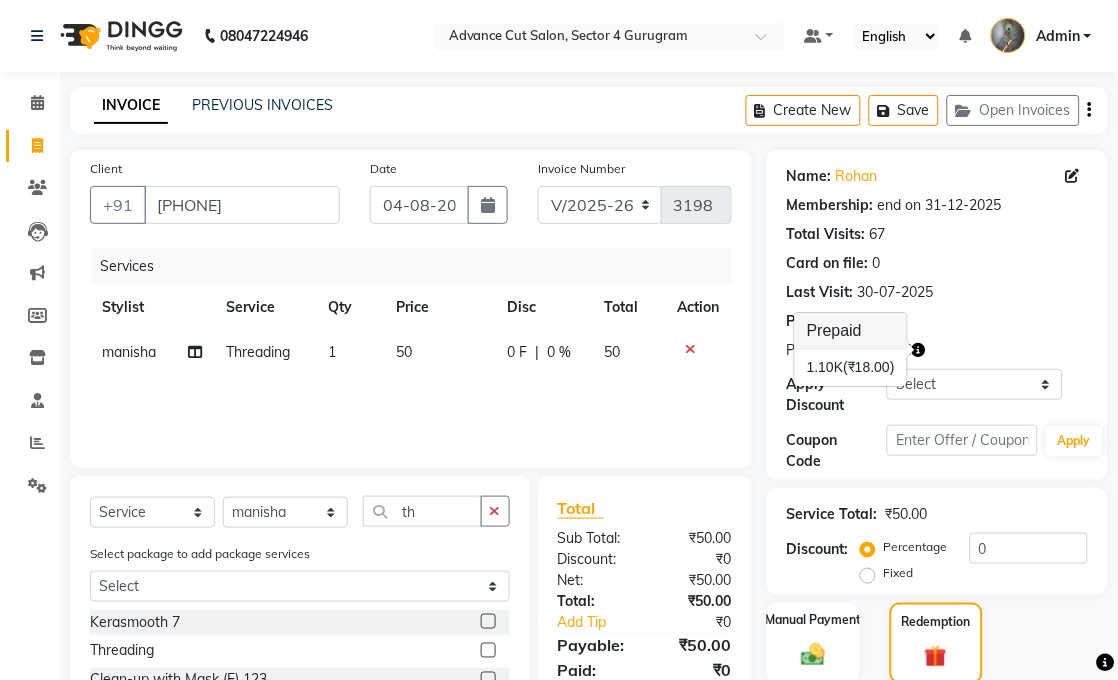 click on "Card on file:  0" 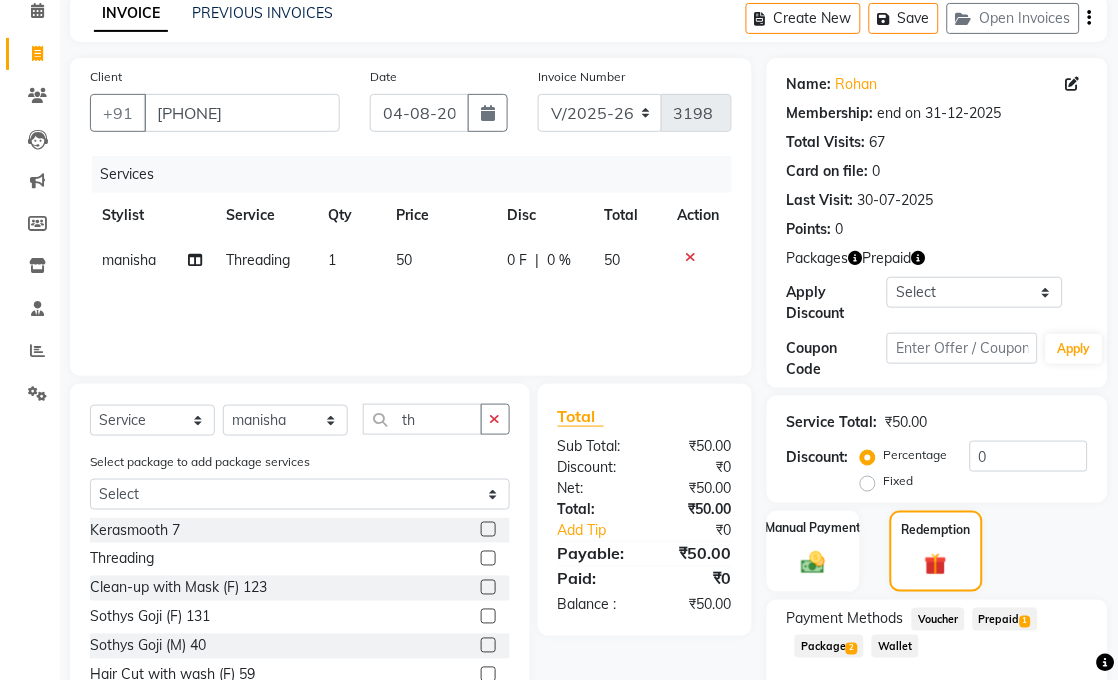 scroll, scrollTop: 203, scrollLeft: 0, axis: vertical 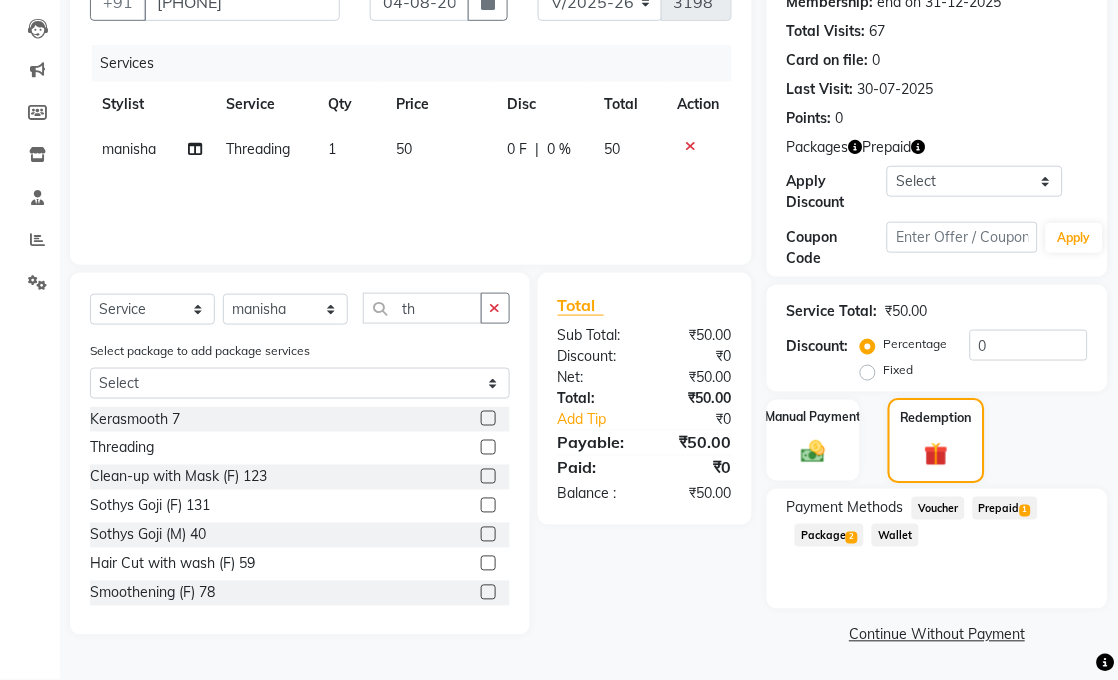click on "Redemption" 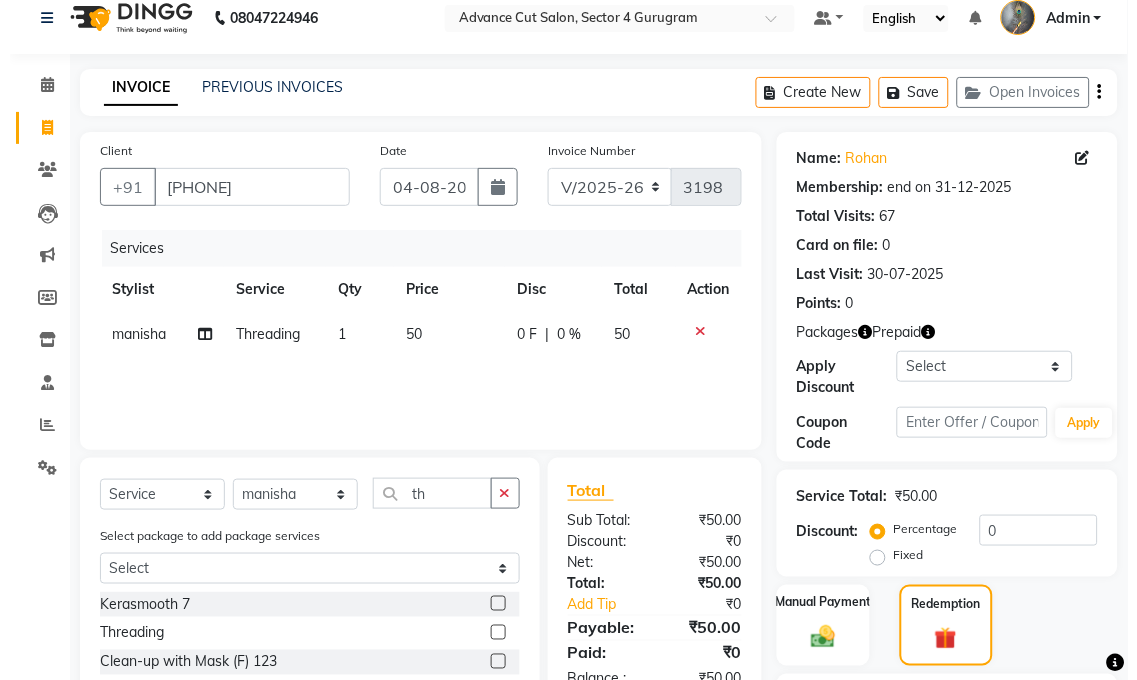 scroll, scrollTop: 0, scrollLeft: 0, axis: both 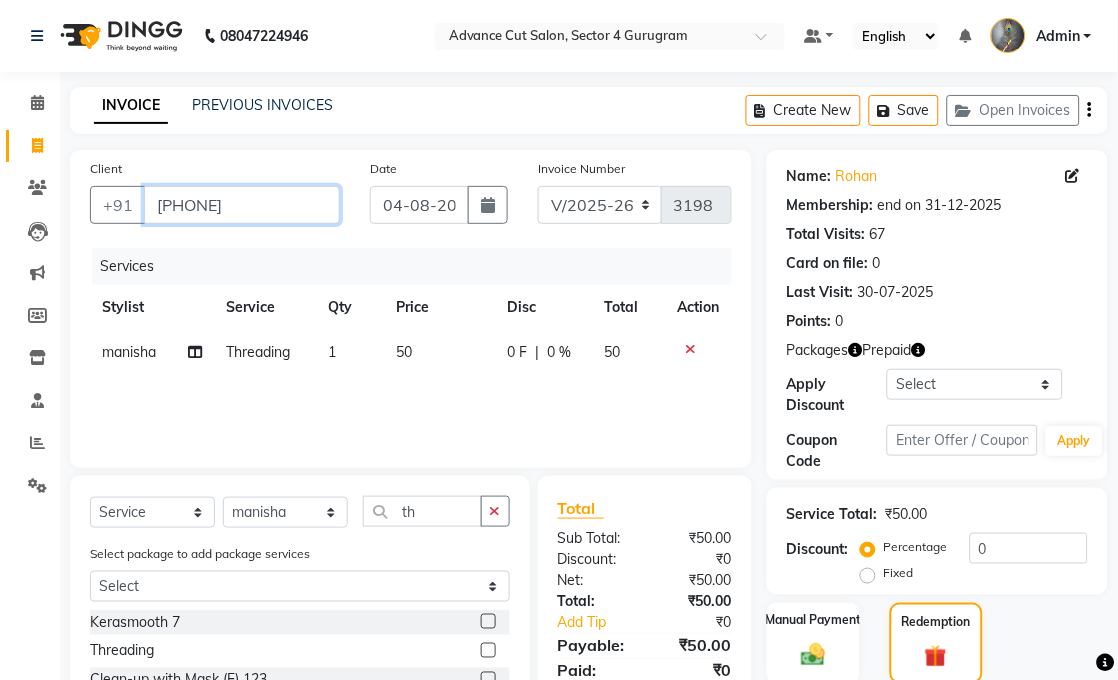 click on "[PHONE]" at bounding box center (242, 205) 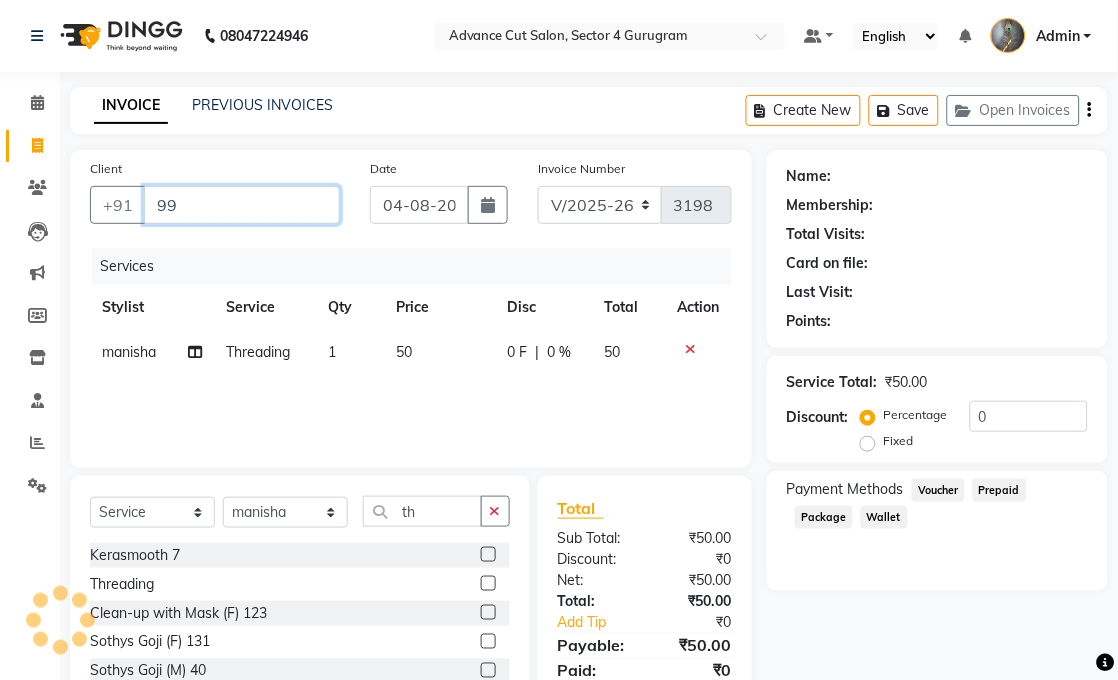 type on "9" 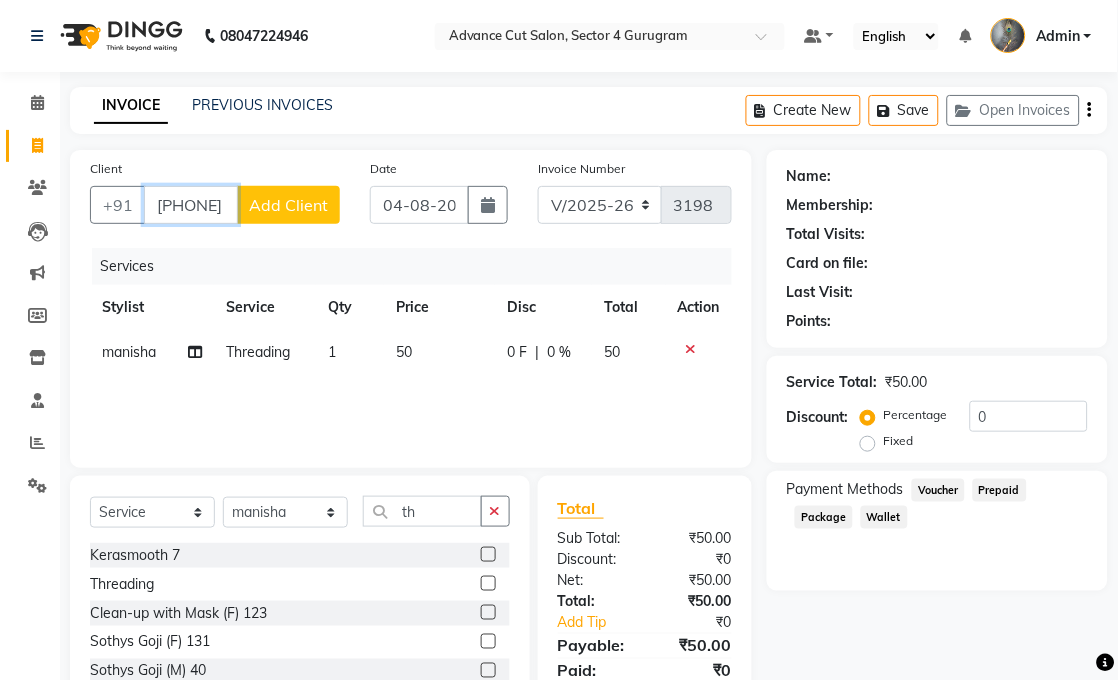 type on "9355000101" 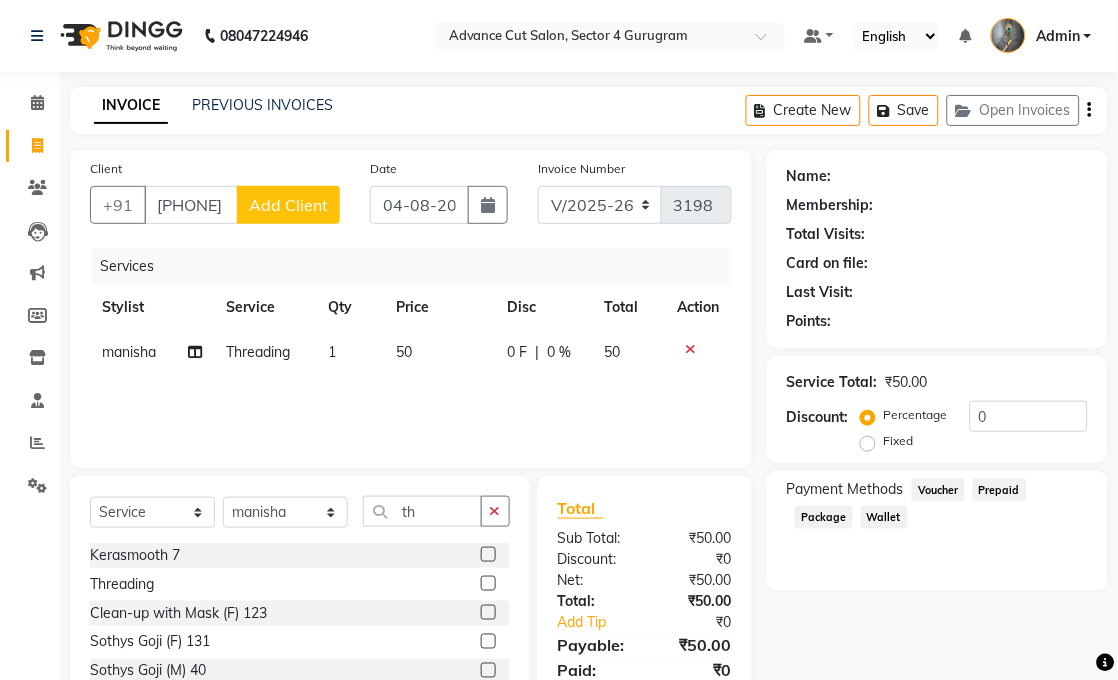 click on "Add Client" 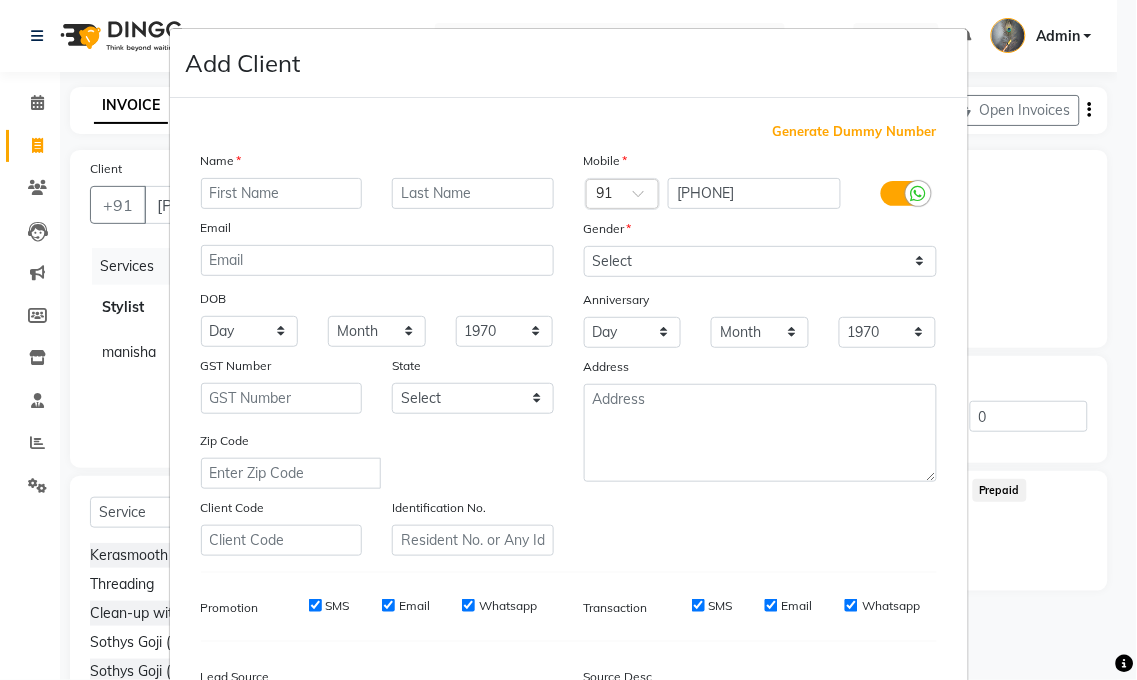 click on "Add Client Generate Dummy Number Name Email DOB Day 01 02 03 04 05 06 07 08 09 10 11 12 13 14 15 16 17 18 19 20 21 22 23 24 25 26 27 28 29 30 31 Month January February March April May June July August September October November December 1940 1941 1942 1943 1944 1945 1946 1947 1948 1949 1950 1951 1952 1953 1954 1955 1956 1957 1958 1959 1960 1961 1962 1963 1964 1965 1966 1967 1968 1969 1970 1971 1972 1973 1974 1975 1976 1977 1978 1979 1980 1981 1982 1983 1984 1985 1986 1987 1988 1989 1990 1991 1992 1993 1994 1995 1996 1997 1998 1999 2000 2001 2002 2003 2004 2005 2006 2007 2008 2009 2010 2011 2012 2013 2014 2015 2016 2017 2018 2019 2020 2021 2022 2023 2024 GST Number State Select Andaman and Nicobar Islands Andhra Pradesh Arunachal Pradesh Assam Bihar Chandigarh Chhattisgarh Dadra and Nagar Haveli Daman and Diu Delhi Goa Gujarat Haryana Himachal Pradesh Jammu and Kashmir Jharkhand Karnataka Kerala Lakshadweep Madhya Pradesh Maharashtra Manipur Meghalaya Mizoram Nagaland Odisha Pondicherry Punjab Rajasthan Sikkim" at bounding box center [568, 340] 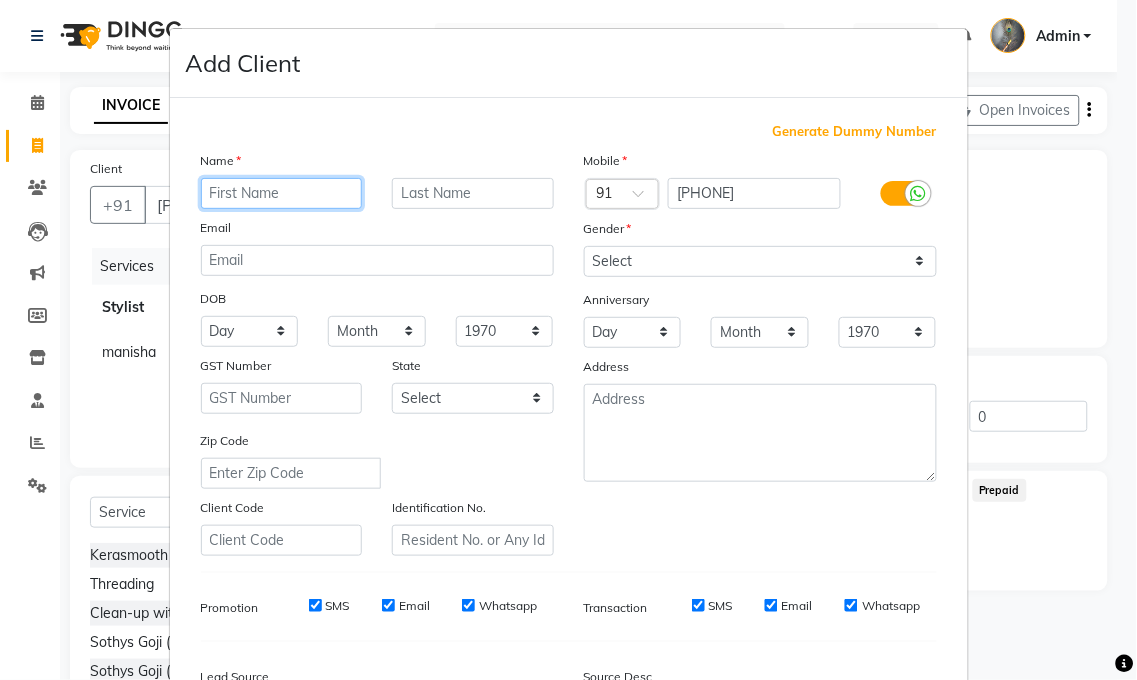 click at bounding box center [282, 193] 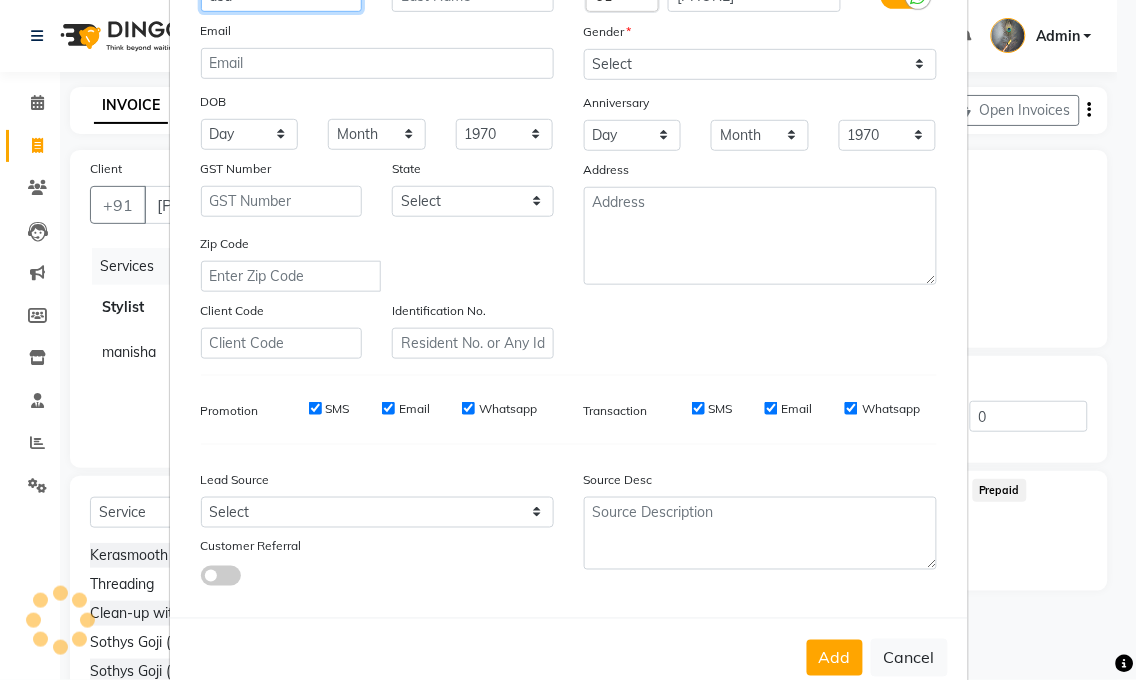 scroll, scrollTop: 244, scrollLeft: 0, axis: vertical 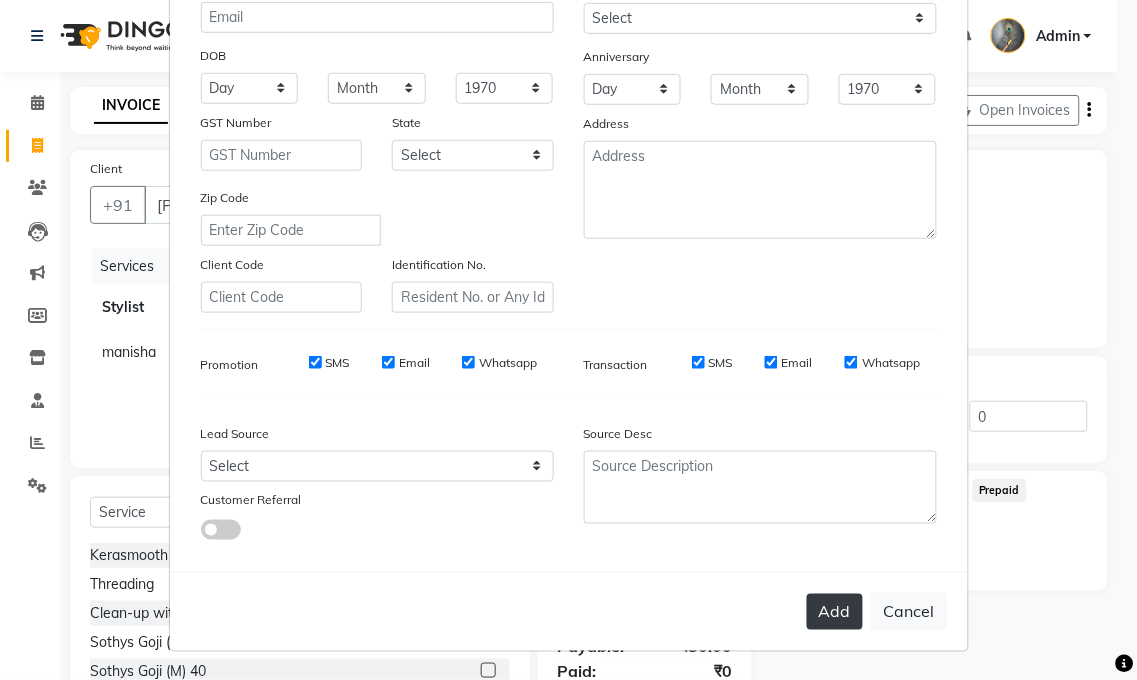 type on "asd" 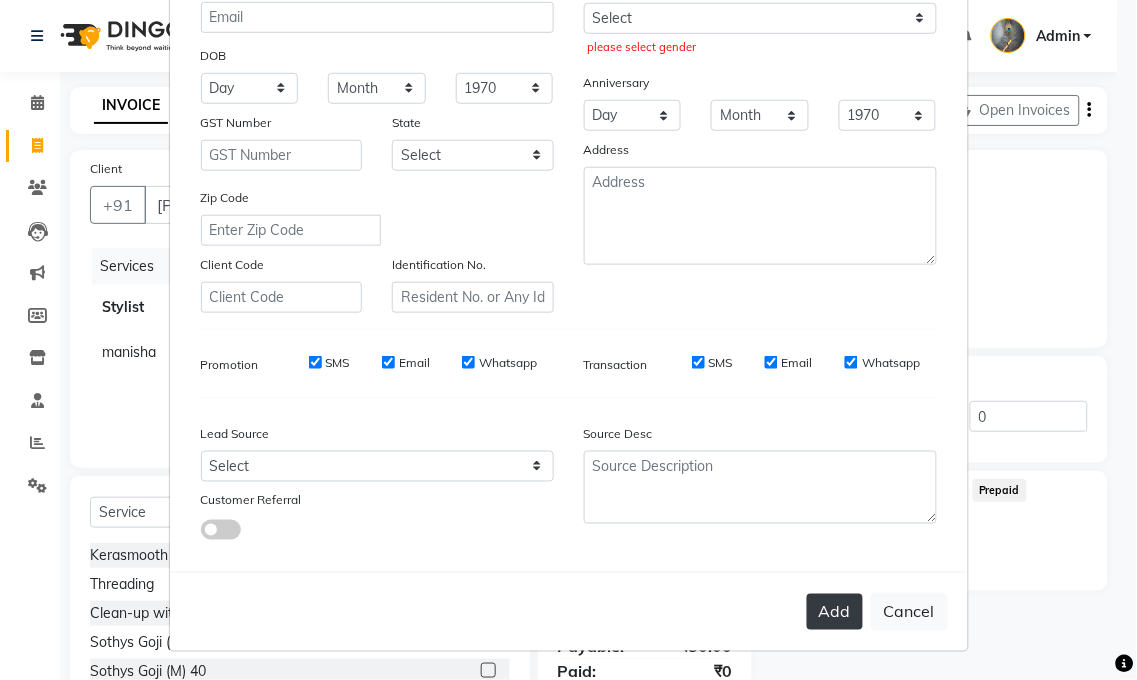 click on "Add" at bounding box center [835, 612] 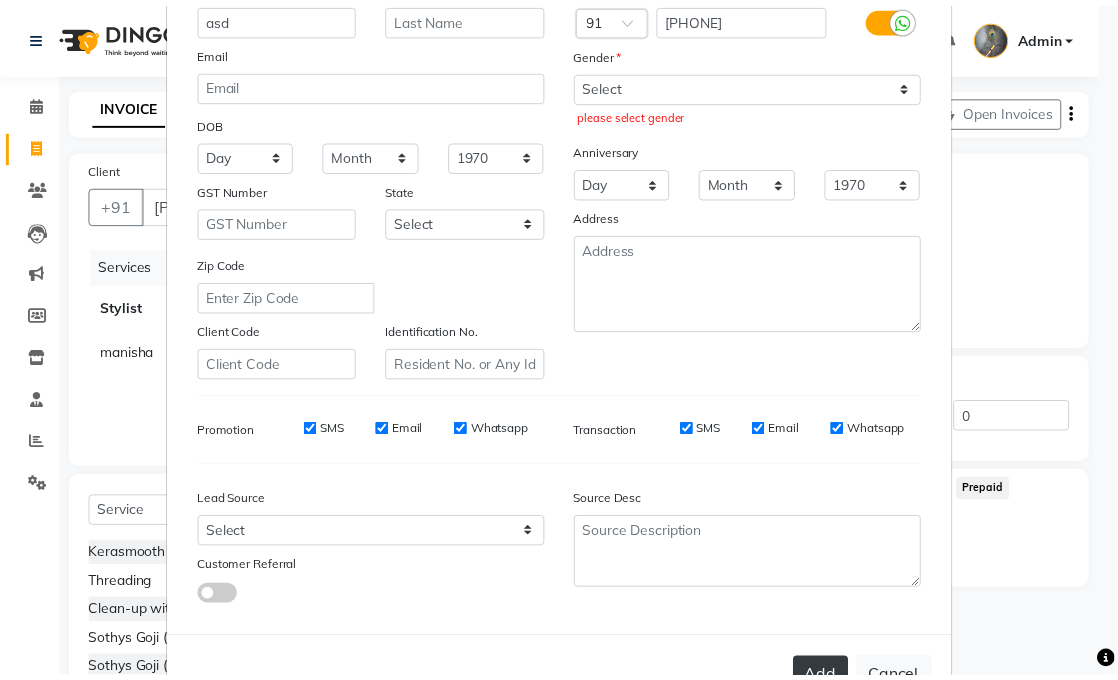 scroll, scrollTop: 244, scrollLeft: 0, axis: vertical 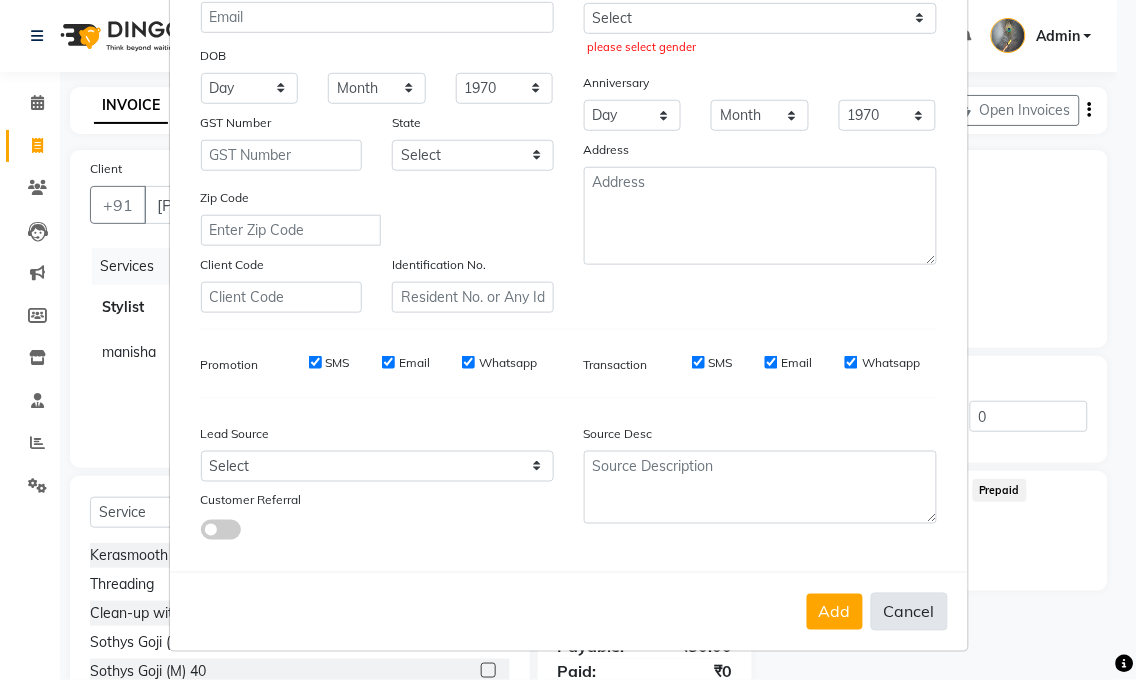 click on "Cancel" at bounding box center (909, 612) 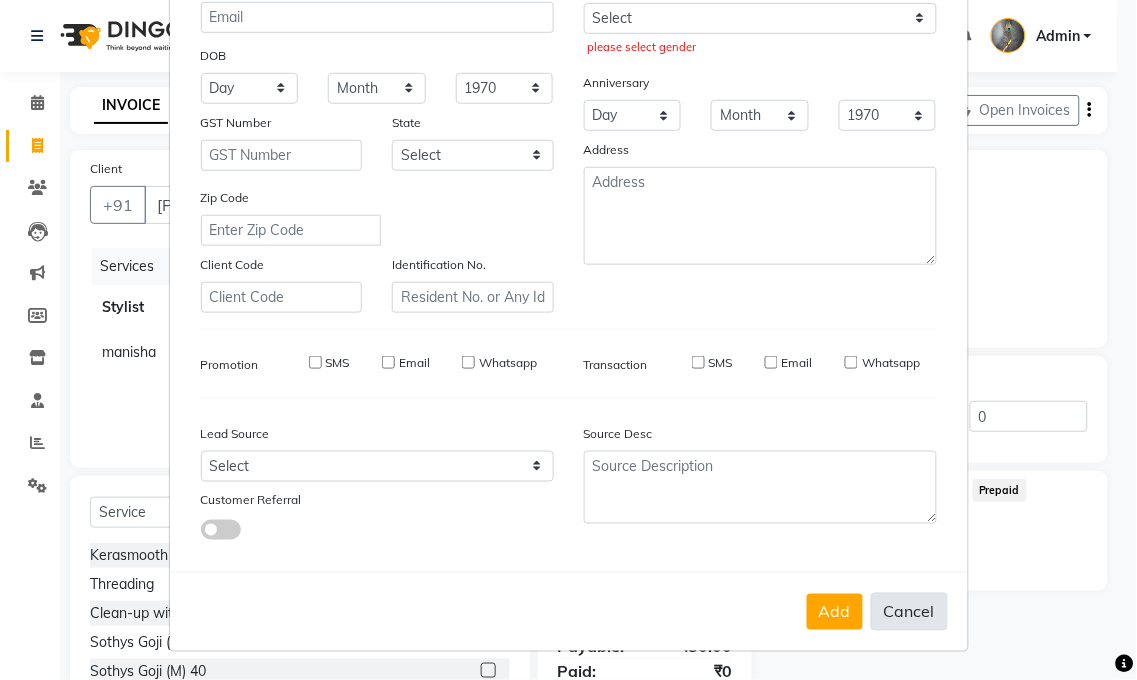 type 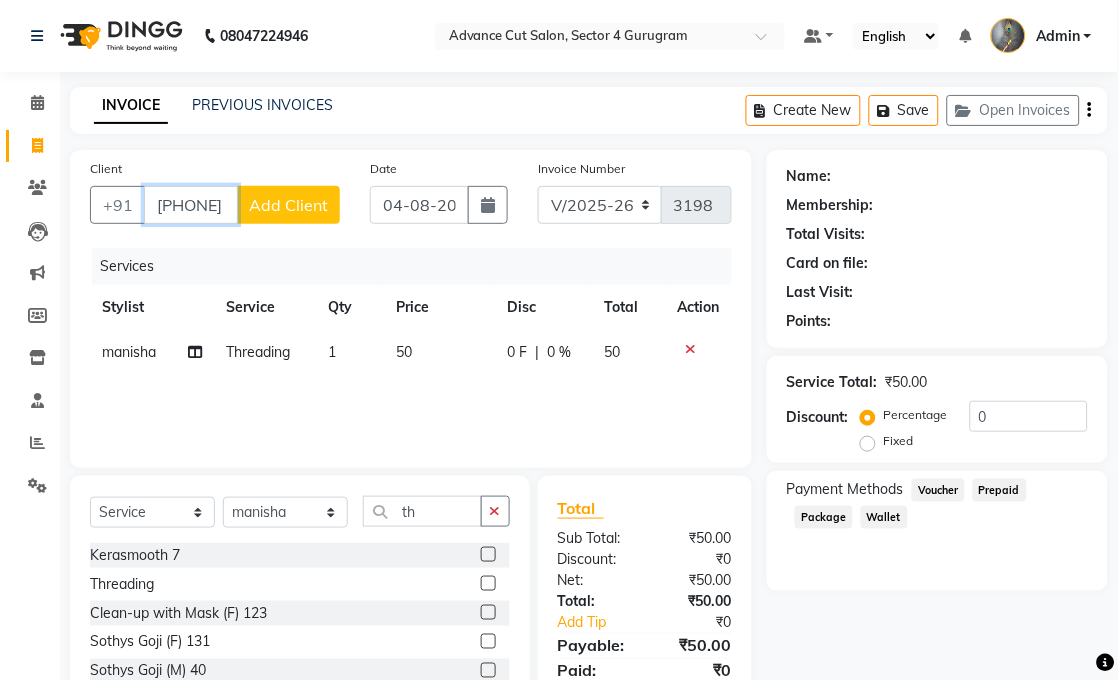 click on "9355000101" at bounding box center [191, 205] 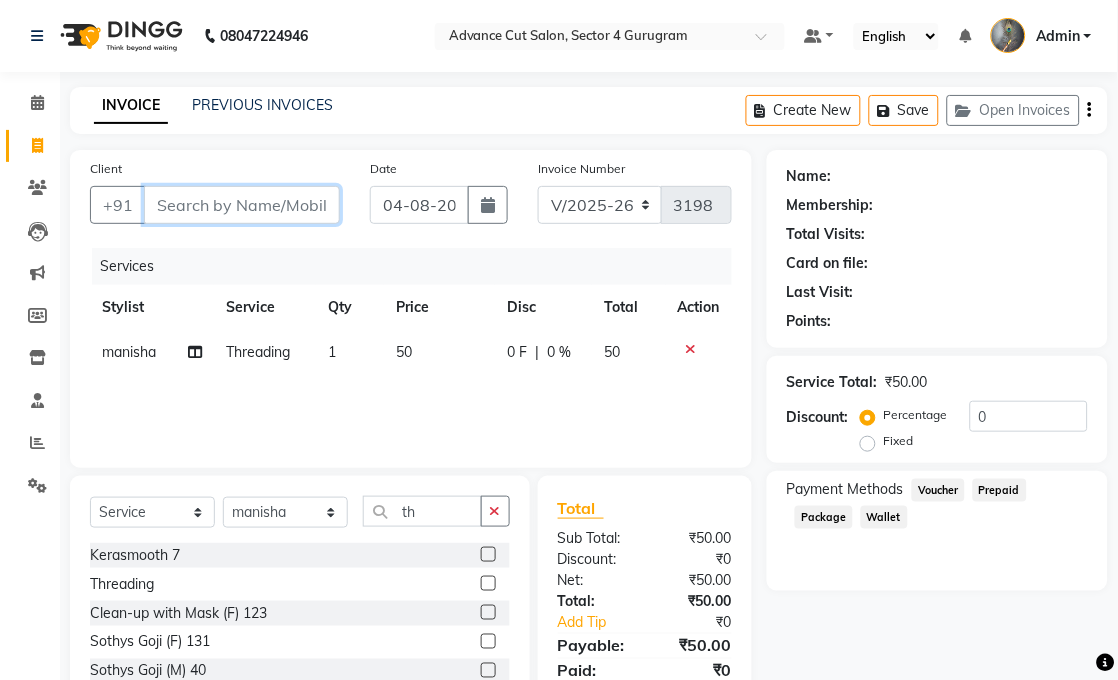 click on "Client" at bounding box center (242, 205) 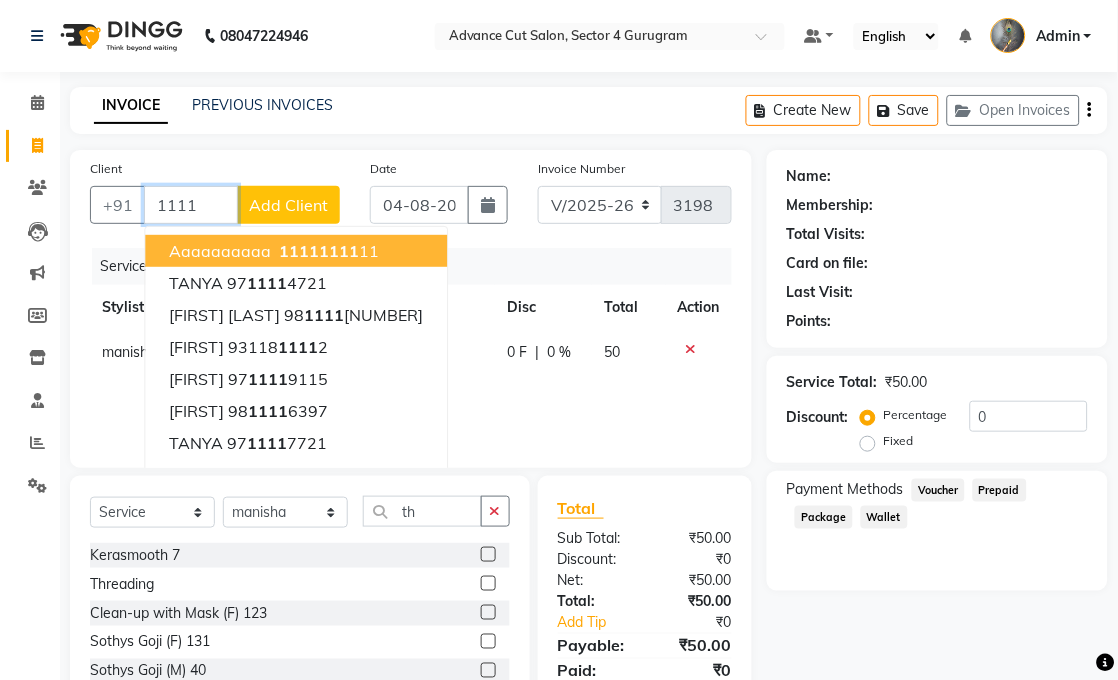 click on "aaaaaaaaaa   1111 1111 11" at bounding box center [296, 251] 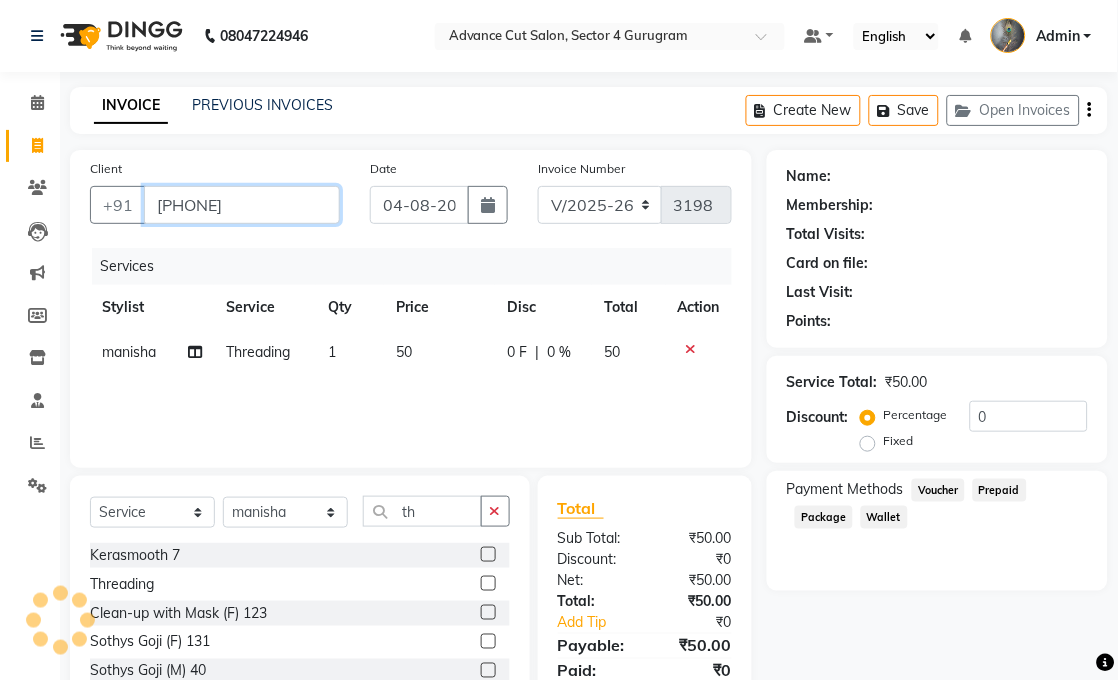 type on "[PHONE]" 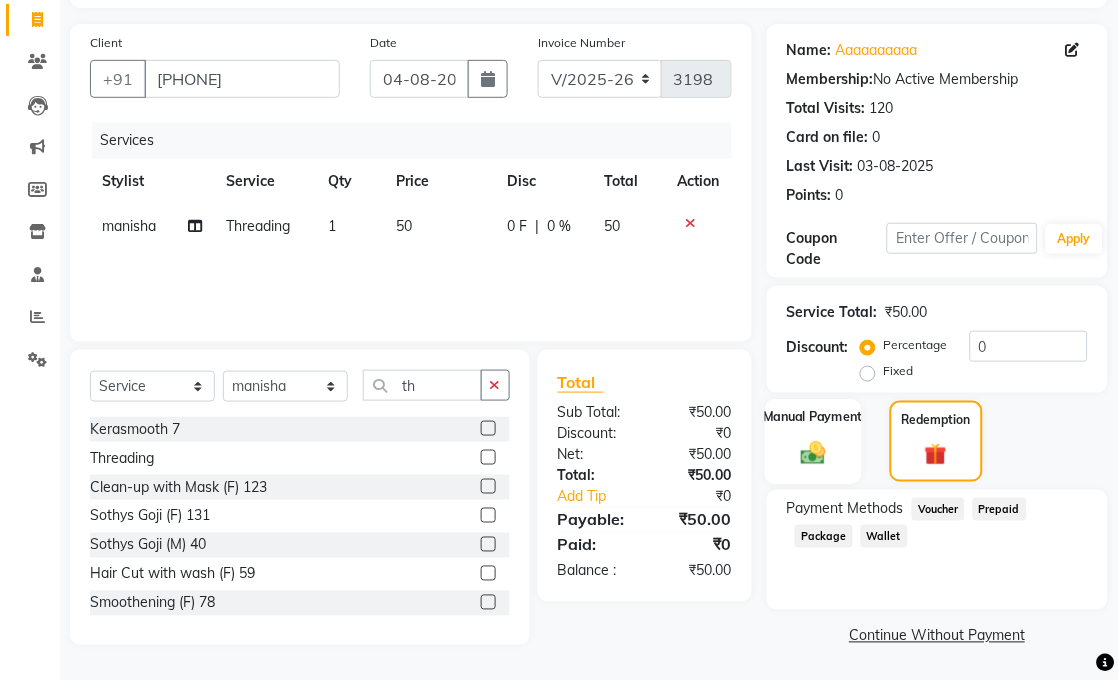 click on "Manual Payment" 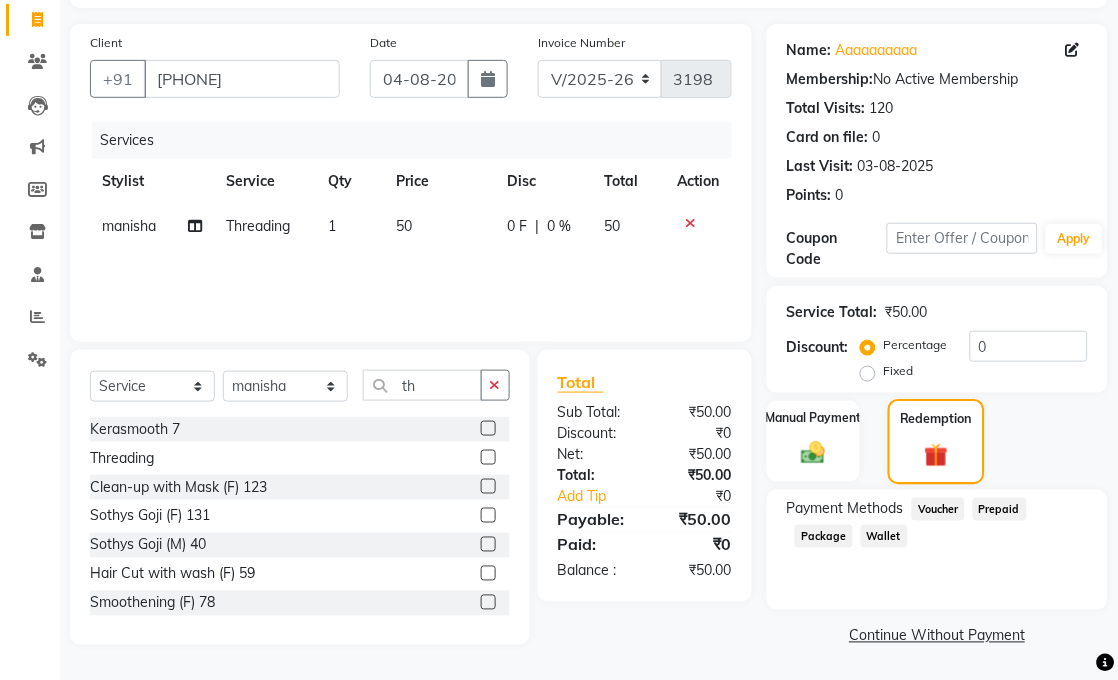 scroll, scrollTop: 125, scrollLeft: 0, axis: vertical 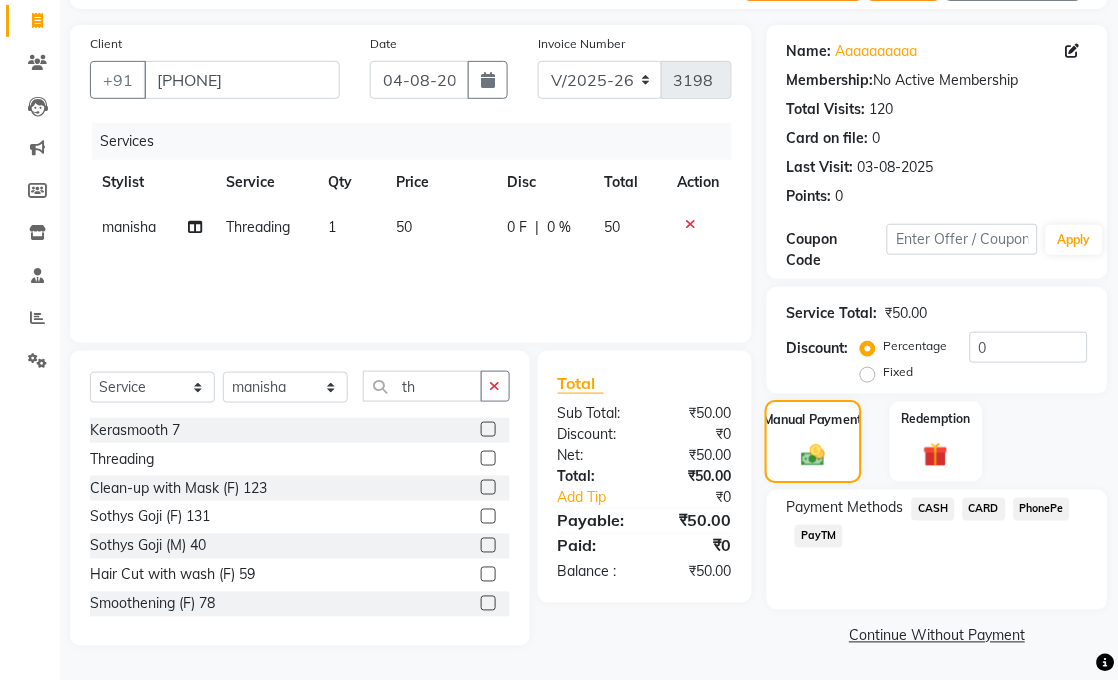 click 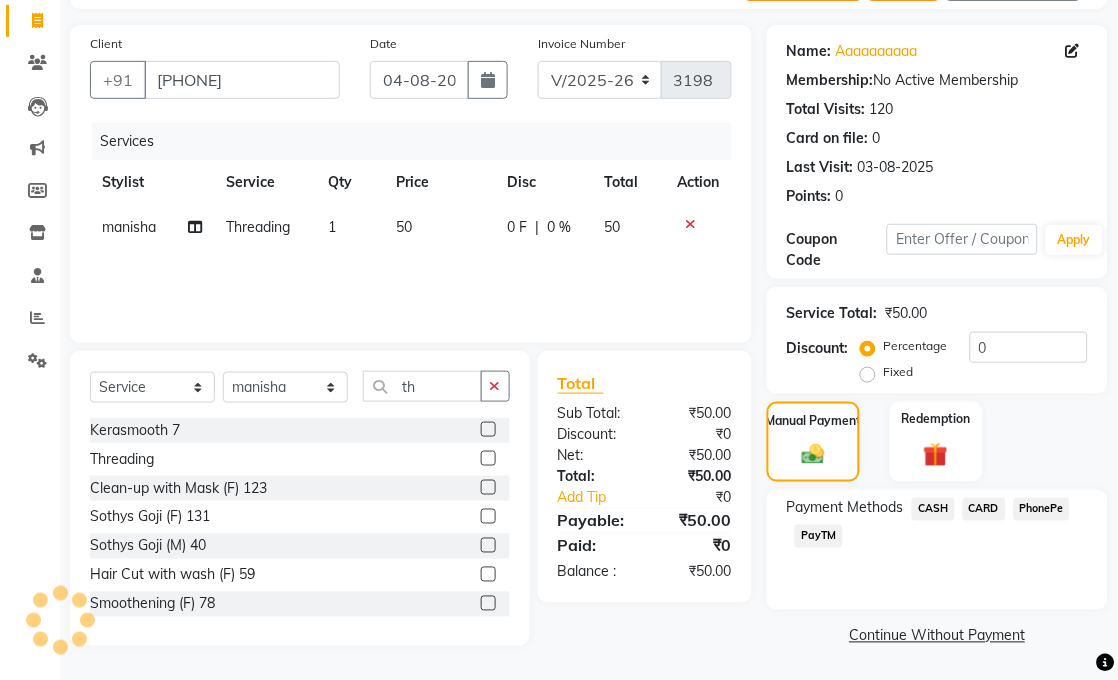 click 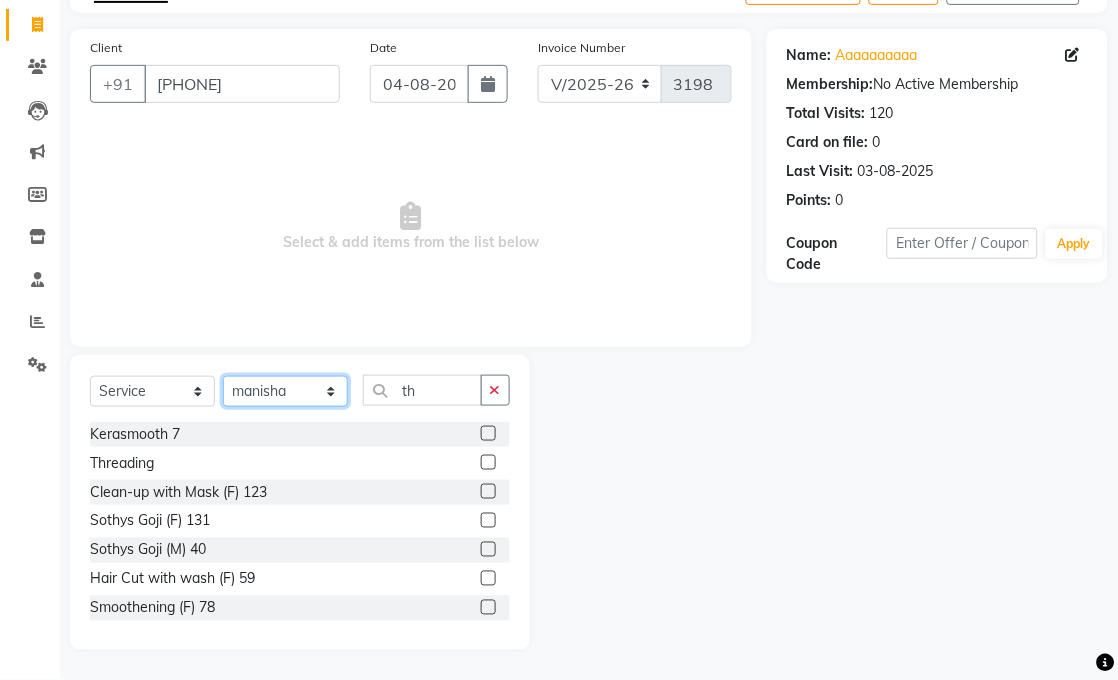 click on "Select Stylist Admin chahit COUNTOR hardeep mamta manisha MONISH navi NOSHAD ALI rahul shatnam shweta singh sunny tip" 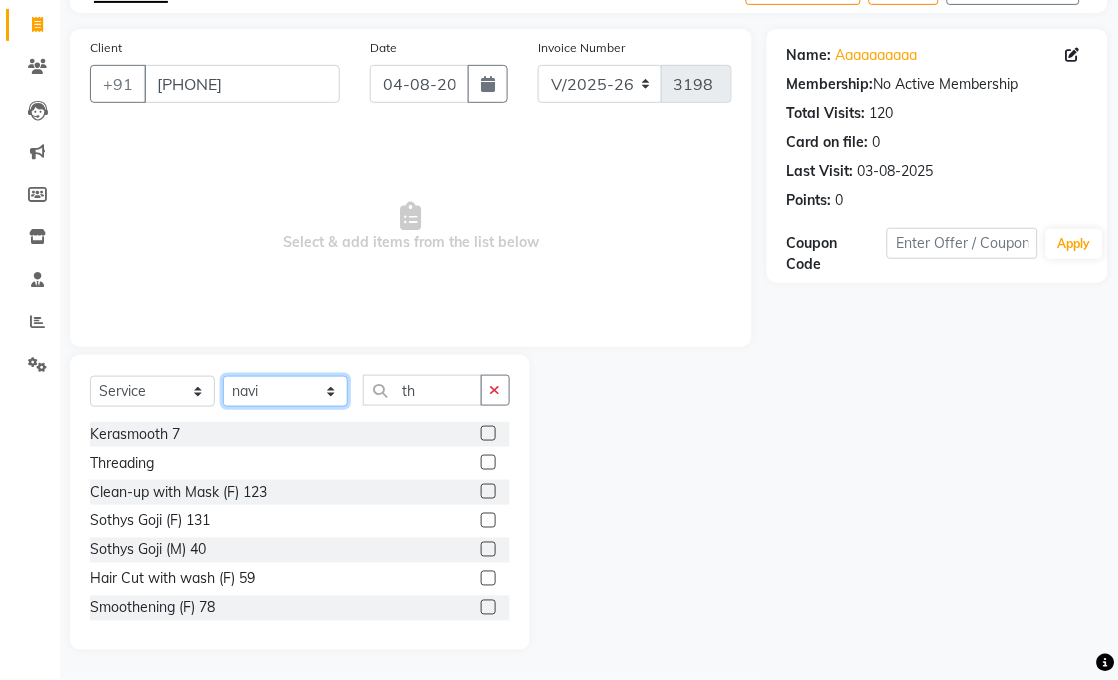 click on "Select Stylist Admin chahit COUNTOR hardeep mamta manisha MONISH navi NOSHAD ALI rahul shatnam shweta singh sunny tip" 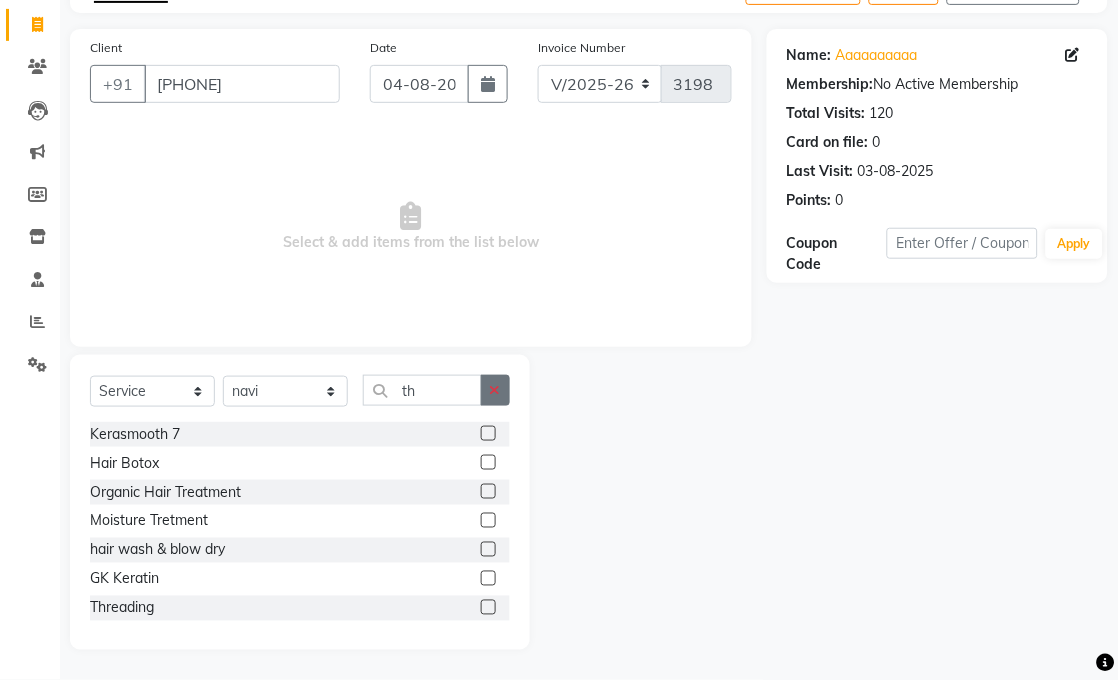 click 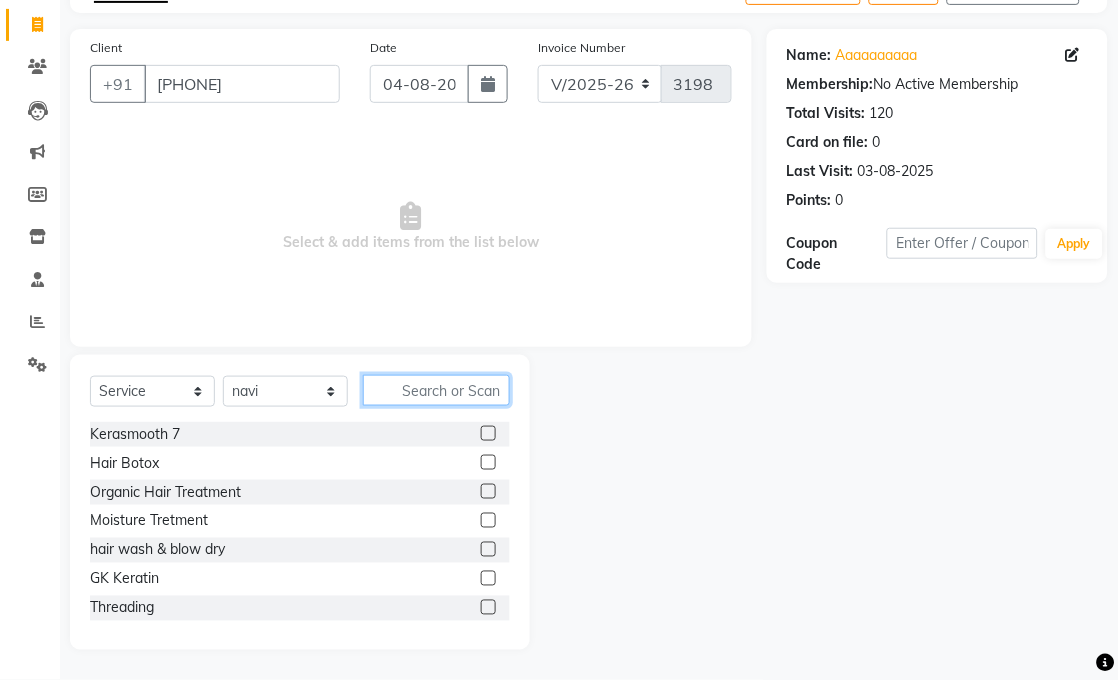 click 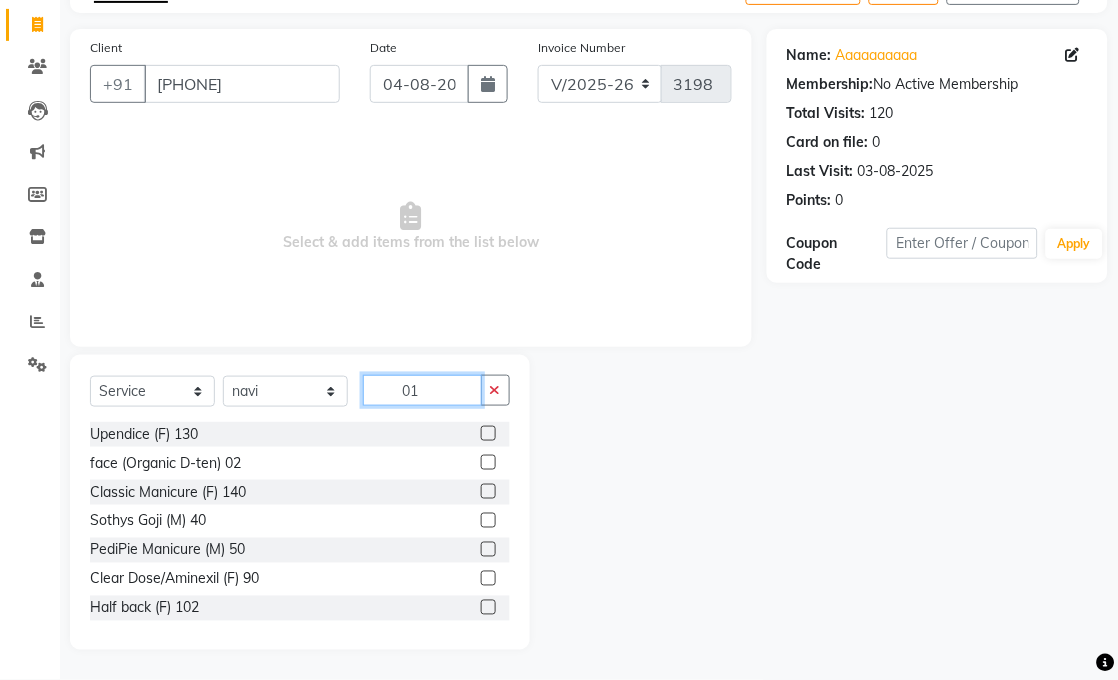 scroll, scrollTop: 0, scrollLeft: 0, axis: both 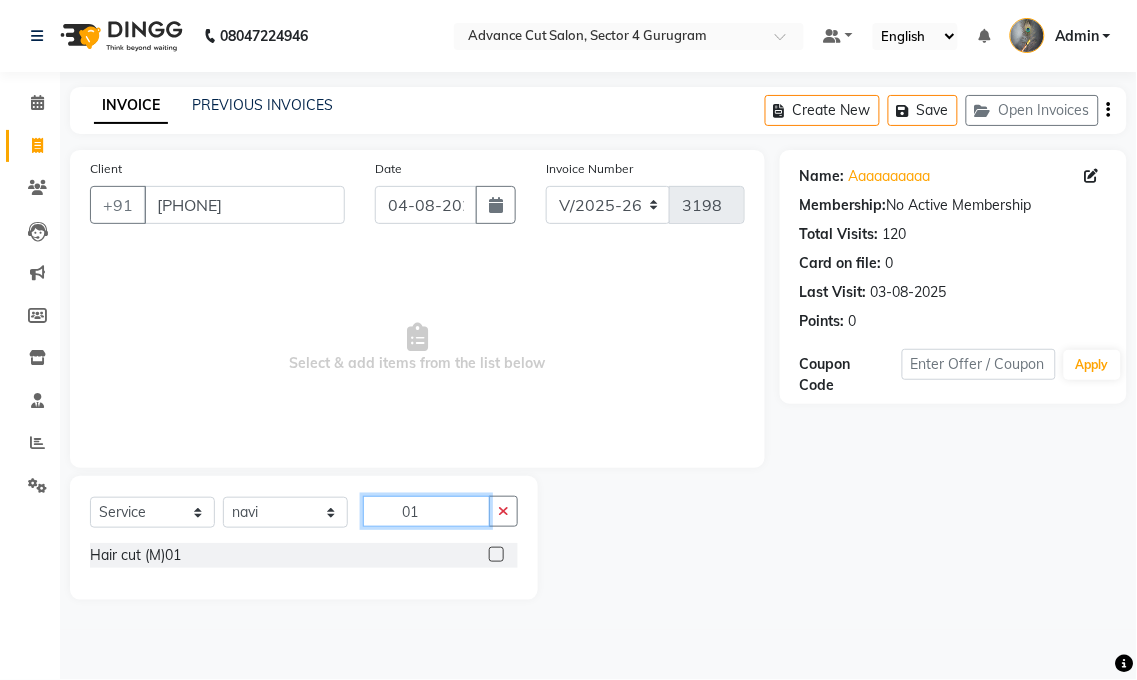 type on "01" 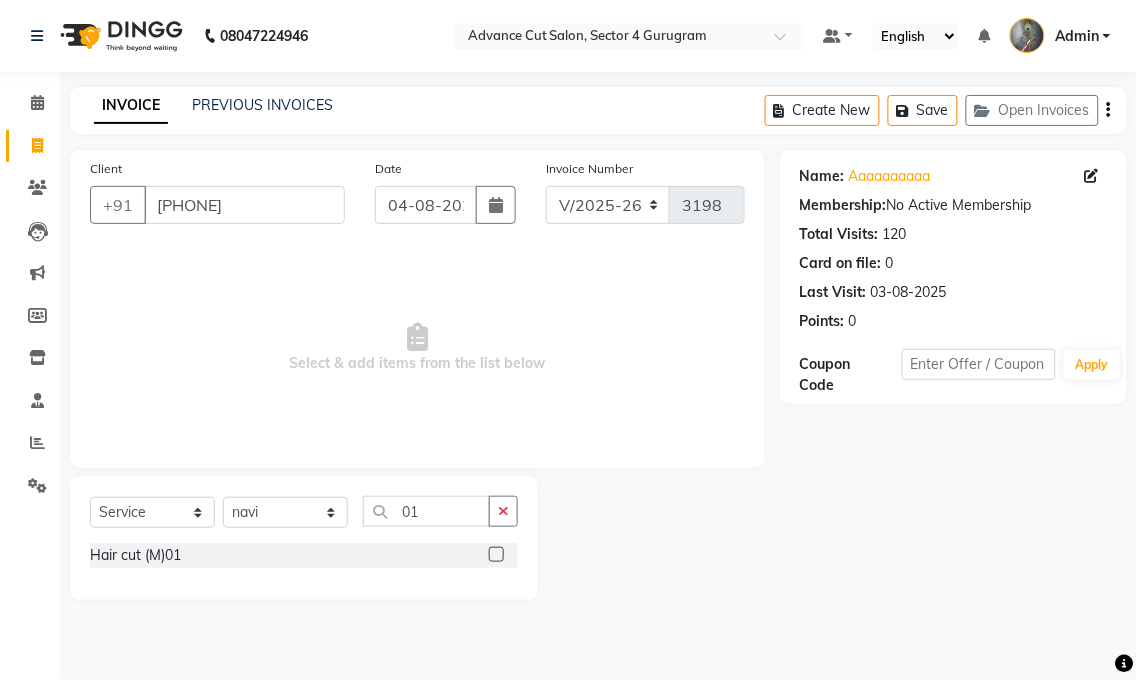 drag, startPoint x: 493, startPoint y: 557, endPoint x: 534, endPoint y: 554, distance: 41.109608 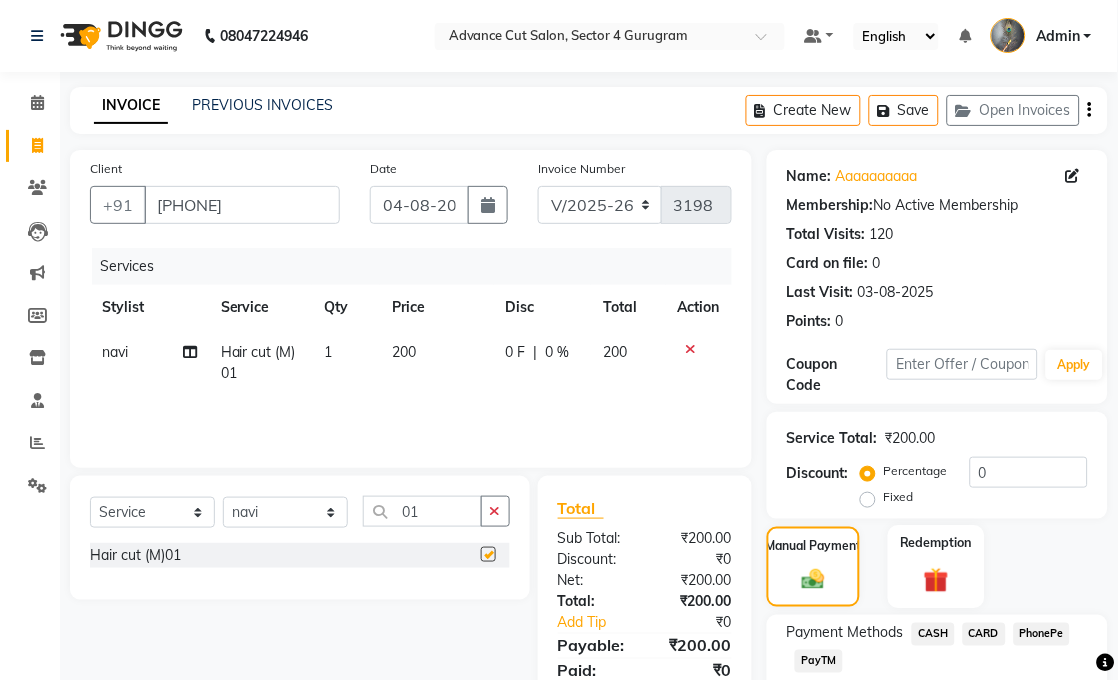 checkbox on "false" 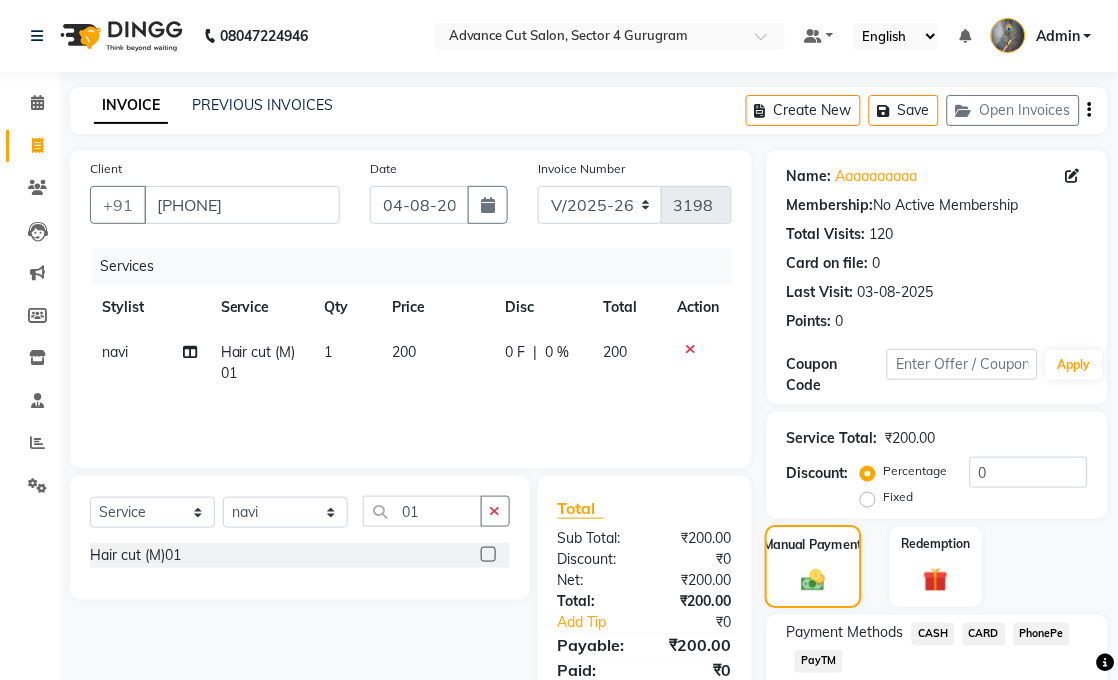 click 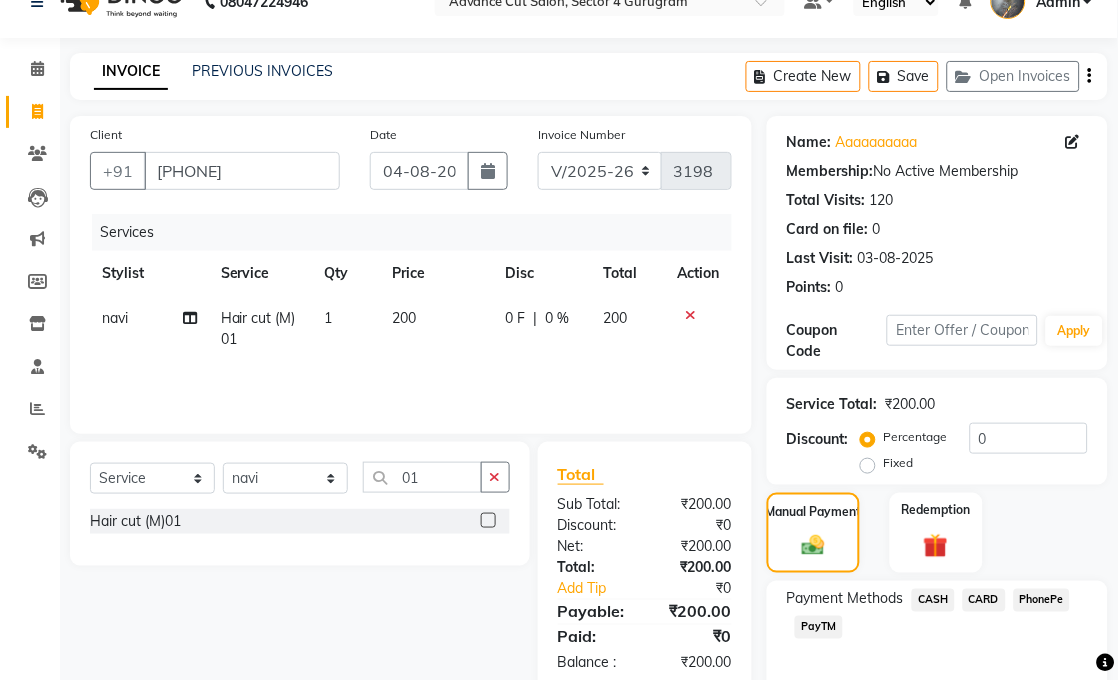 scroll, scrollTop: 125, scrollLeft: 0, axis: vertical 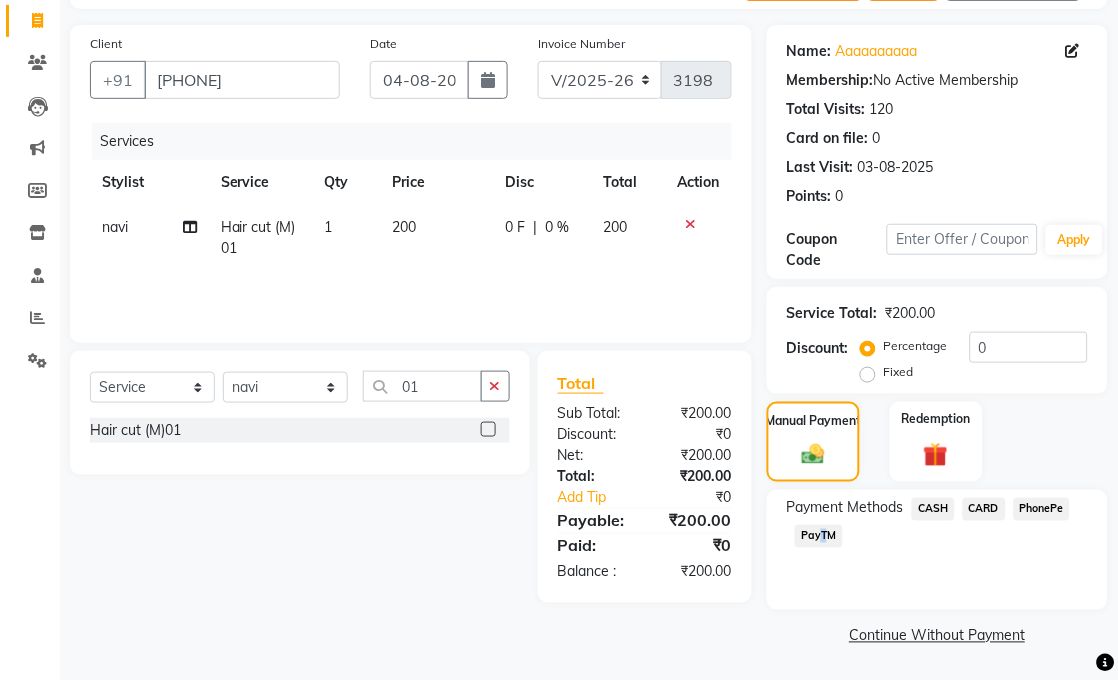 drag, startPoint x: 817, startPoint y: 530, endPoint x: 844, endPoint y: 556, distance: 37.48333 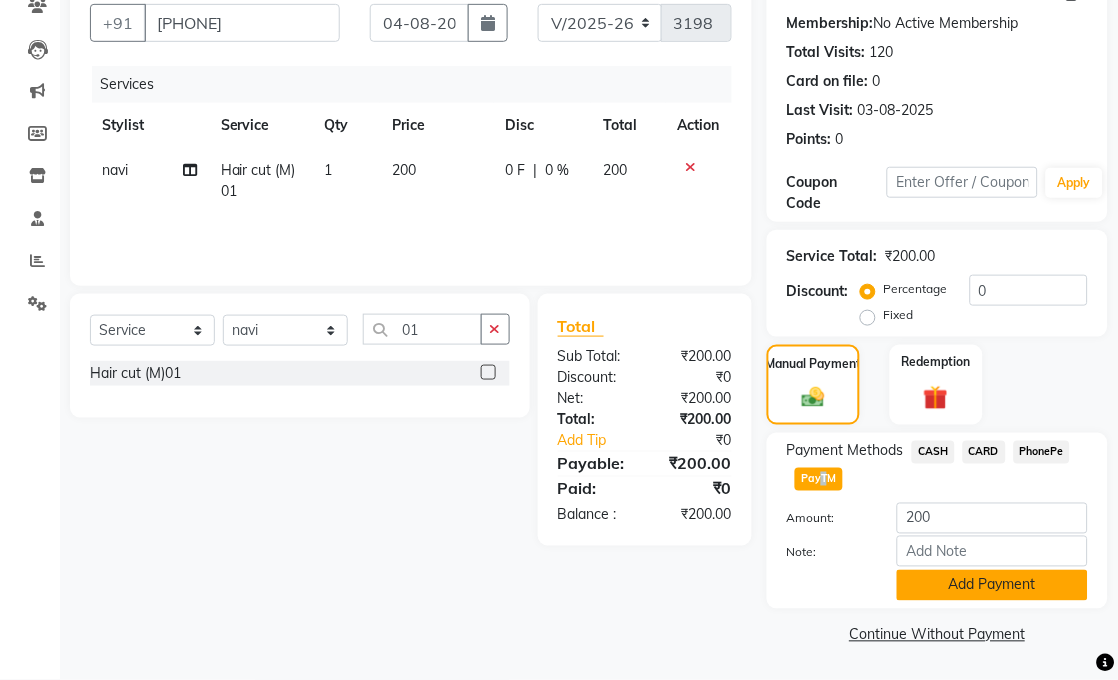 click on "Add Payment" 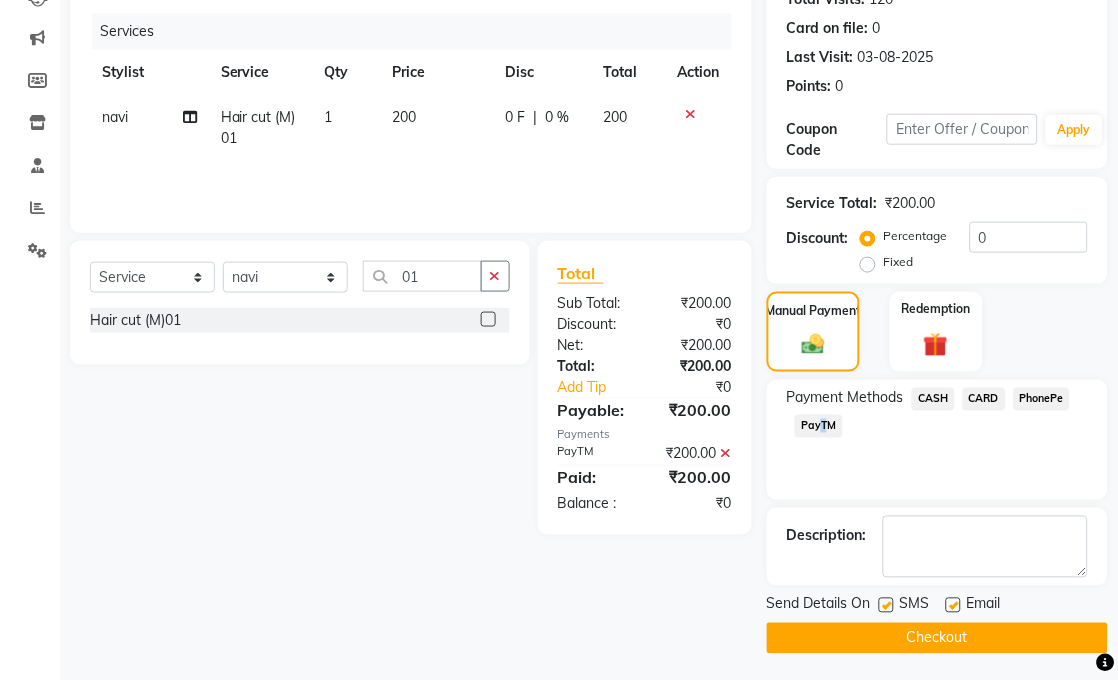 scroll, scrollTop: 238, scrollLeft: 0, axis: vertical 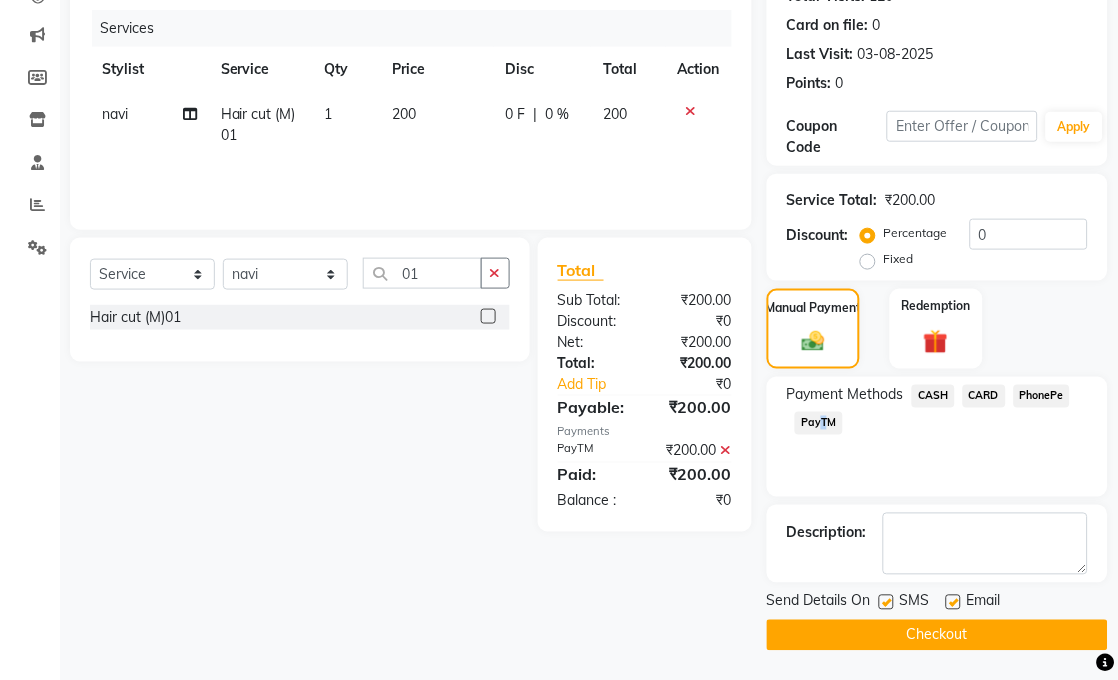 click on "Checkout" 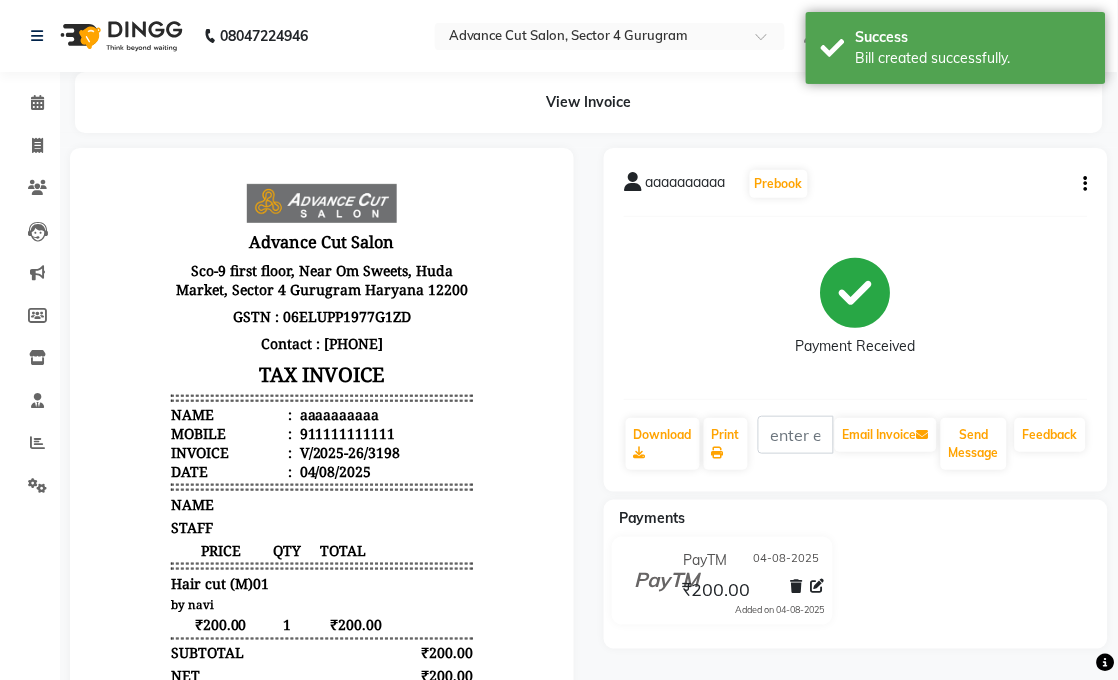 scroll, scrollTop: 0, scrollLeft: 0, axis: both 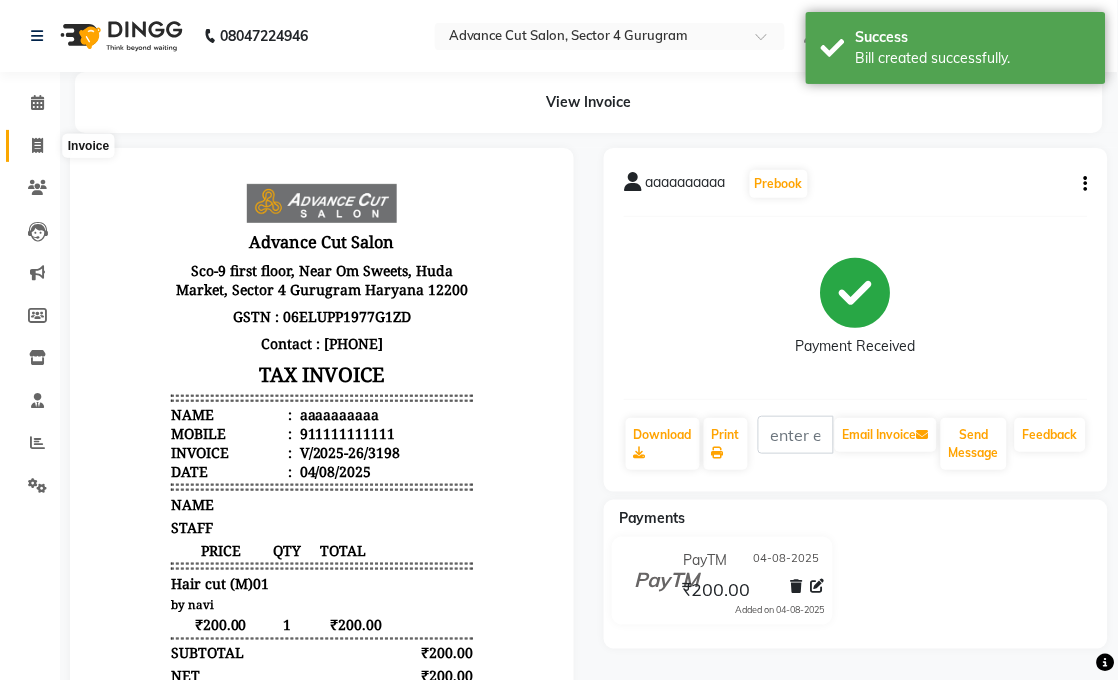 click 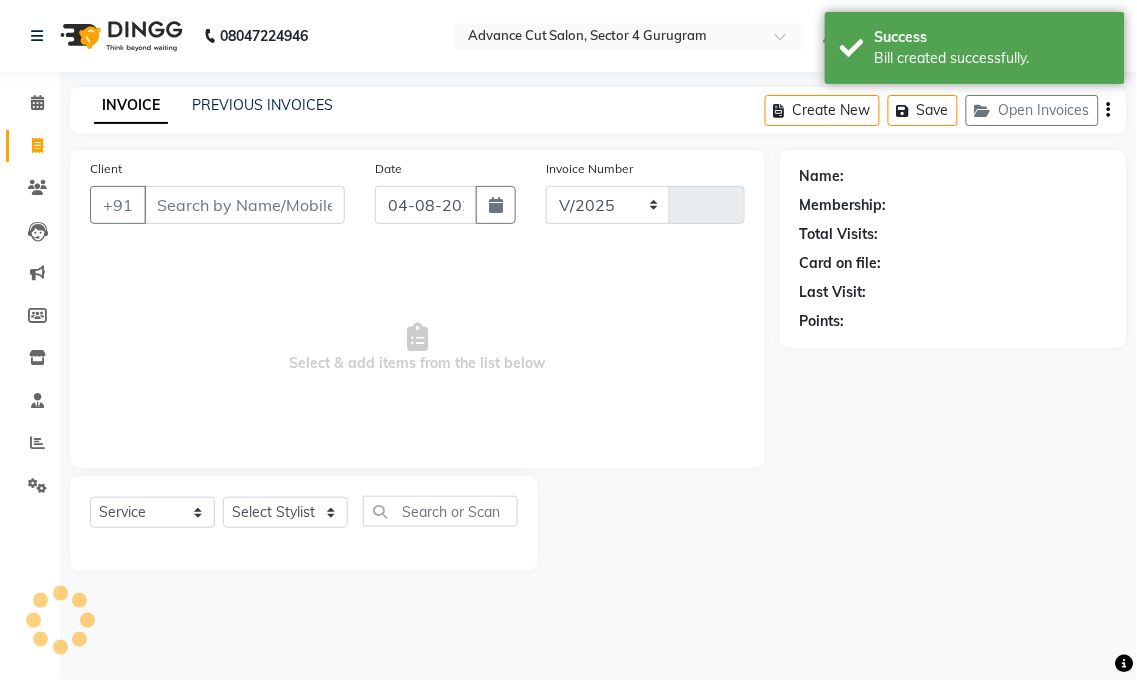 select on "4939" 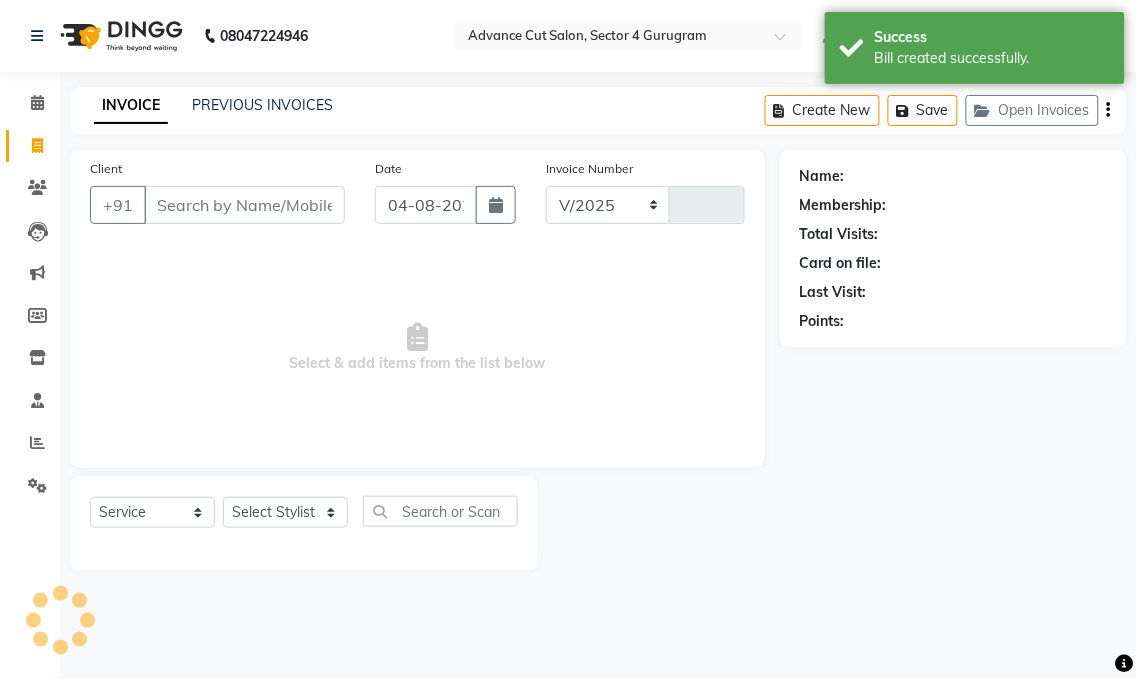 type on "3199" 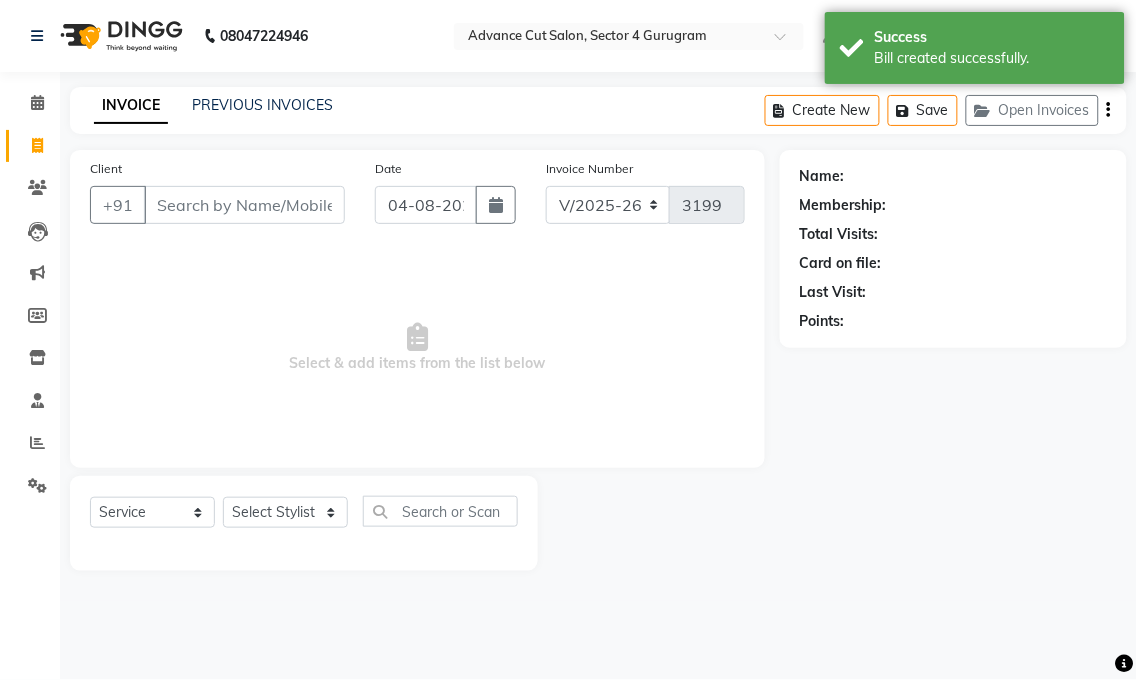 click on "Client" at bounding box center (244, 205) 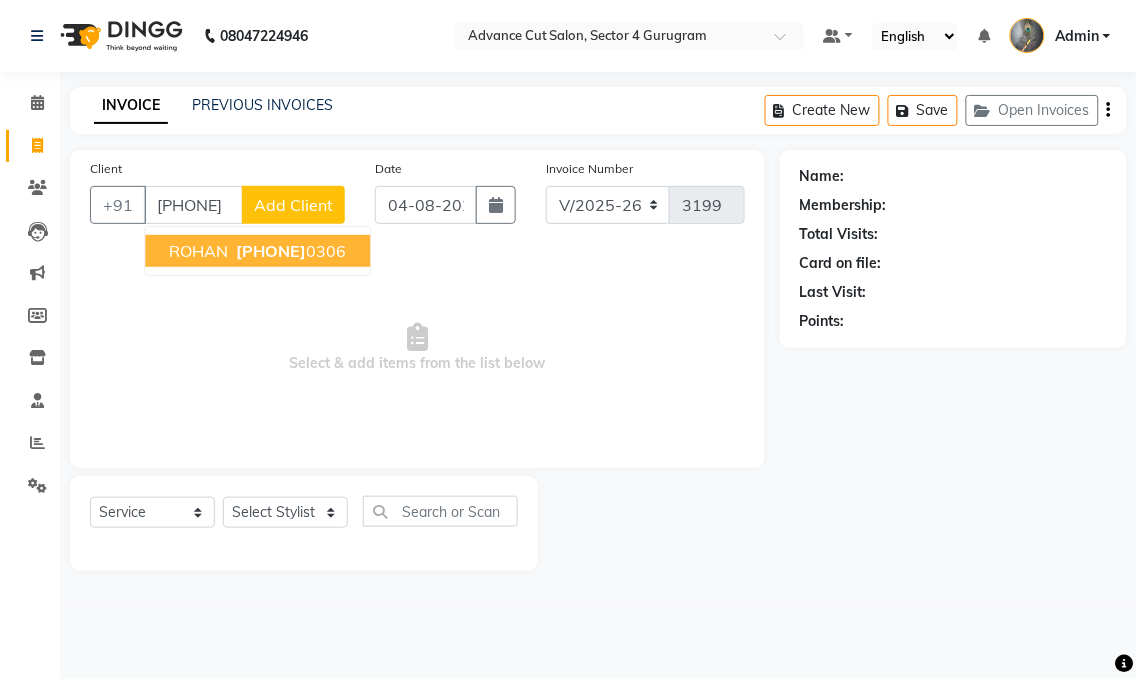click on "ROHAN   995377 0306" at bounding box center (257, 251) 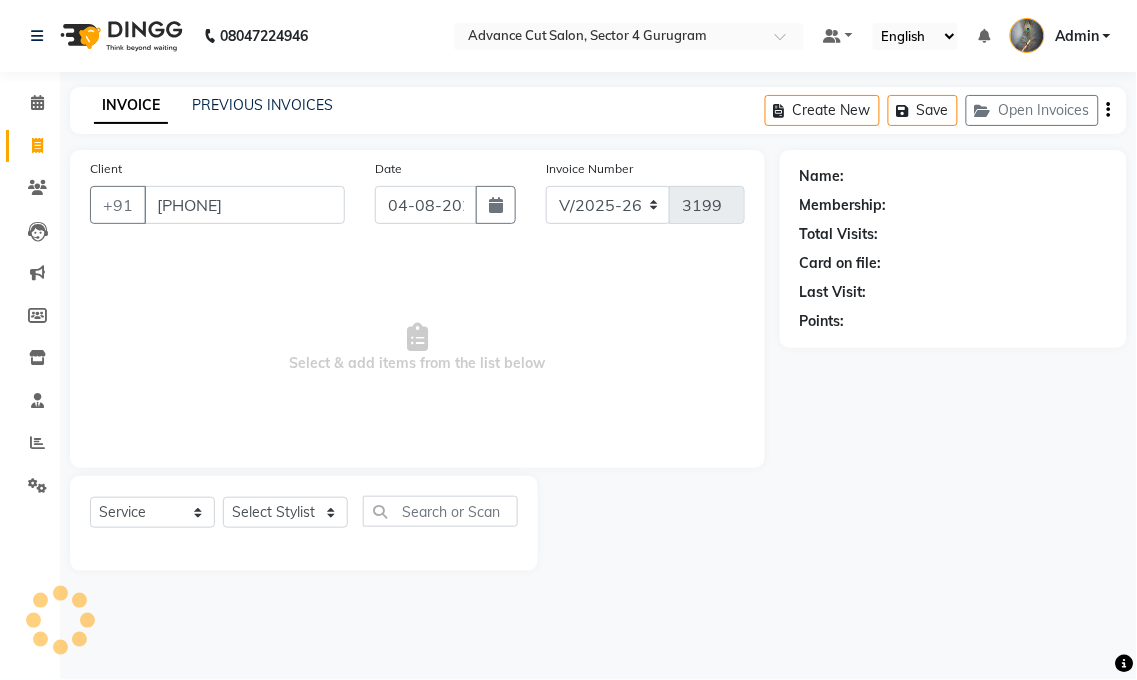 type on "[PHONE]" 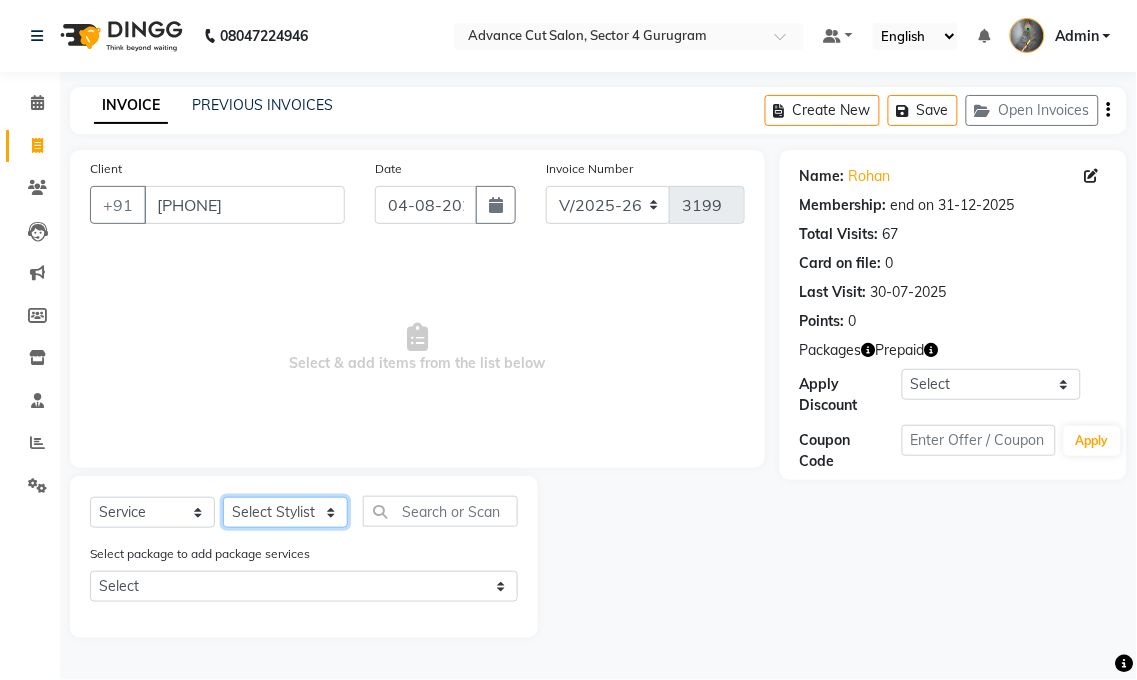 click on "Select Stylist Admin chahit COUNTOR hardeep mamta manisha MONISH navi NOSHAD ALI rahul shatnam shweta singh sunny tip" 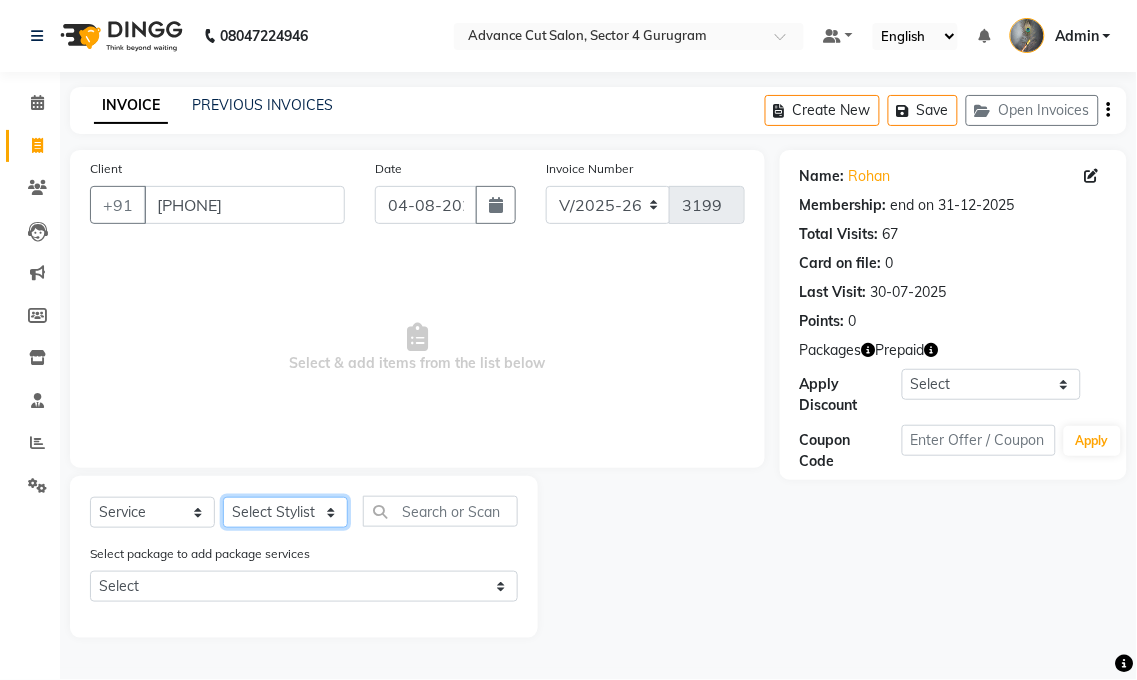 select on "38522" 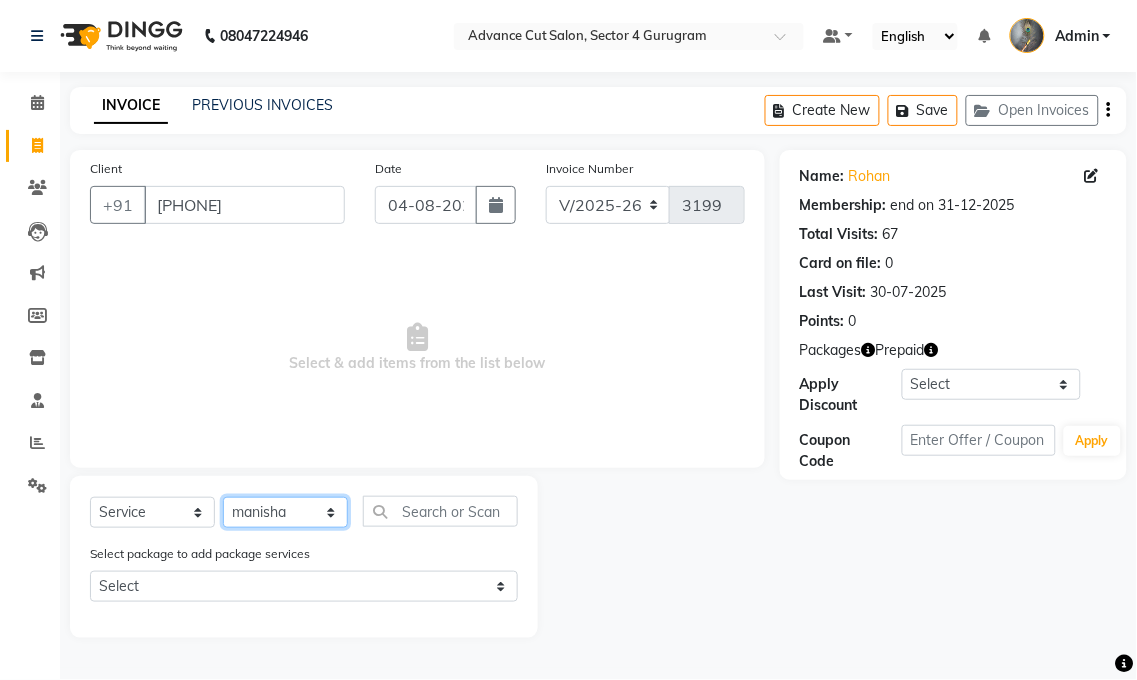 click on "Select Stylist Admin chahit COUNTOR hardeep mamta manisha MONISH navi NOSHAD ALI rahul shatnam shweta singh sunny tip" 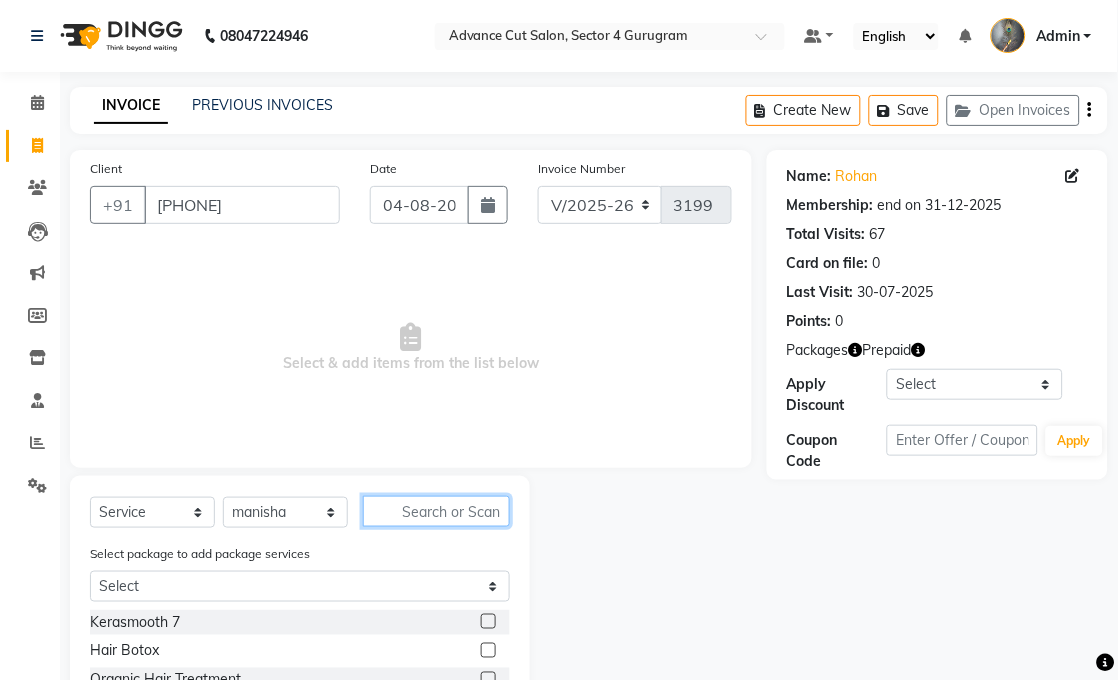 click 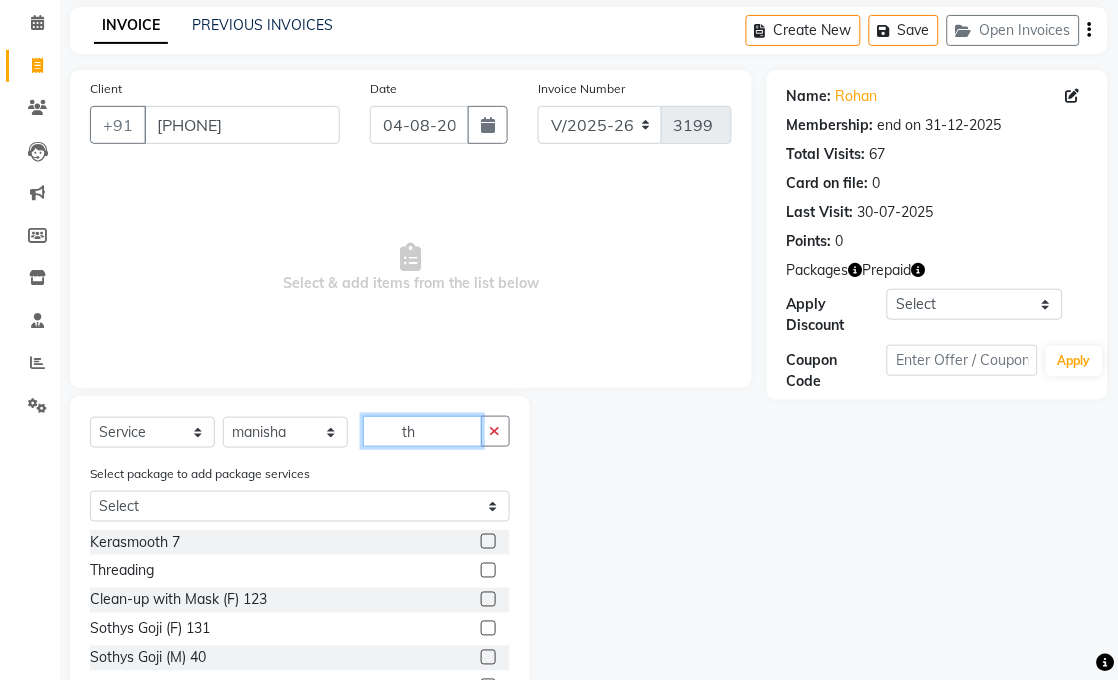 scroll, scrollTop: 188, scrollLeft: 0, axis: vertical 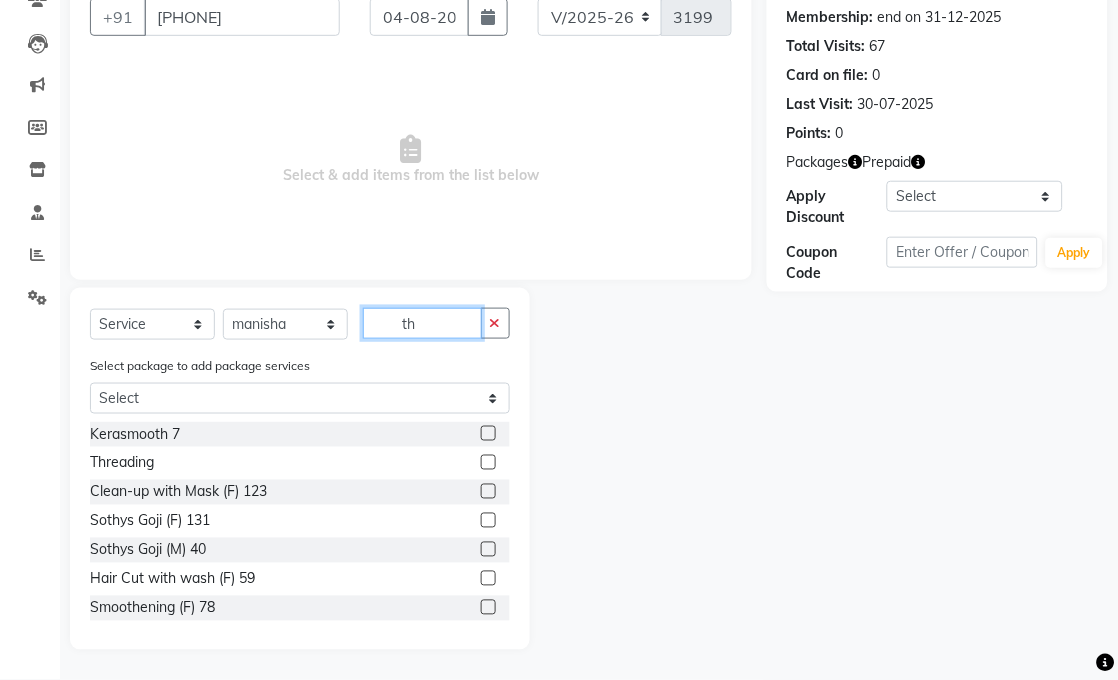 type on "th" 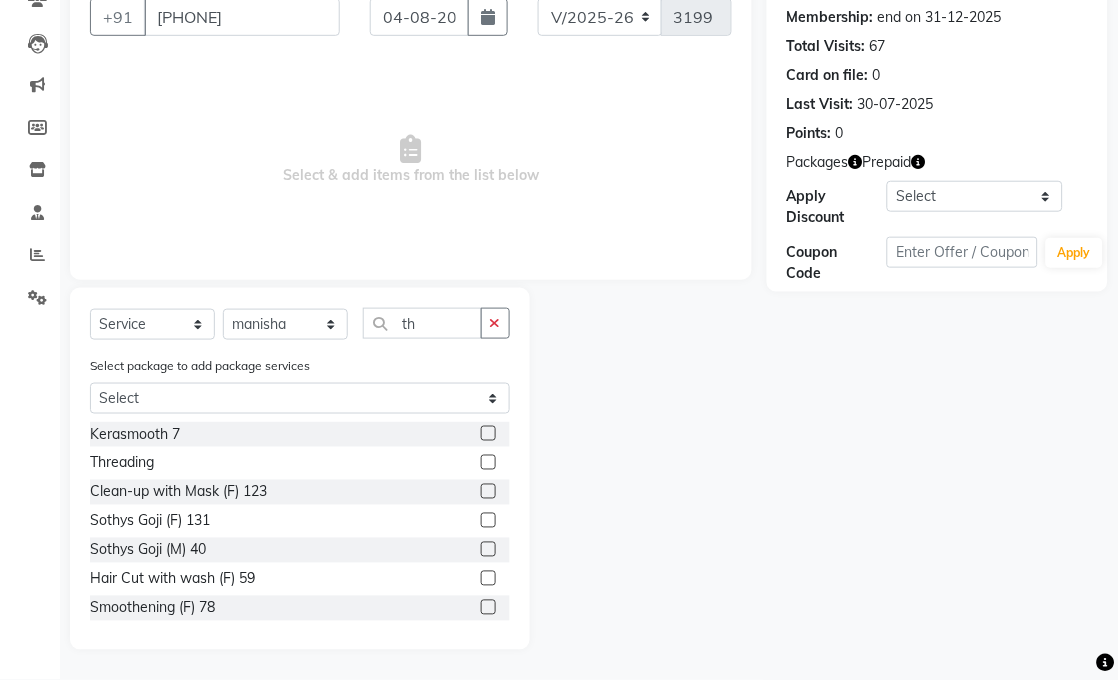click 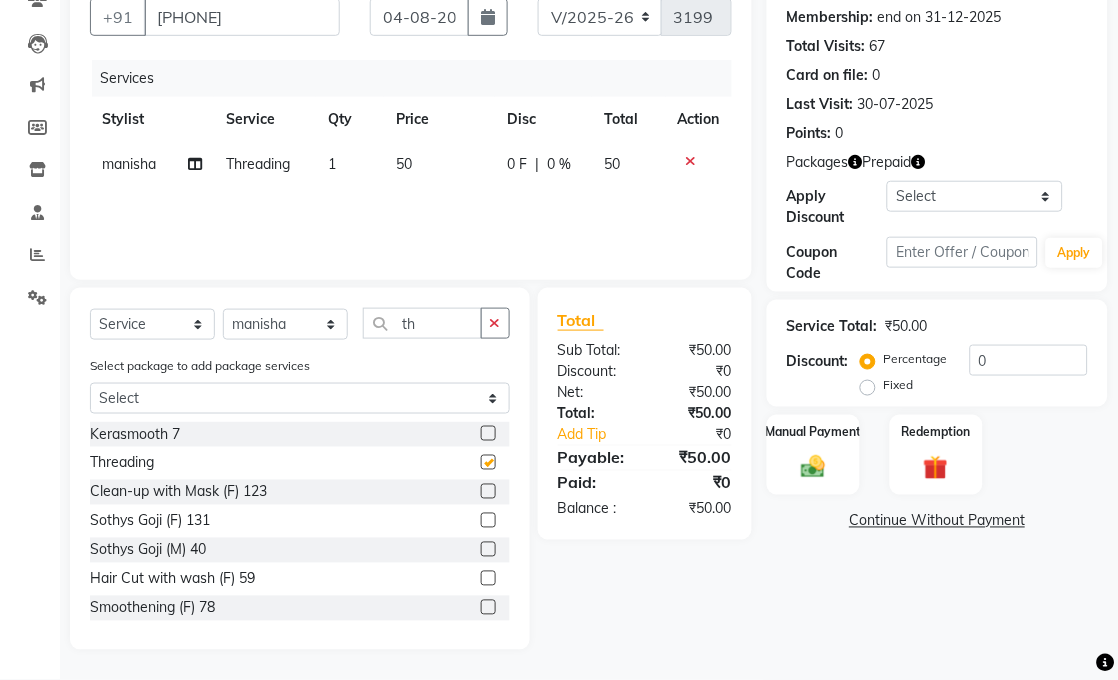checkbox on "false" 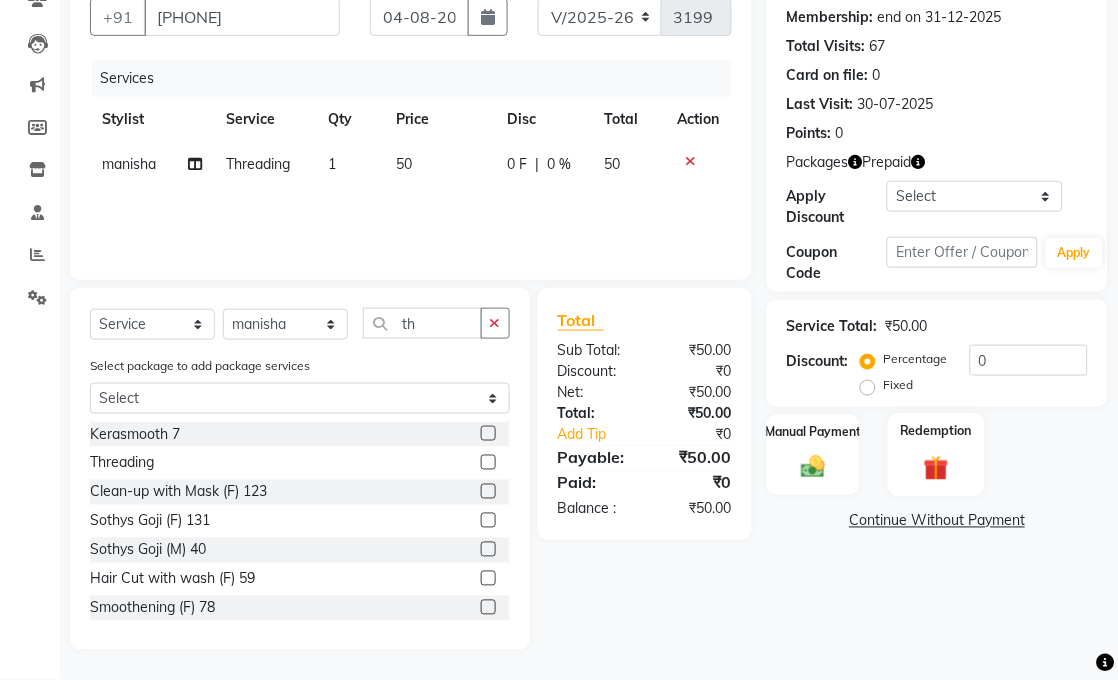 click on "Redemption" 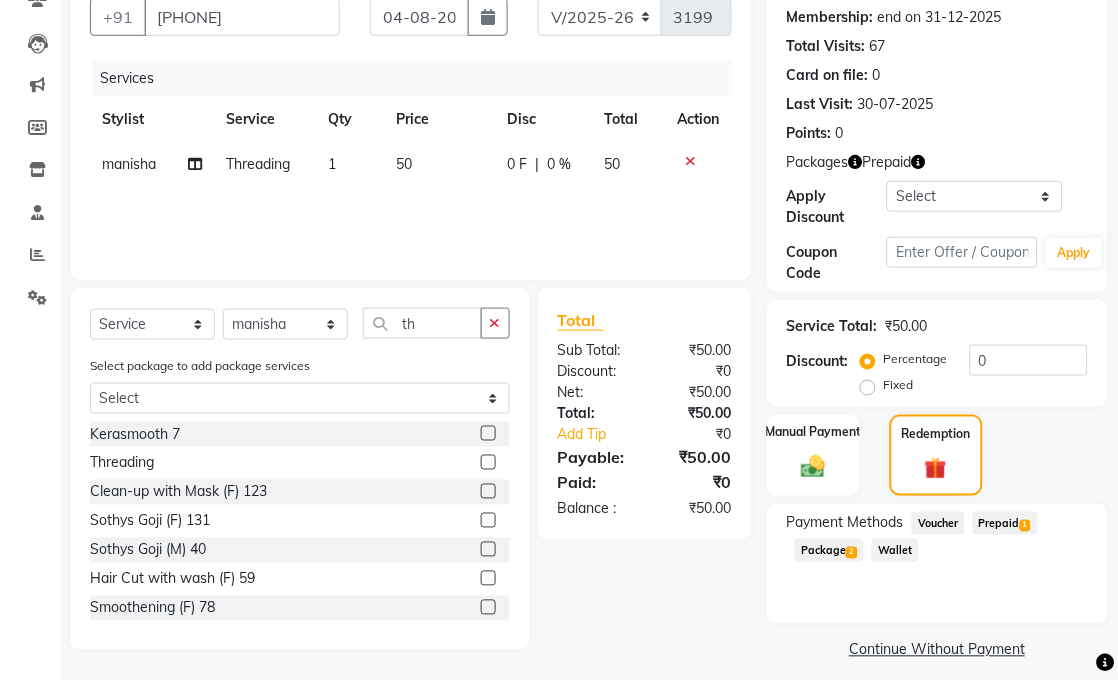 click on "2" 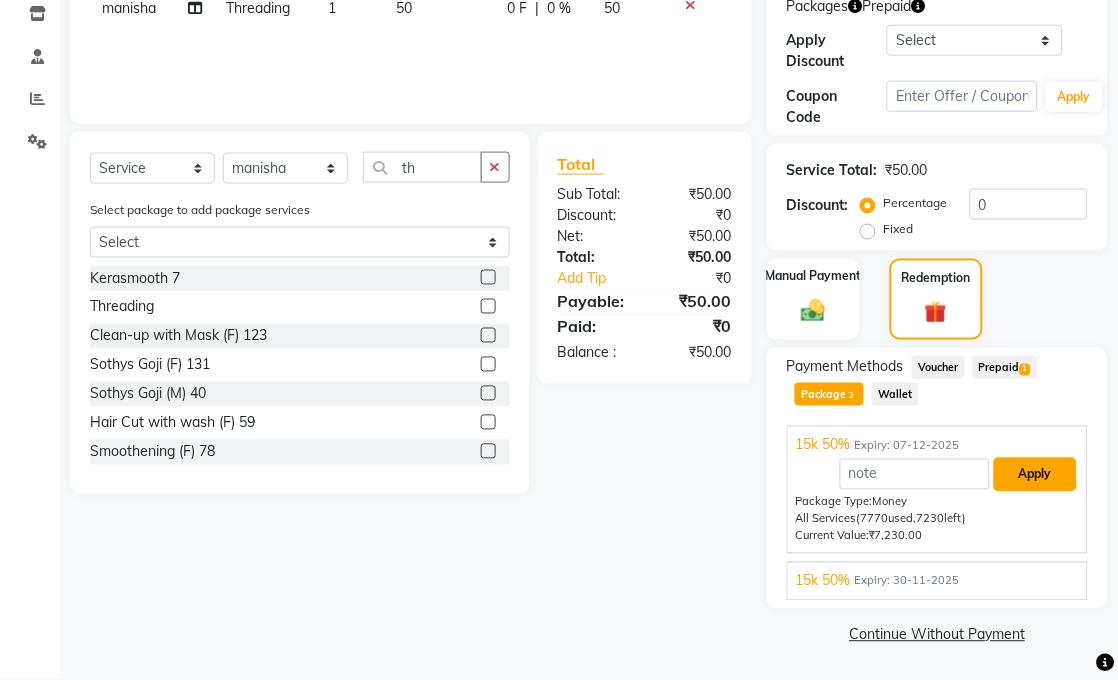 click on "Apply" at bounding box center (1035, 475) 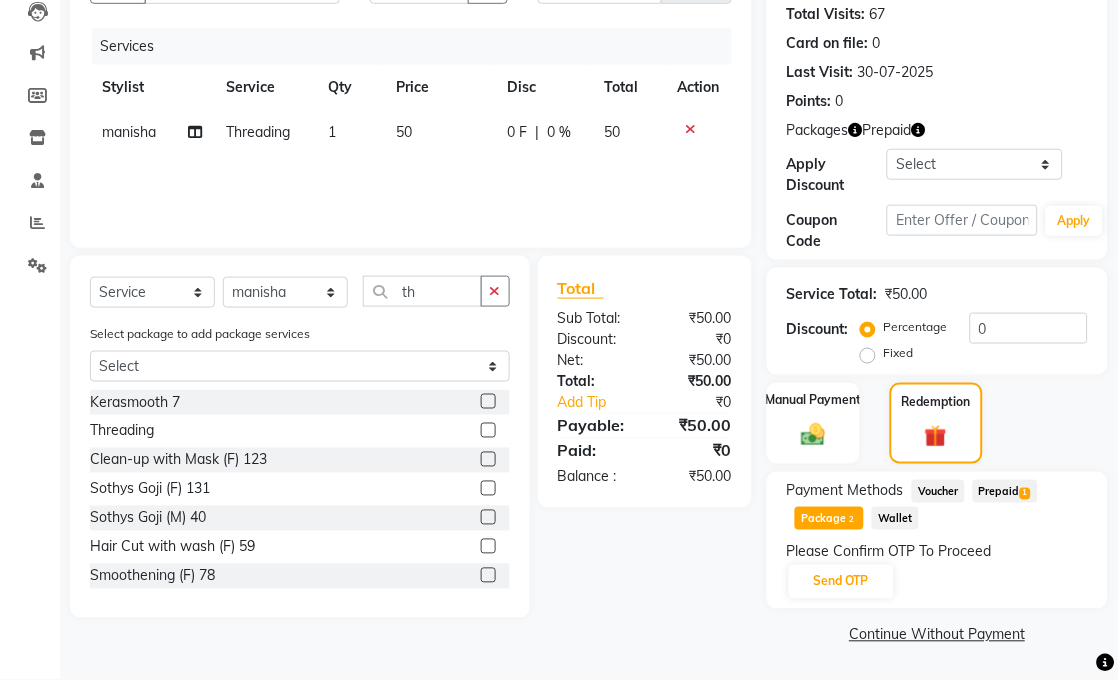 scroll, scrollTop: 220, scrollLeft: 0, axis: vertical 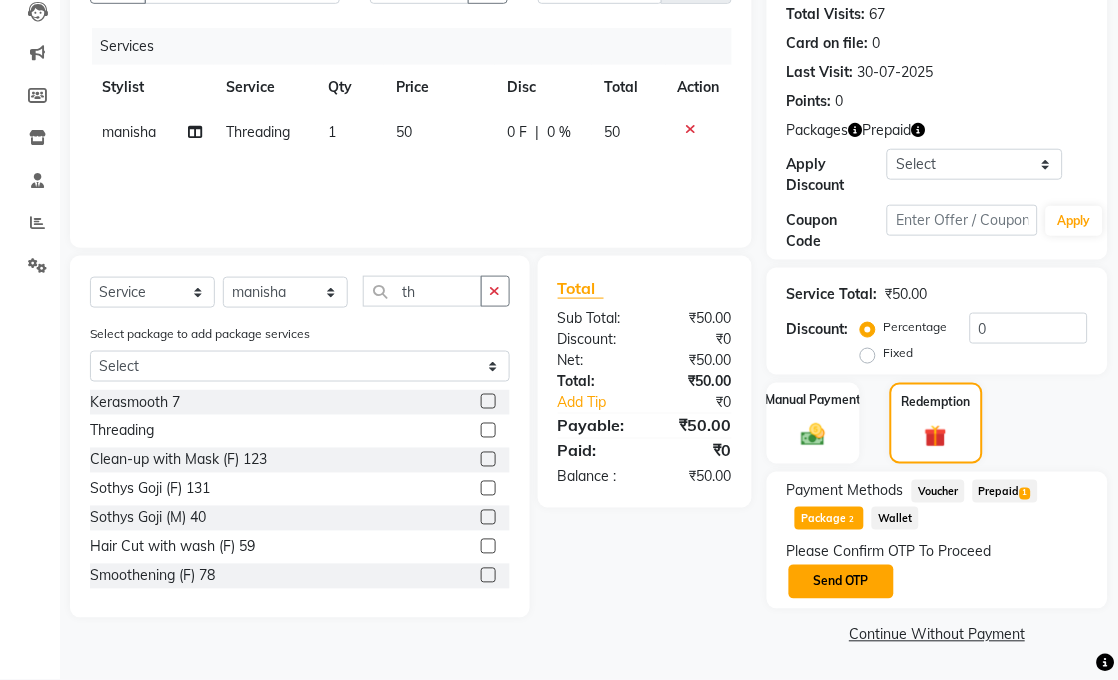 click on "Send OTP" 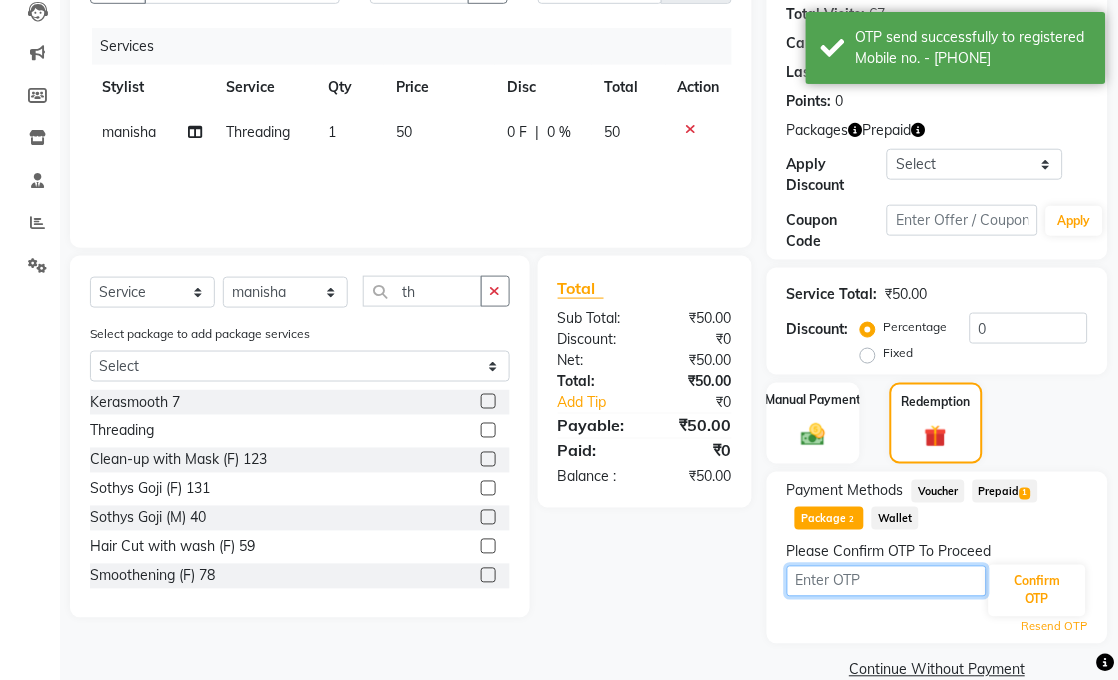 click at bounding box center (887, 581) 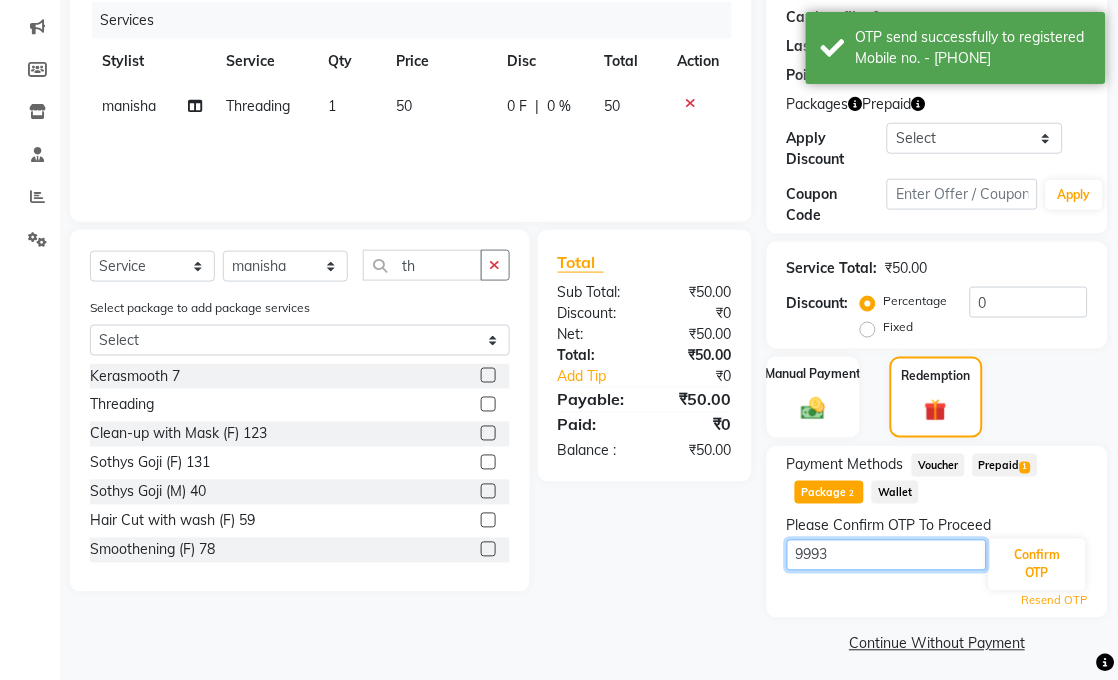 scroll, scrollTop: 254, scrollLeft: 0, axis: vertical 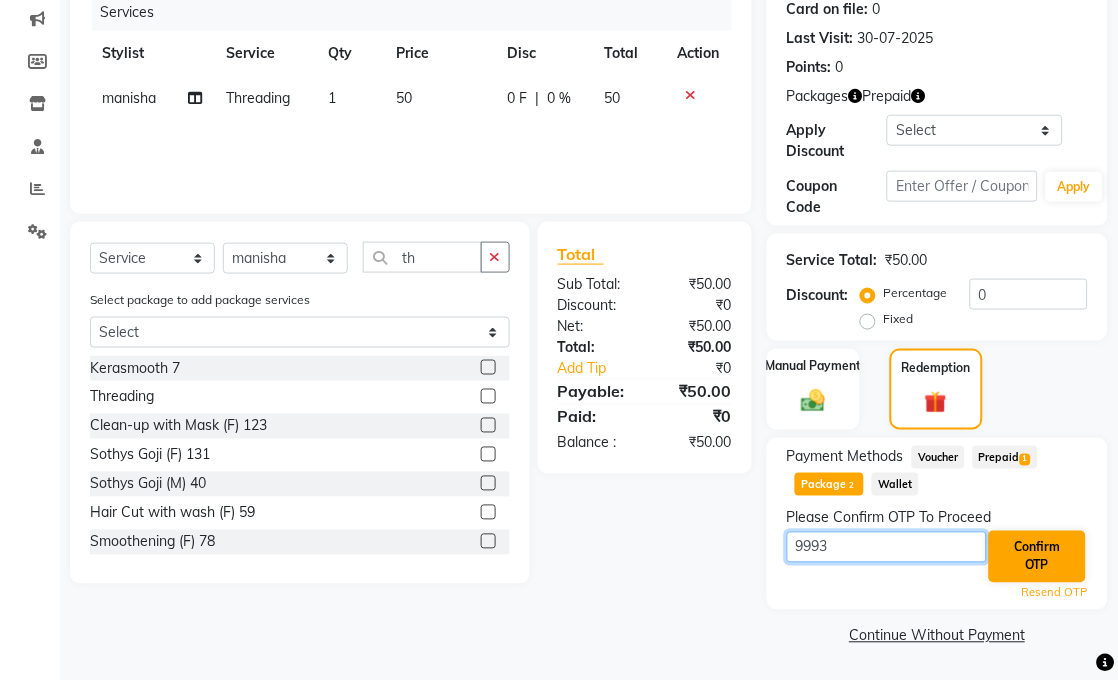 type on "9993" 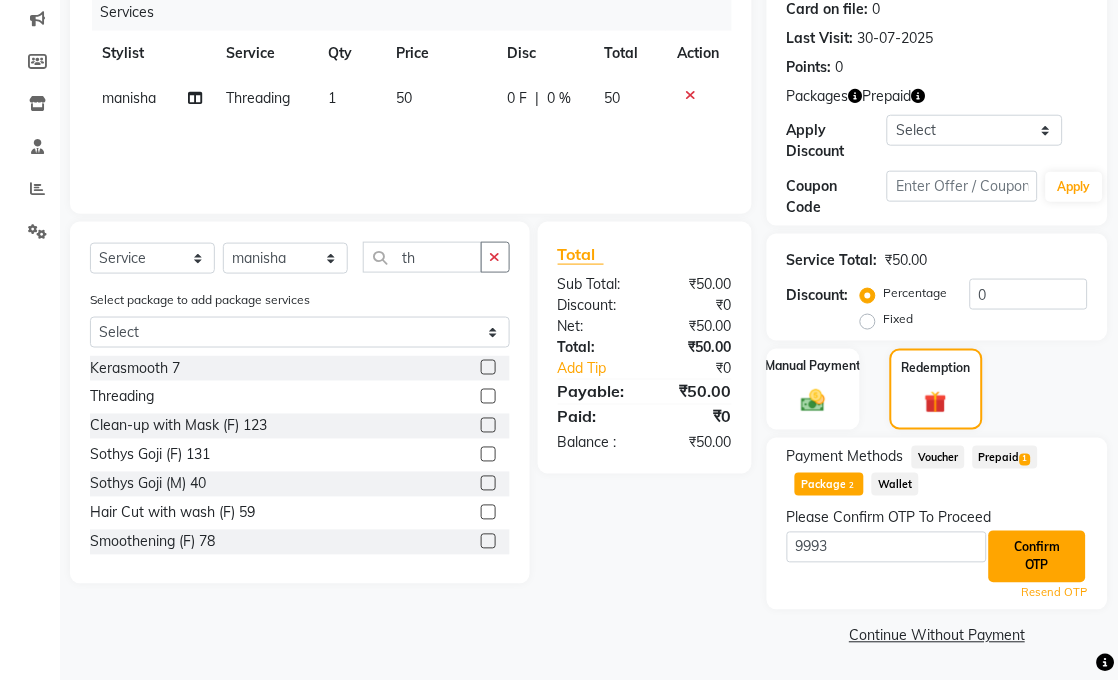 click on "Confirm OTP" 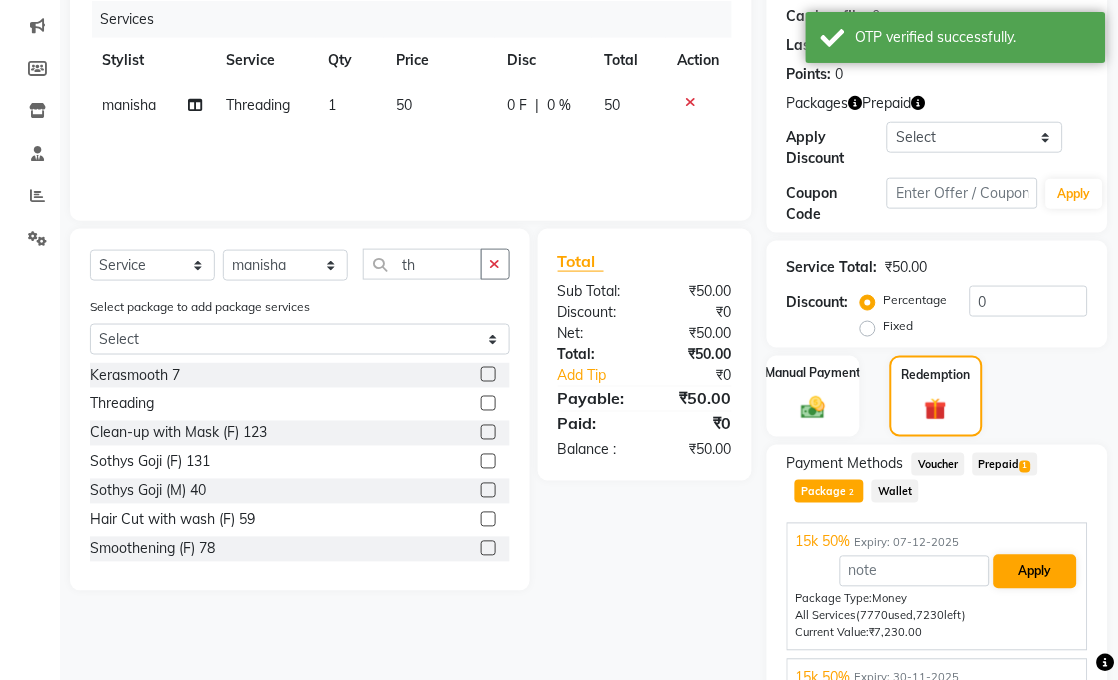 scroll, scrollTop: 254, scrollLeft: 0, axis: vertical 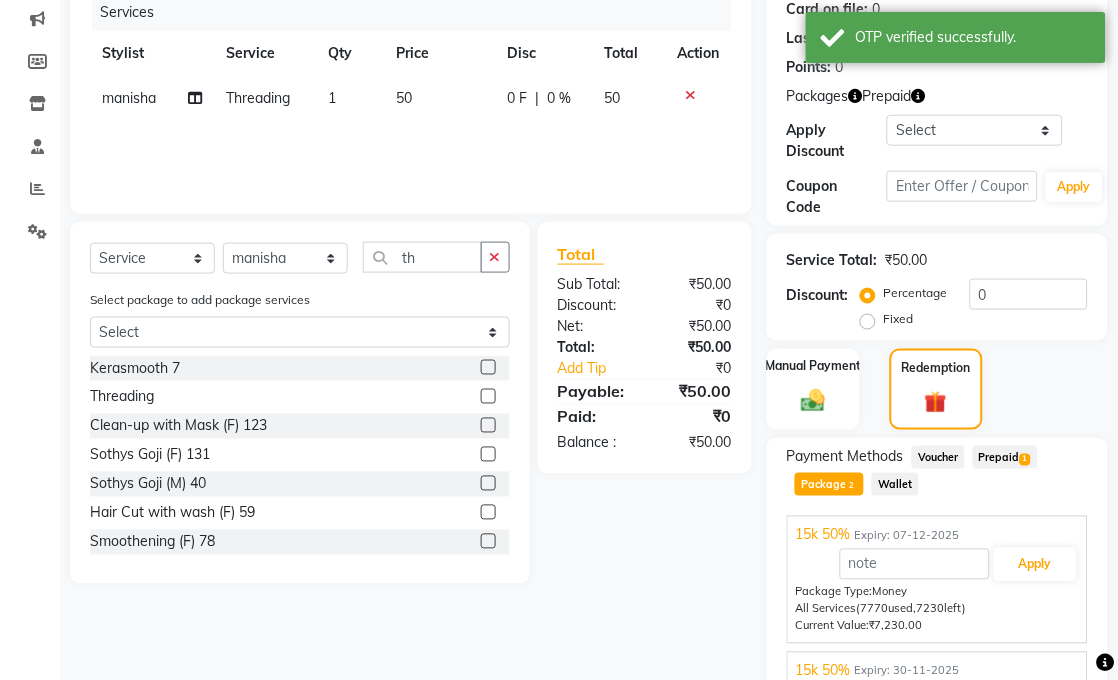 click on "Apply" at bounding box center [937, 565] 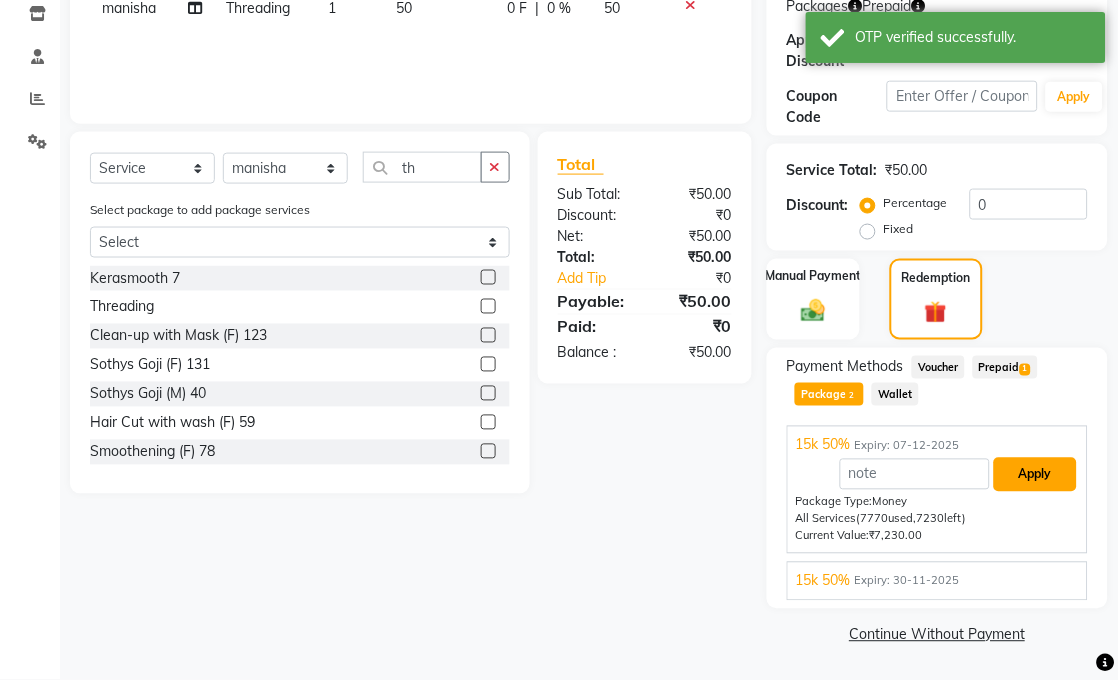 click on "Apply" at bounding box center [1035, 475] 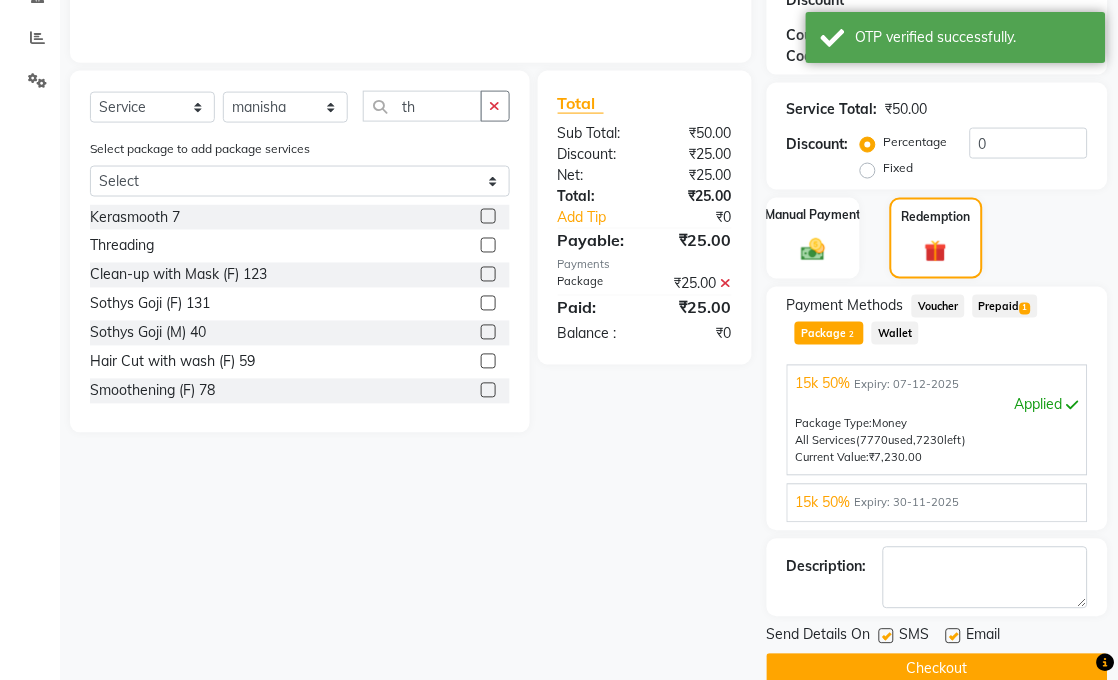 scroll, scrollTop: 440, scrollLeft: 0, axis: vertical 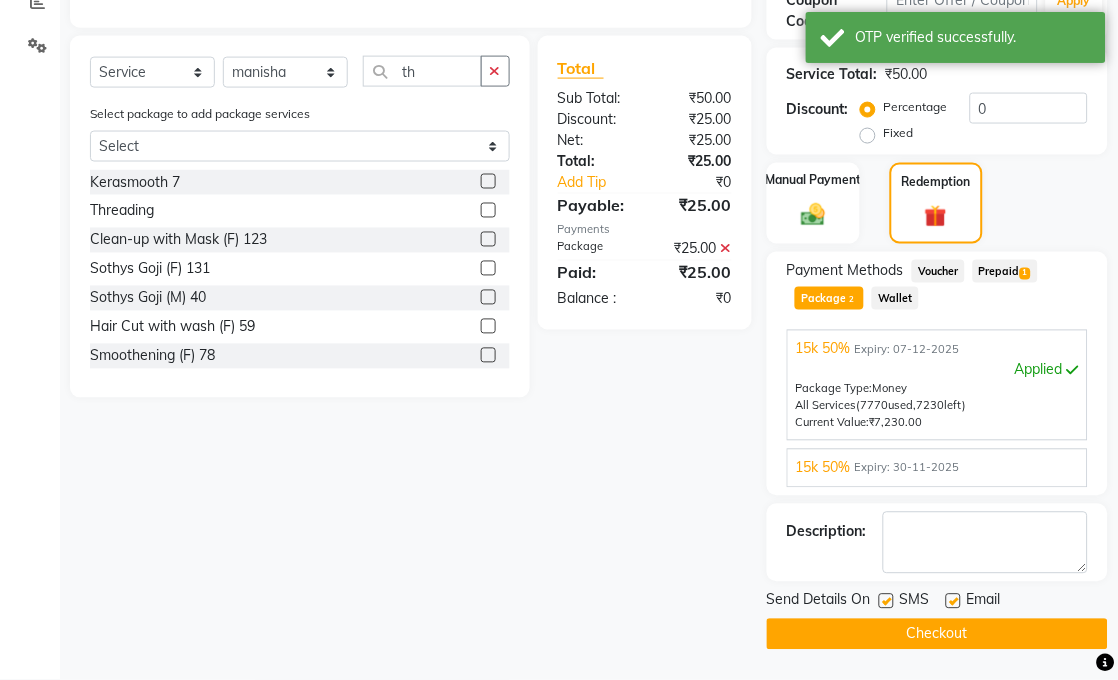 click on "Checkout" 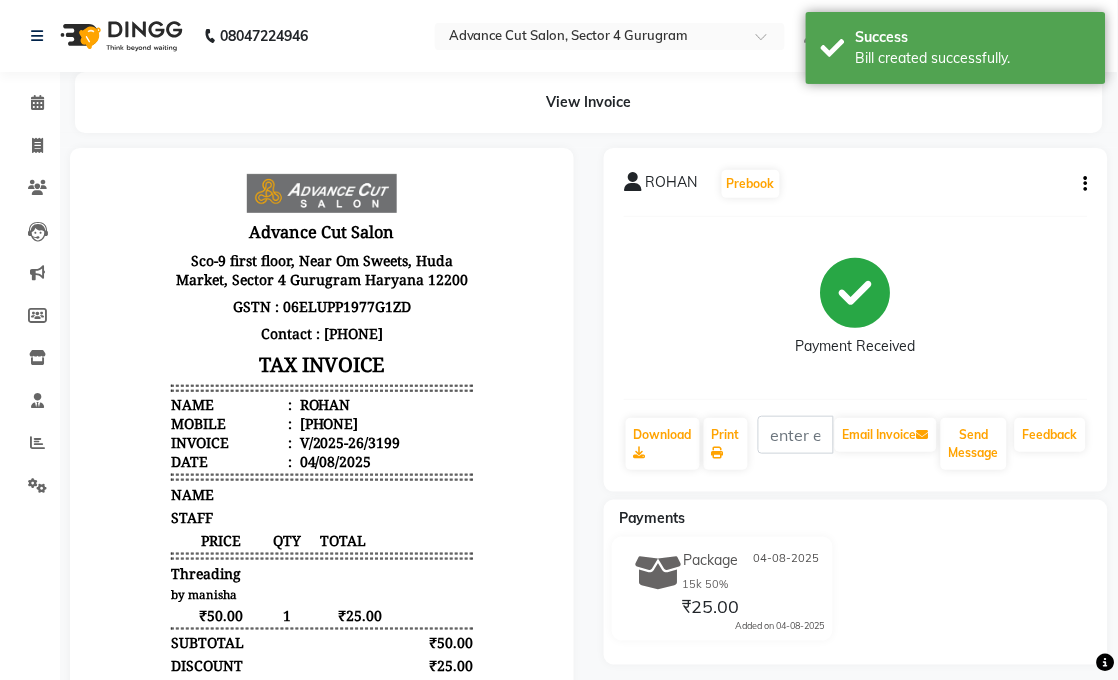 scroll, scrollTop: 15, scrollLeft: 0, axis: vertical 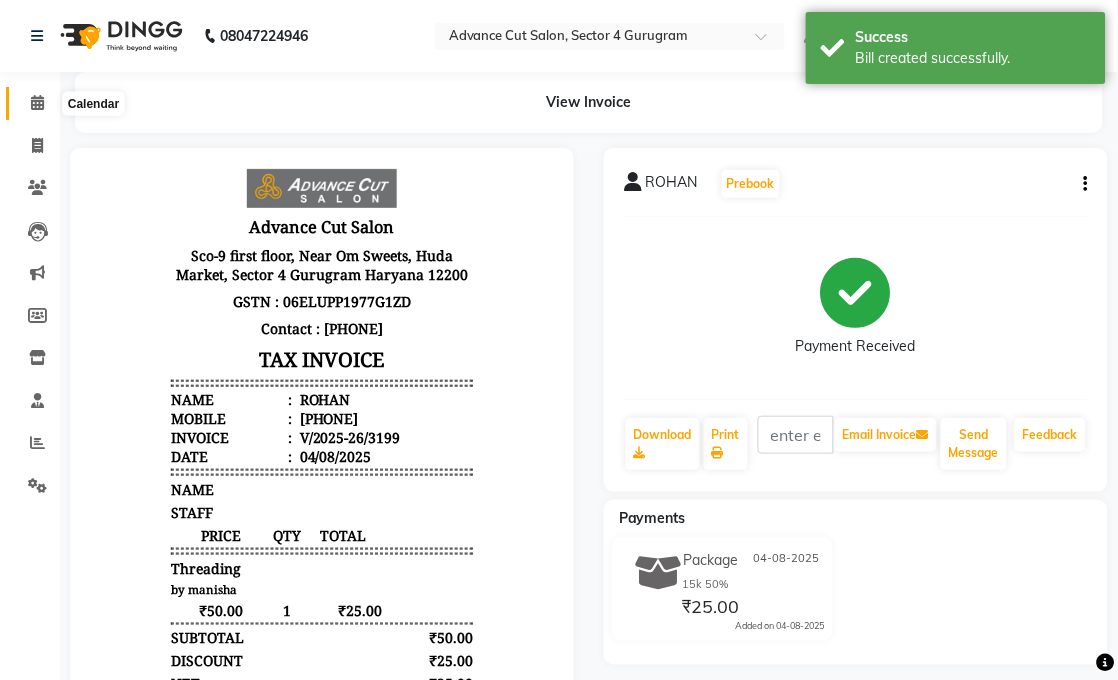 click 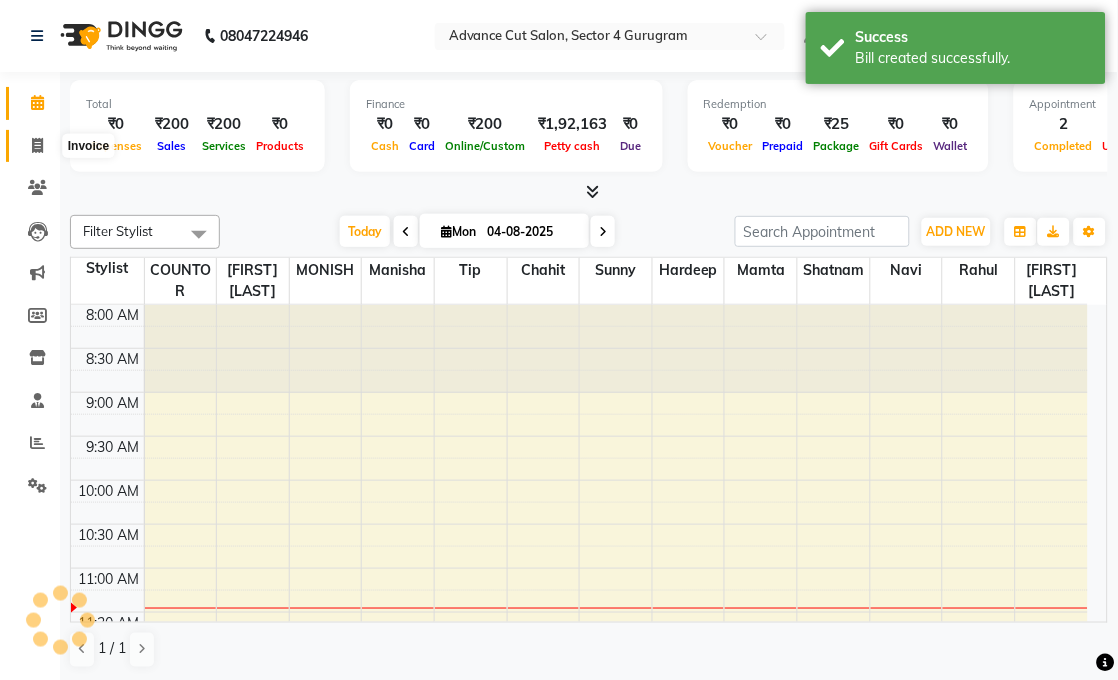scroll, scrollTop: 0, scrollLeft: 0, axis: both 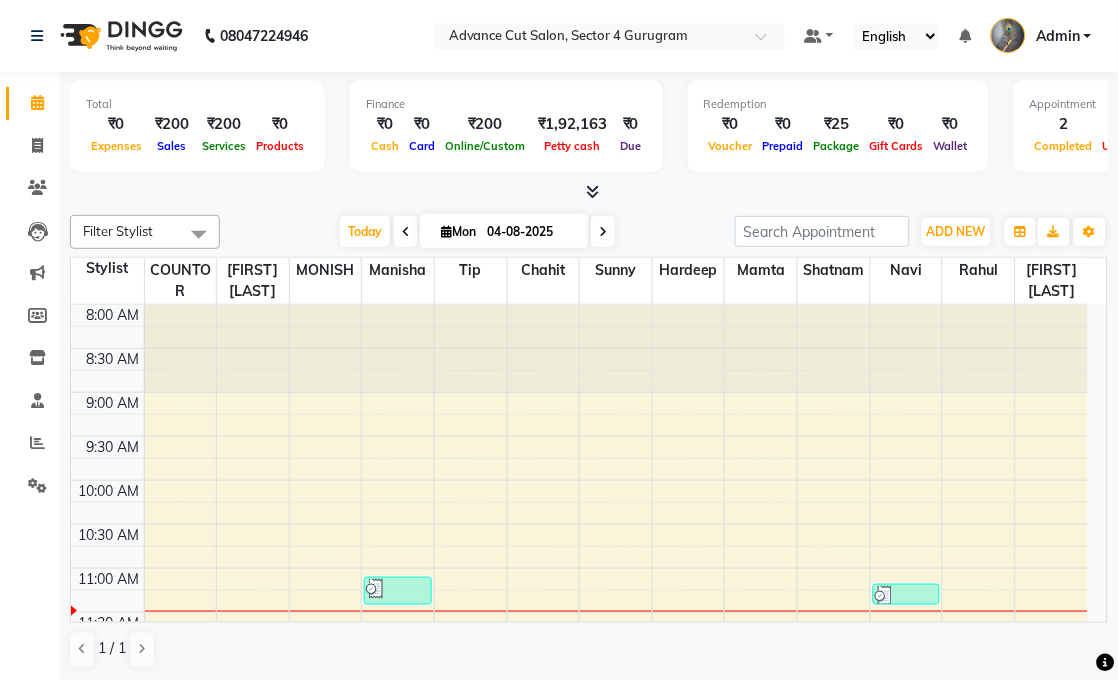 click on "Reports" 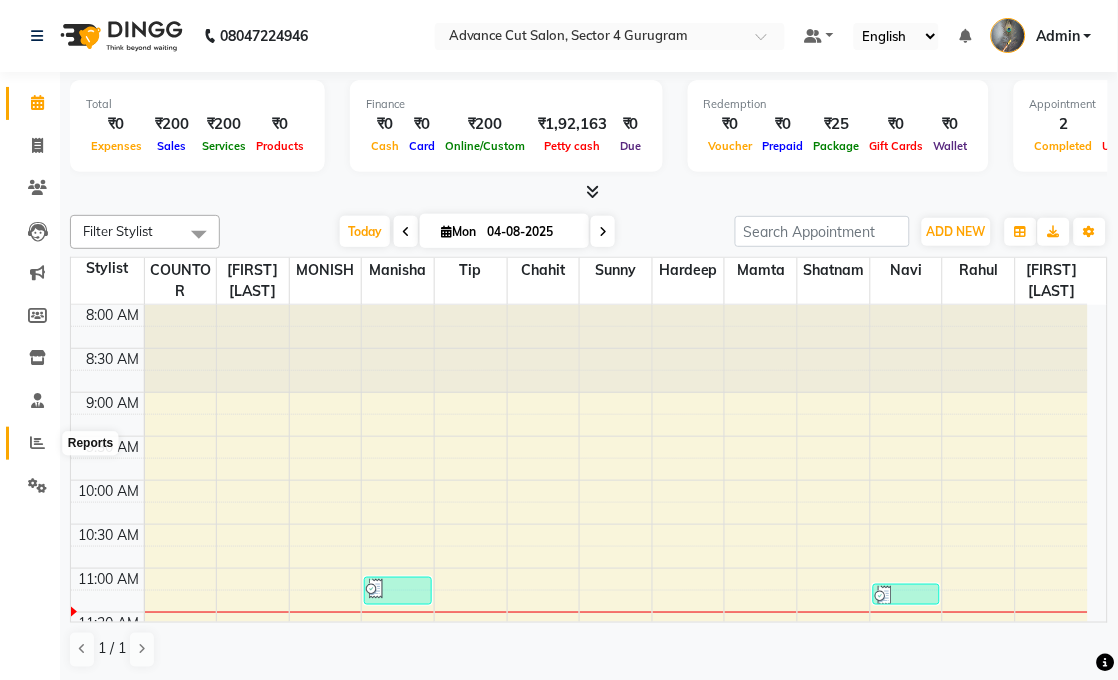 click 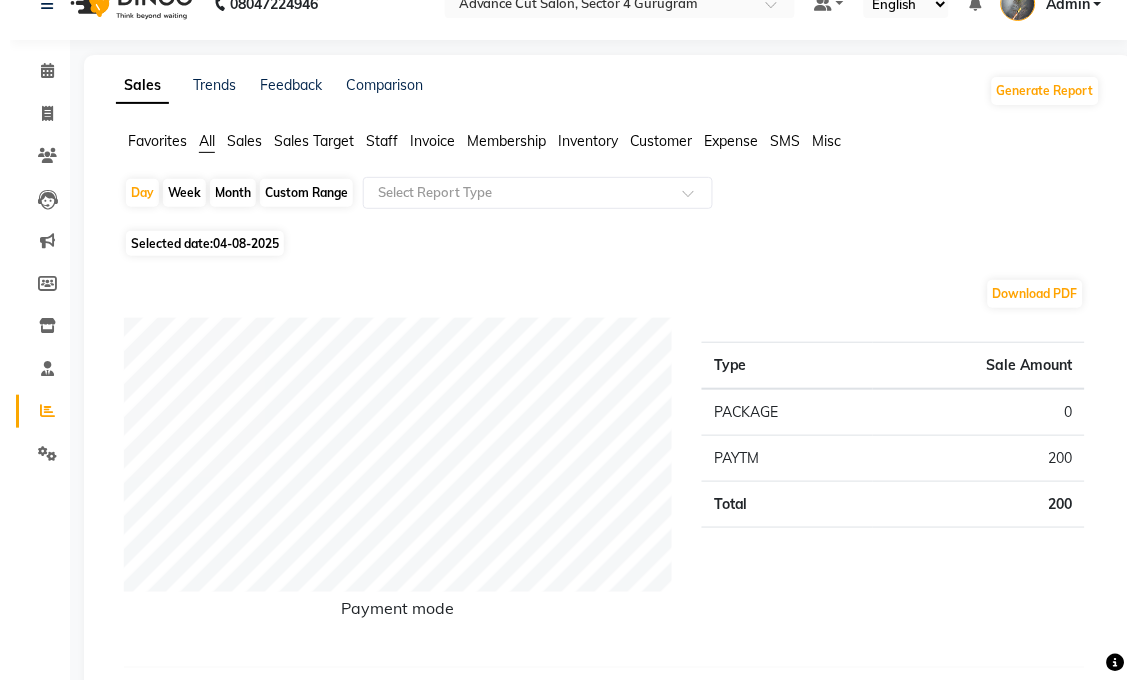 scroll, scrollTop: 0, scrollLeft: 0, axis: both 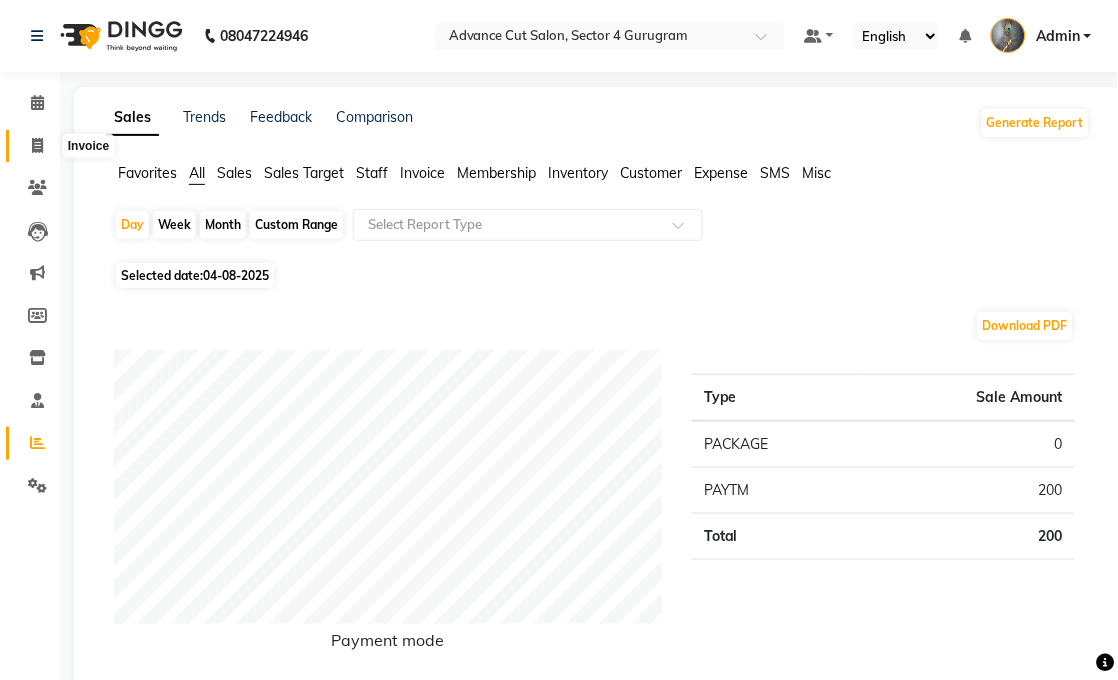 click 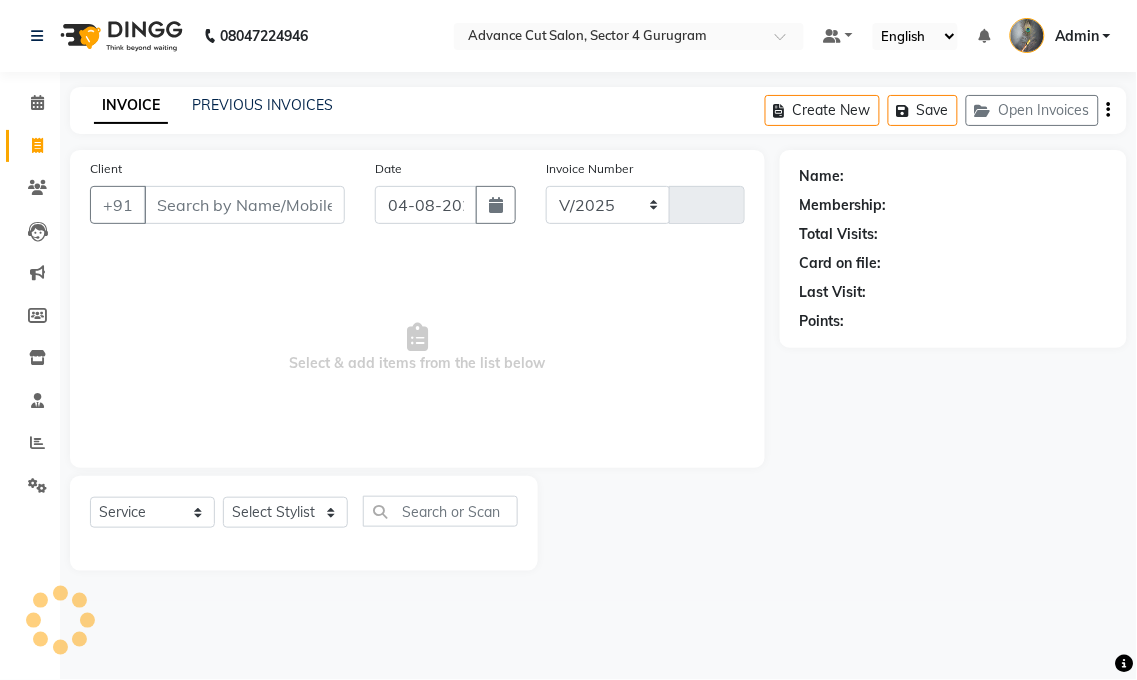 select on "4939" 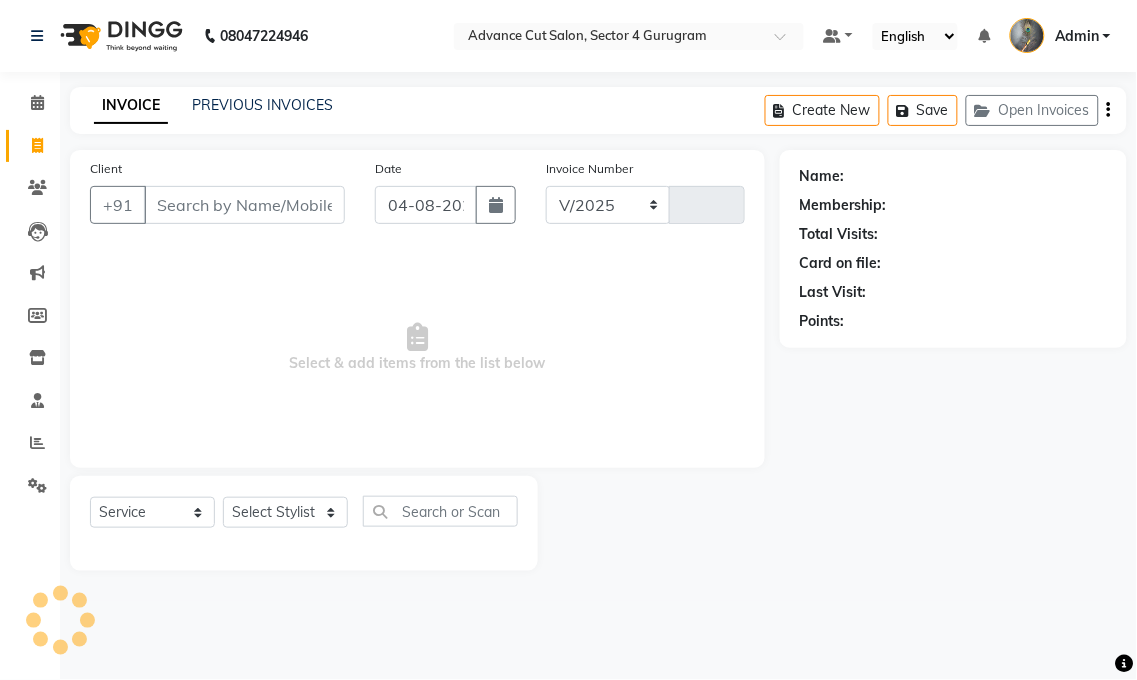 type on "3200" 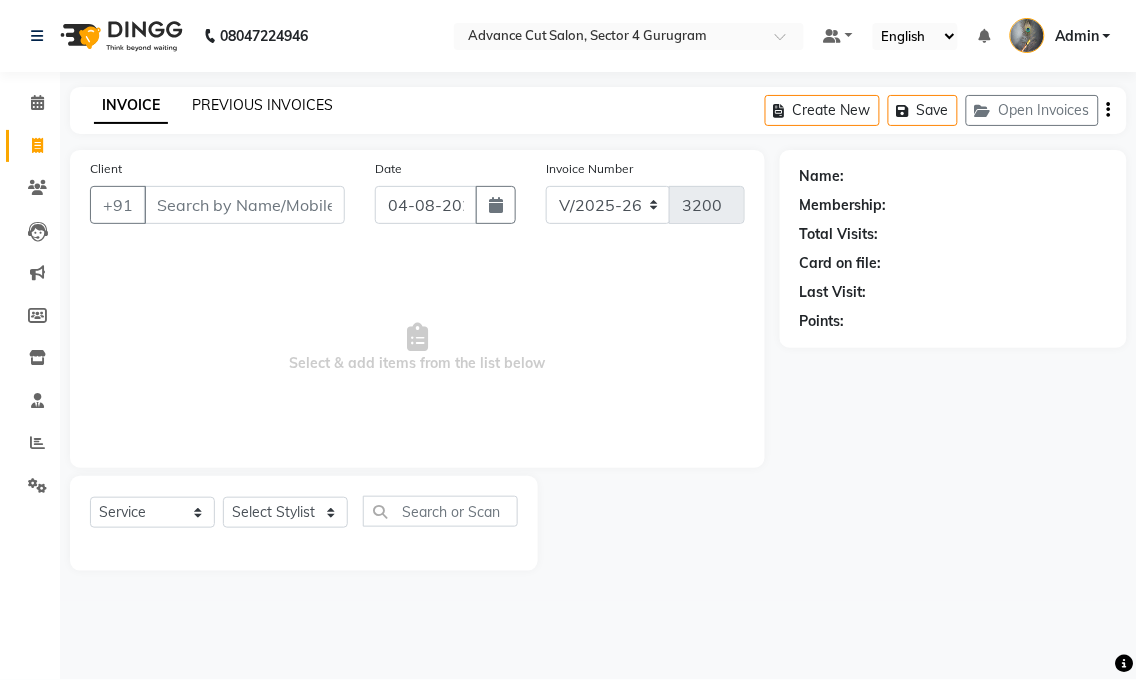 click on "PREVIOUS INVOICES" 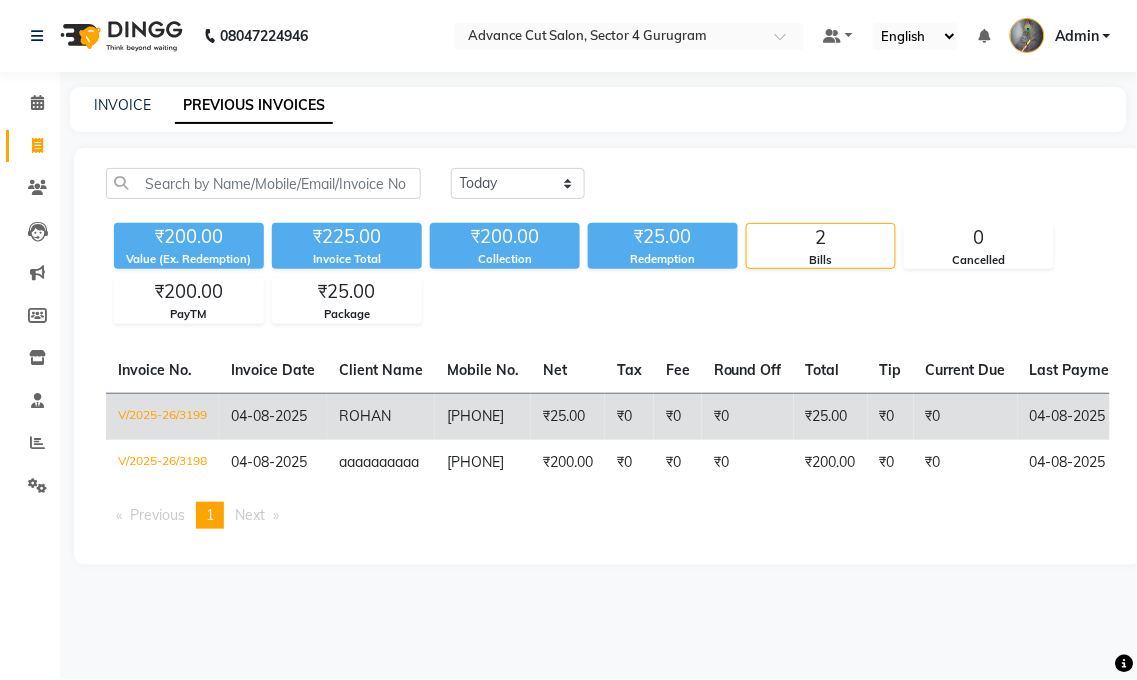 click on "ROHAN" 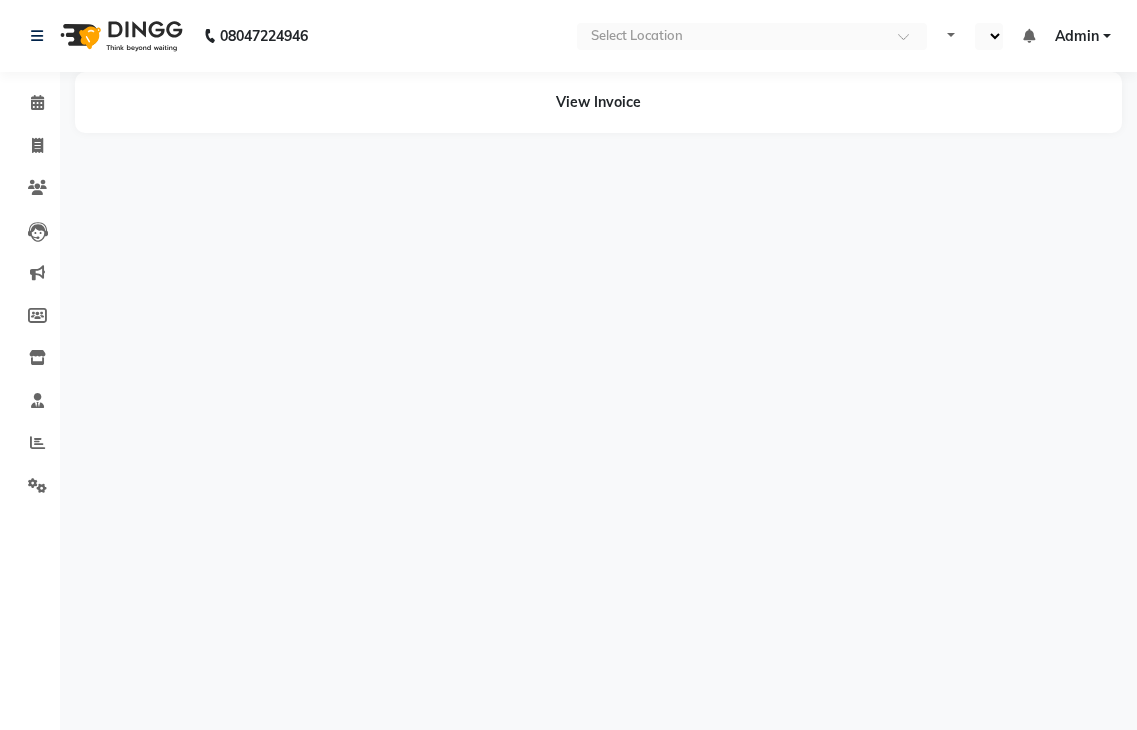 select on "en" 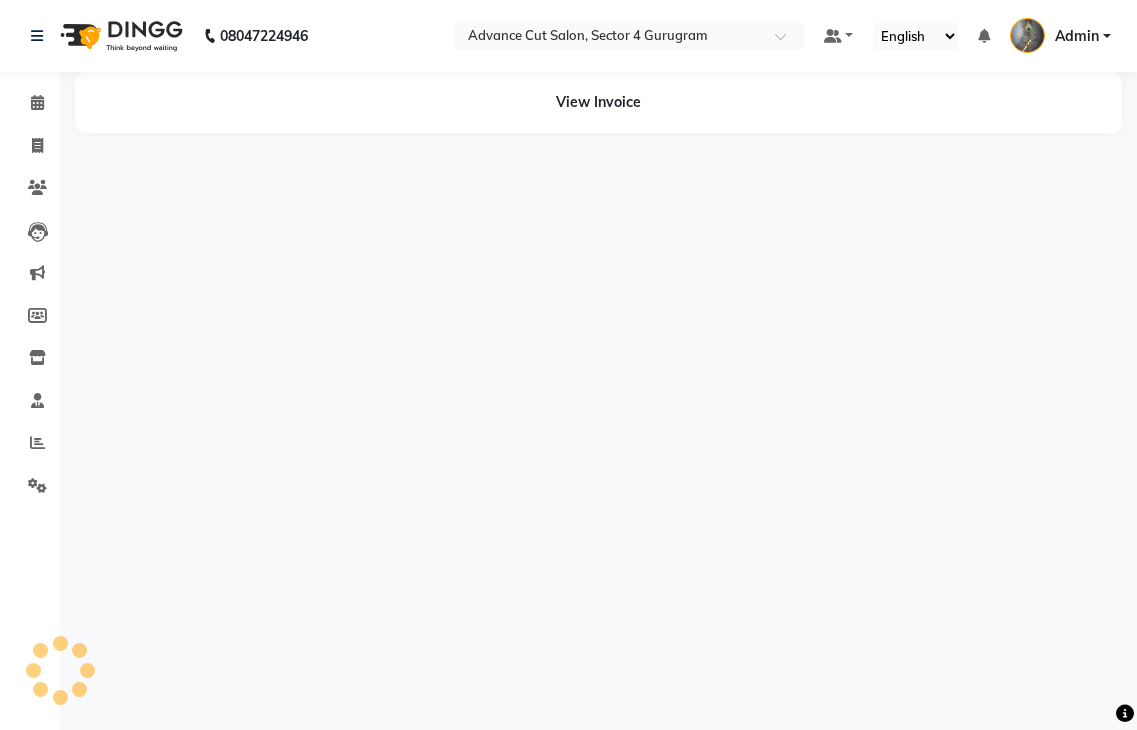 scroll, scrollTop: 0, scrollLeft: 0, axis: both 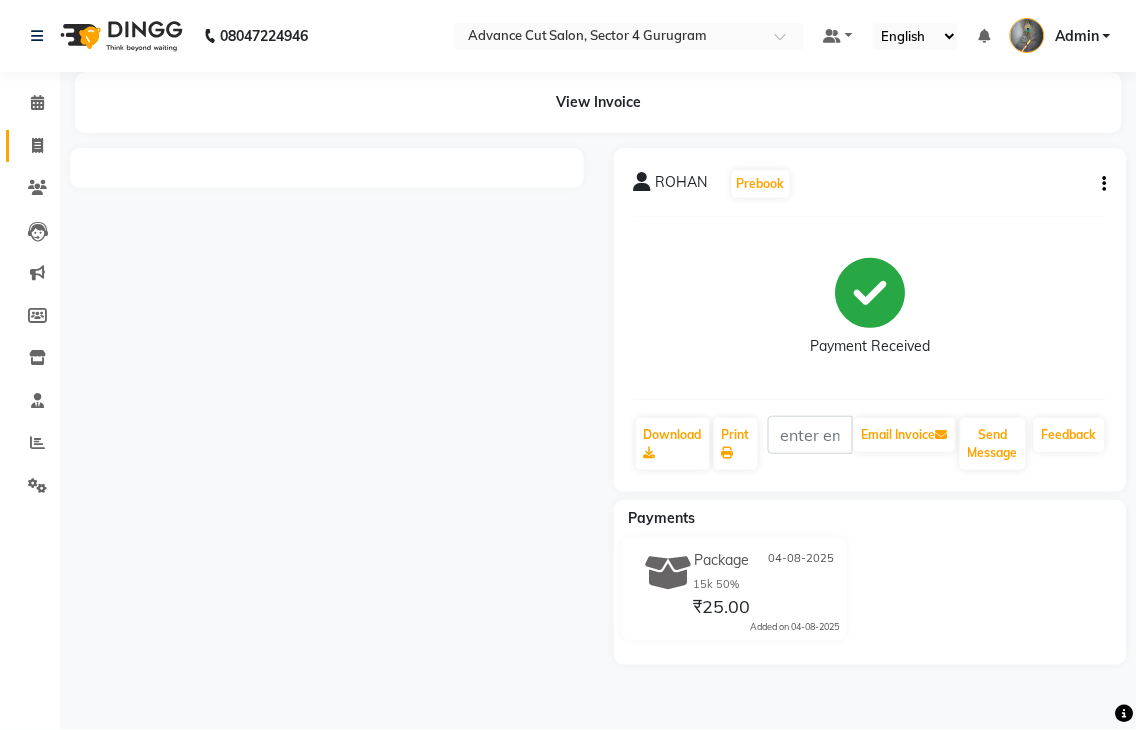 click on "Invoice" 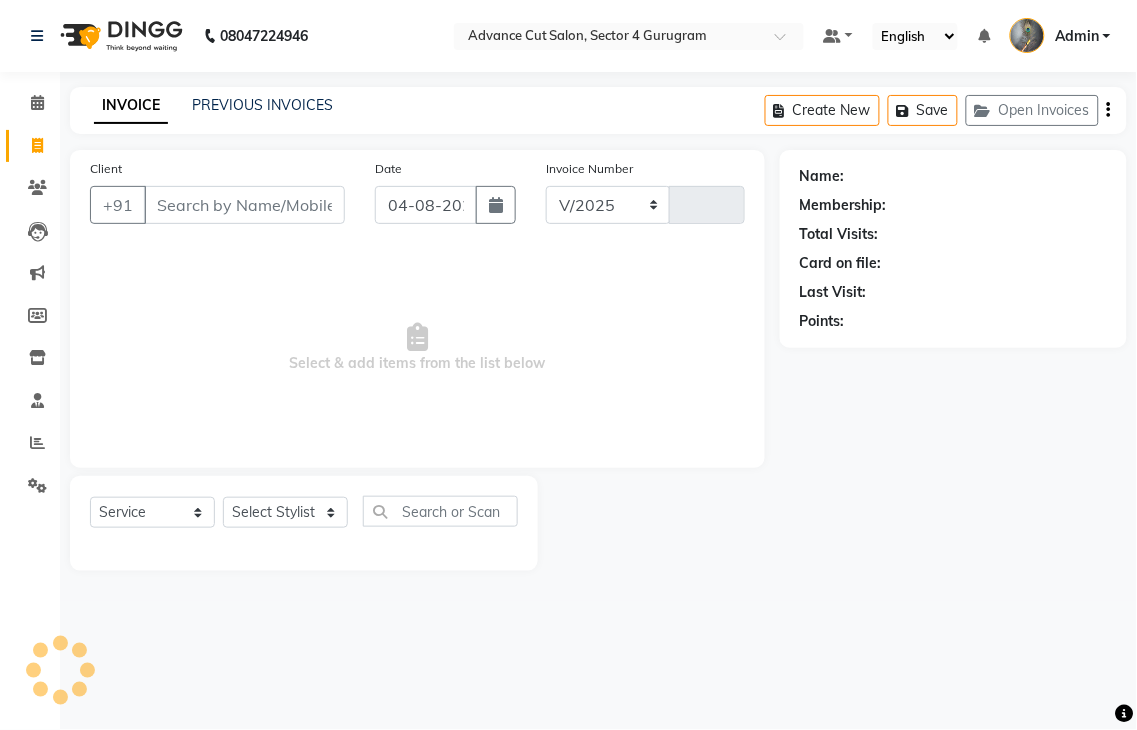 select on "4939" 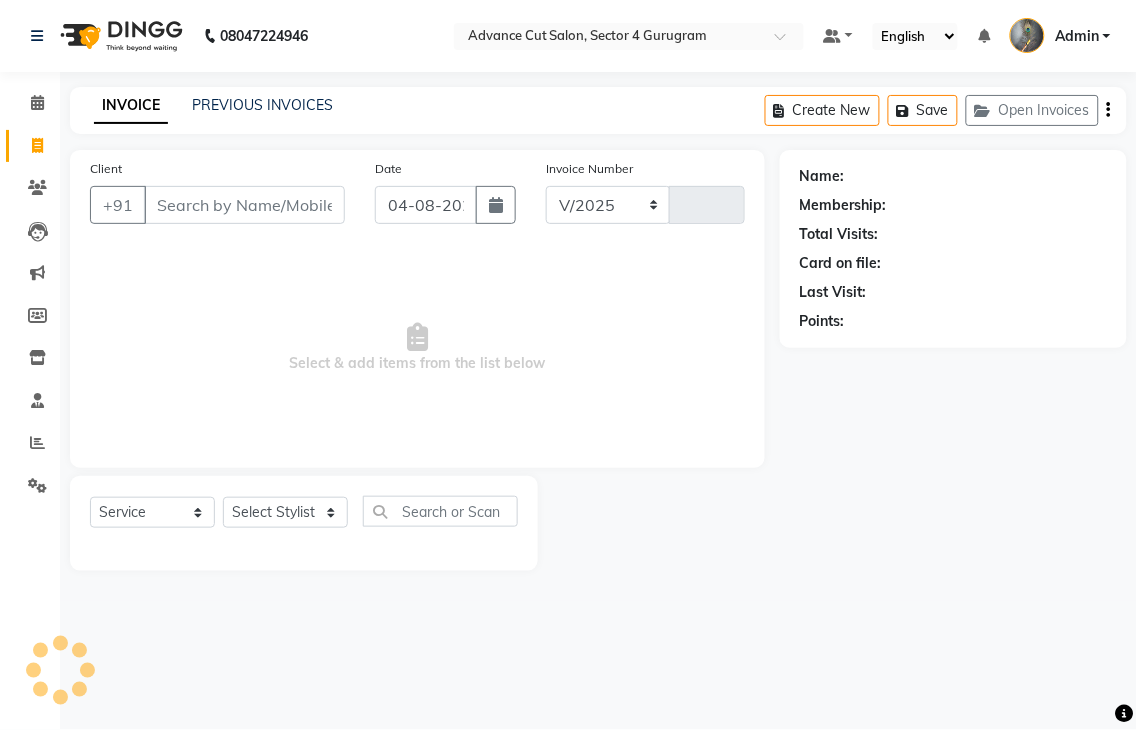 type on "3200" 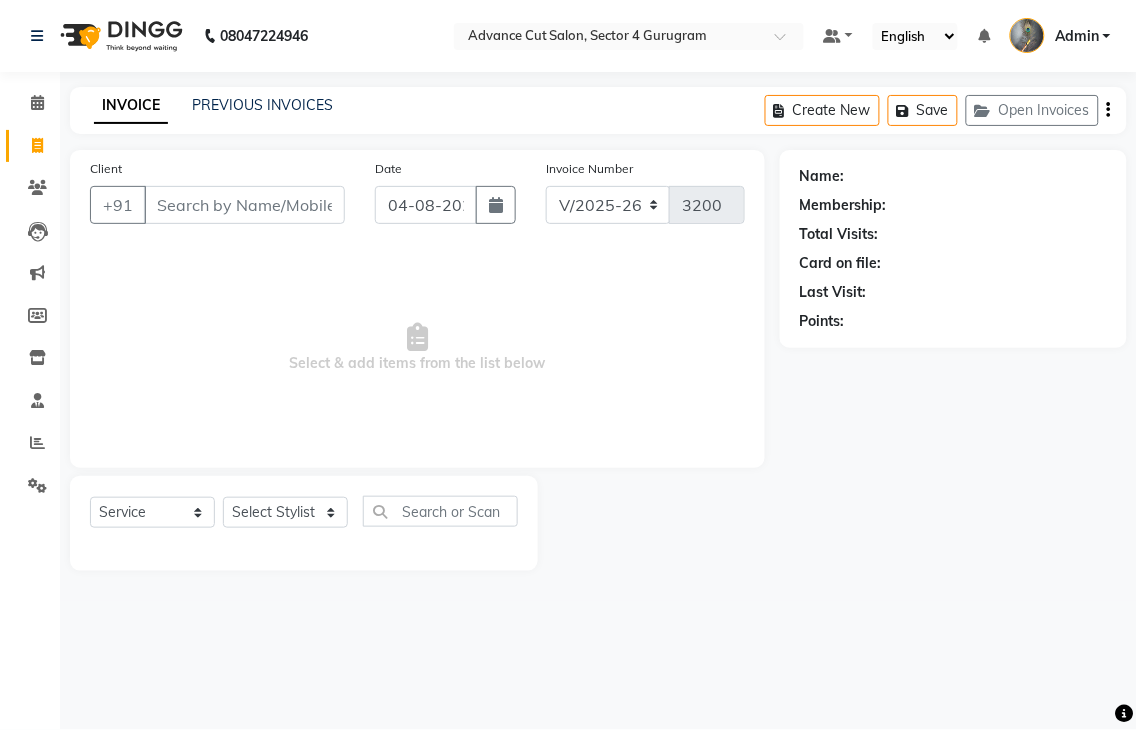 click on "Client" at bounding box center [244, 205] 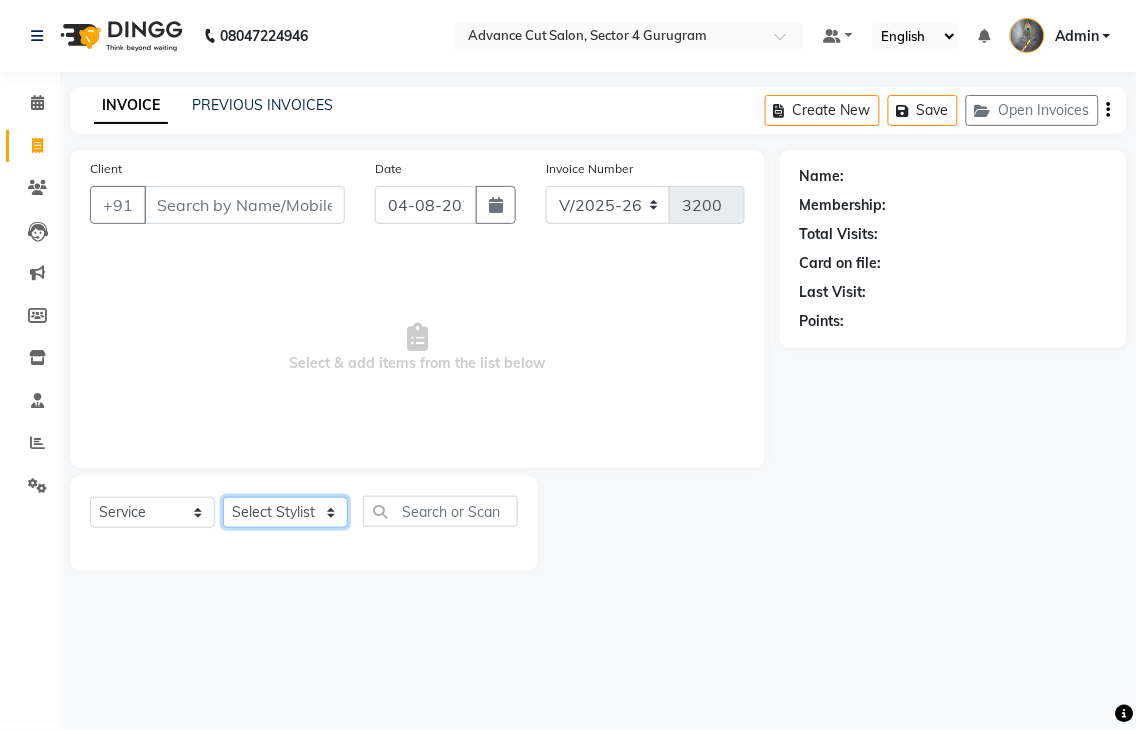 click on "Select Stylist Admin chahit COUNTOR hardeep mamta manisha MONISH navi NOSHAD ALI rahul shatnam shweta singh sunny tip" 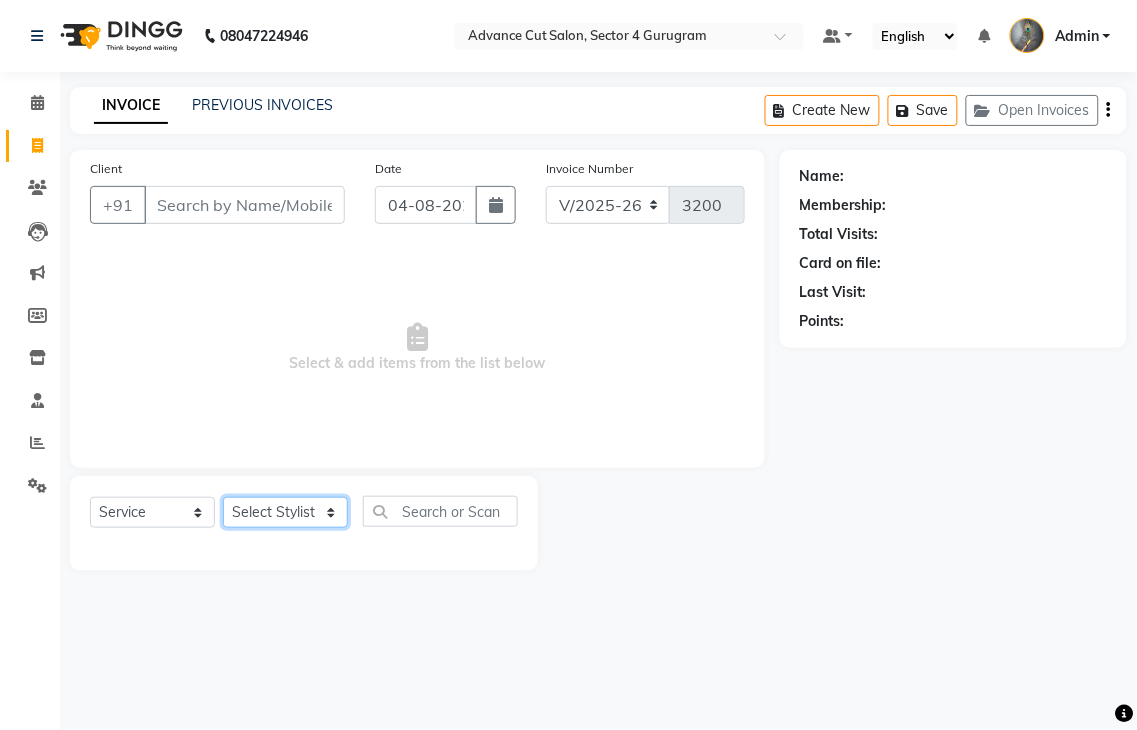 select on "30646" 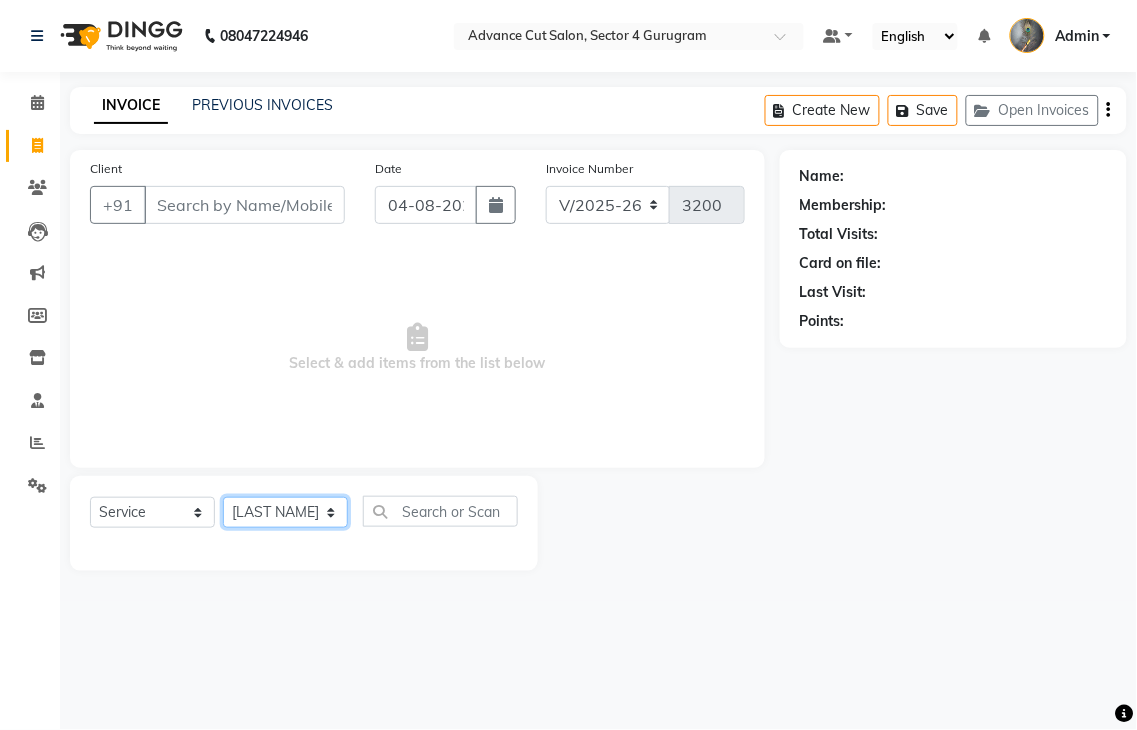 click on "Select Stylist Admin chahit COUNTOR hardeep mamta manisha MONISH navi NOSHAD ALI rahul shatnam shweta singh sunny tip" 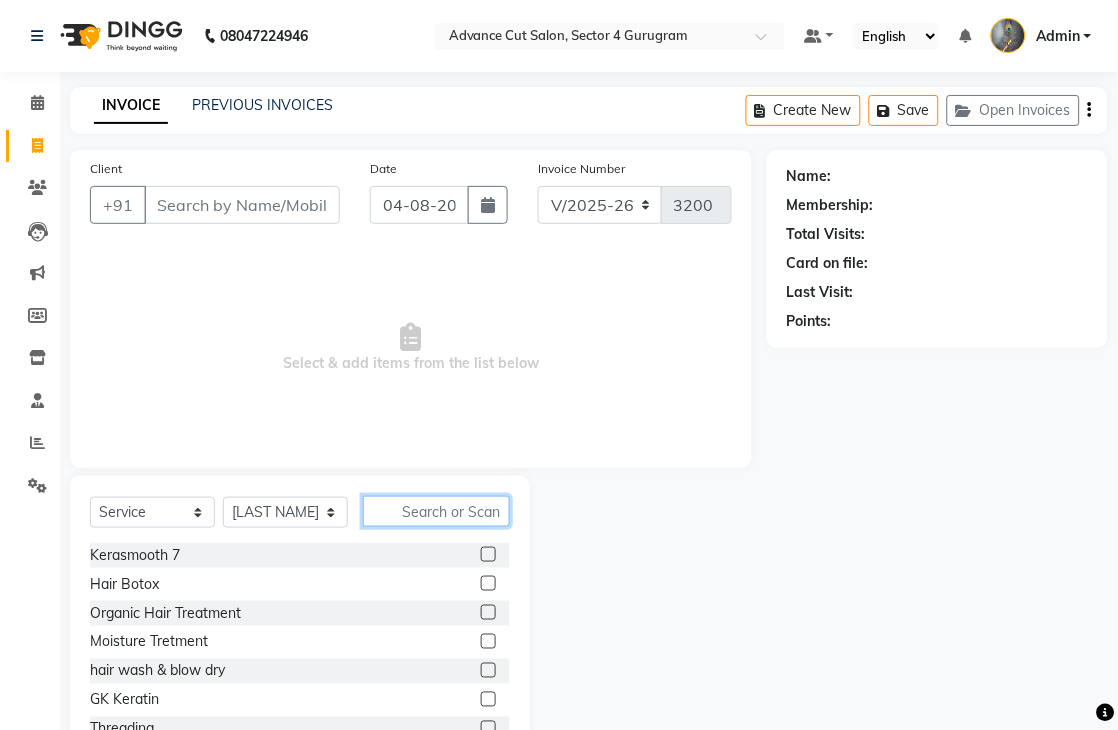 click 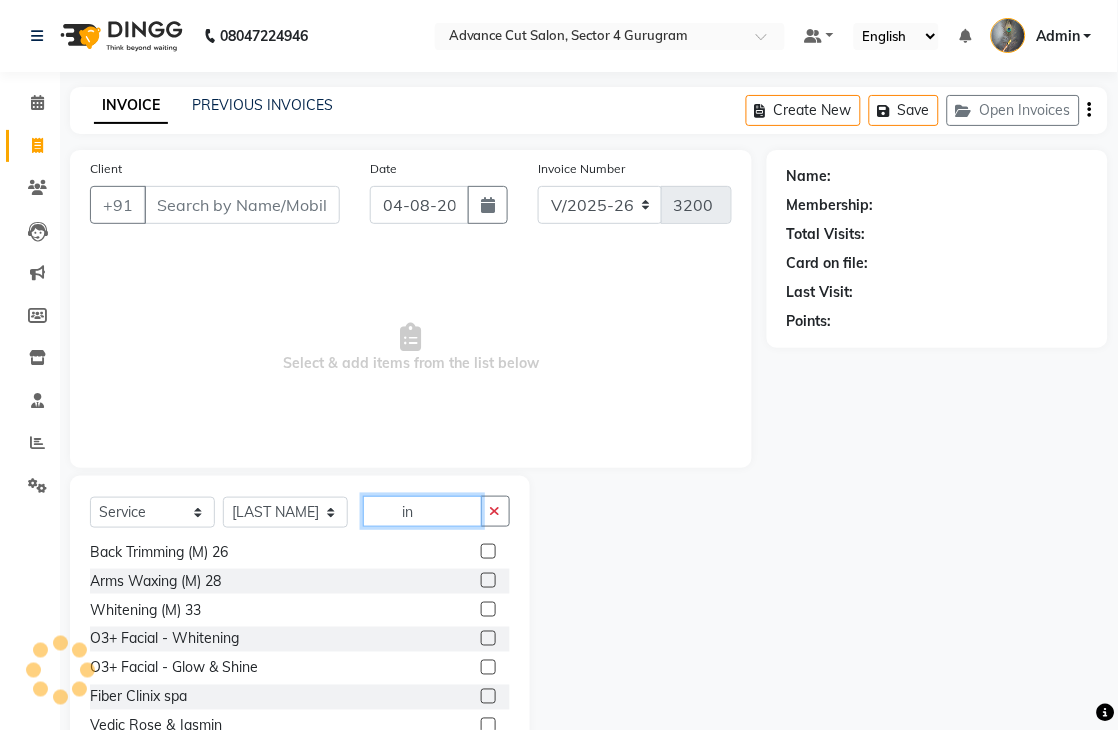 scroll, scrollTop: 251, scrollLeft: 0, axis: vertical 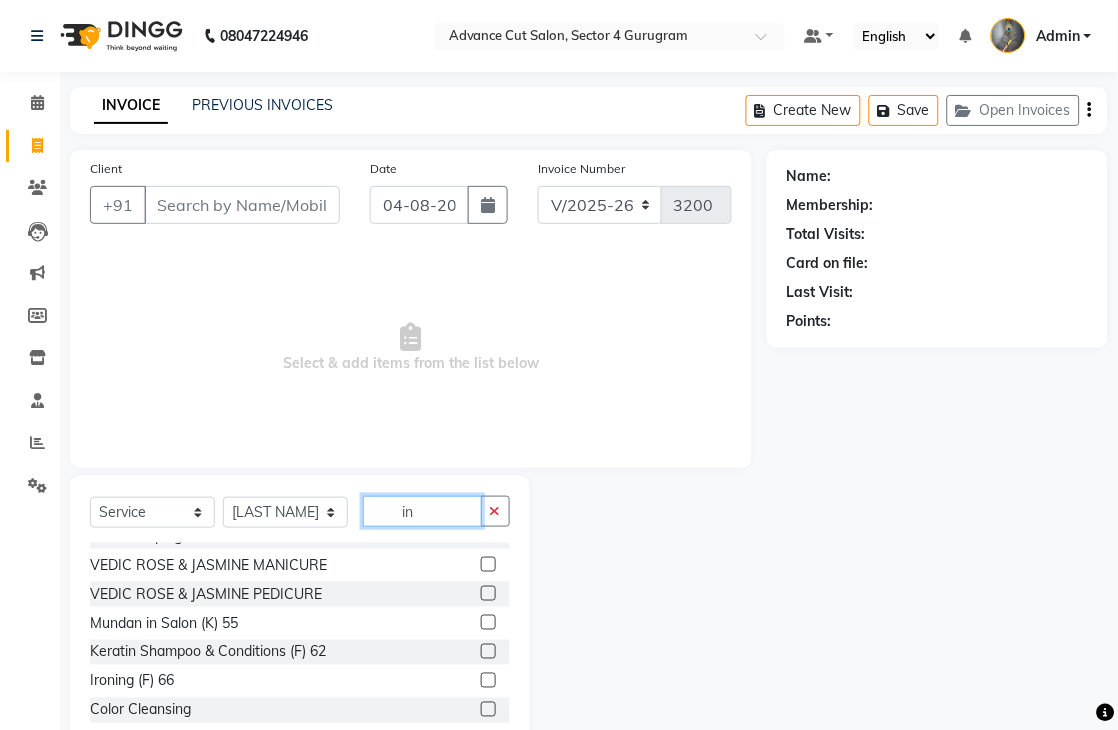 type on "in" 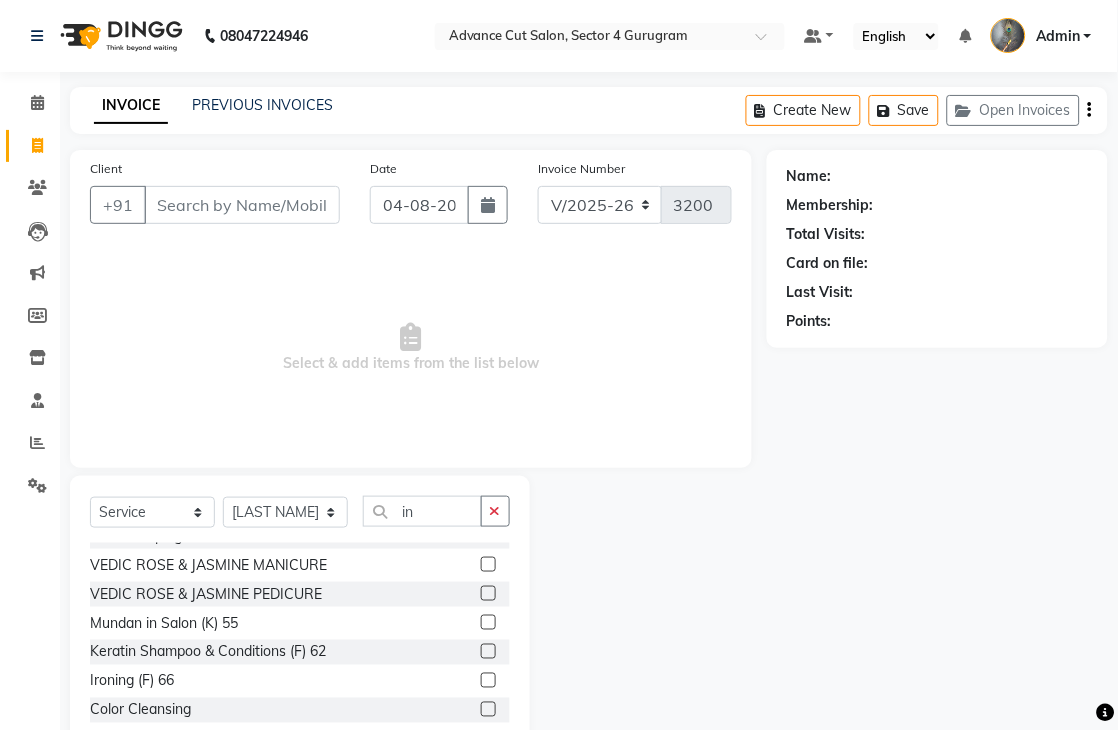 click 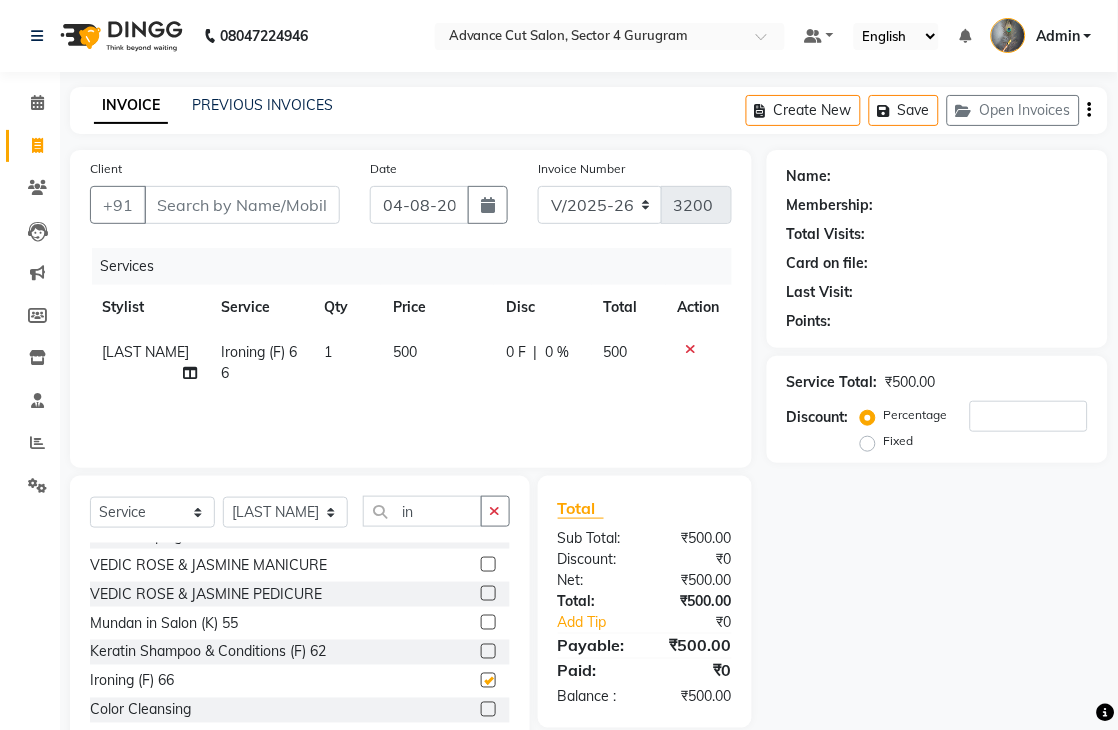 checkbox on "false" 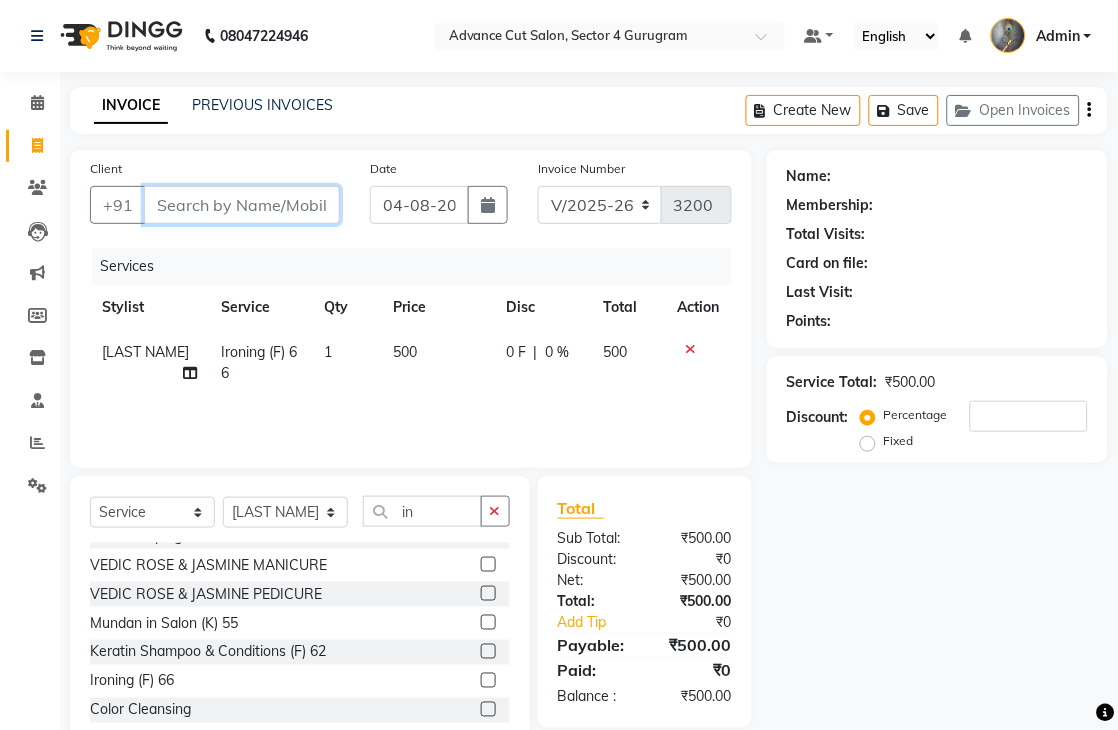 click on "Client" at bounding box center (242, 205) 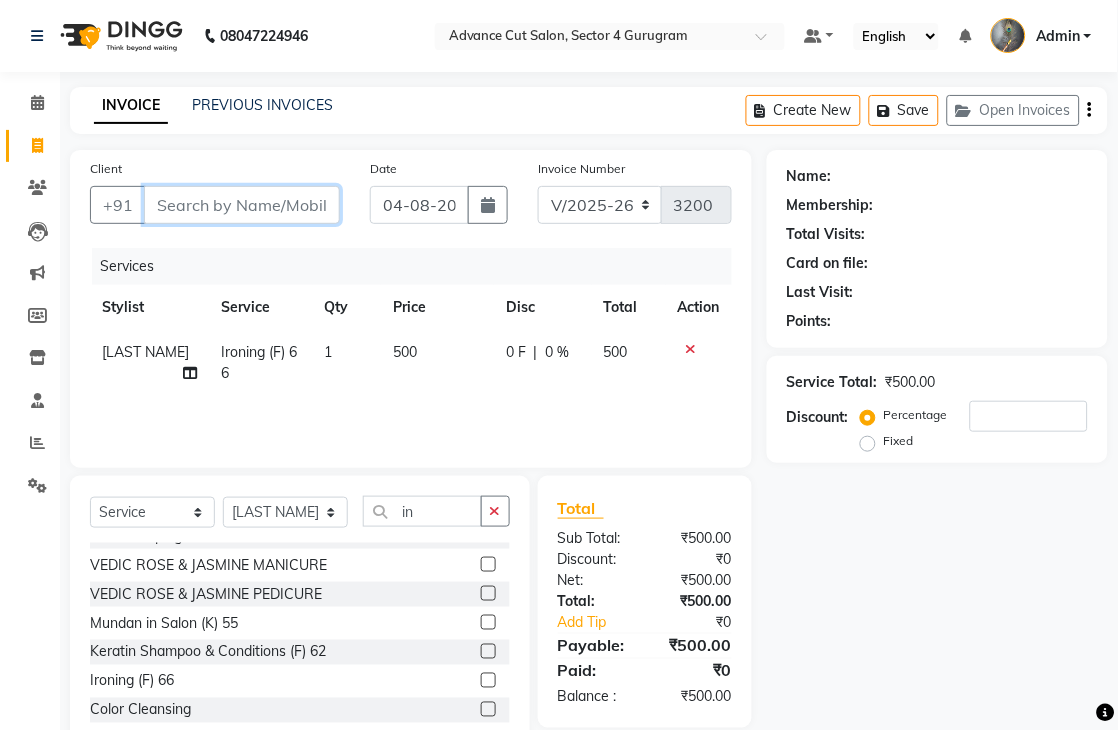 type on "1" 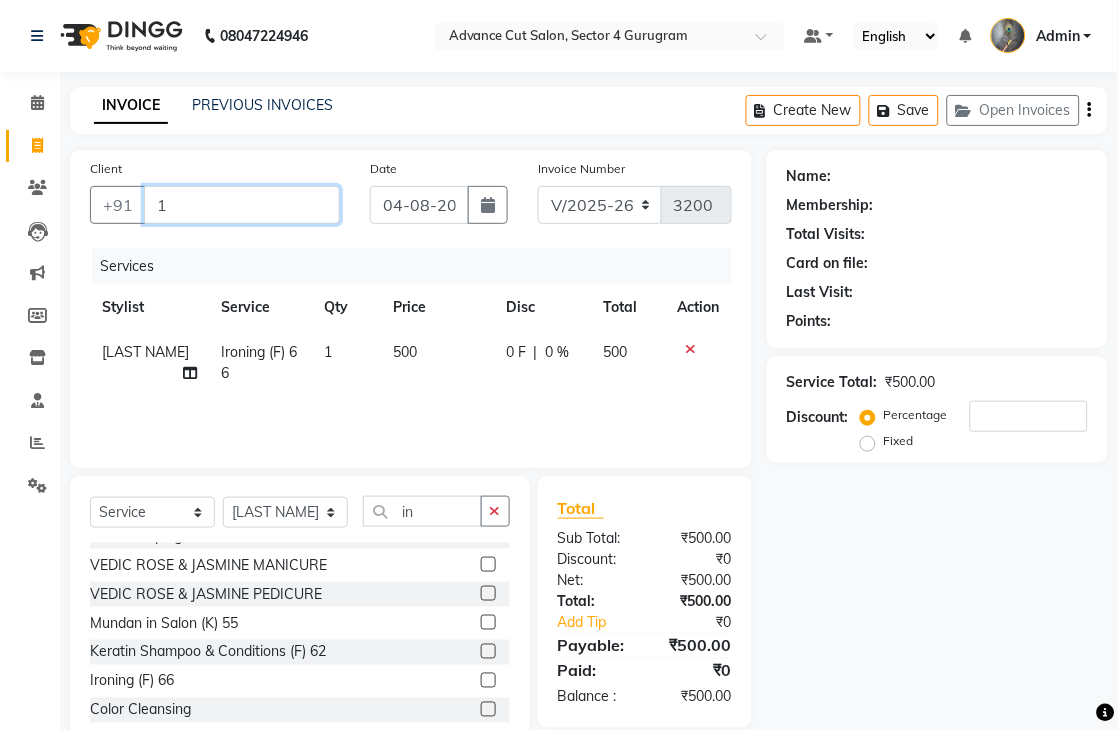 type on "0" 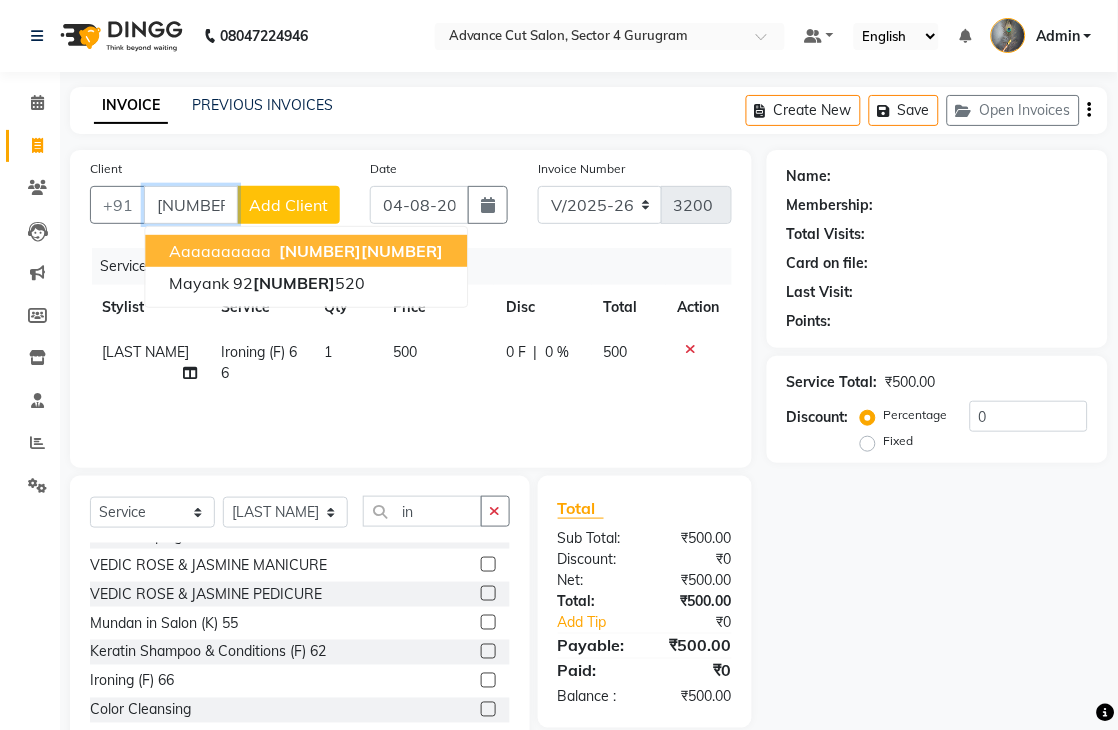 click on "11111" at bounding box center [320, 251] 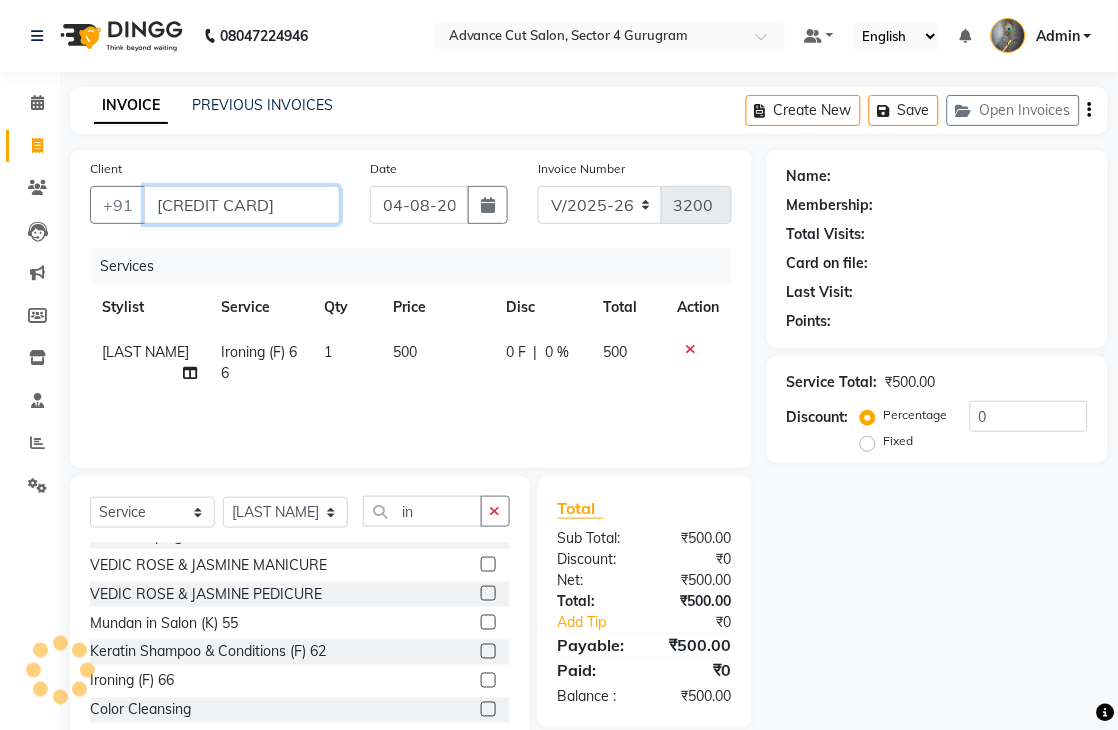 type on "[PHONE]" 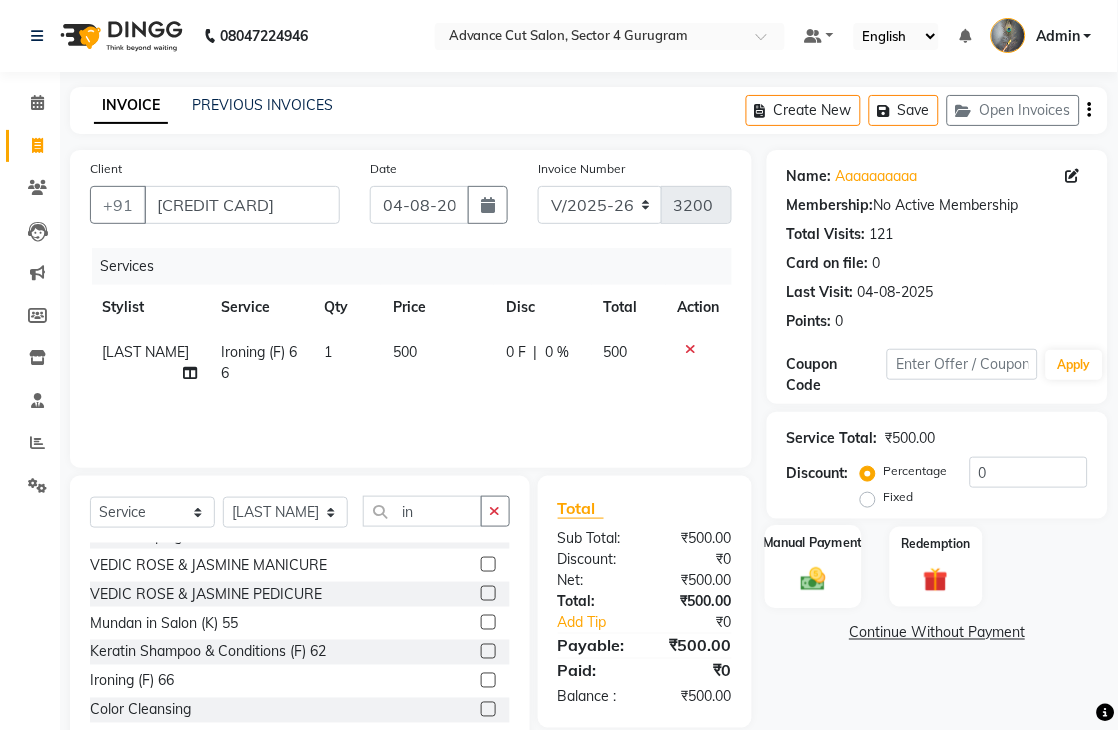 click on "Manual Payment" 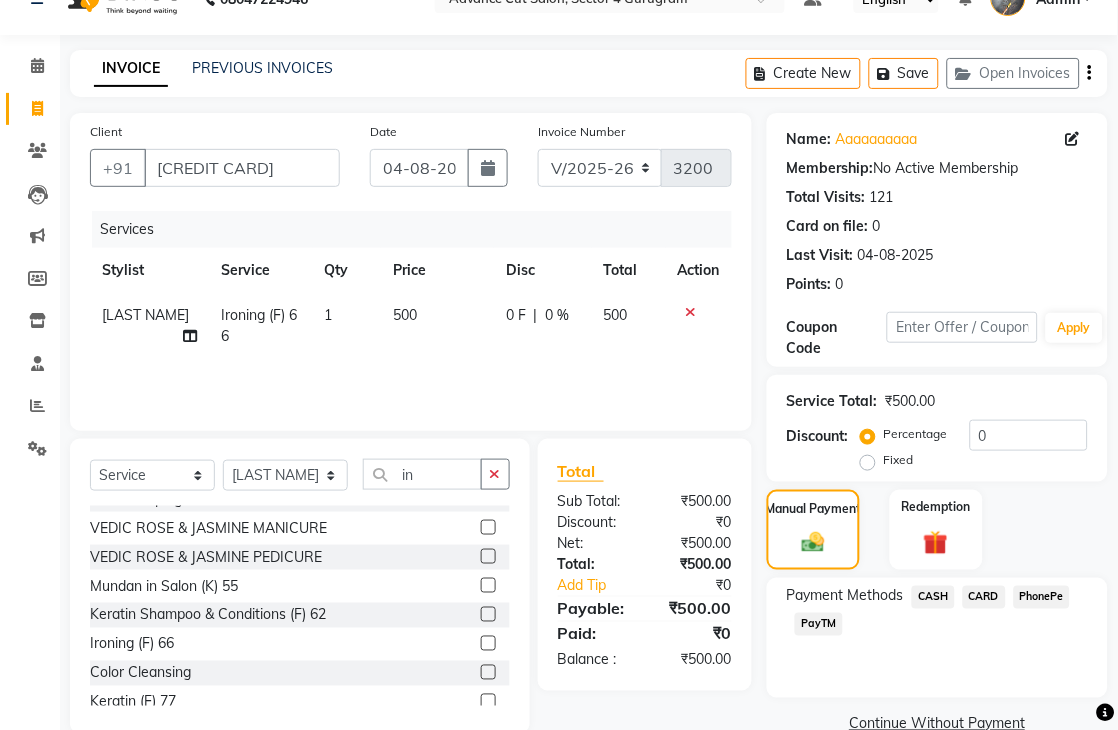 scroll, scrollTop: 75, scrollLeft: 0, axis: vertical 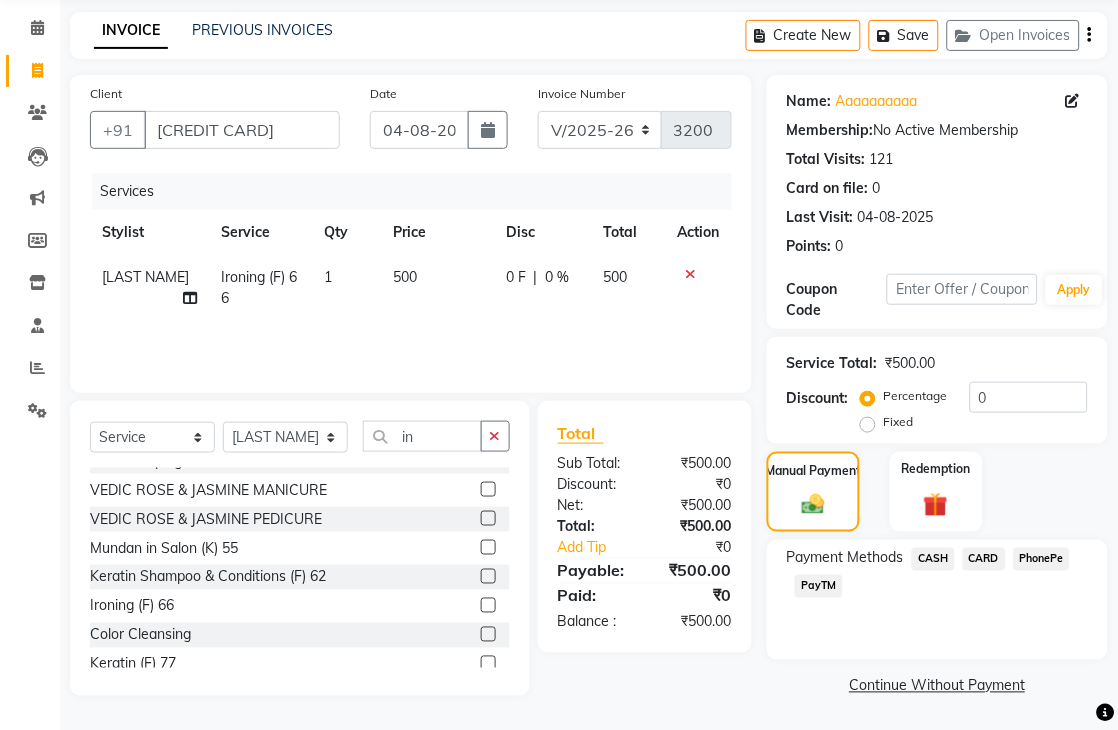 click on "PayTM" 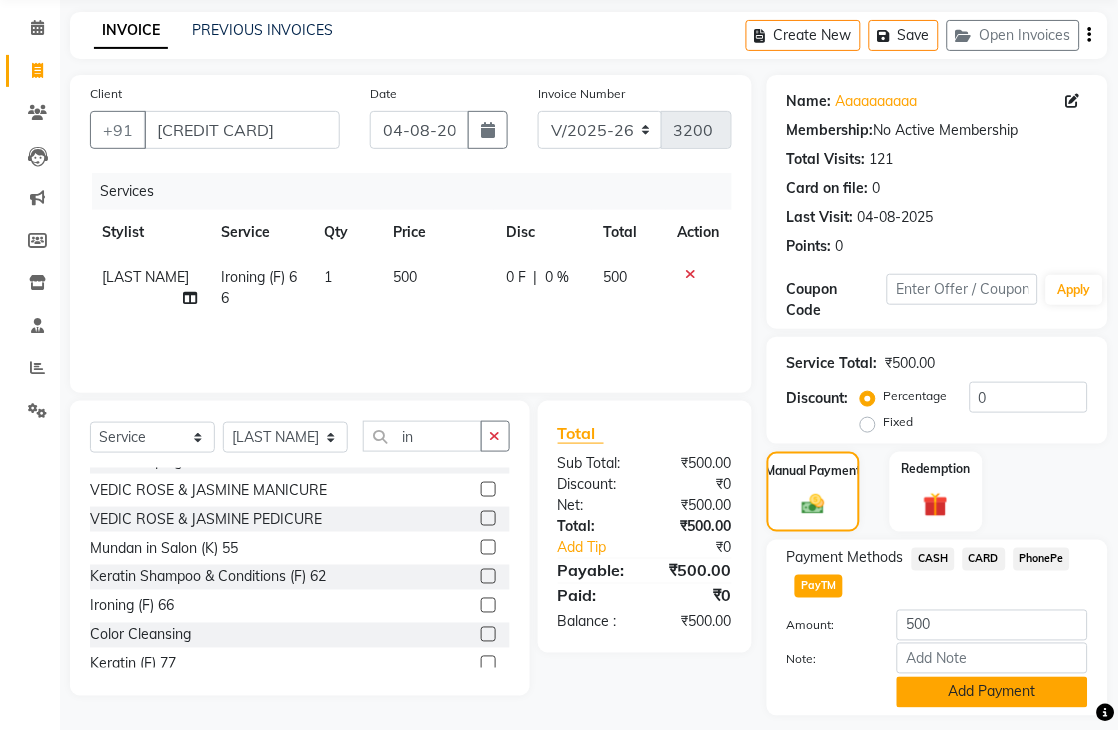 click on "Add Payment" 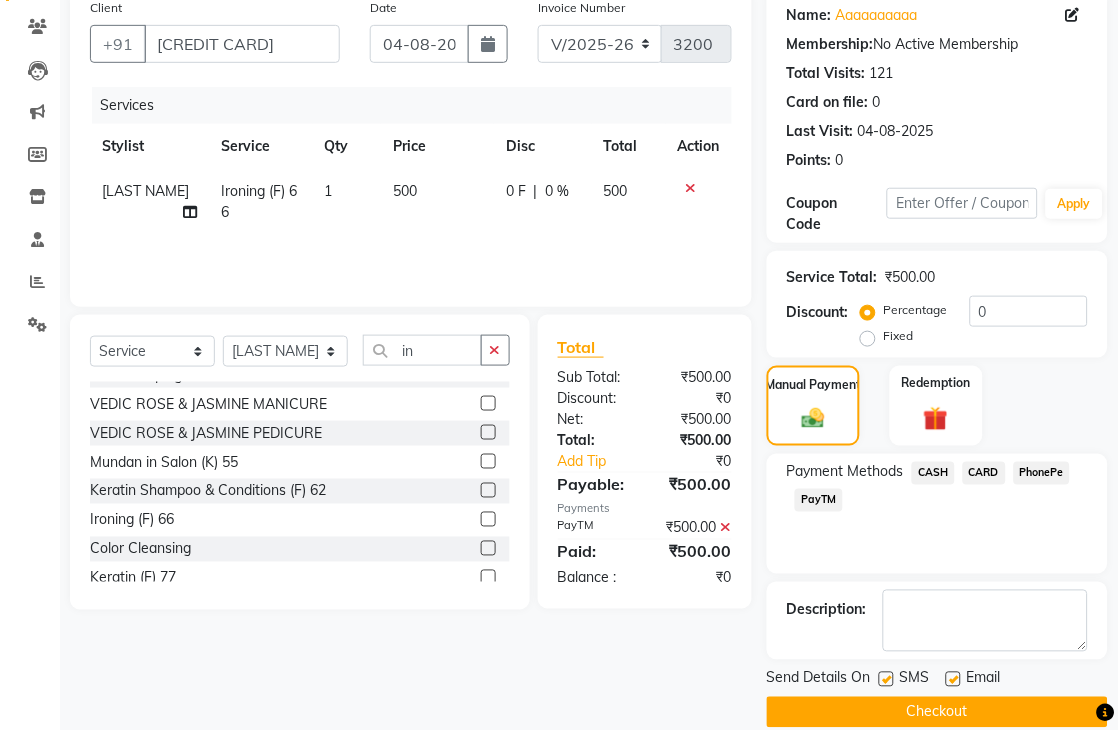 scroll, scrollTop: 188, scrollLeft: 0, axis: vertical 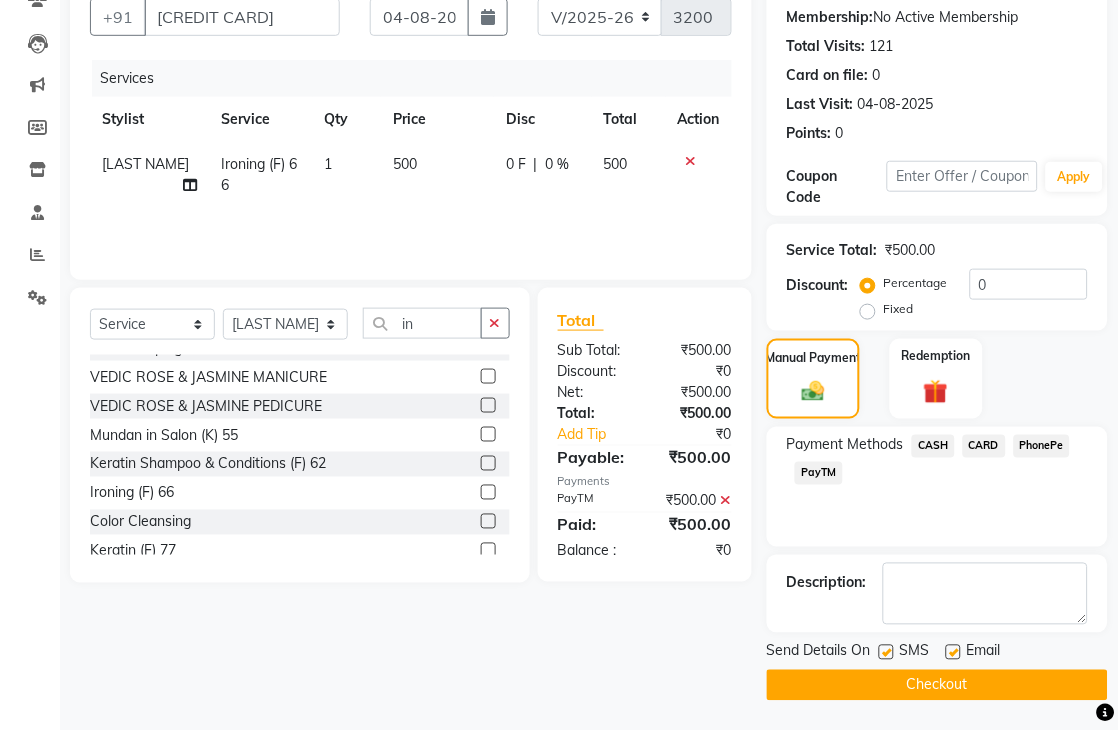 click on "Checkout" 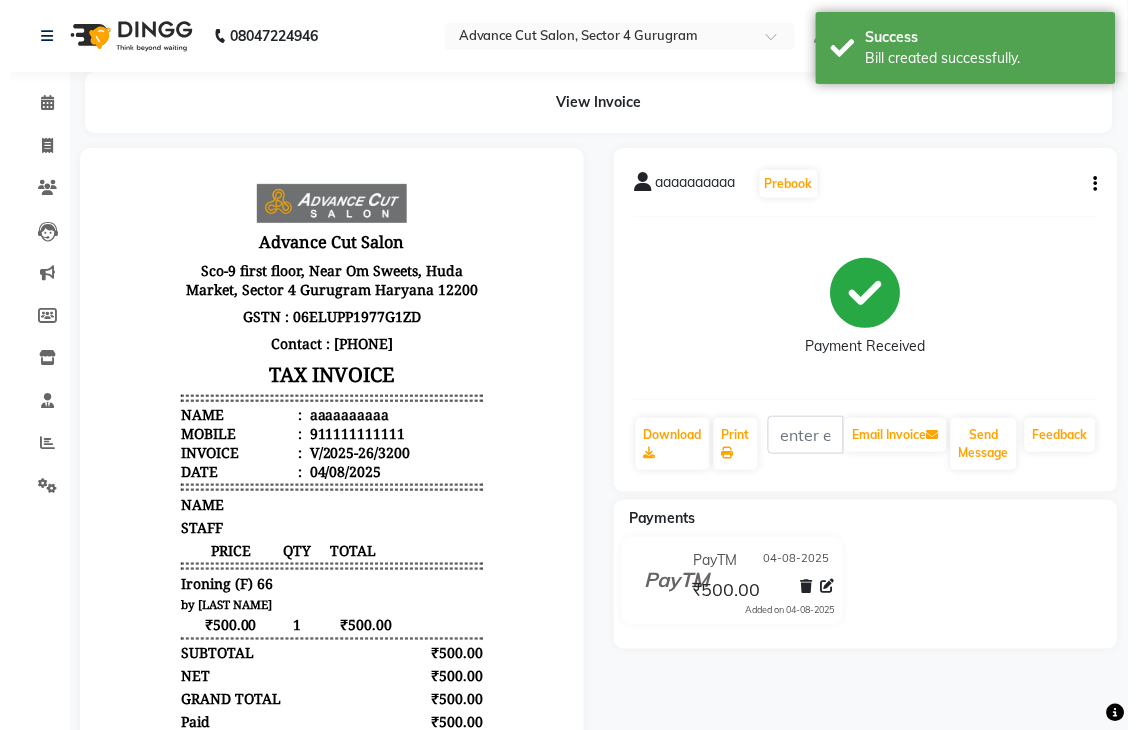 scroll, scrollTop: 0, scrollLeft: 0, axis: both 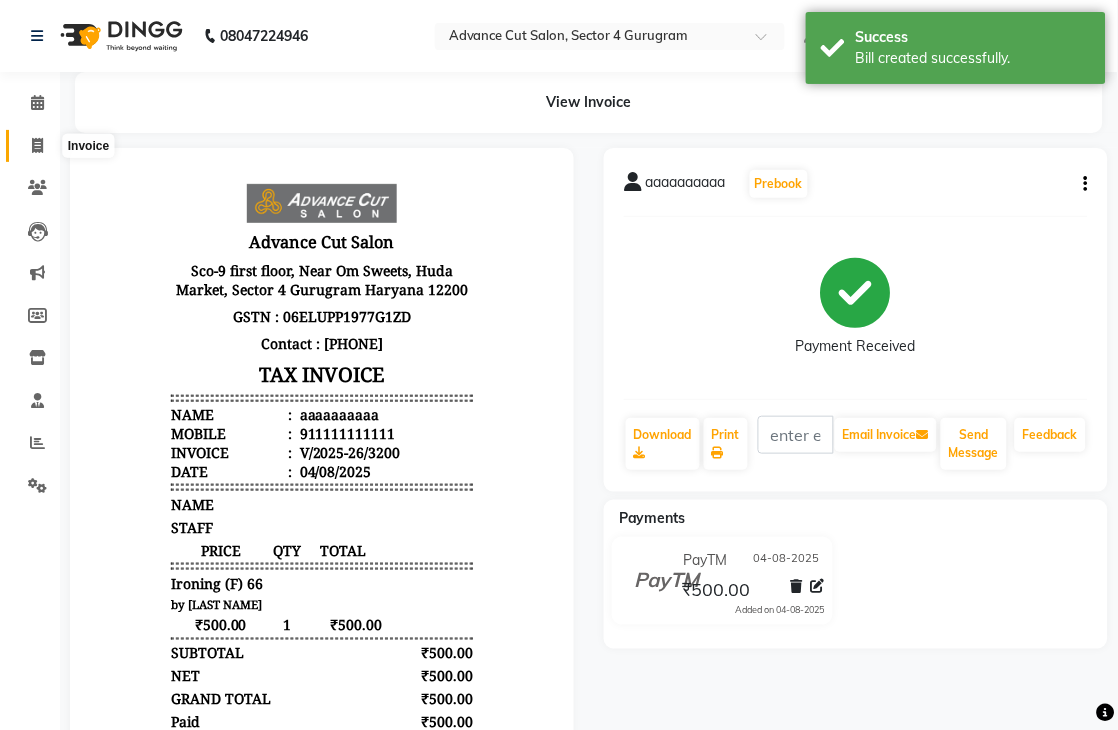 click 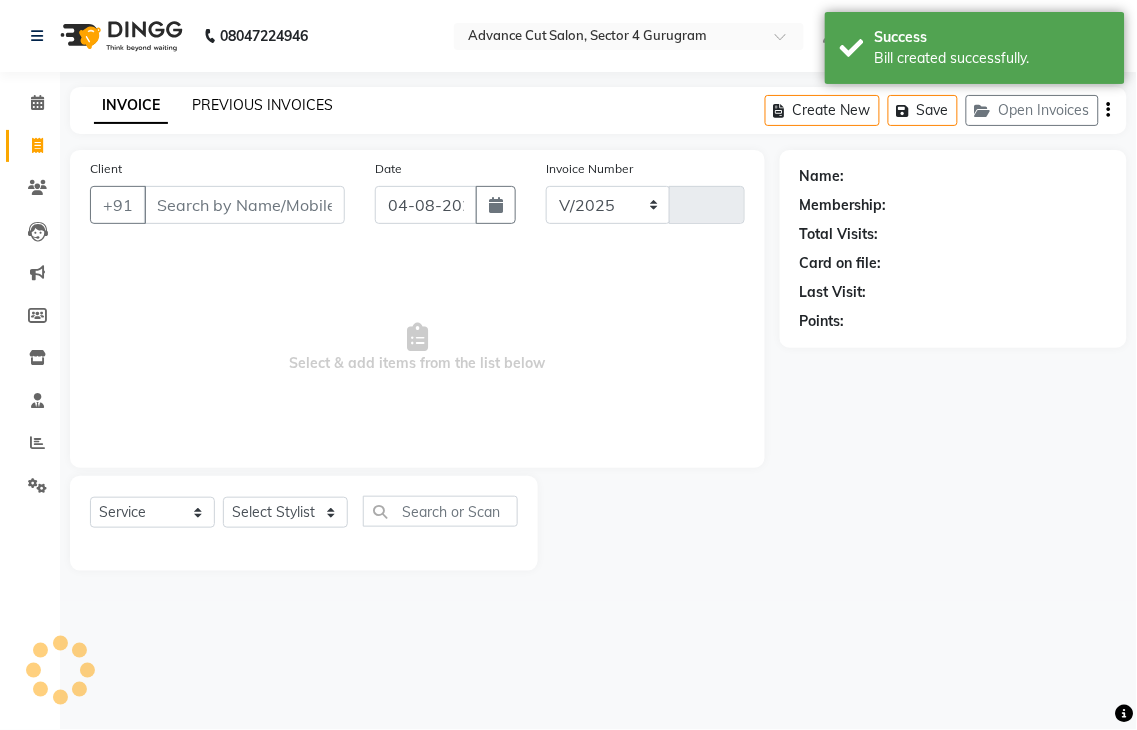 select on "4939" 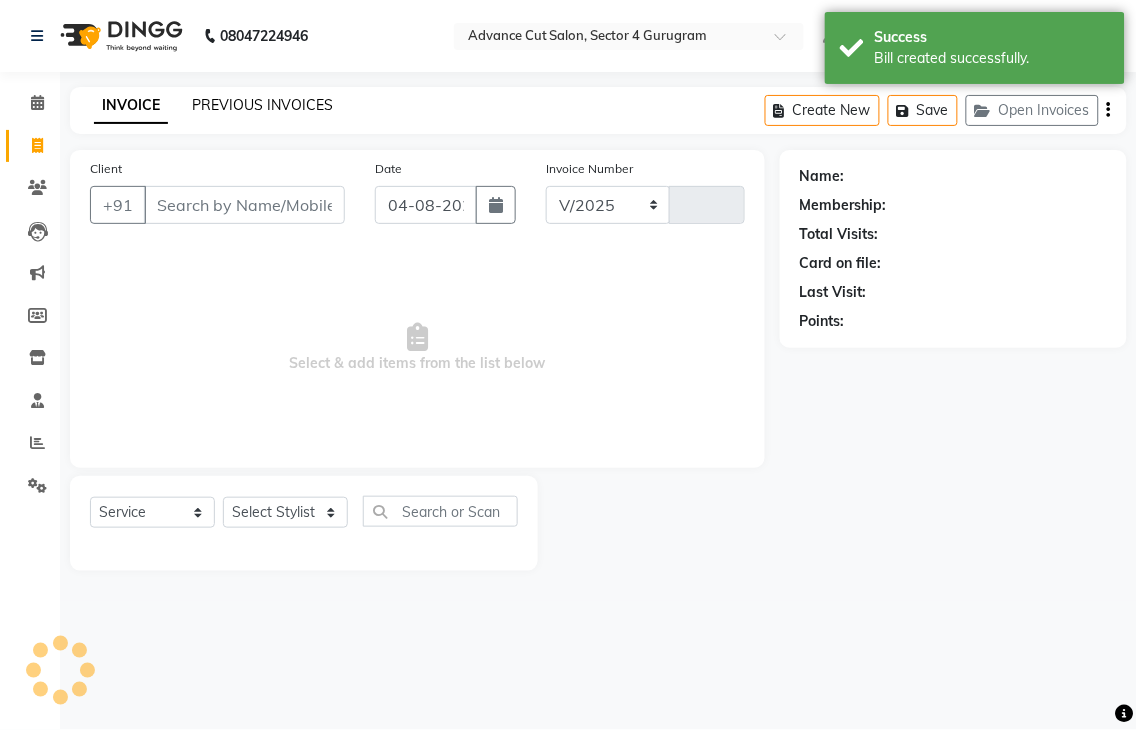 type on "3201" 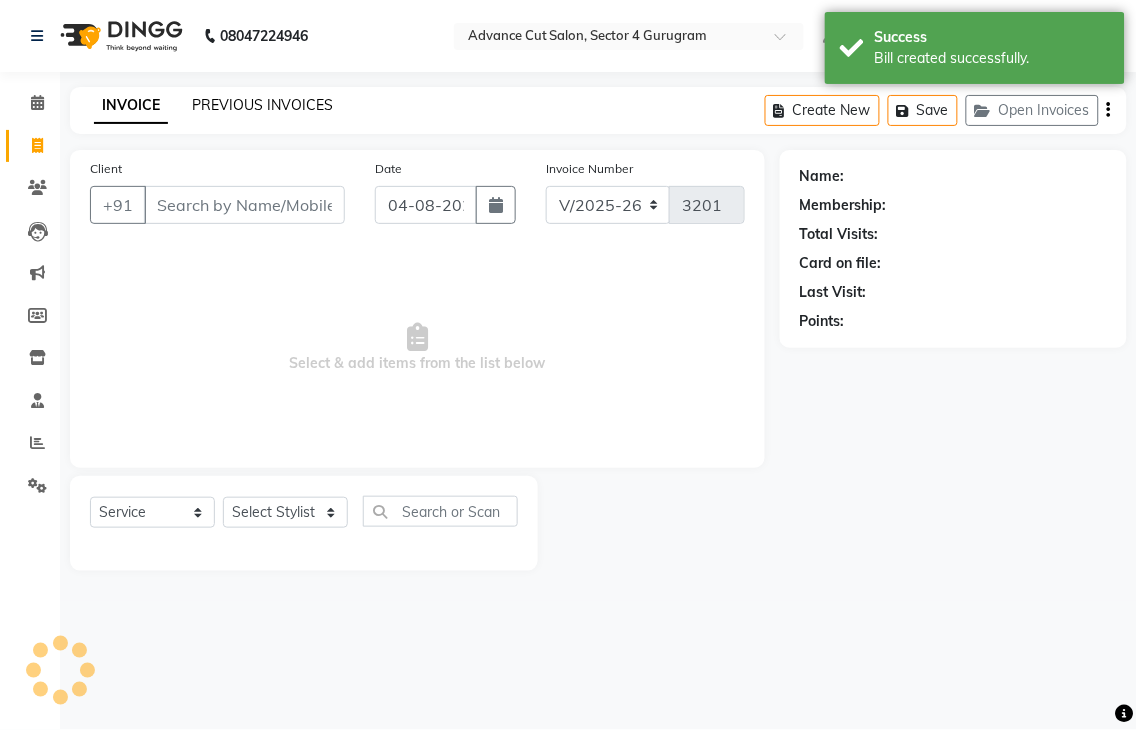 click on "PREVIOUS INVOICES" 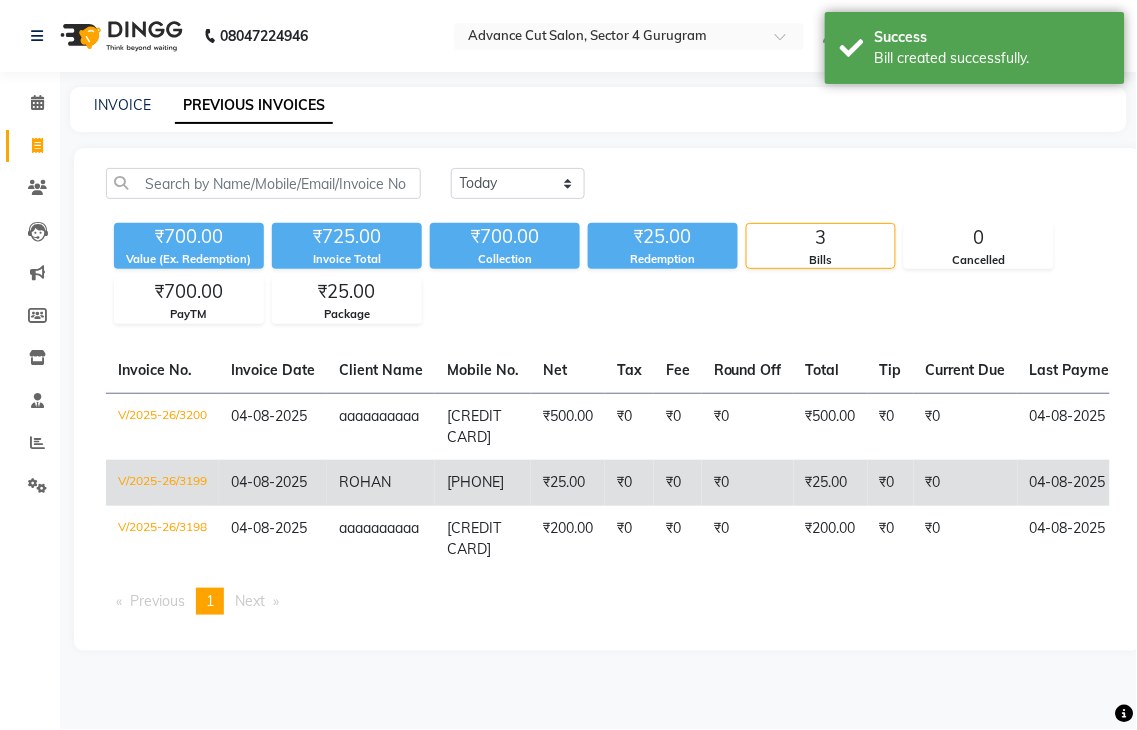 click on "ROHAN" 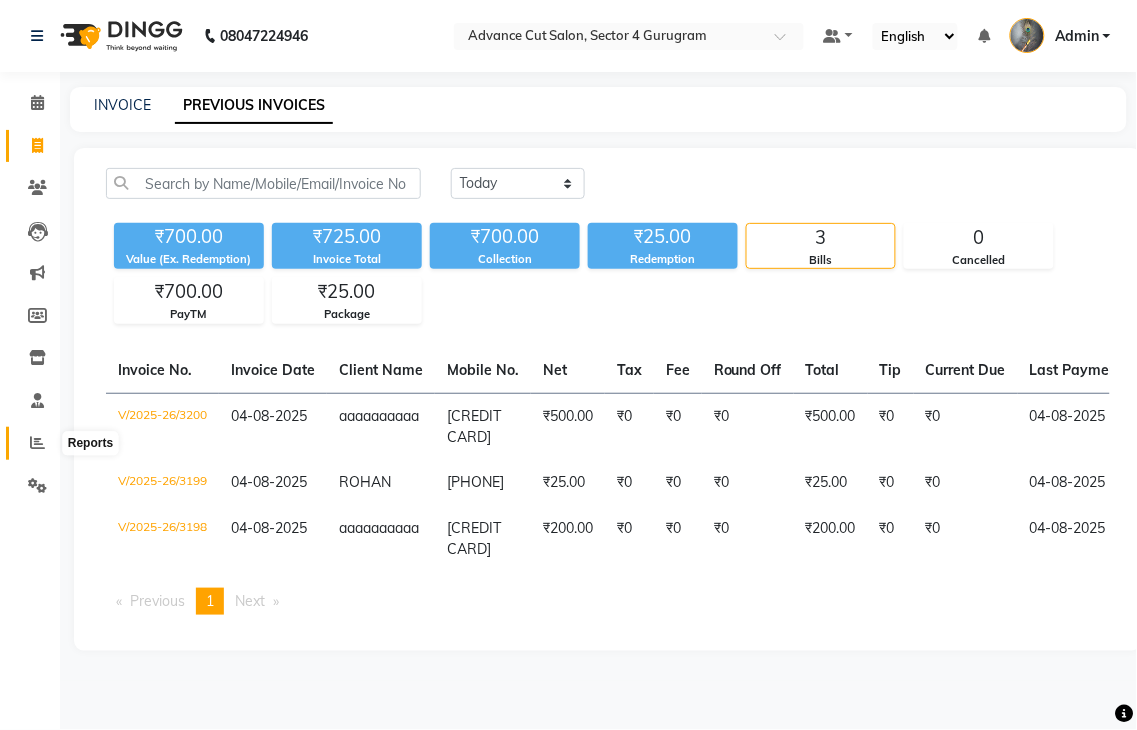 click 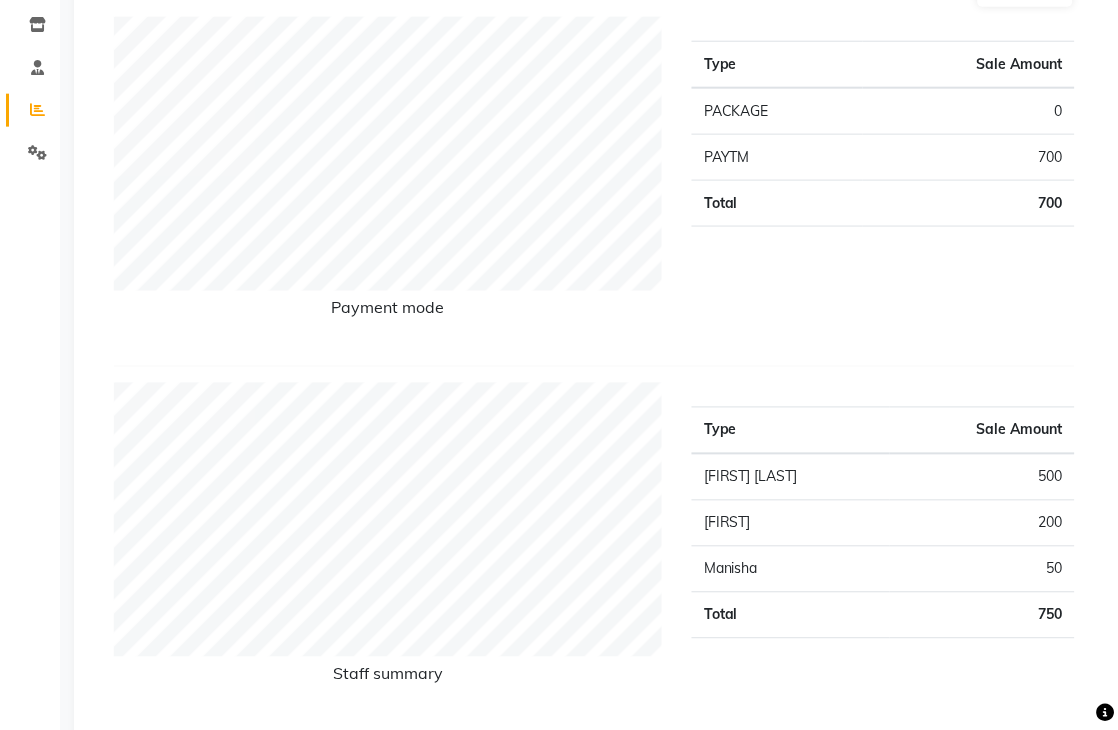 scroll, scrollTop: 0, scrollLeft: 0, axis: both 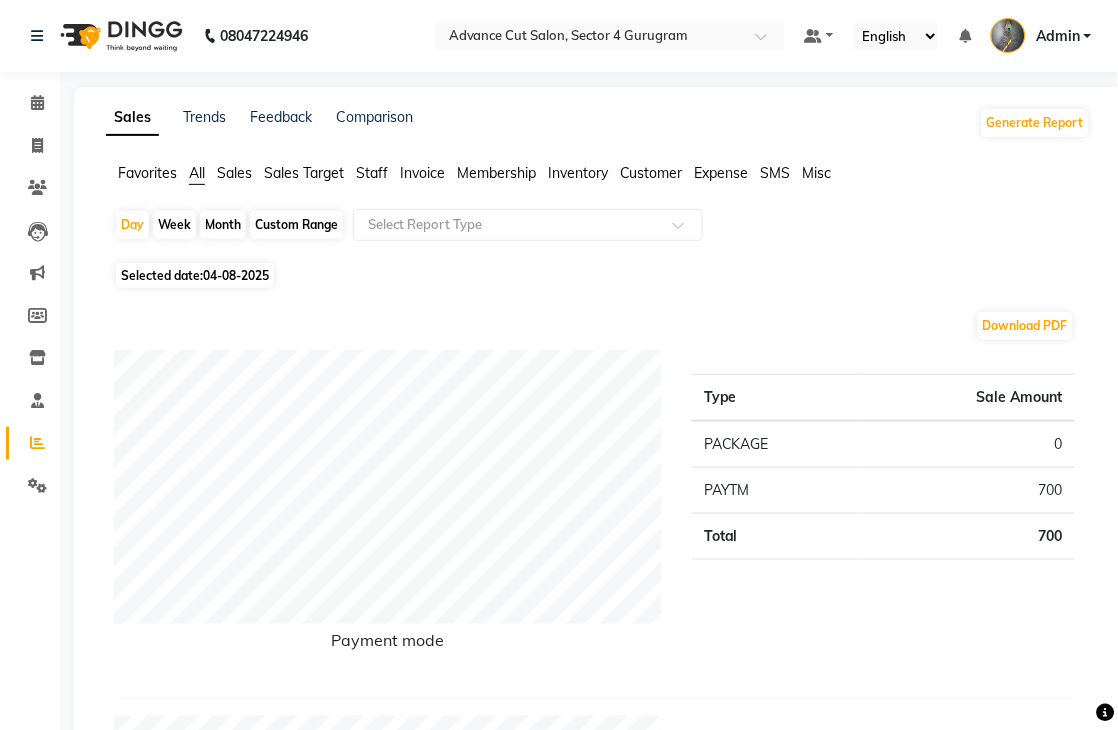 click on "Month" 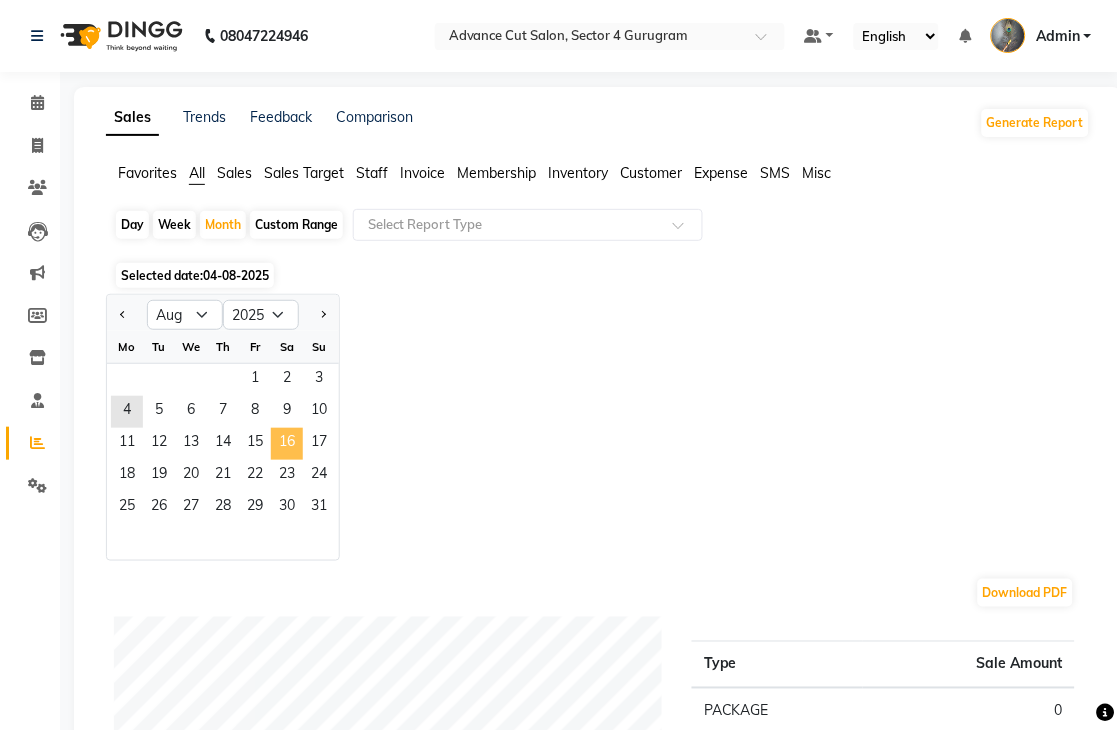 click on "16" 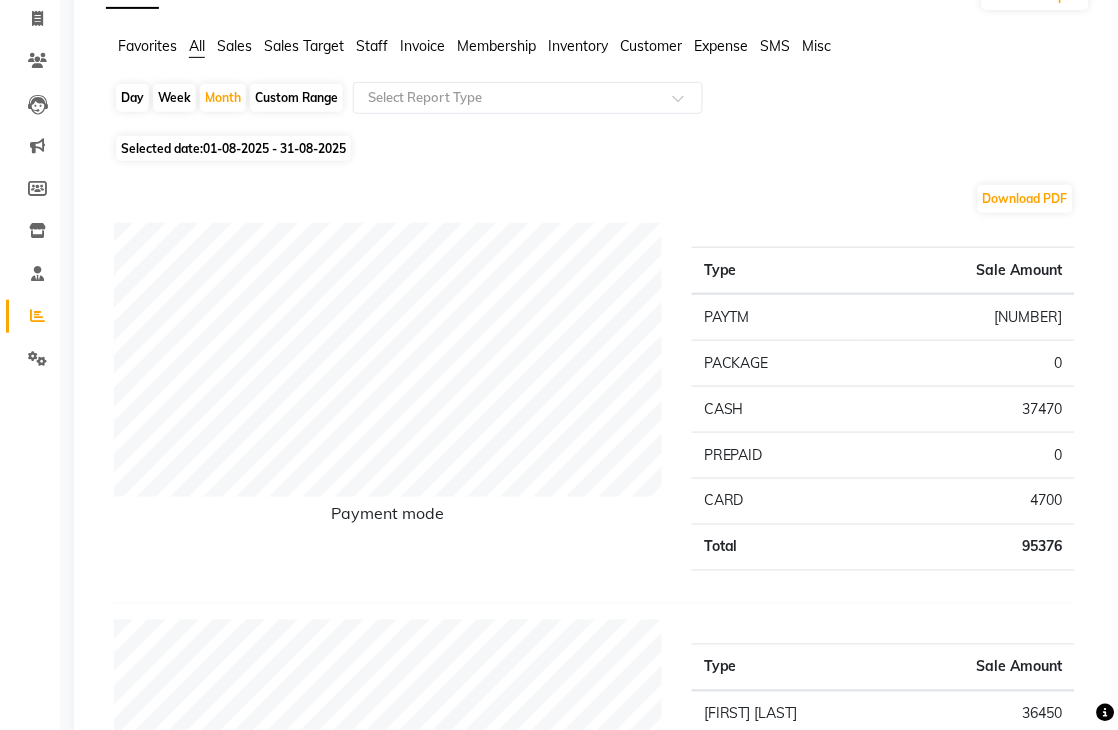 scroll, scrollTop: 0, scrollLeft: 0, axis: both 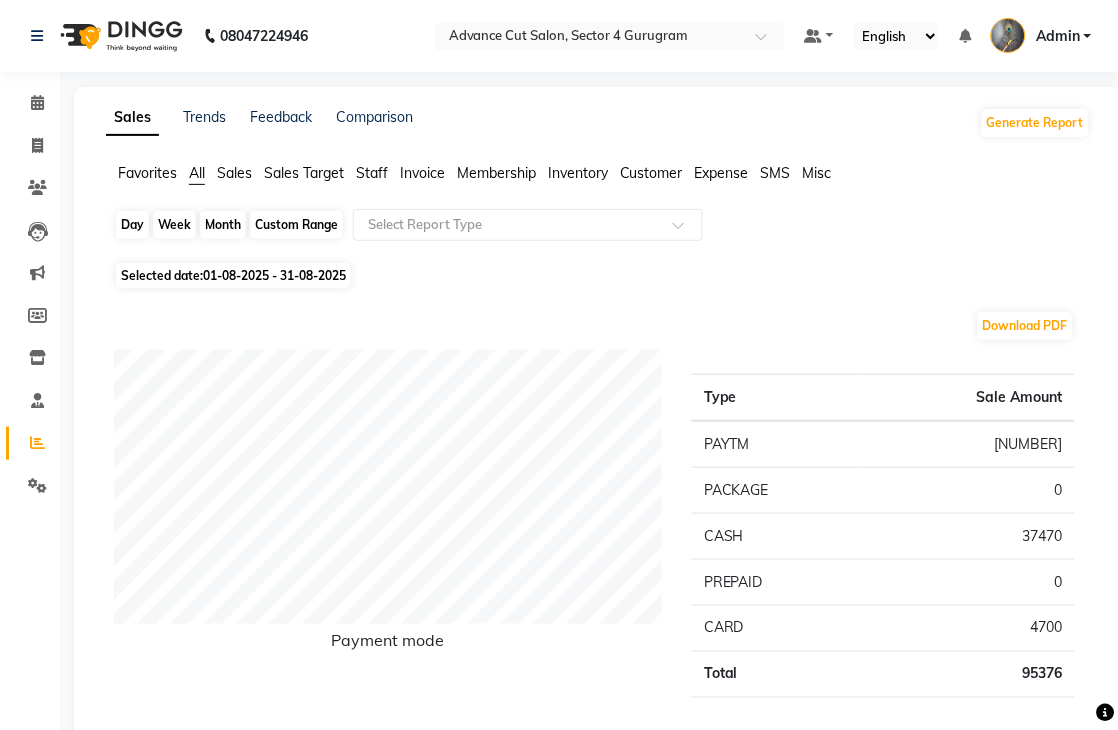 click on "Month" 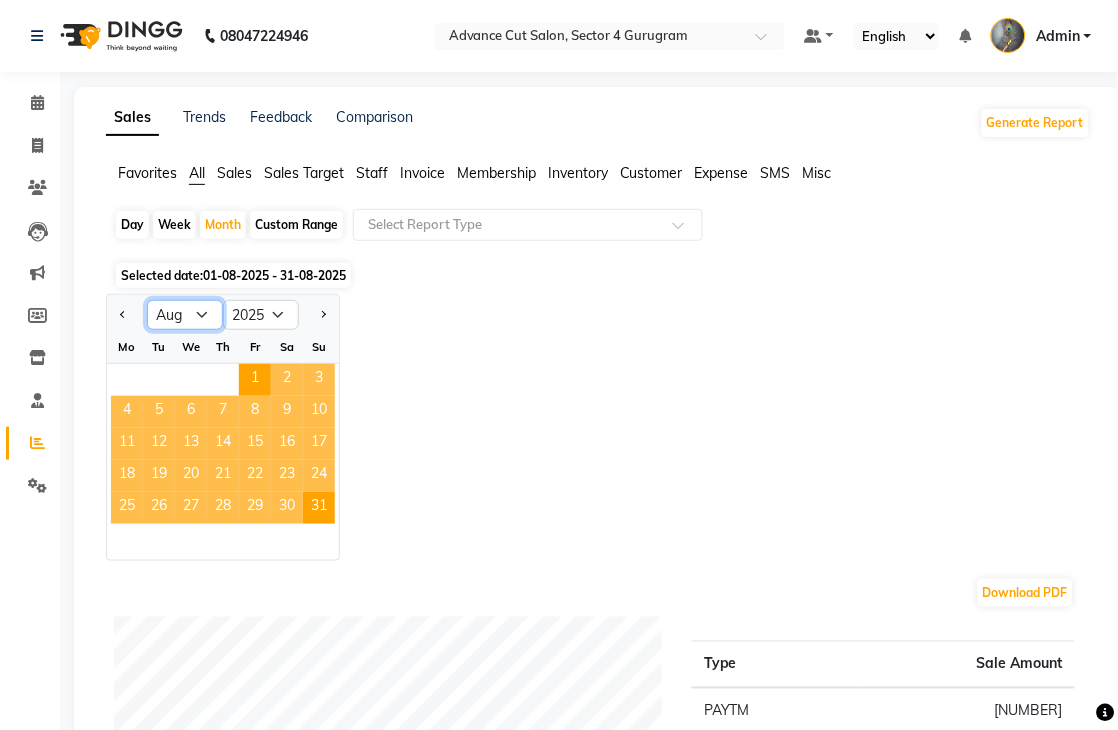 click on "Jan Feb Mar Apr May Jun Jul Aug Sep Oct Nov Dec" 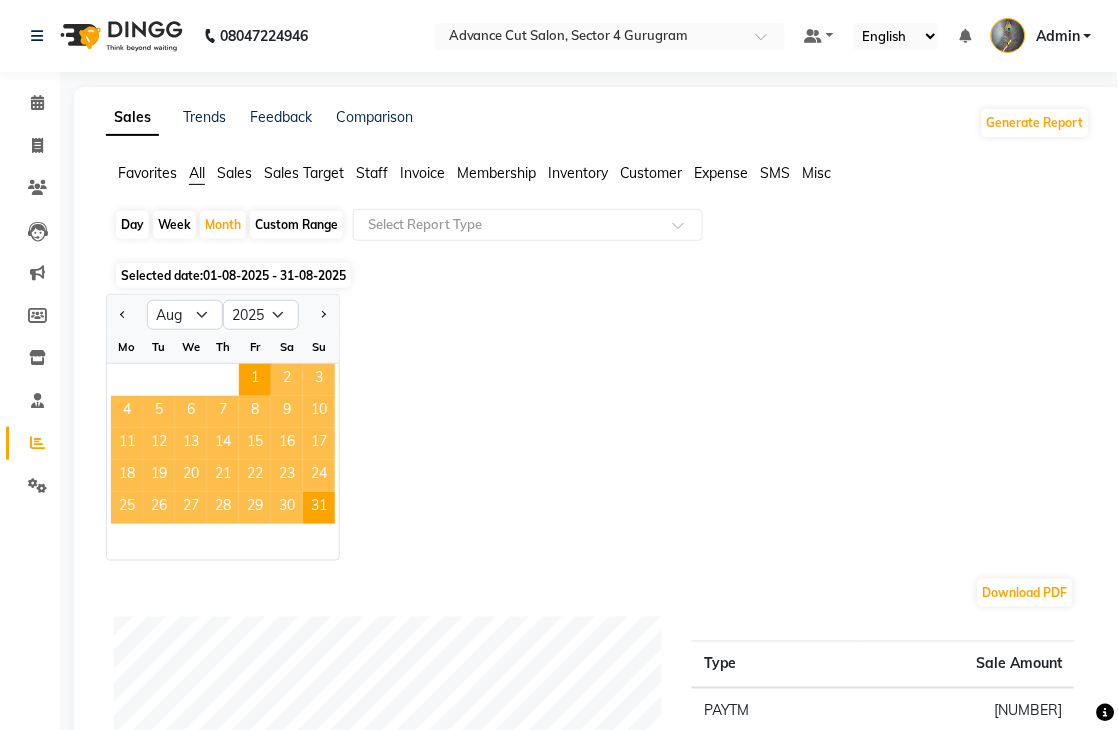 click on "Jan Feb Mar Apr May Jun Jul Aug Sep Oct Nov Dec 2015 2016 2017 2018 2019 2020 2021 2022 2023 2024 2025 2026 2027 2028 2029 2030 2031 2032 2033 2034 2035 Mo Tu We Th Fr Sa Su  1   2   3   4   5   6   7   8   9   10   11   12   13   14   15   16   17   18   19   20   21   22   23   24   25   26   27   28   29   30   31" 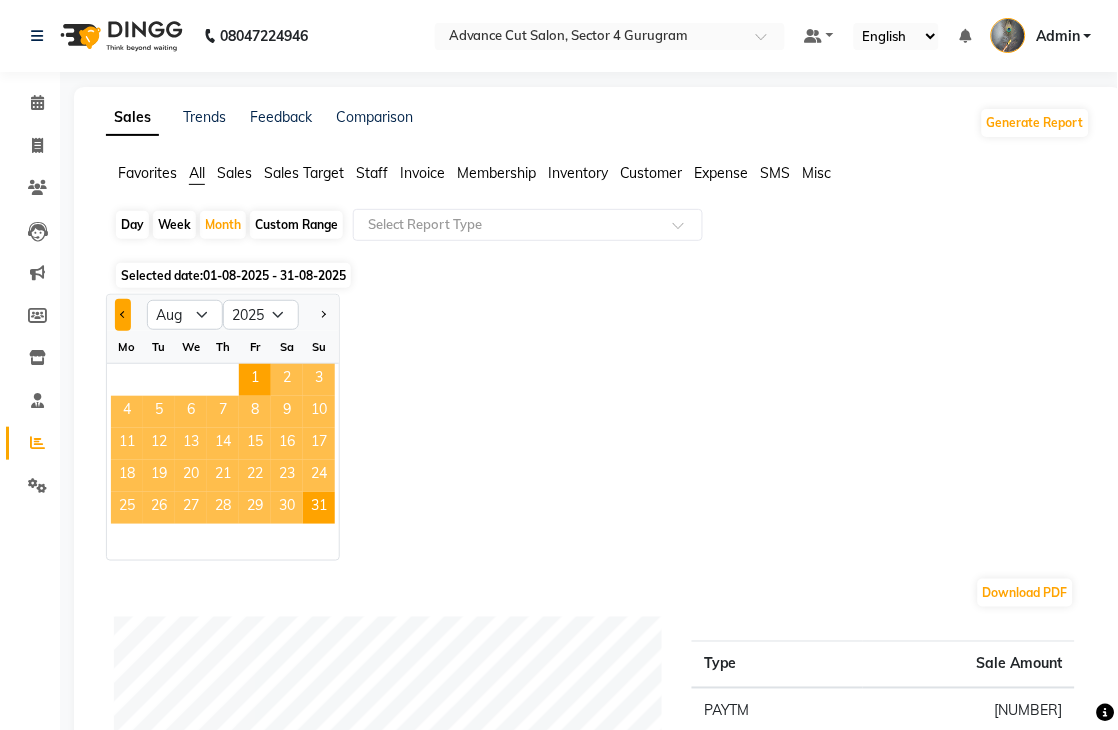 click 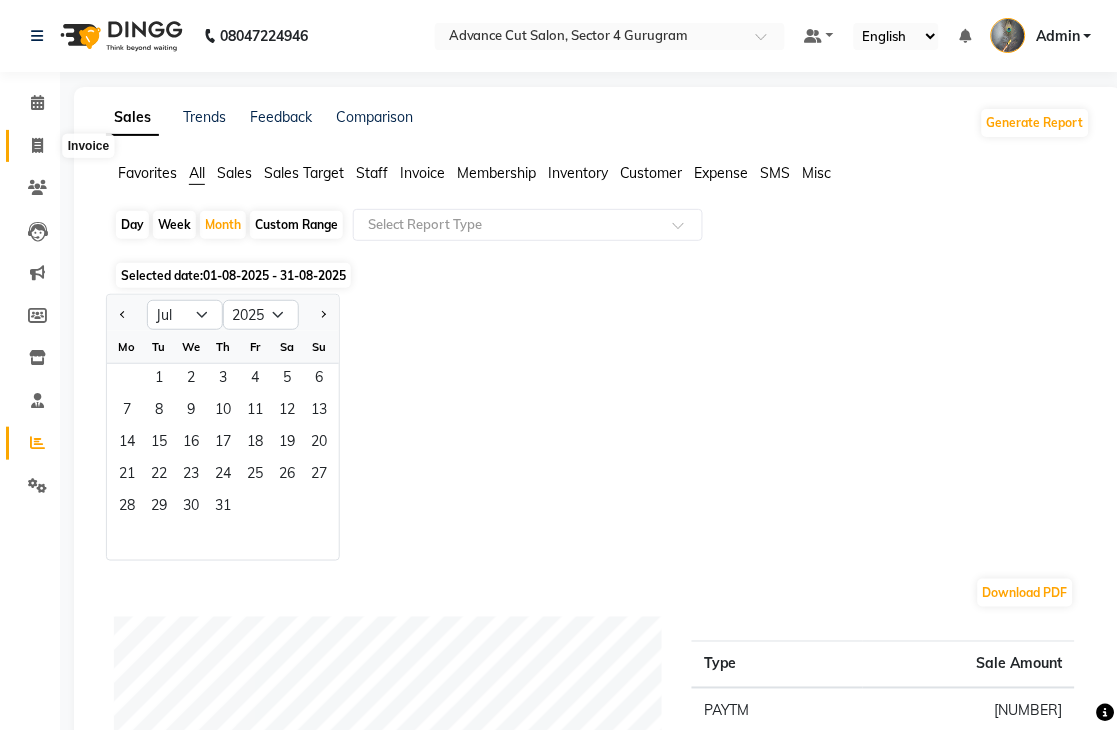 click 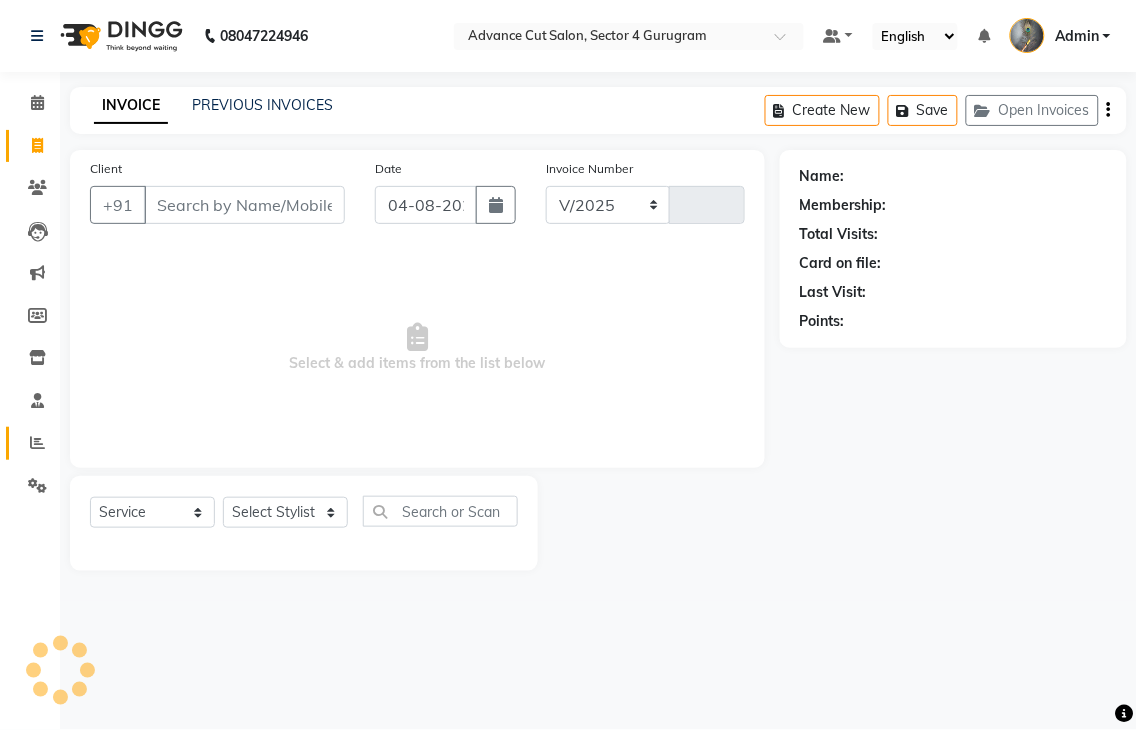 click on "Reports" 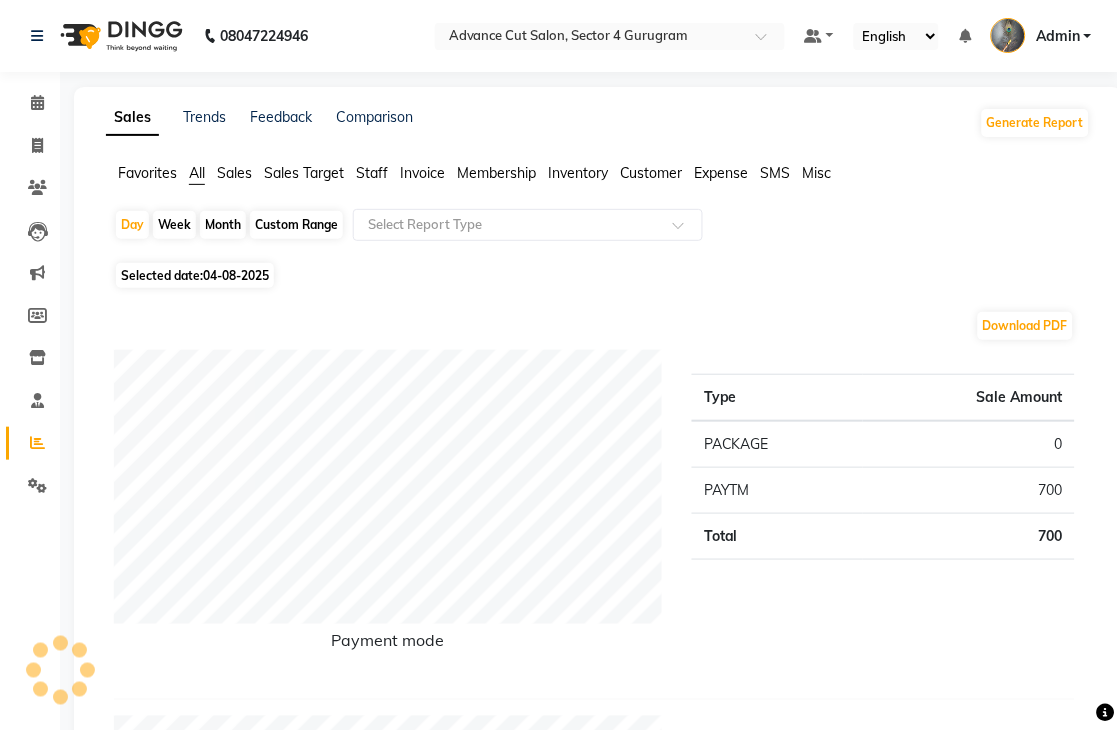 click on "Month" 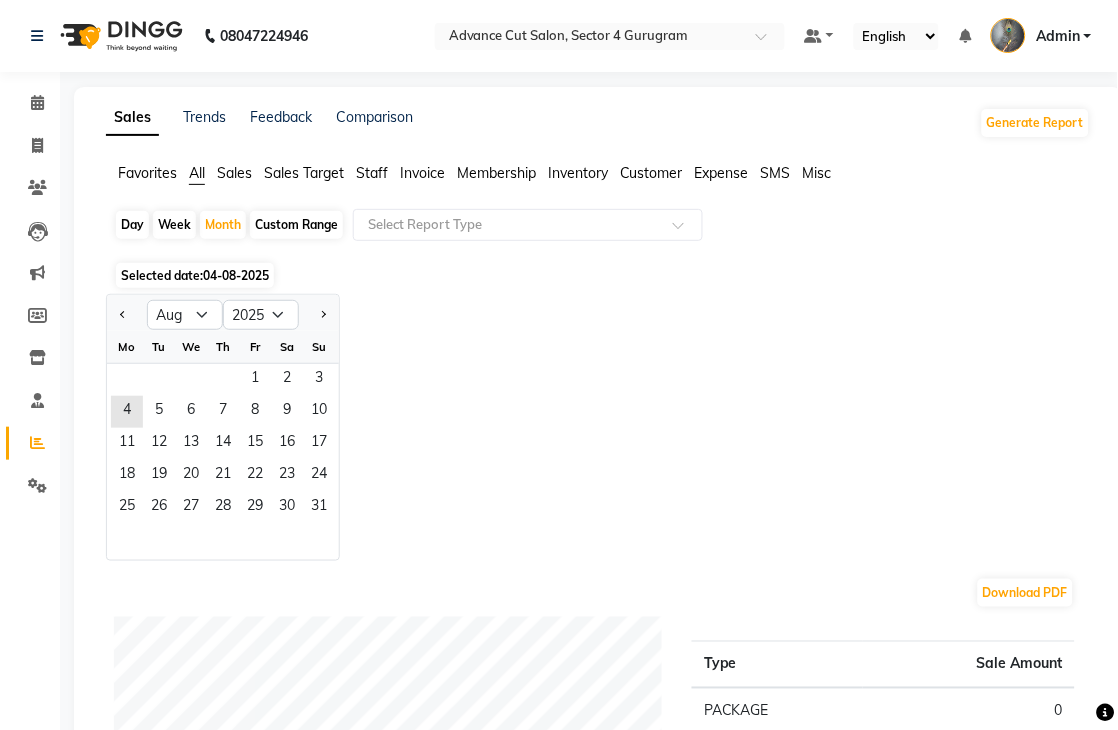 click on "Week" 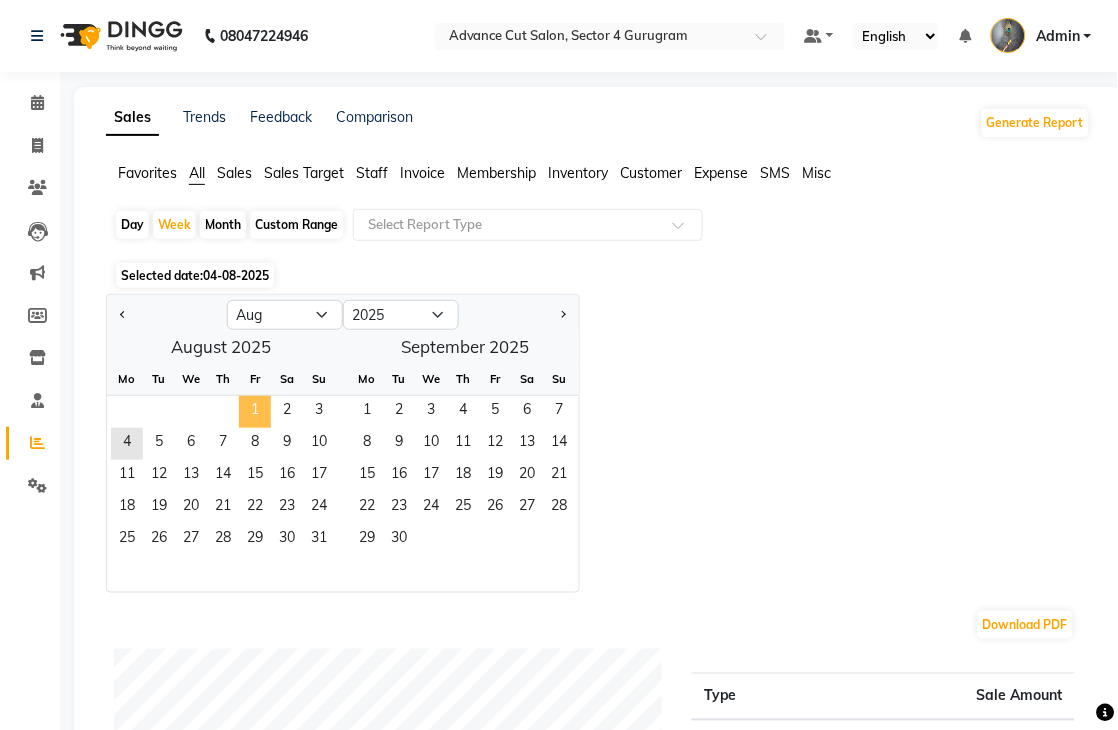 click on "1" 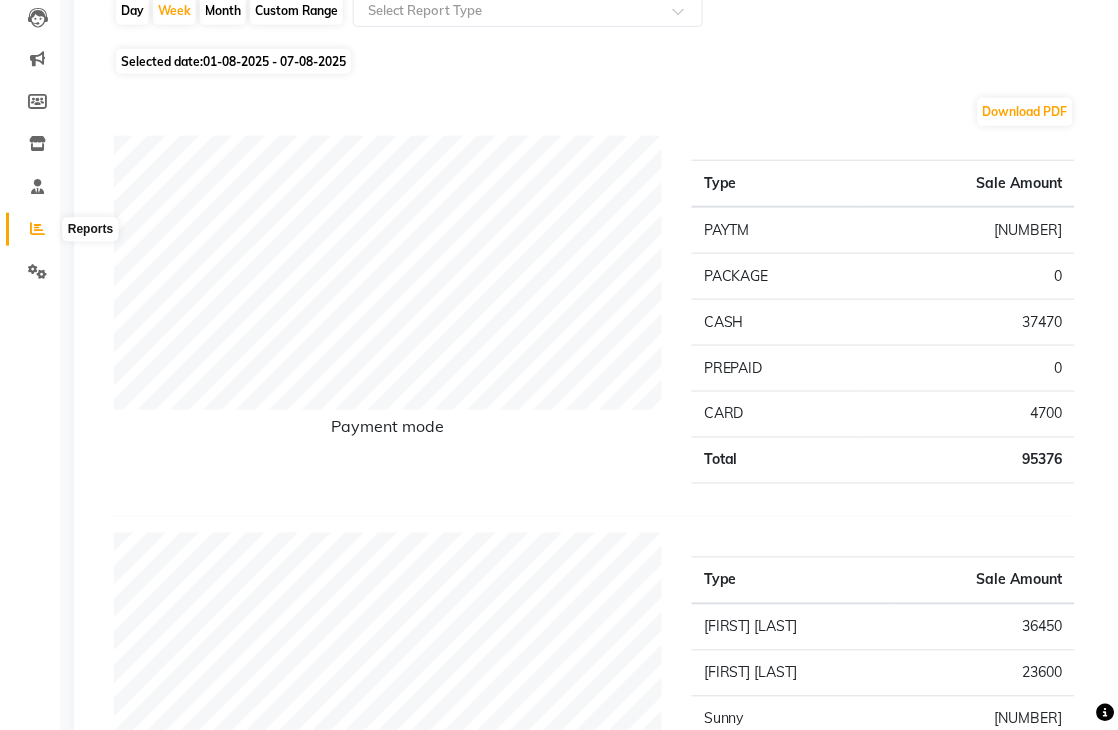scroll, scrollTop: 0, scrollLeft: 0, axis: both 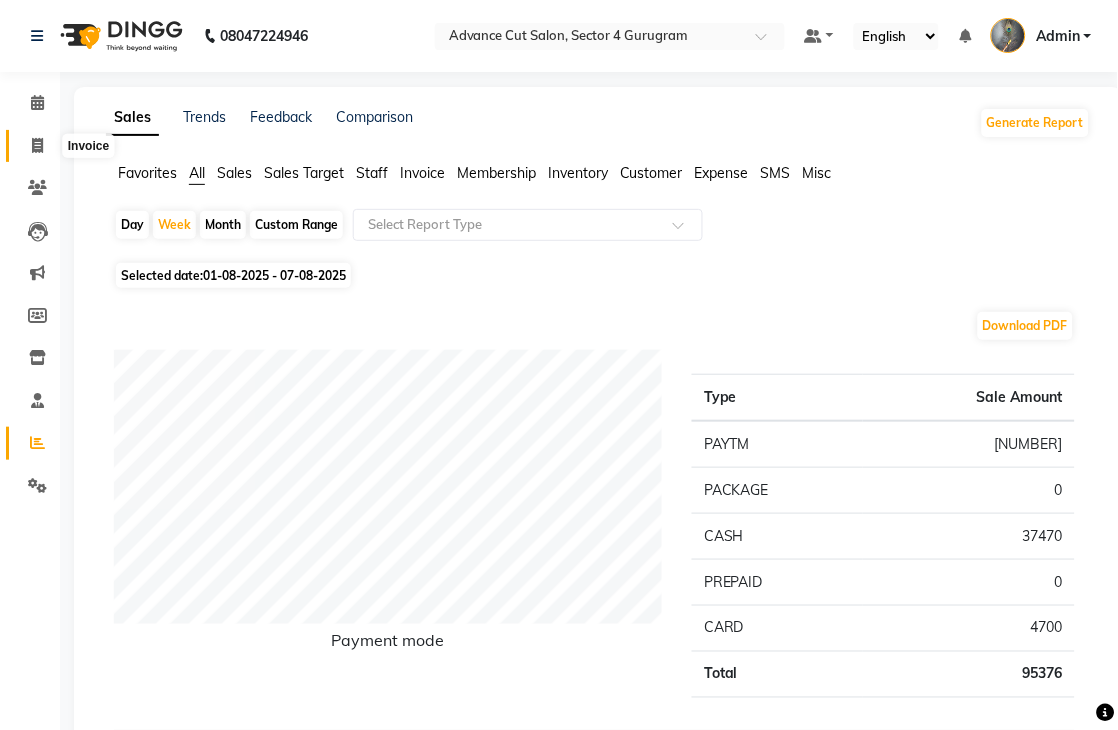 click 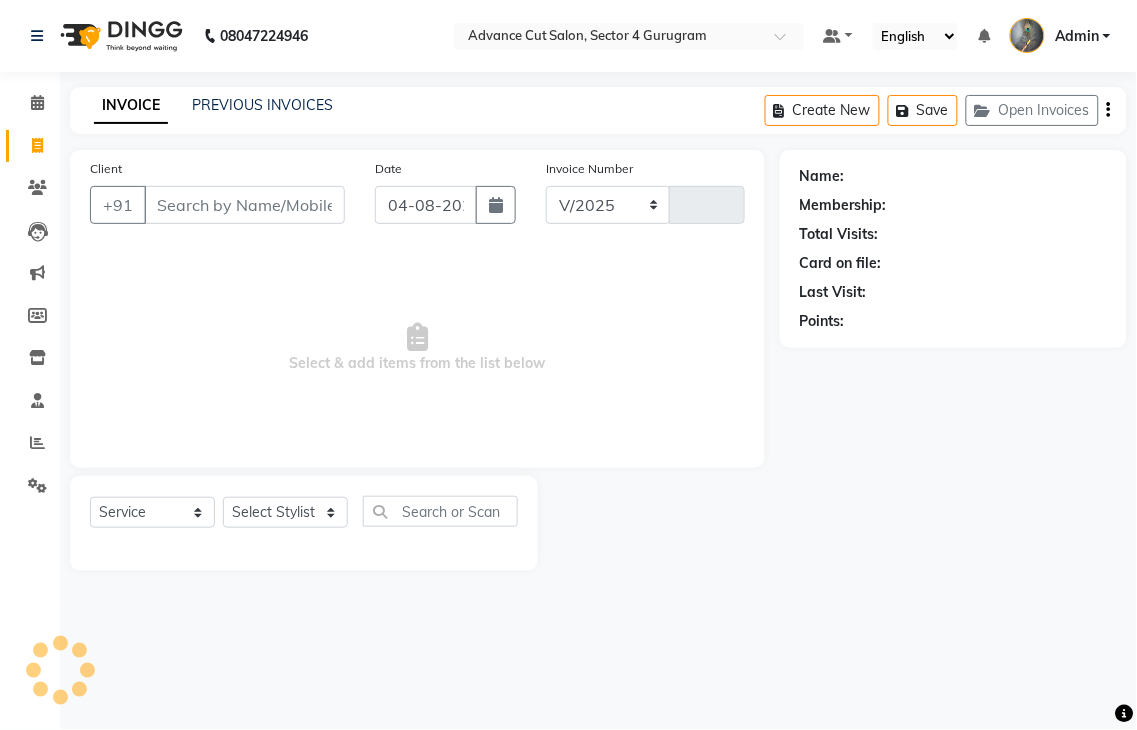select on "4939" 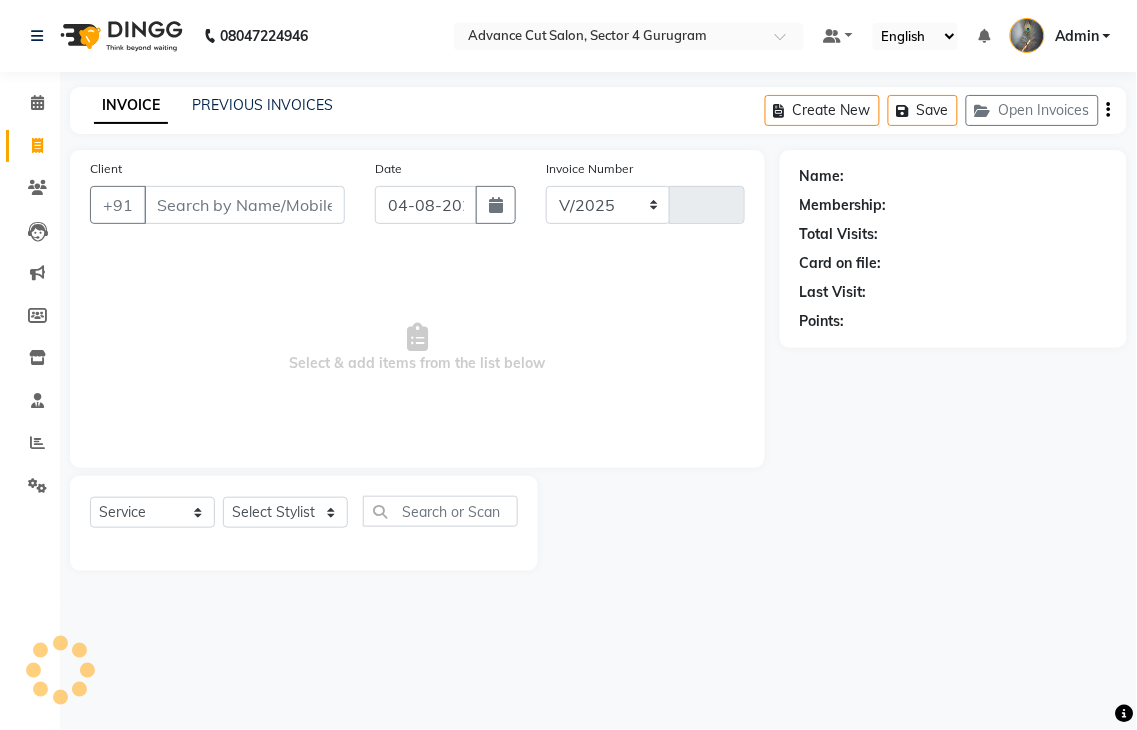 type on "3202" 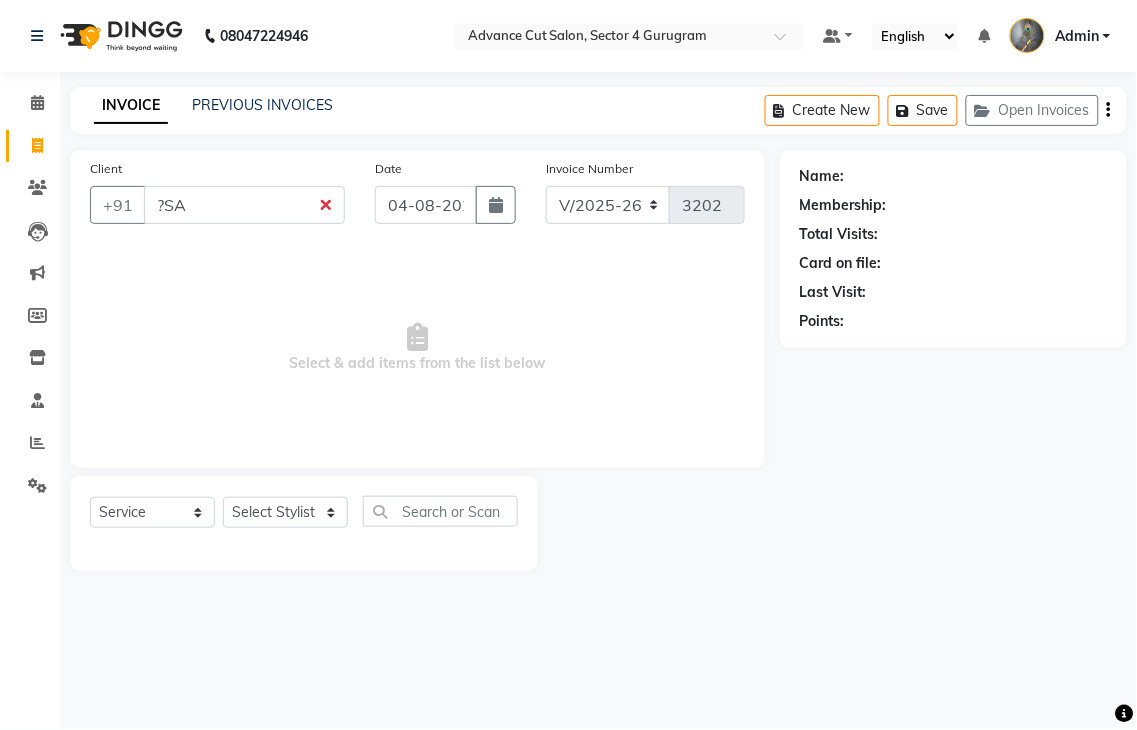 drag, startPoint x: 91, startPoint y: 131, endPoint x: 64, endPoint y: 114, distance: 31.906113 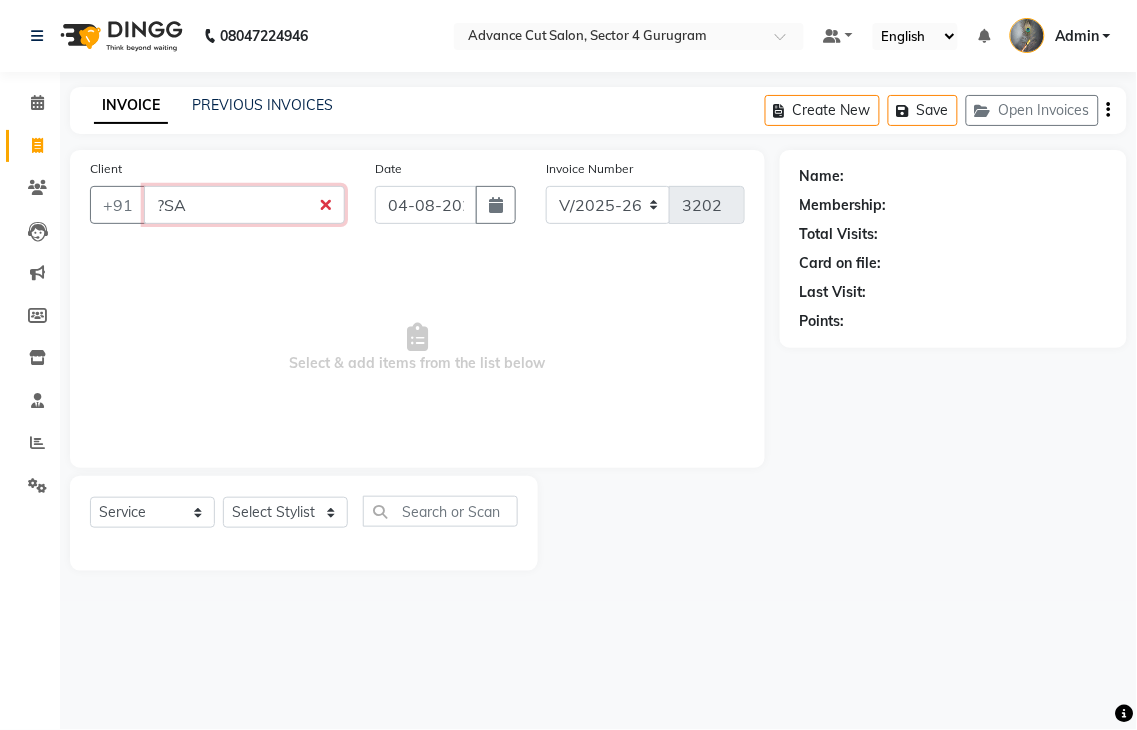 click on "?SA" at bounding box center (244, 205) 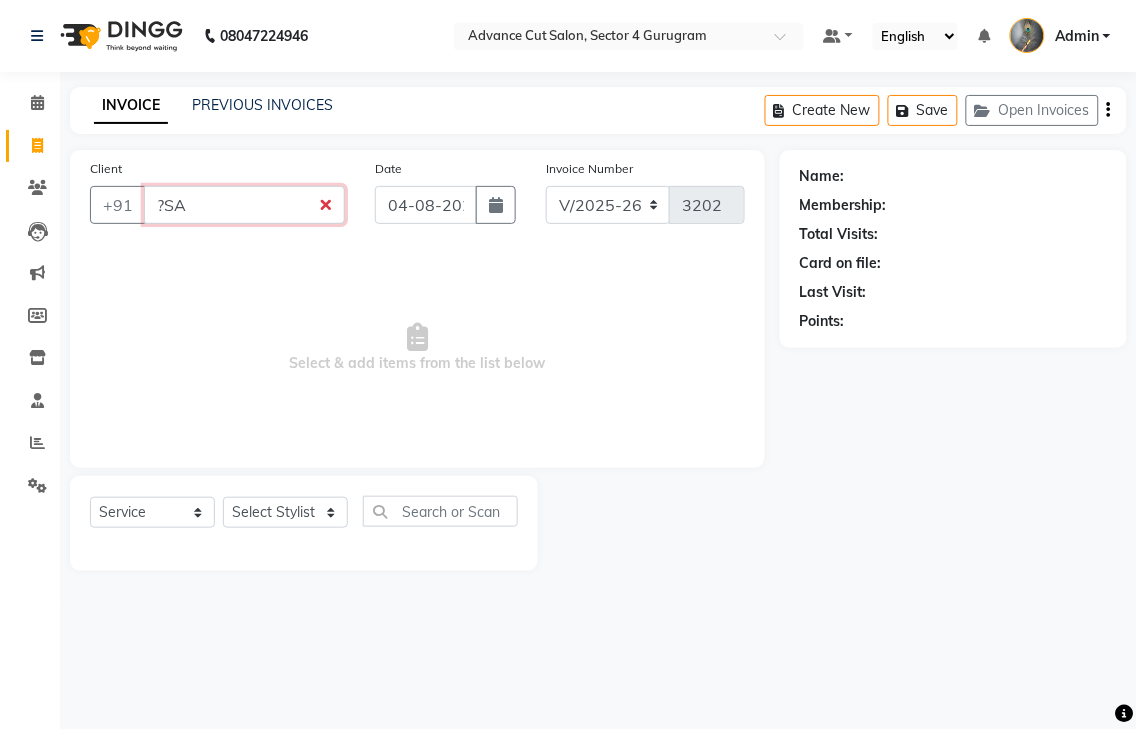 click on "?SA" at bounding box center (244, 205) 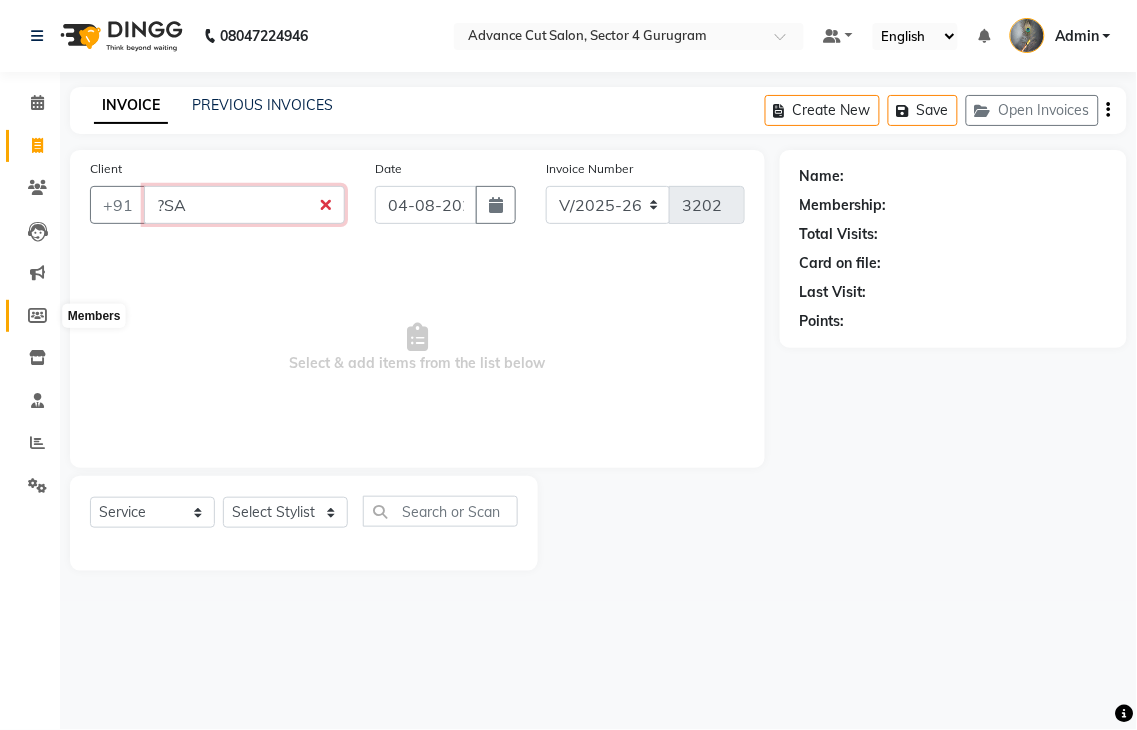 type on "?" 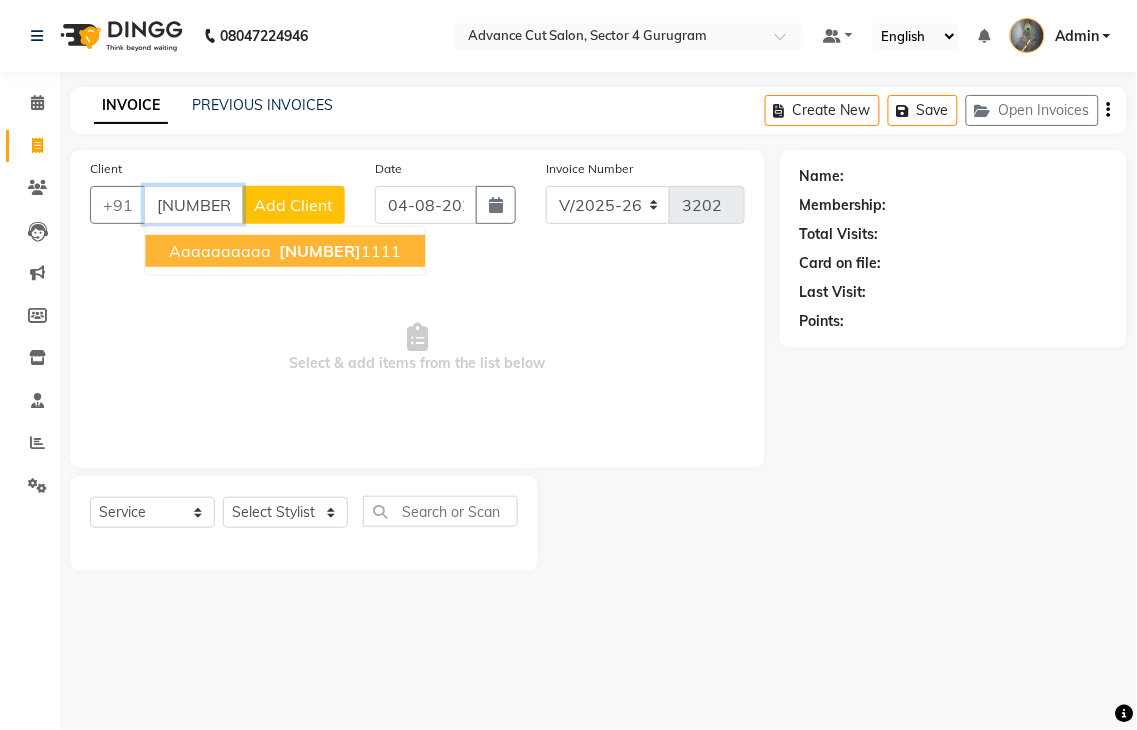 click on "aaaaaaaaaa   111111 1111" at bounding box center [285, 251] 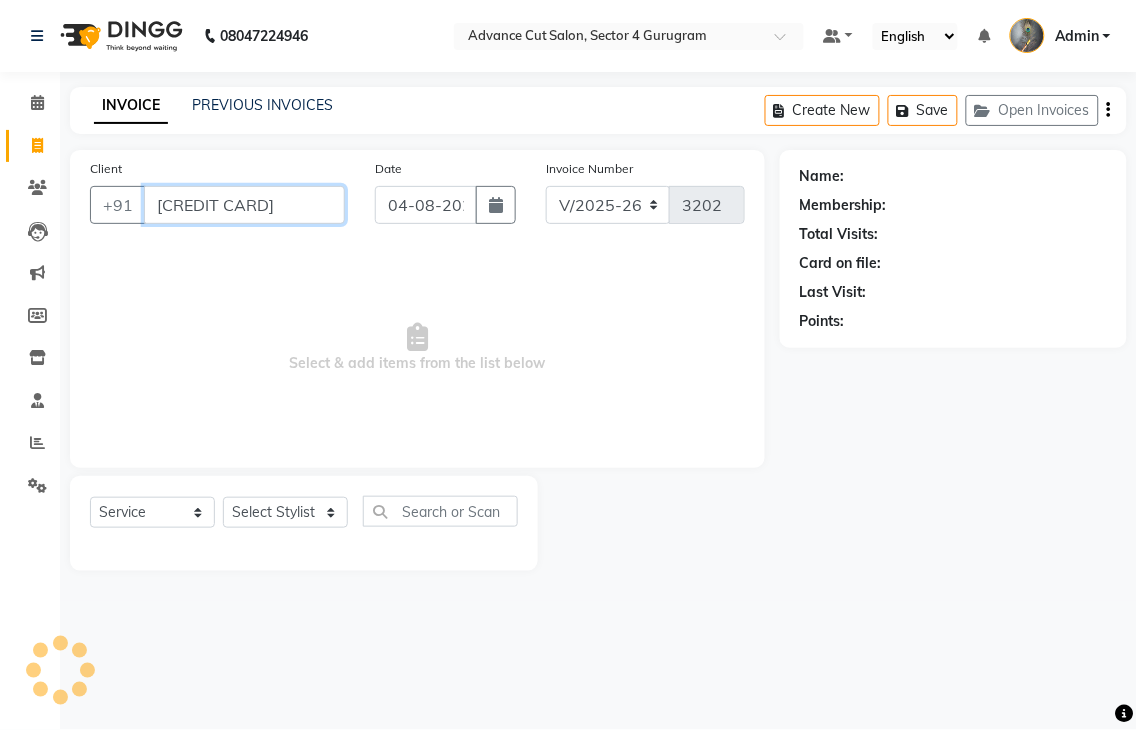 type on "[PHONE]" 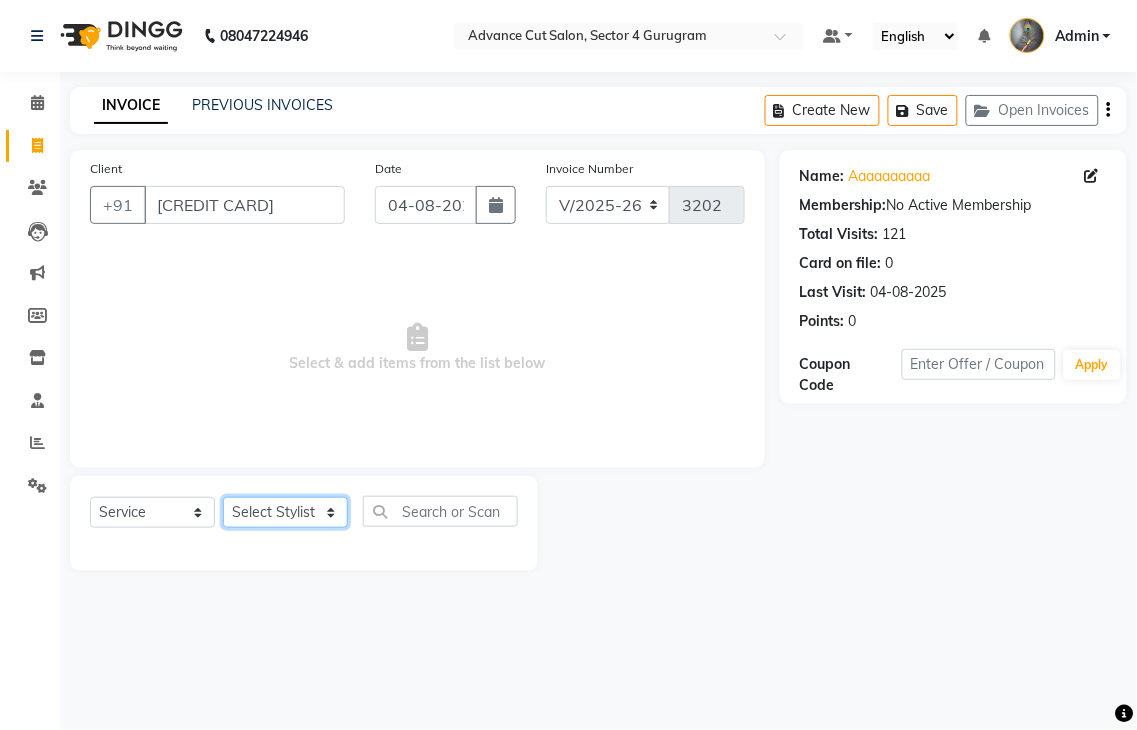 click on "Select Stylist Admin chahit COUNTOR hardeep mamta manisha MONISH navi NOSHAD ALI rahul shatnam shweta singh sunny tip" 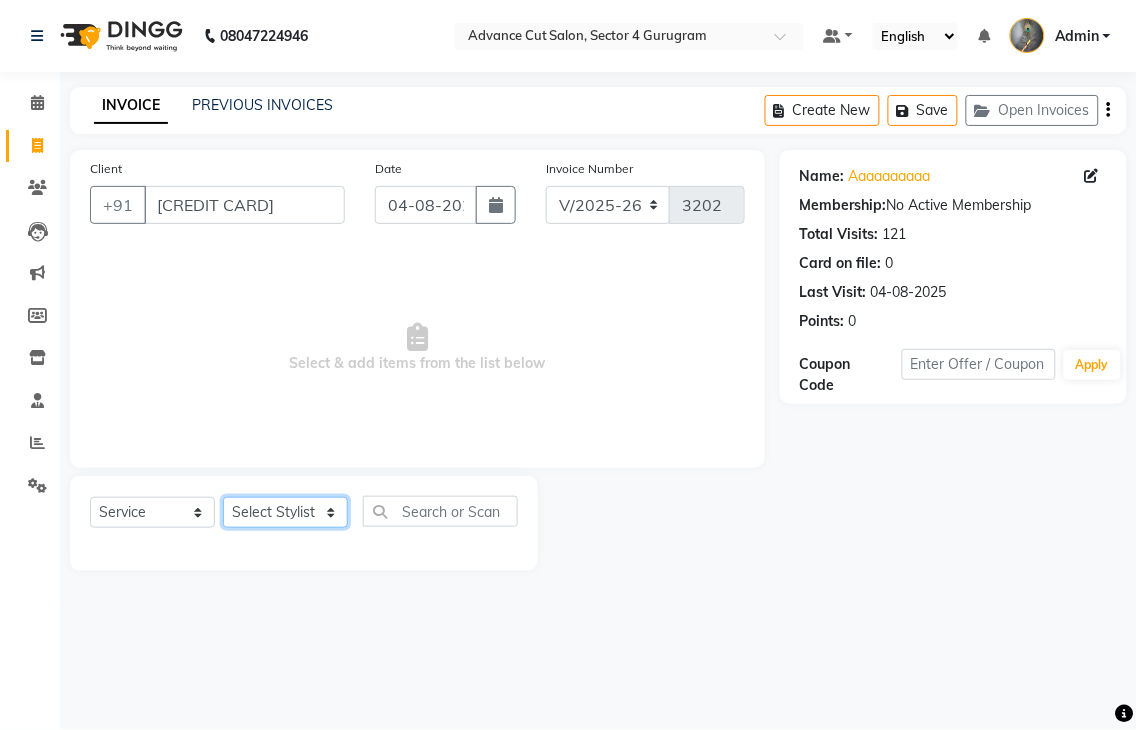 select on "58461" 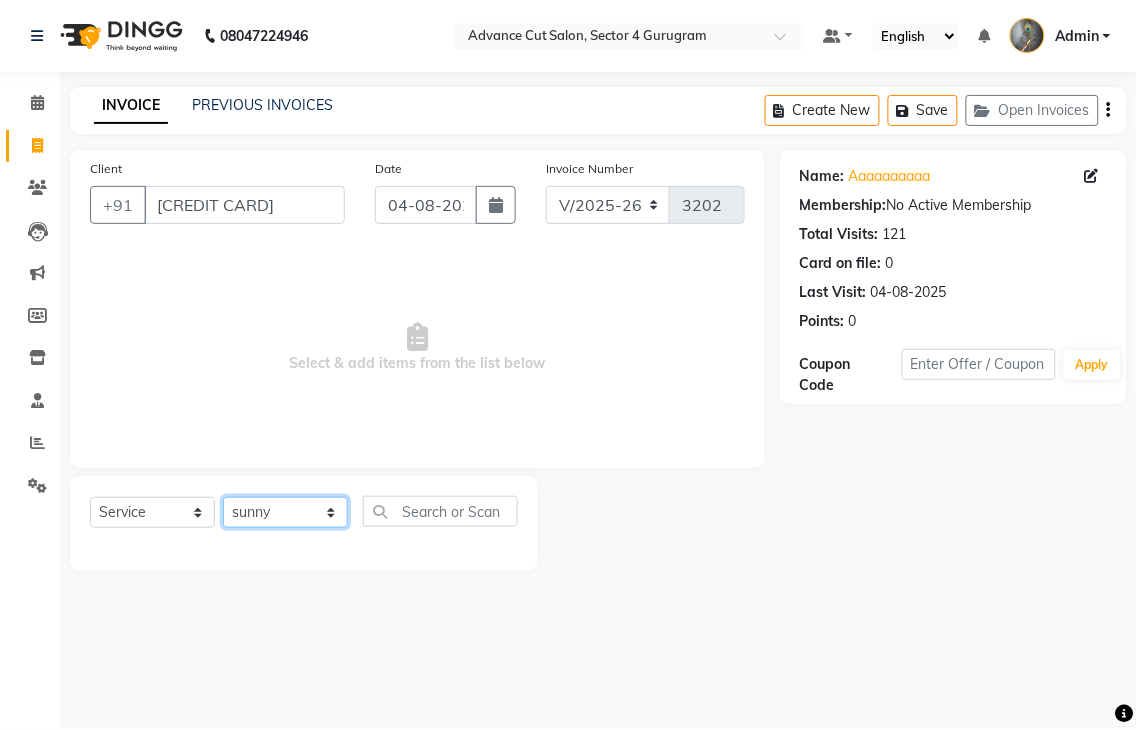click on "Select Stylist Admin chahit COUNTOR hardeep mamta manisha MONISH navi NOSHAD ALI rahul shatnam shweta singh sunny tip" 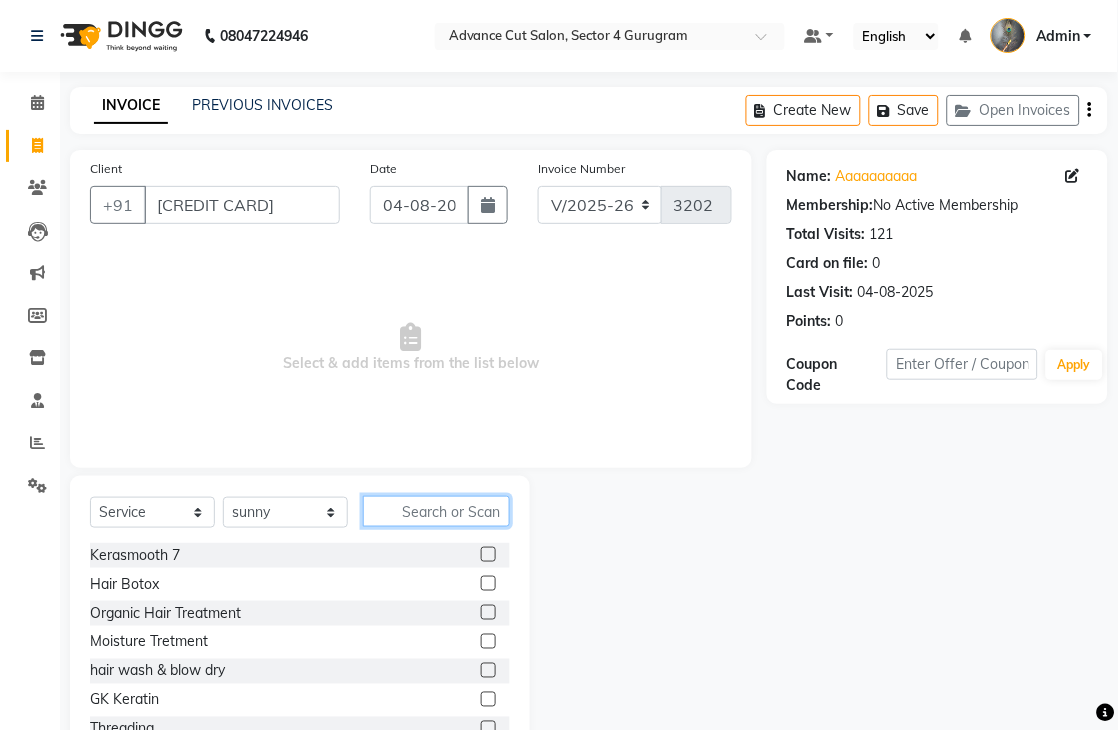 click 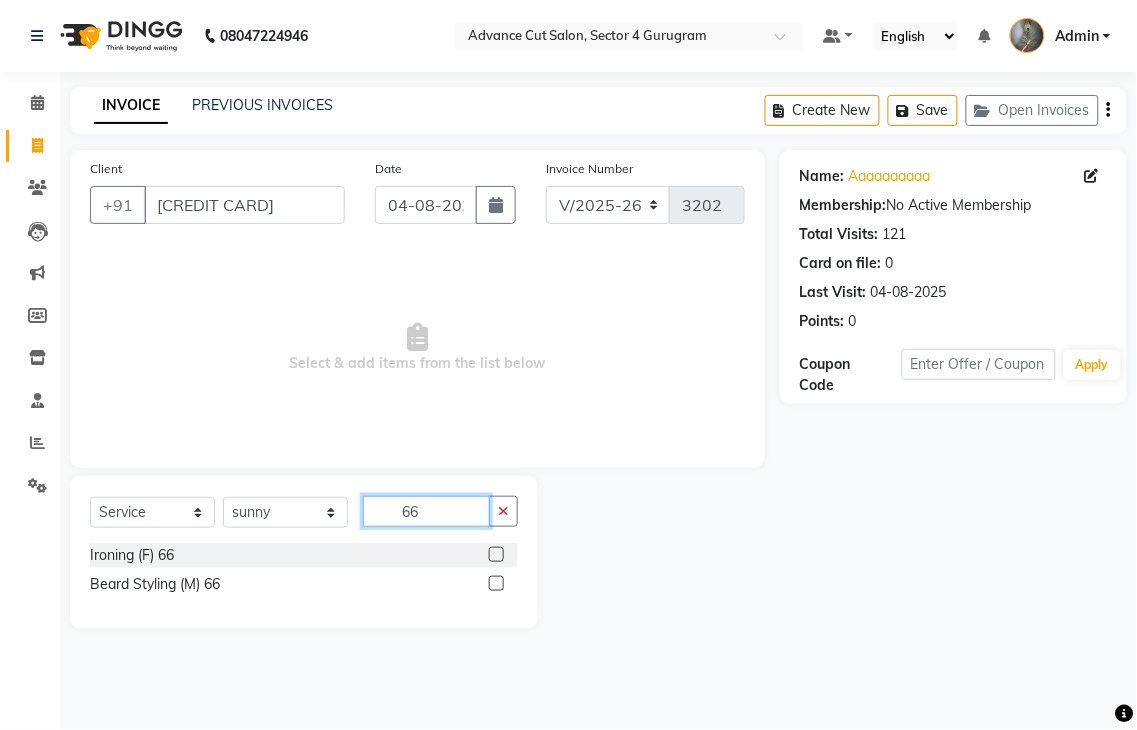 type on "66" 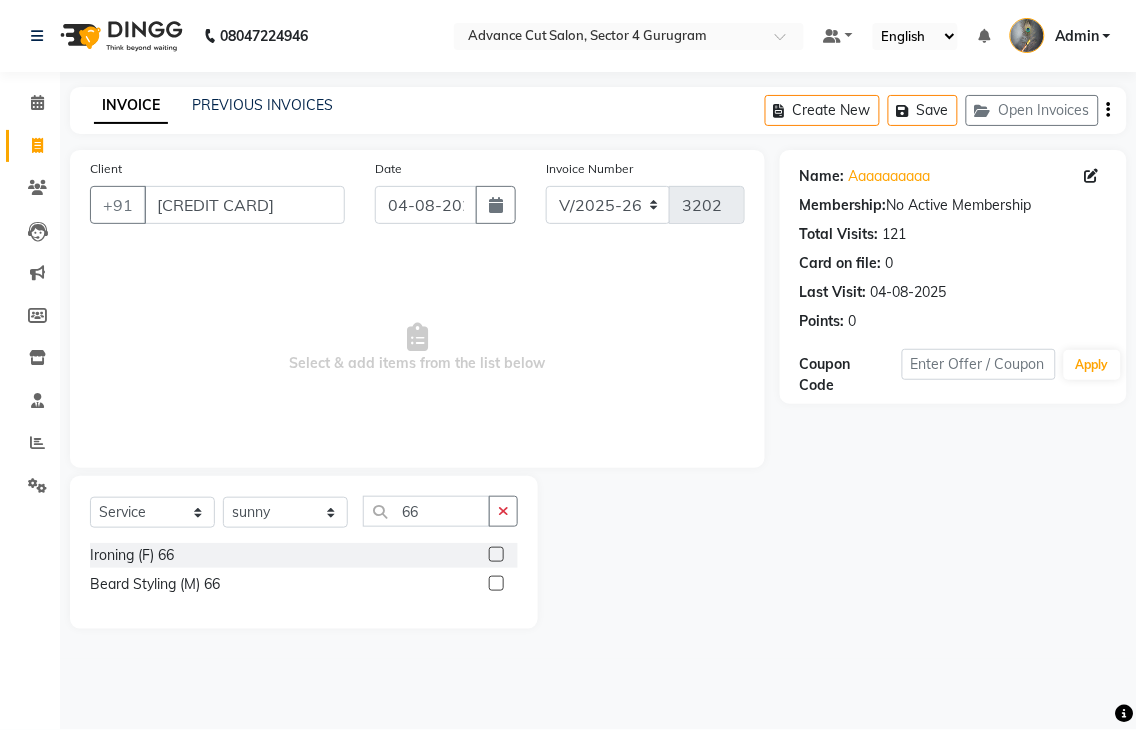 click 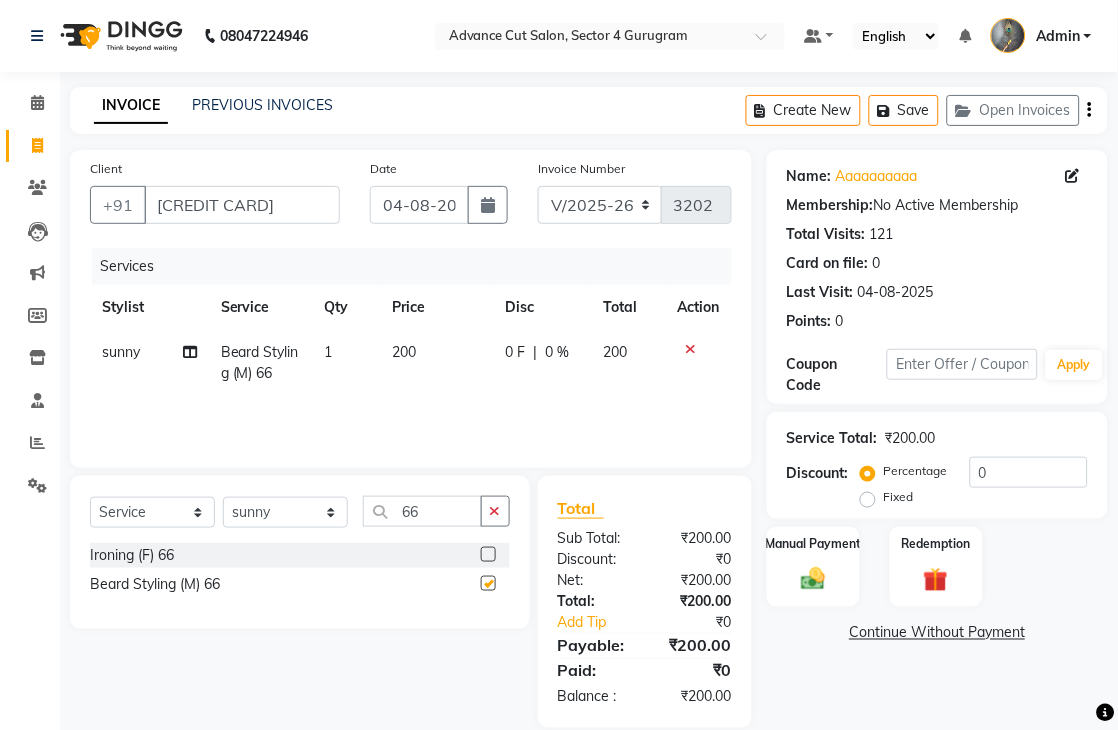 checkbox on "false" 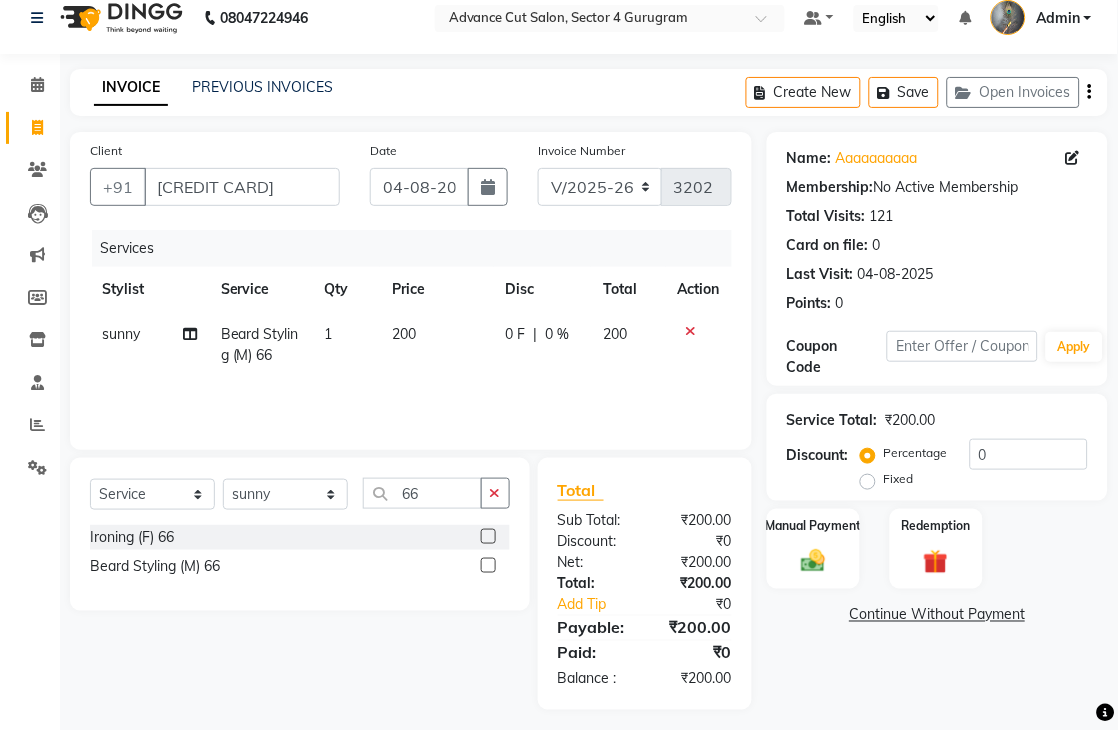scroll, scrollTop: 28, scrollLeft: 0, axis: vertical 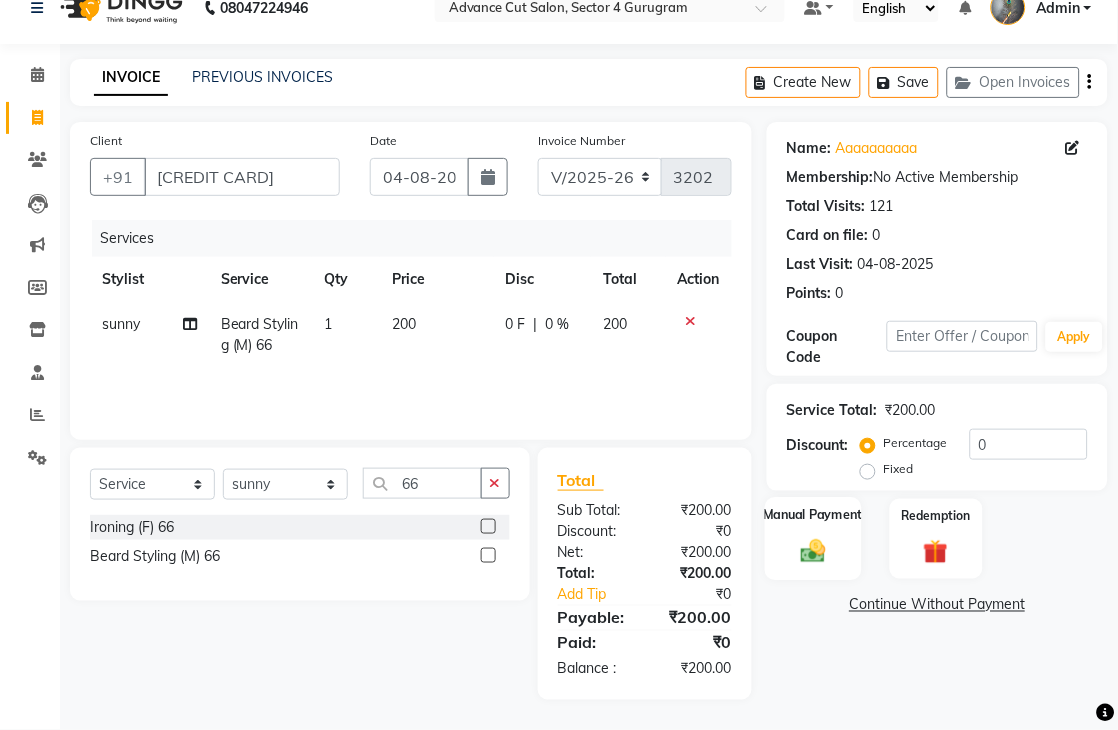 click on "Manual Payment" 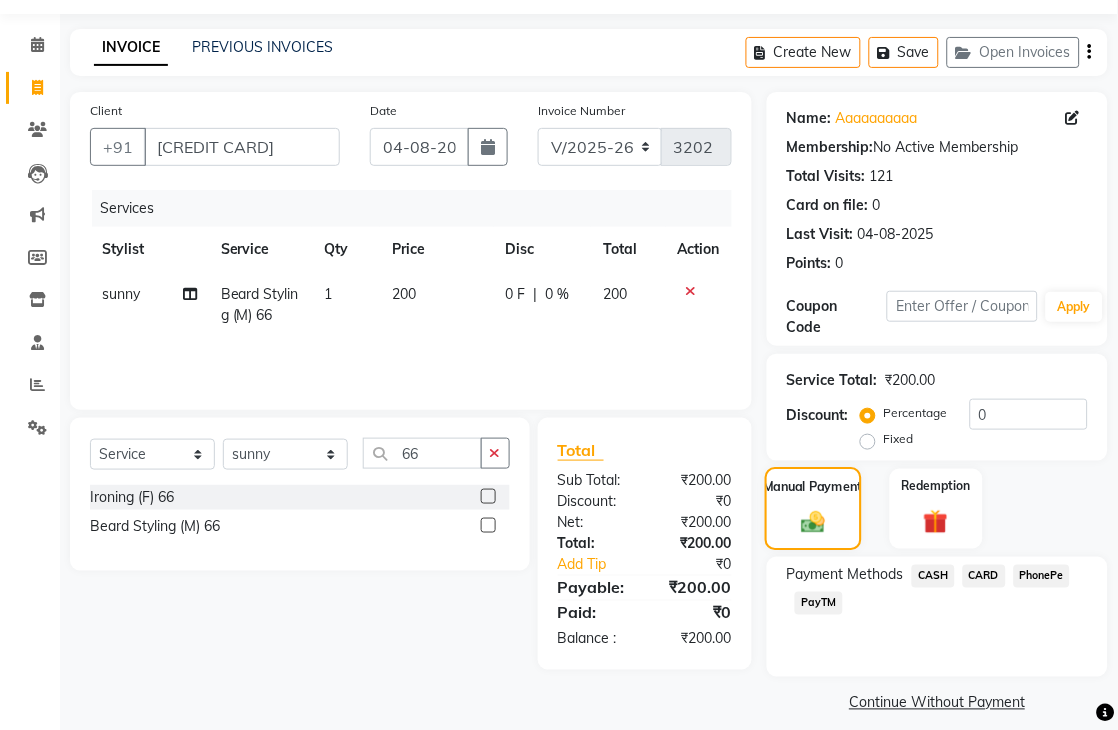 scroll, scrollTop: 75, scrollLeft: 0, axis: vertical 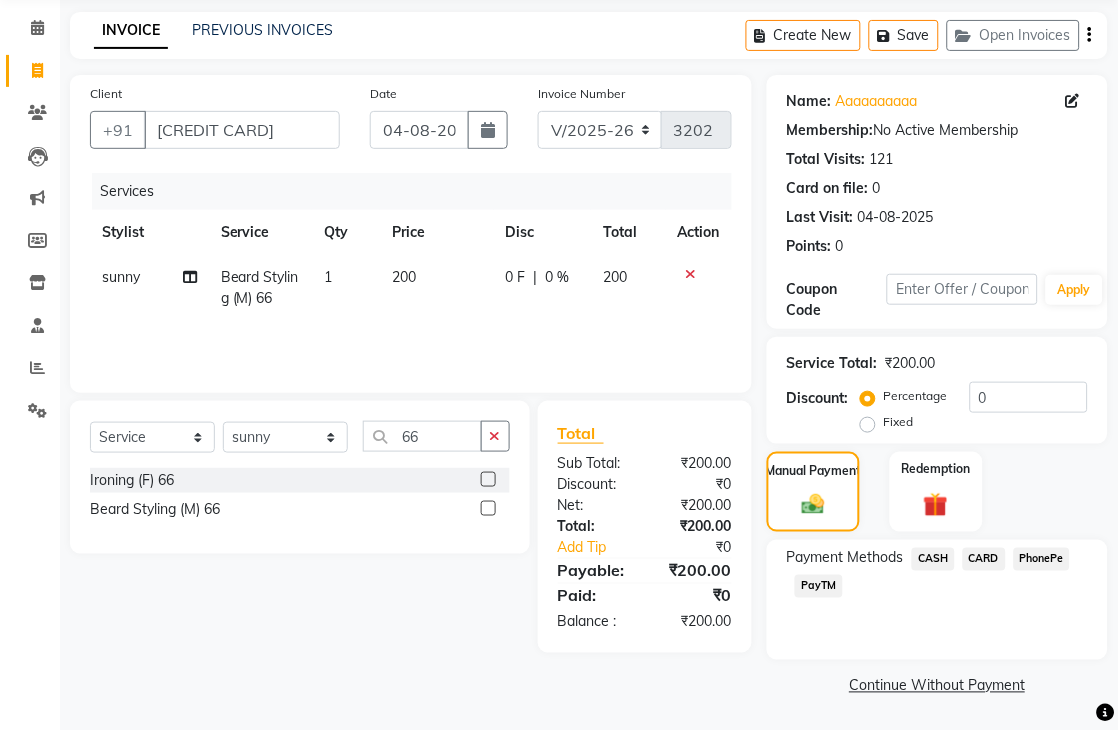click on "PayTM" 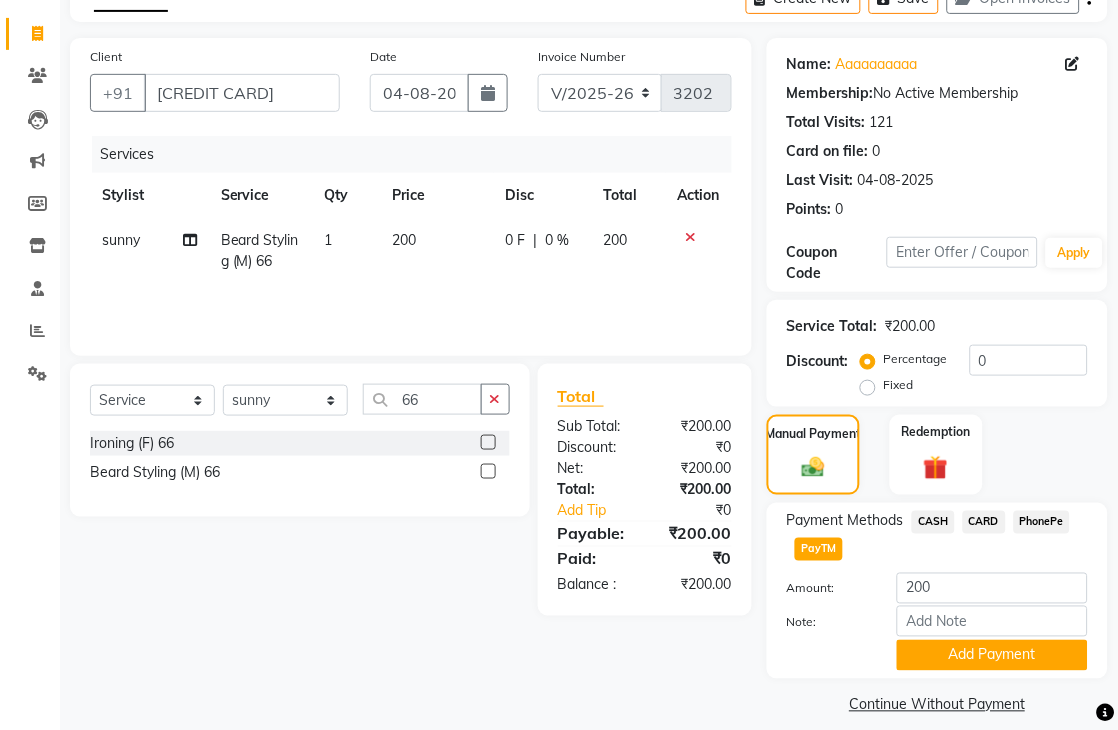 scroll, scrollTop: 133, scrollLeft: 0, axis: vertical 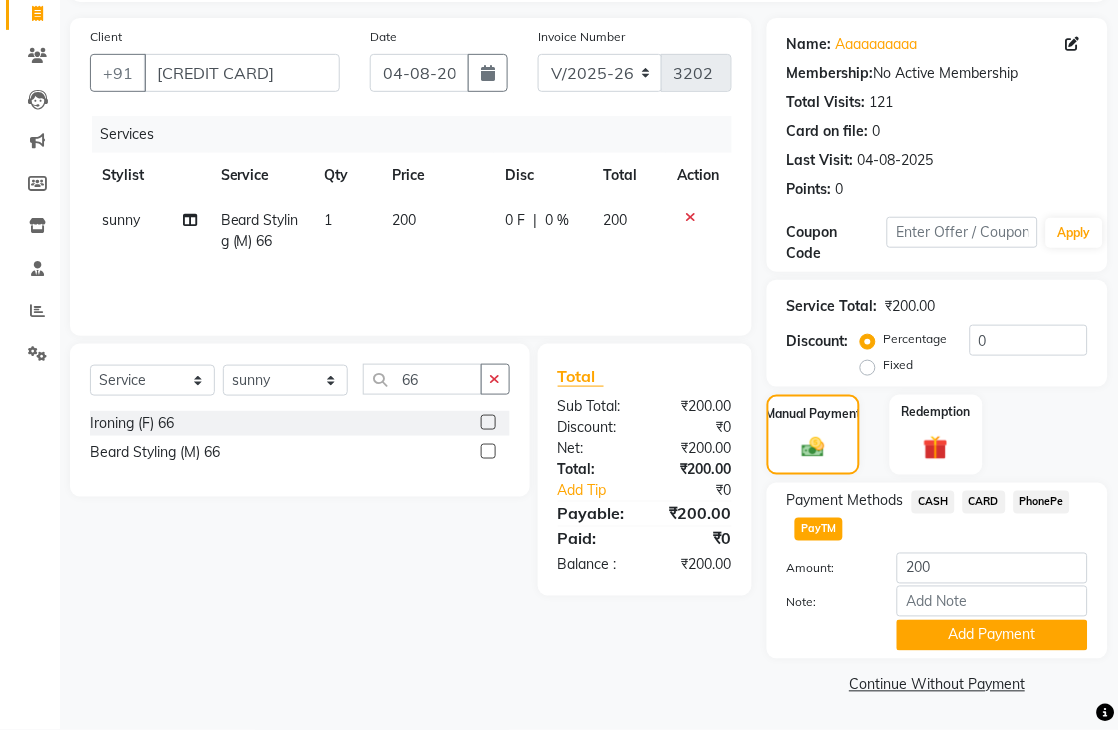 click on "Payment Methods  CASH   CARD   PhonePe   PayTM  Amount: 200 Note: Add Payment" 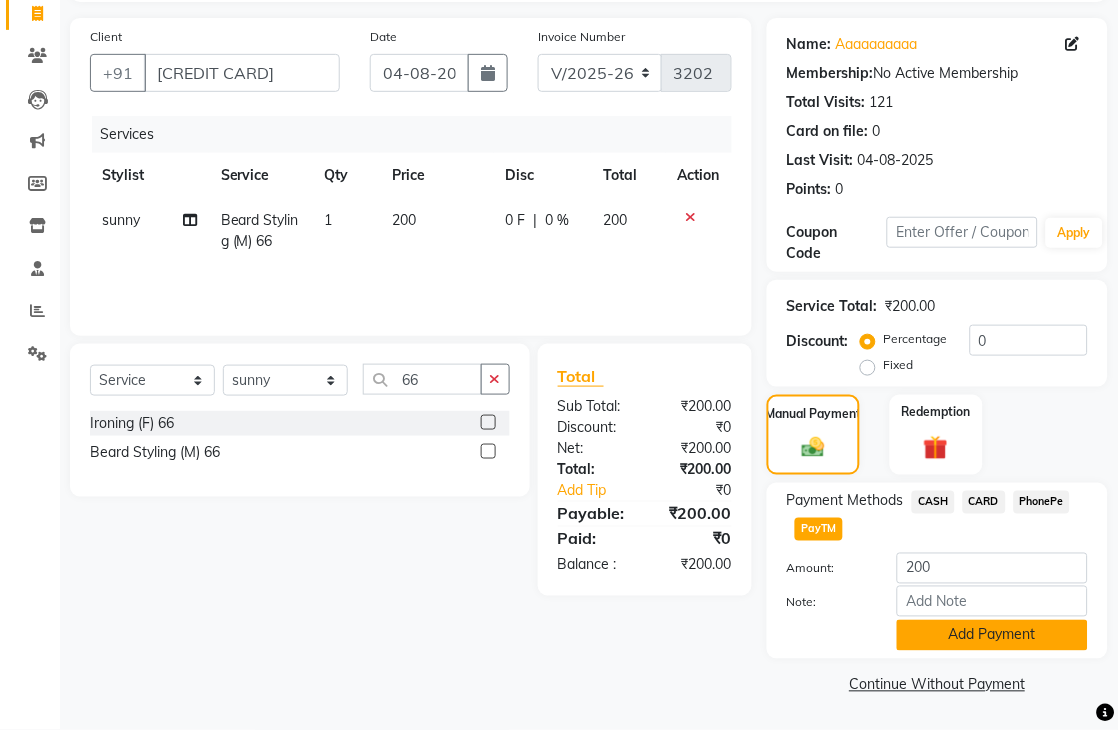 click on "Add Payment" 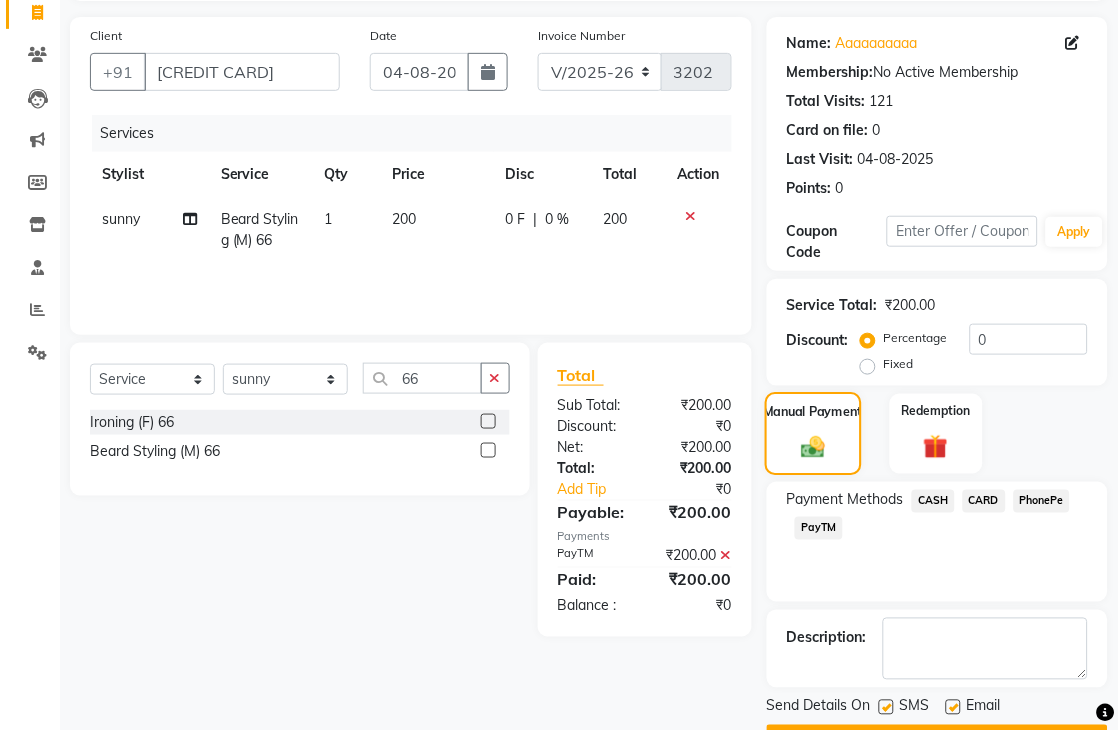 scroll, scrollTop: 188, scrollLeft: 0, axis: vertical 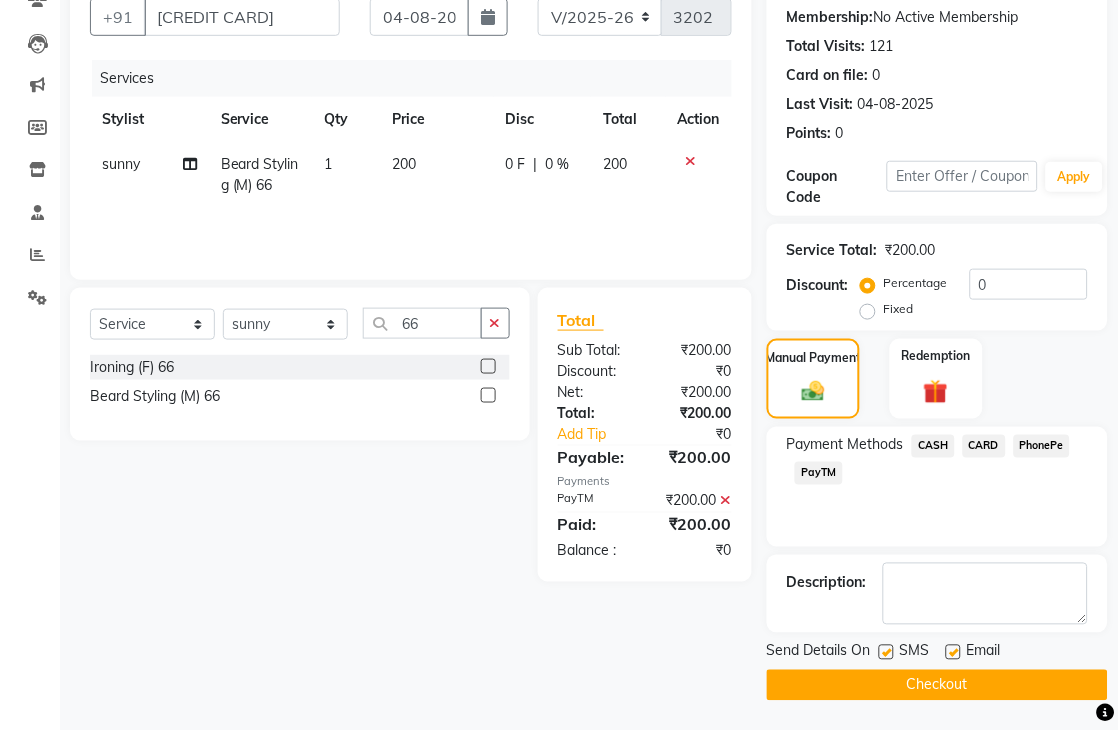click on "Checkout" 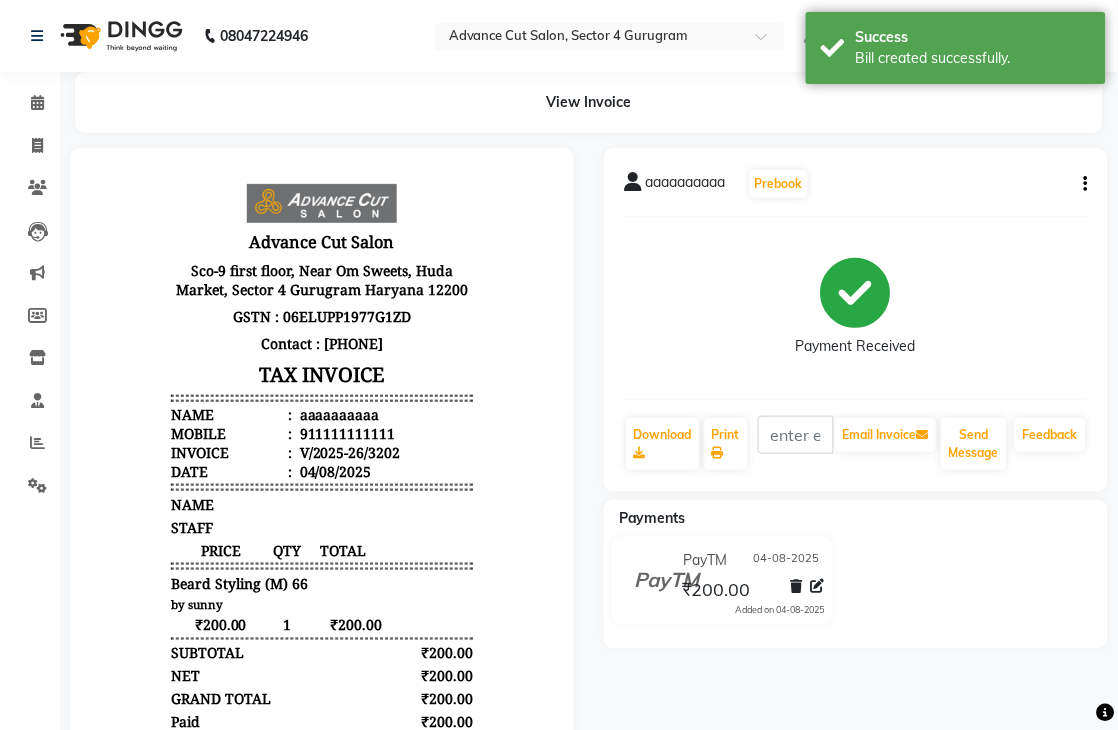 scroll, scrollTop: 0, scrollLeft: 0, axis: both 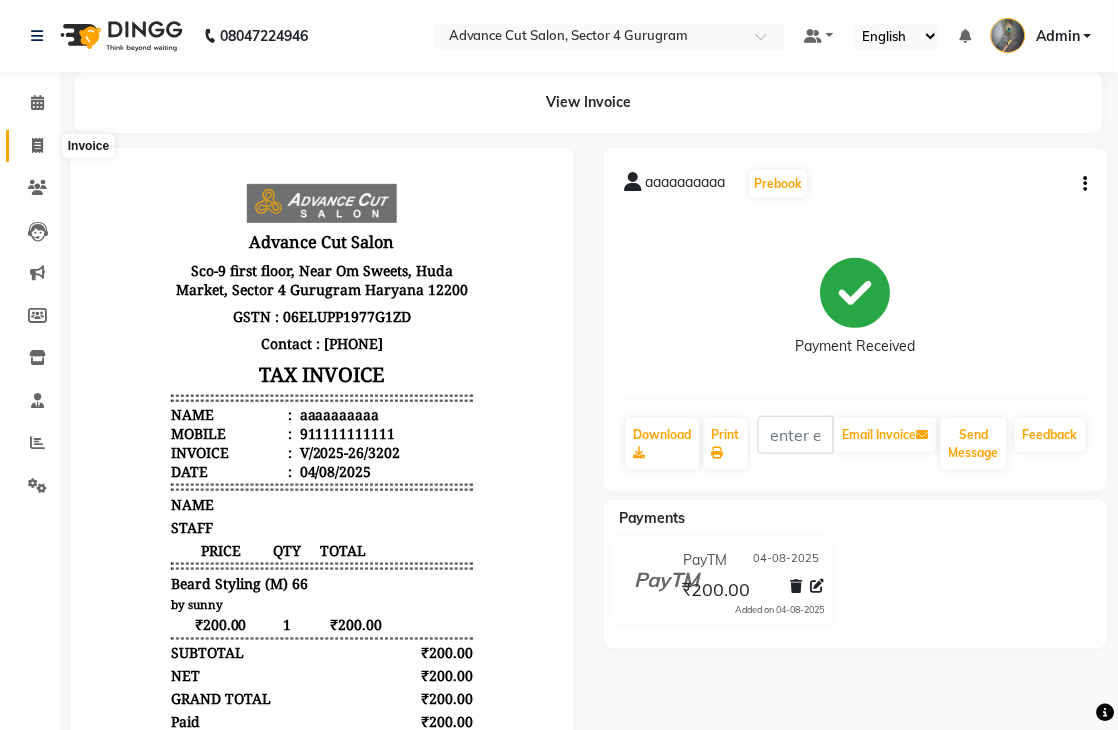 click 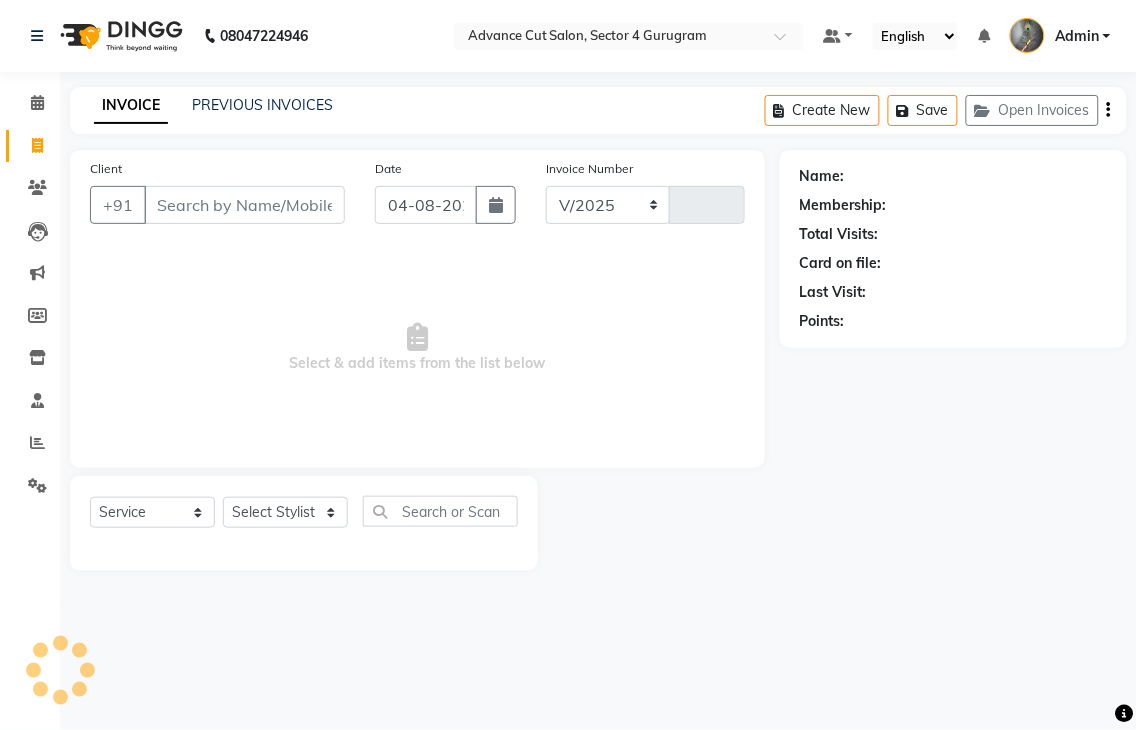 select on "4939" 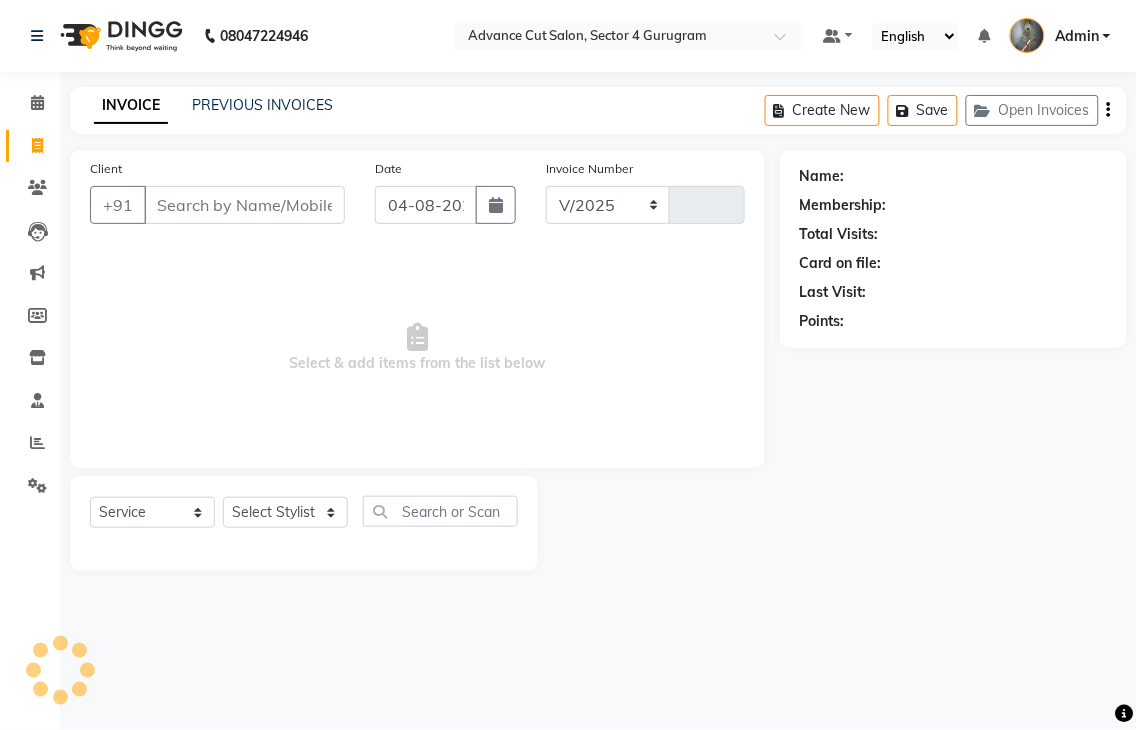 type on "3203" 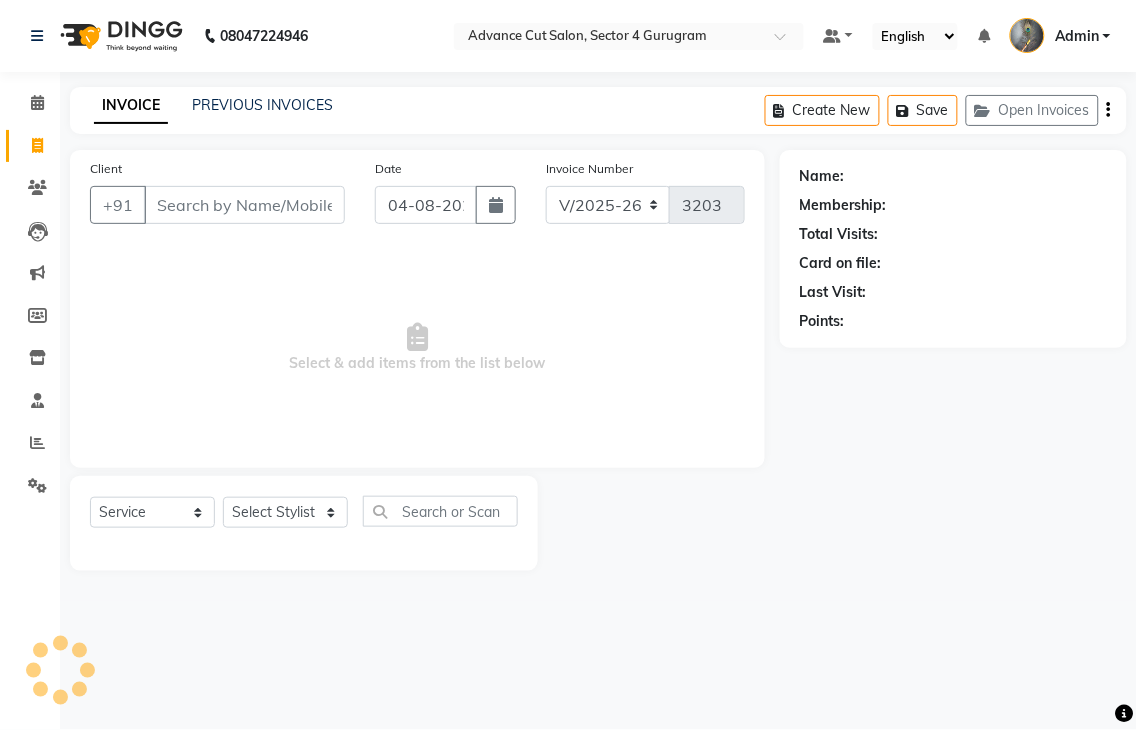 click on "Client" at bounding box center [244, 205] 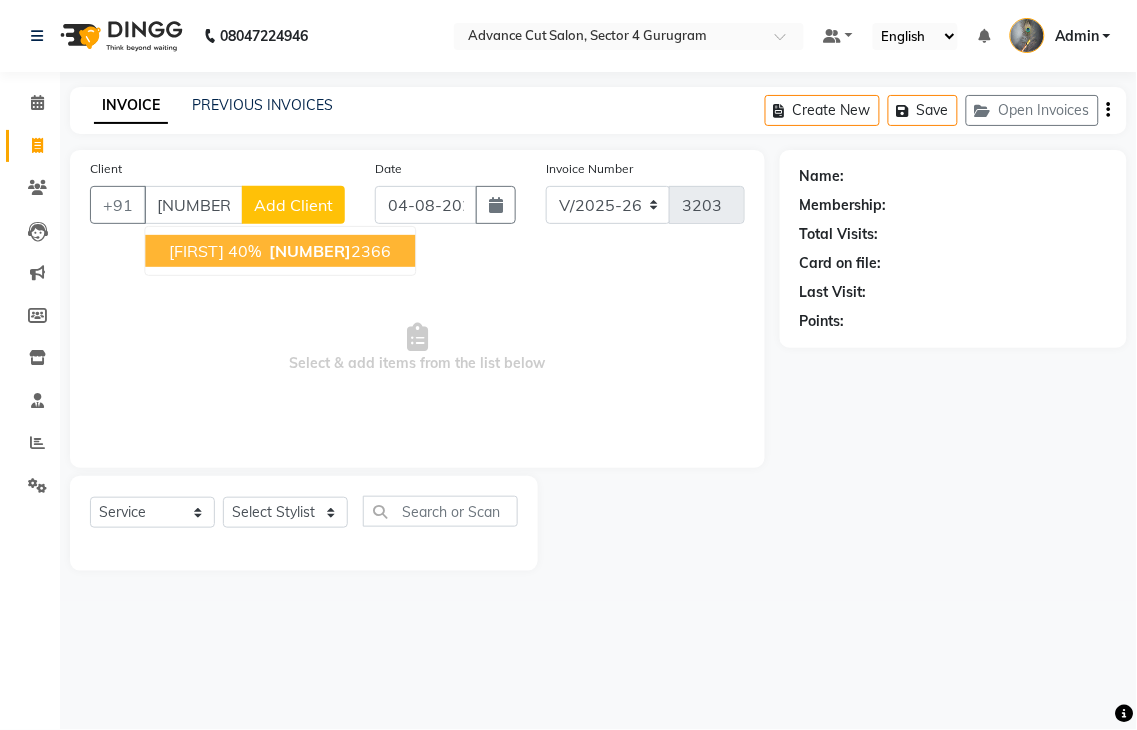 click on "NIMISH 40%   886040 2366" at bounding box center (280, 251) 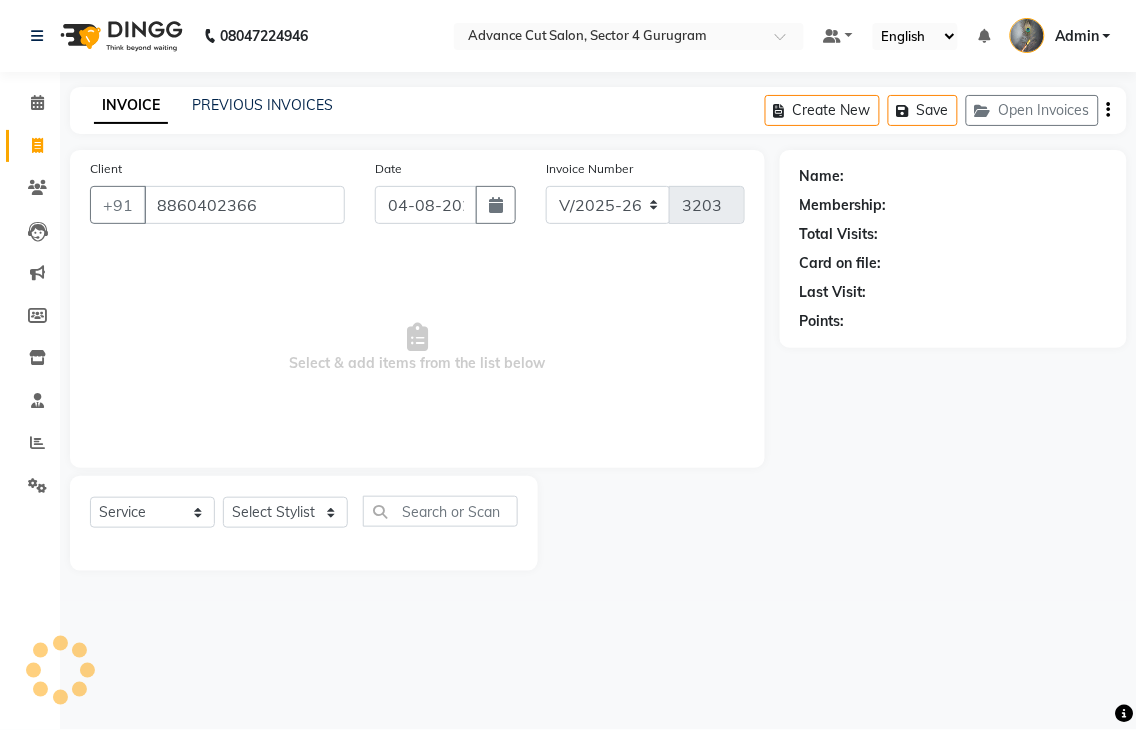 type on "8860402366" 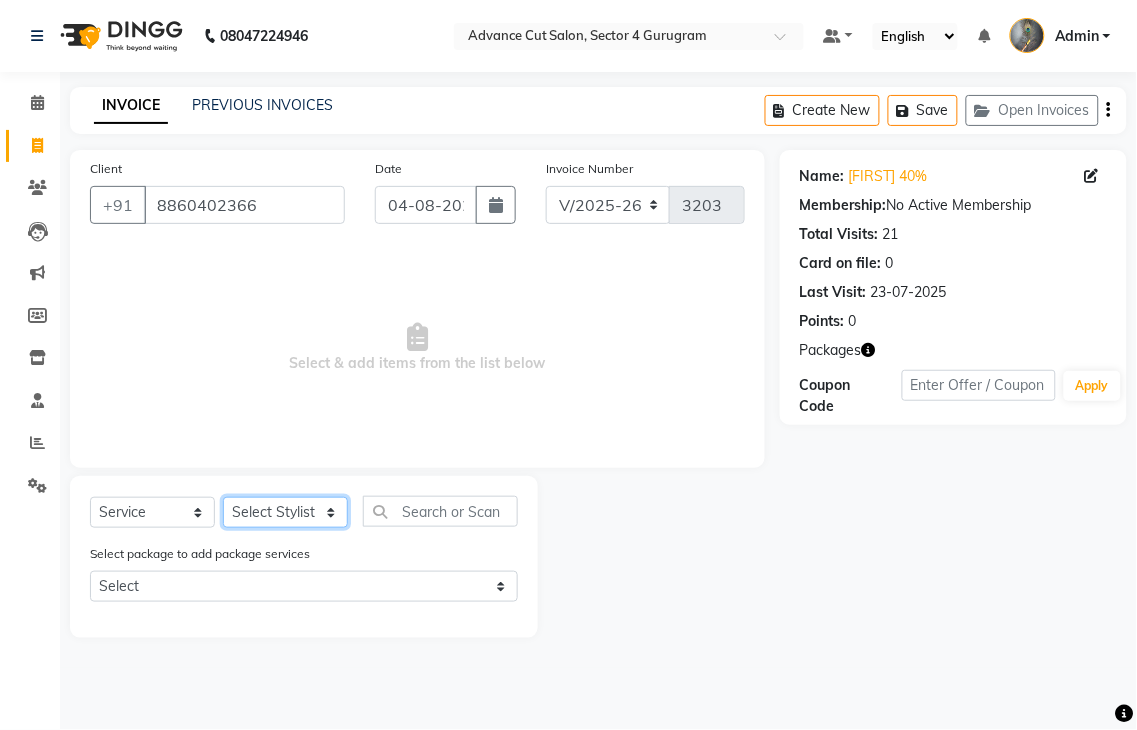 click on "Select Stylist Admin chahit COUNTOR hardeep mamta manisha MONISH navi NOSHAD ALI rahul shatnam shweta singh sunny tip" 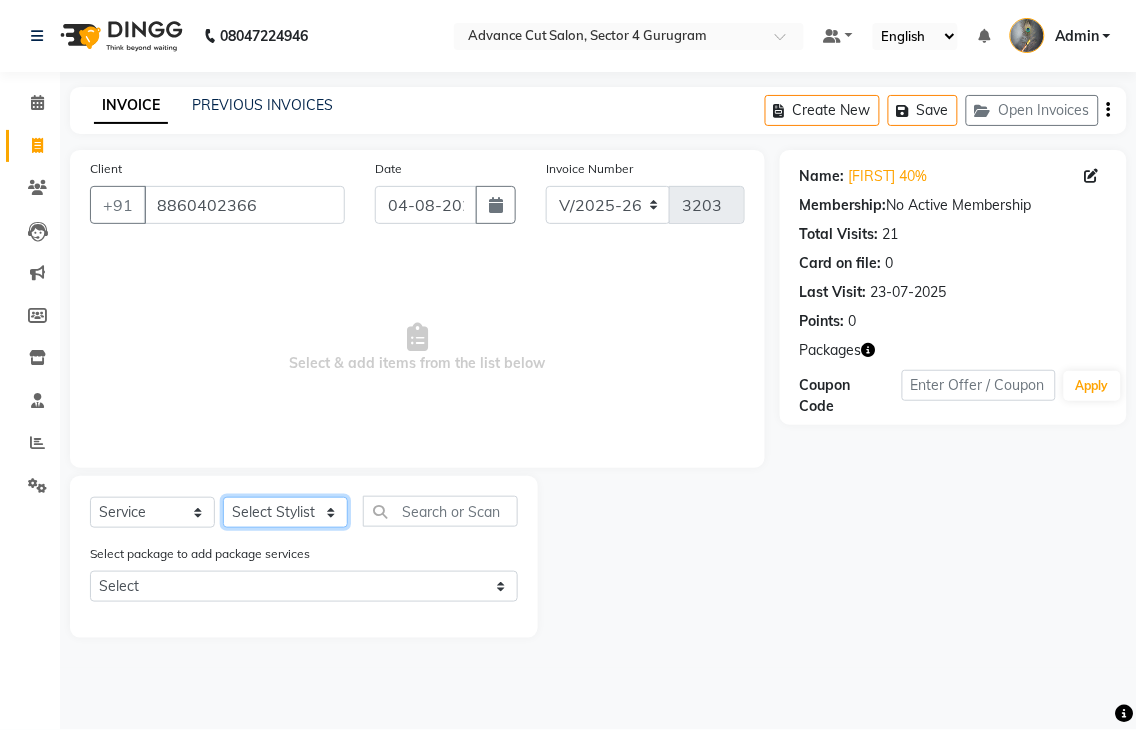 select on "30651" 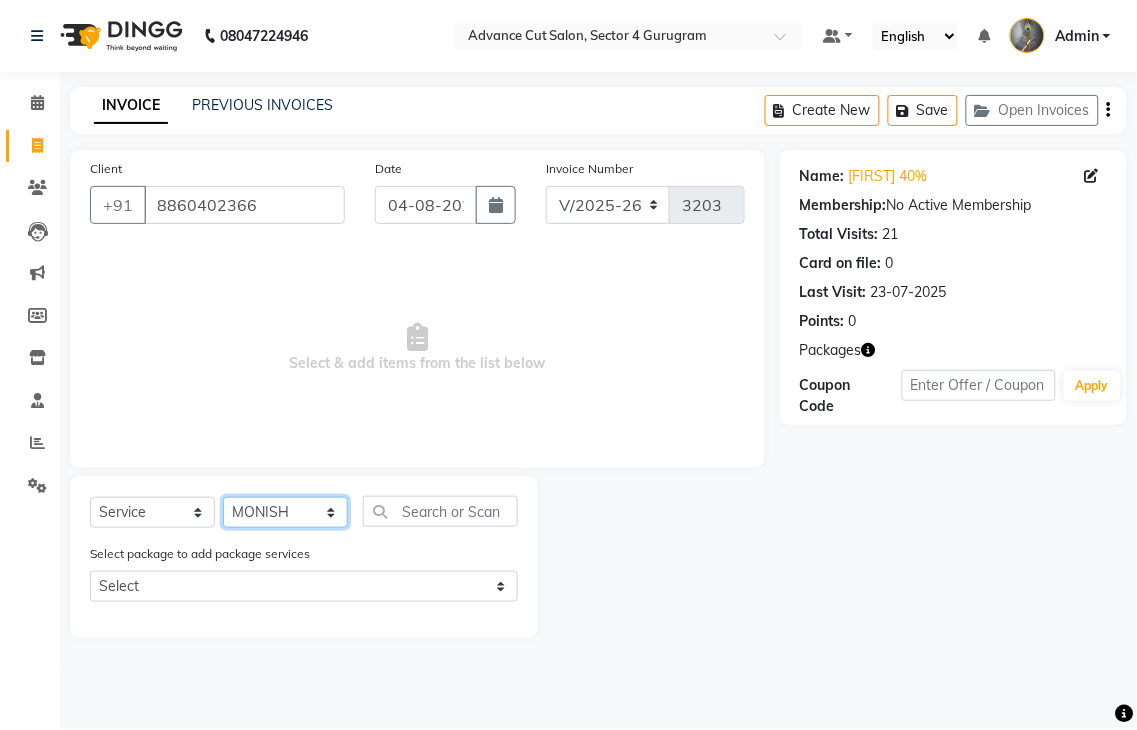 click on "Select Stylist Admin chahit COUNTOR hardeep mamta manisha MONISH navi NOSHAD ALI rahul shatnam shweta singh sunny tip" 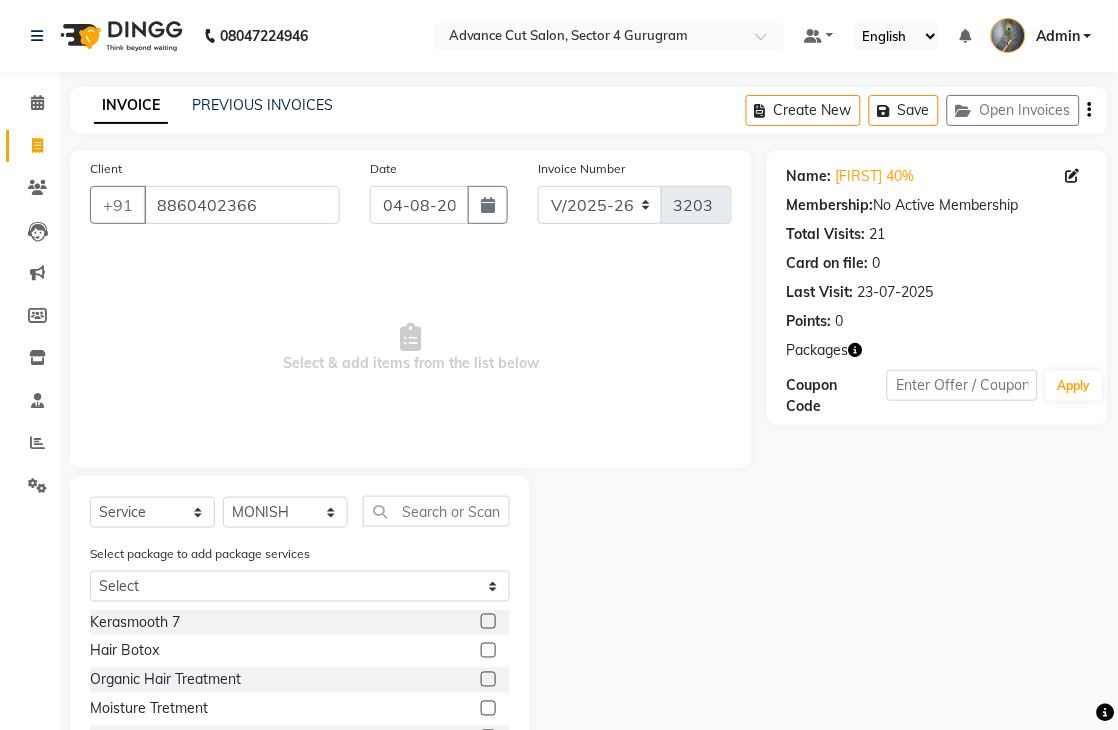 click on "Select  Service  Product  Membership  Package Voucher Prepaid Gift Card  Select Stylist Admin chahit COUNTOR hardeep mamta manisha MONISH navi NOSHAD ALI rahul shatnam shweta singh sunny tip Select package to add package services Select 10K 50% 10 k 40% 5k 30% Kerasmooth 7  Hair Botox  Organic Hair Treatment  Moisture Tretment  hair wash & blow dry  GK Keratin  Threading  Taxes  raga Dtan face  fruit Bleach  Mavi treatment  Poof treatment  Nanoplastia  Prebooking  Mens makeup  Wax hand & leg  Nail cutting  Perming  O3 dtan  kerateen  sara dtan  cheryls oxyferm  oxy  sara  color application  Casmara Prestige (F) 127  Clean-up (F) 122  Clean-up with Mask (F) 123  Whitening (F) 124  Totaly Floeless  Rediance Expert Facial  Age Perfectnist  Casmara Vitamin Veg.  Skinora  Papaya Marshmellow (F) 128  Blanch (F) 129  Upendice (F) 130  Sothys Goji (F) 131  Casmara Gold  Face (oxy/D-Tan) (F) 133  Face (Cheryls Oxyderm) (F) 134  Arms (F) 136  Legs (F) 137  Front/ Back (F) 138  Full Body (F) 139  Alga Manicure (F) 142" 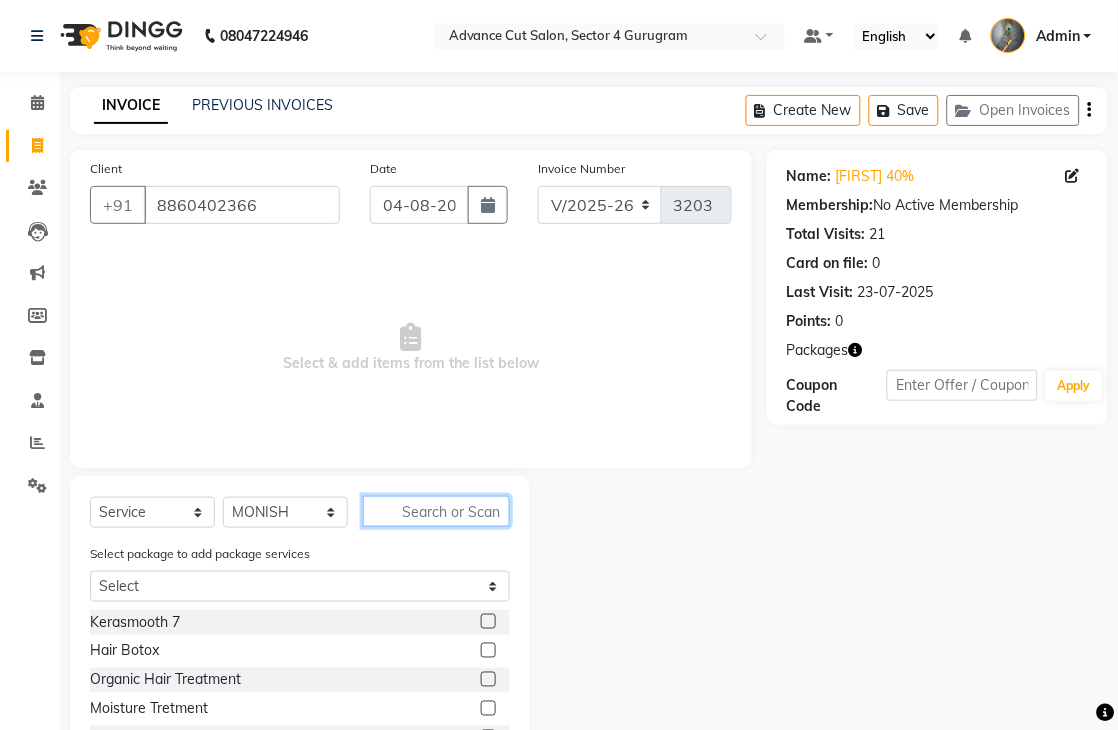 click 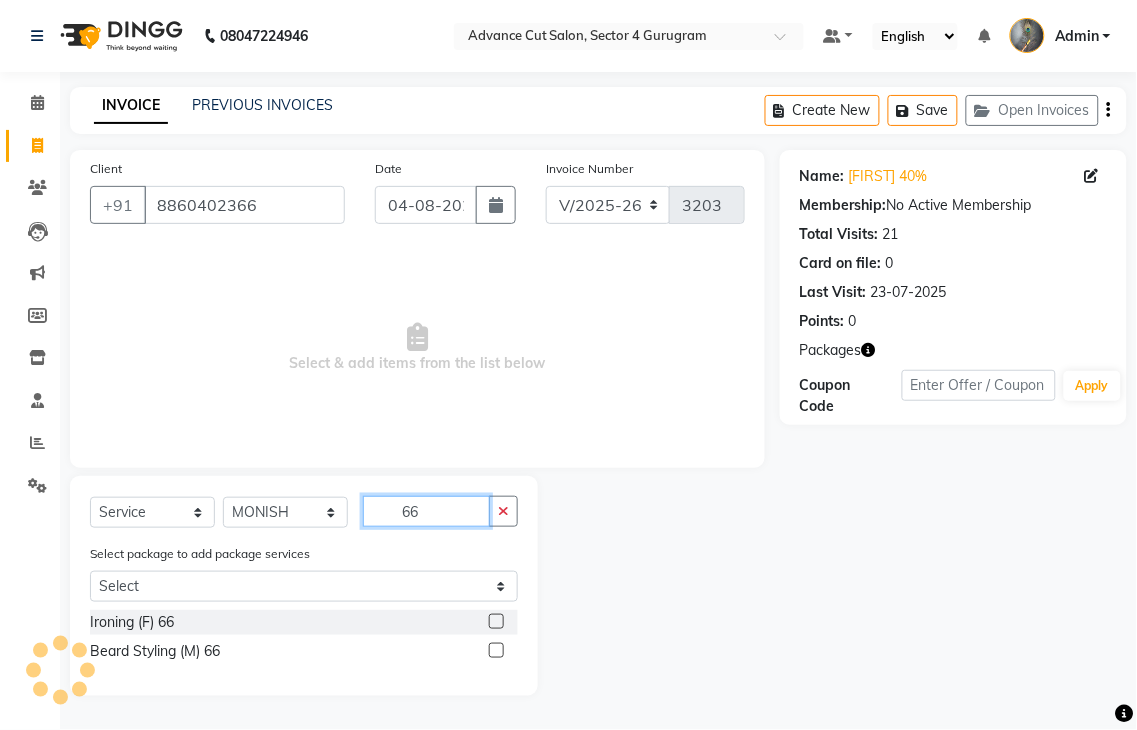 type on "66" 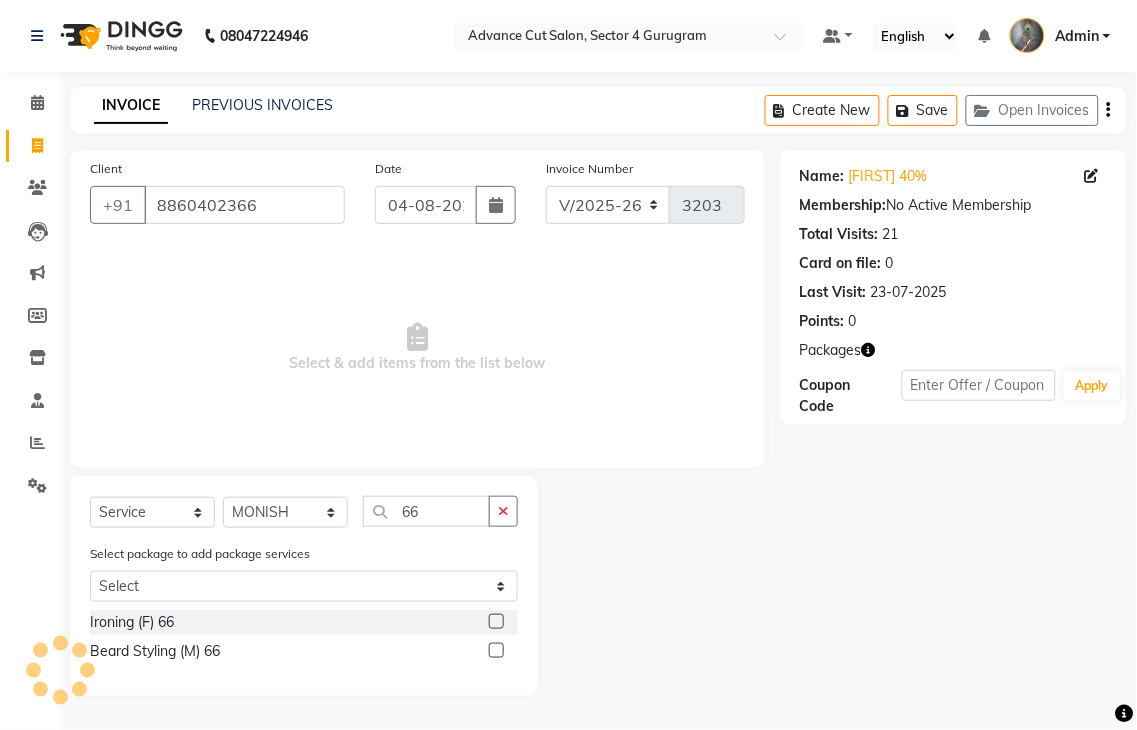 click 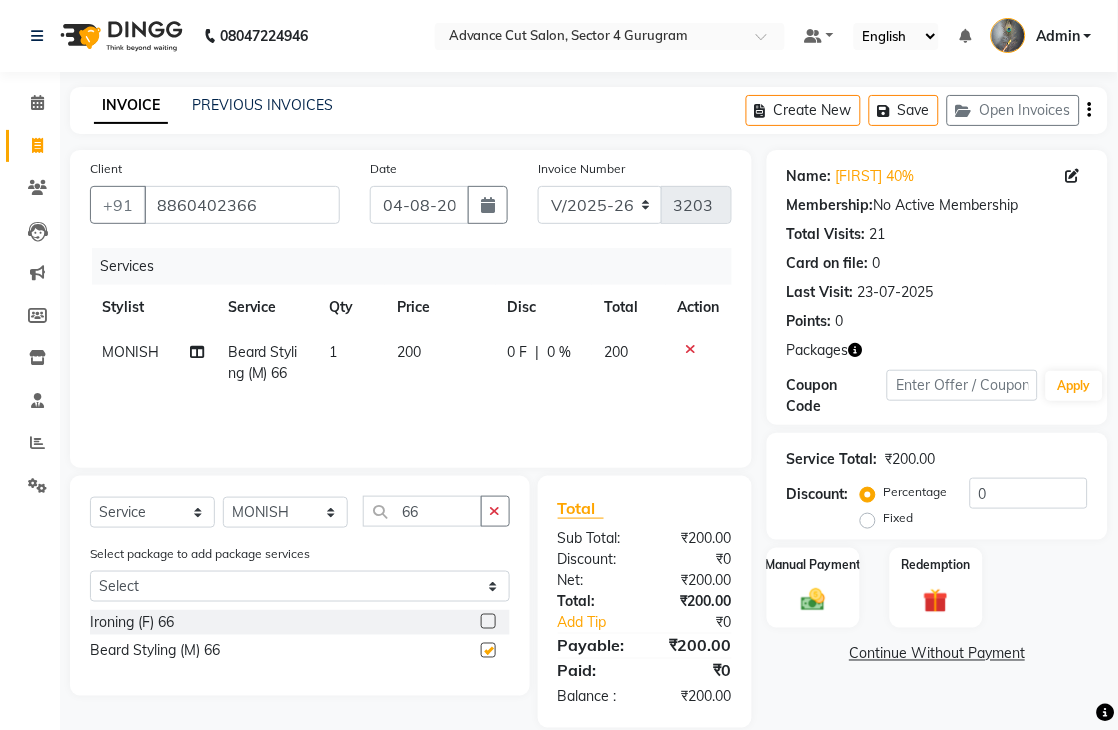 checkbox on "false" 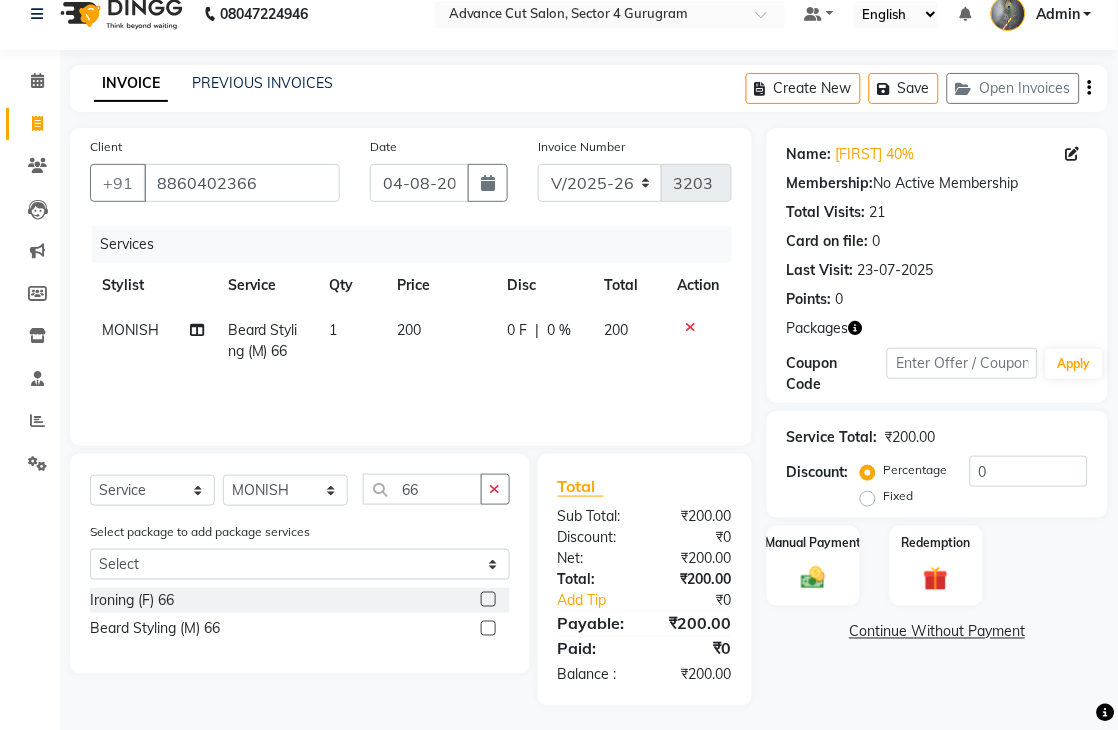 scroll, scrollTop: 28, scrollLeft: 0, axis: vertical 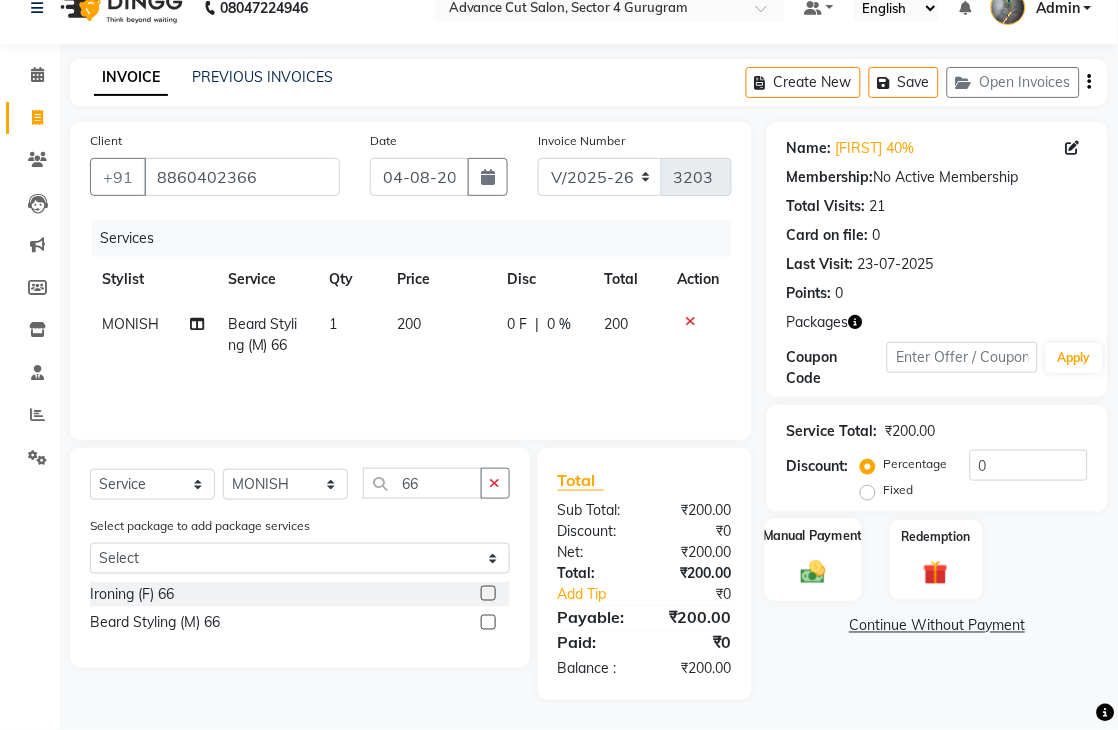 click 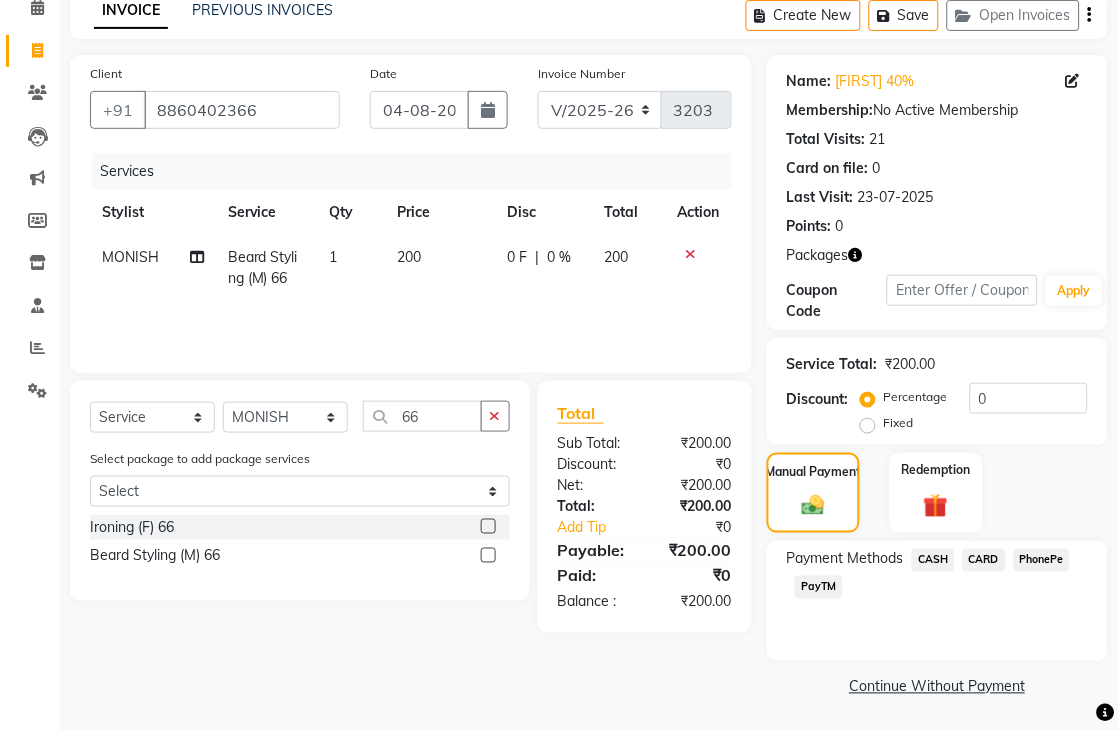 scroll, scrollTop: 96, scrollLeft: 0, axis: vertical 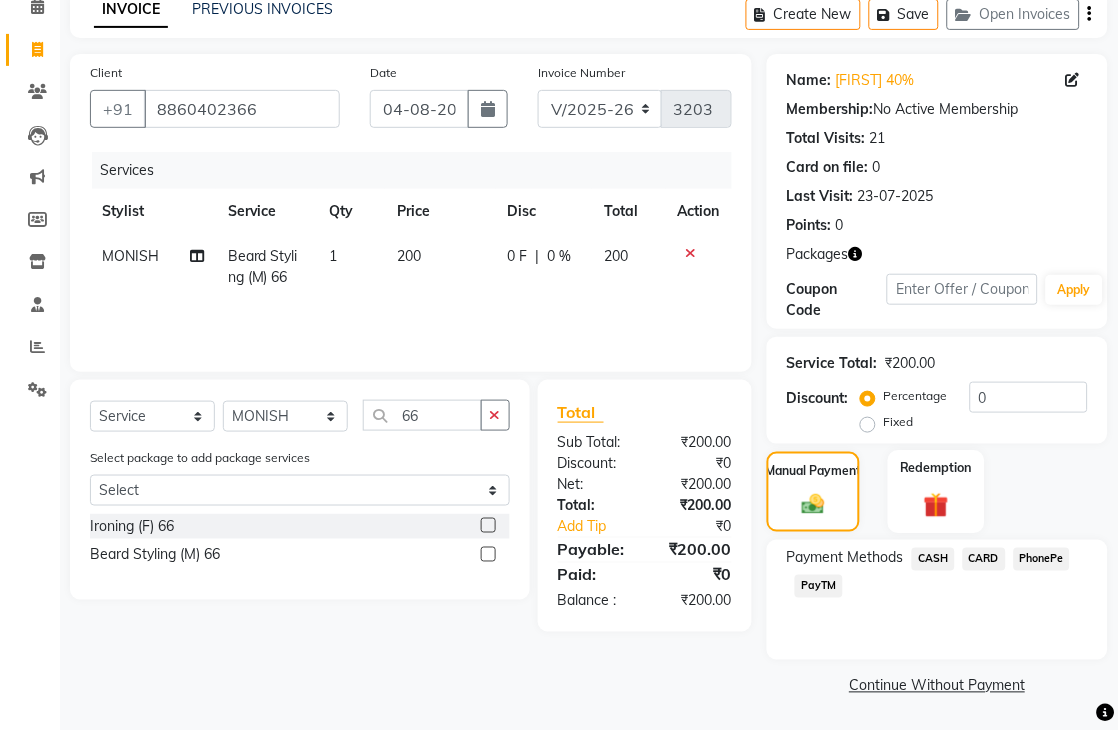 click on "Redemption" 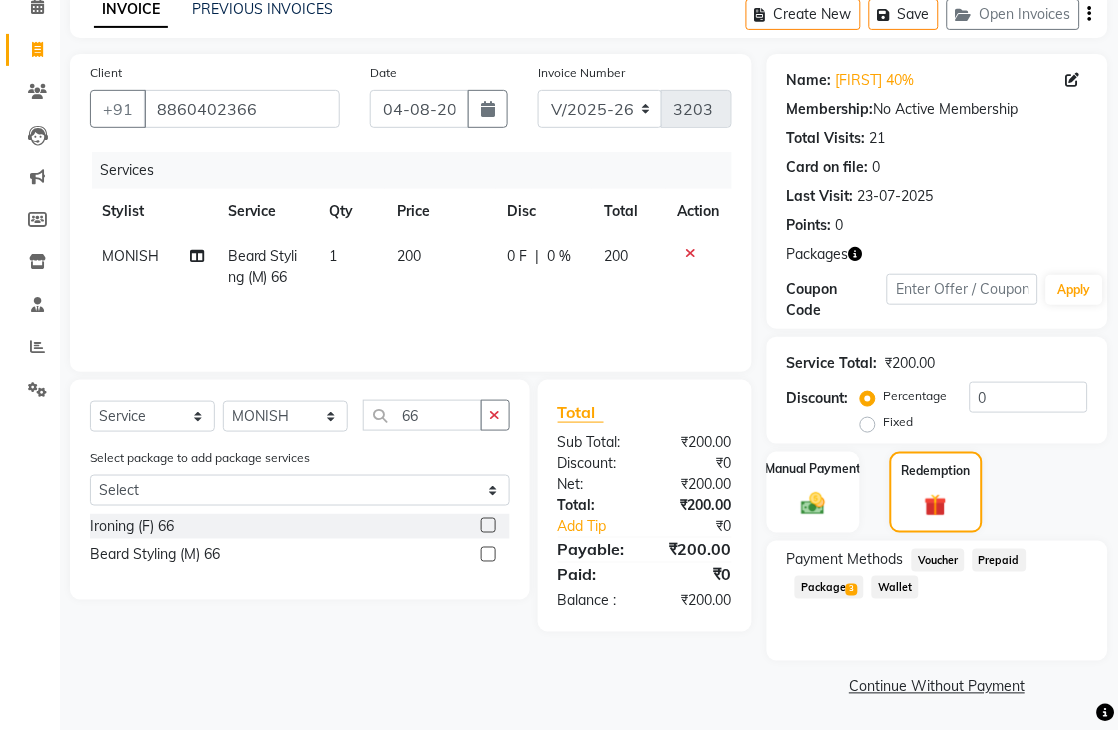 drag, startPoint x: 837, startPoint y: 584, endPoint x: 853, endPoint y: 584, distance: 16 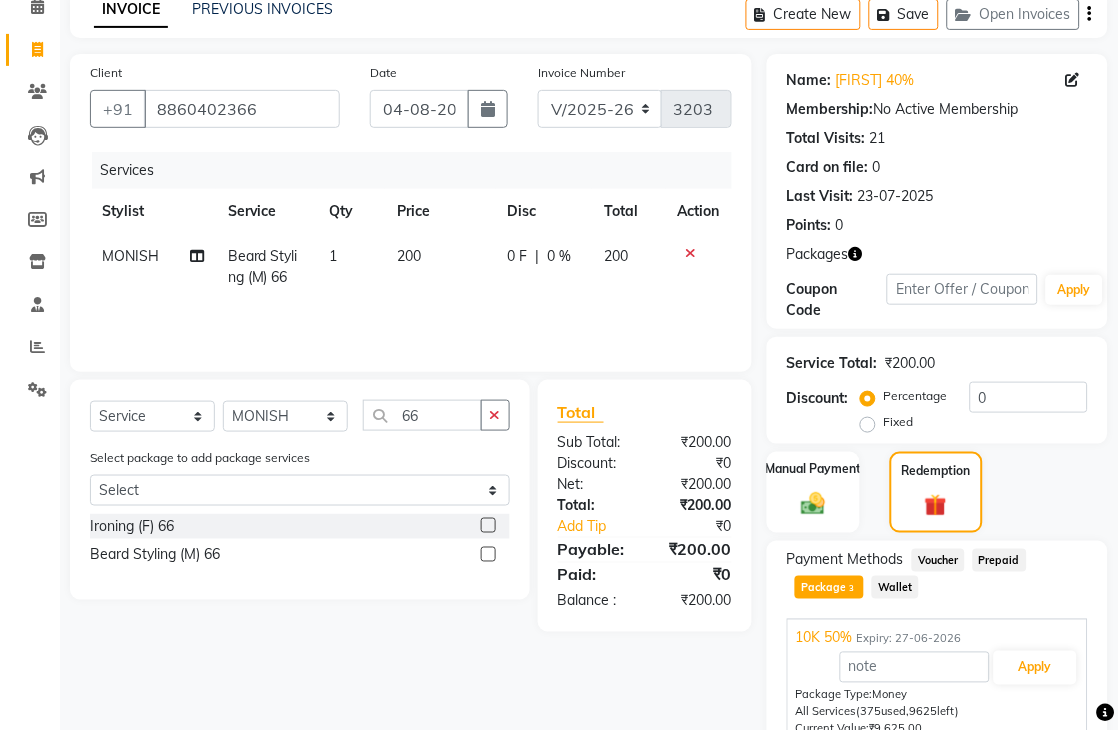 click on "Apply" at bounding box center (937, 668) 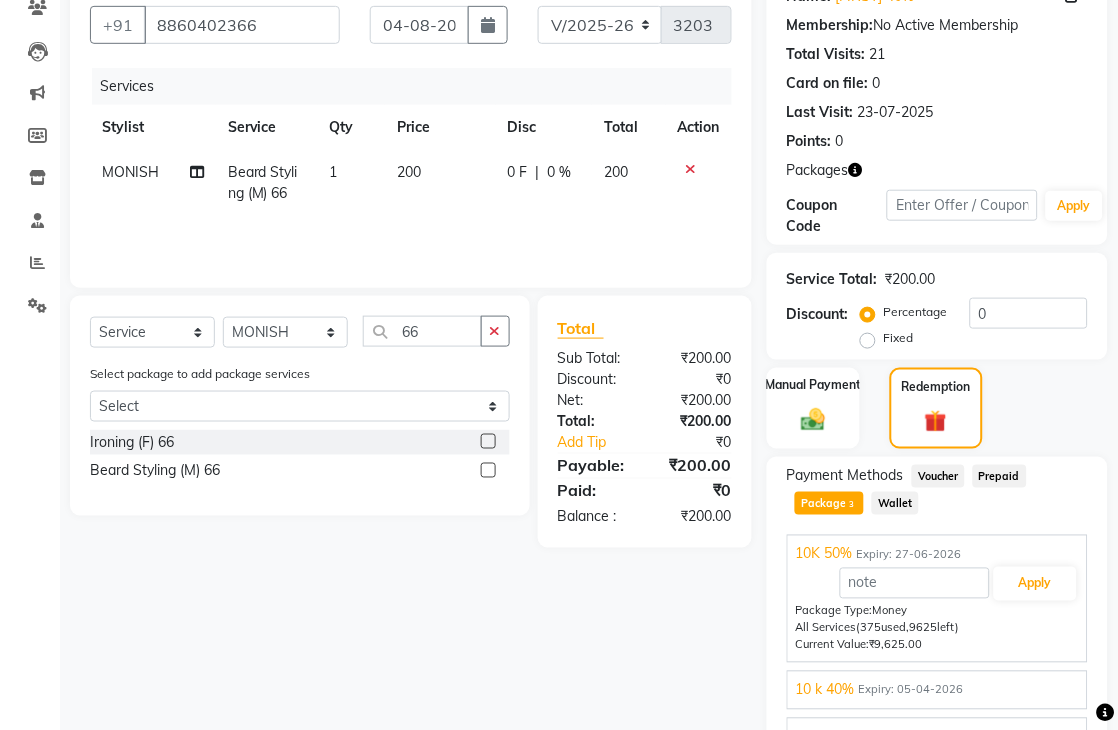 scroll, scrollTop: 285, scrollLeft: 0, axis: vertical 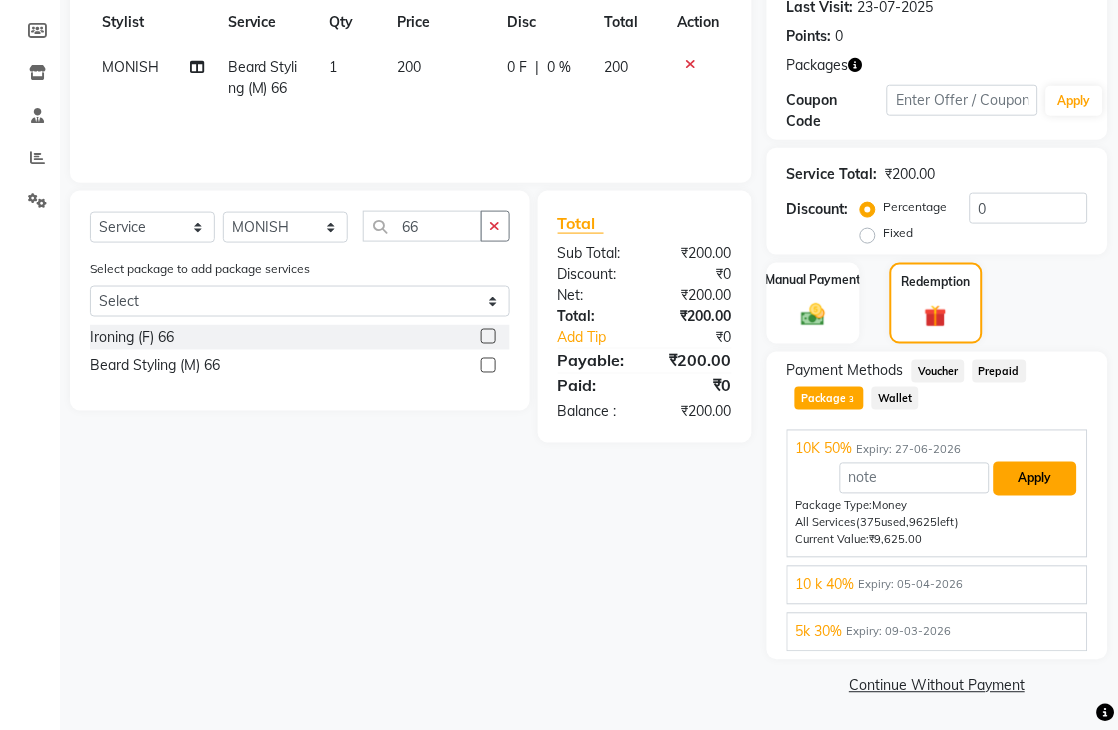 click on "Apply" at bounding box center (1035, 479) 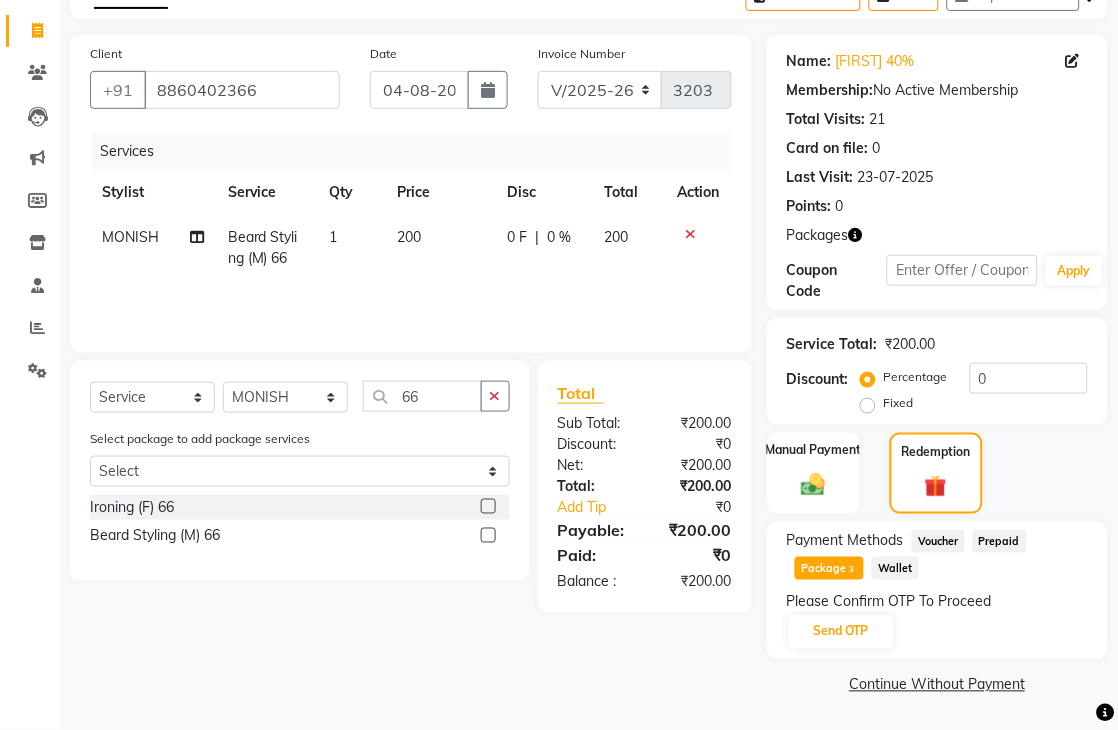 scroll, scrollTop: 115, scrollLeft: 0, axis: vertical 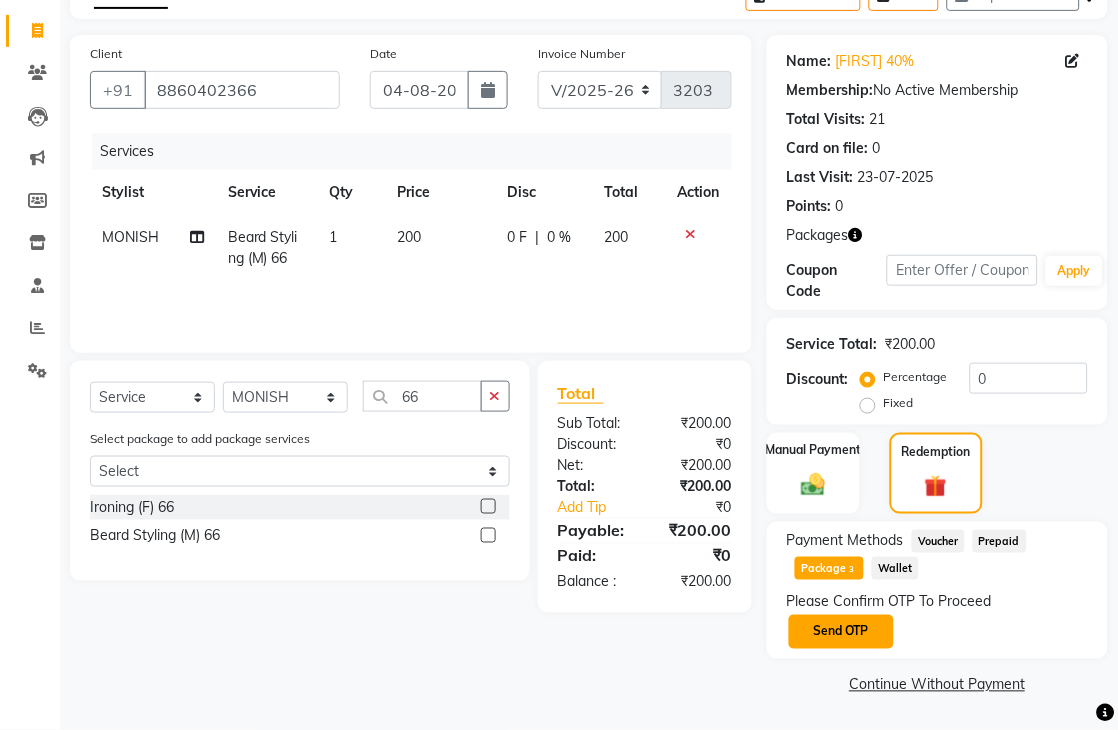 click on "Send OTP" 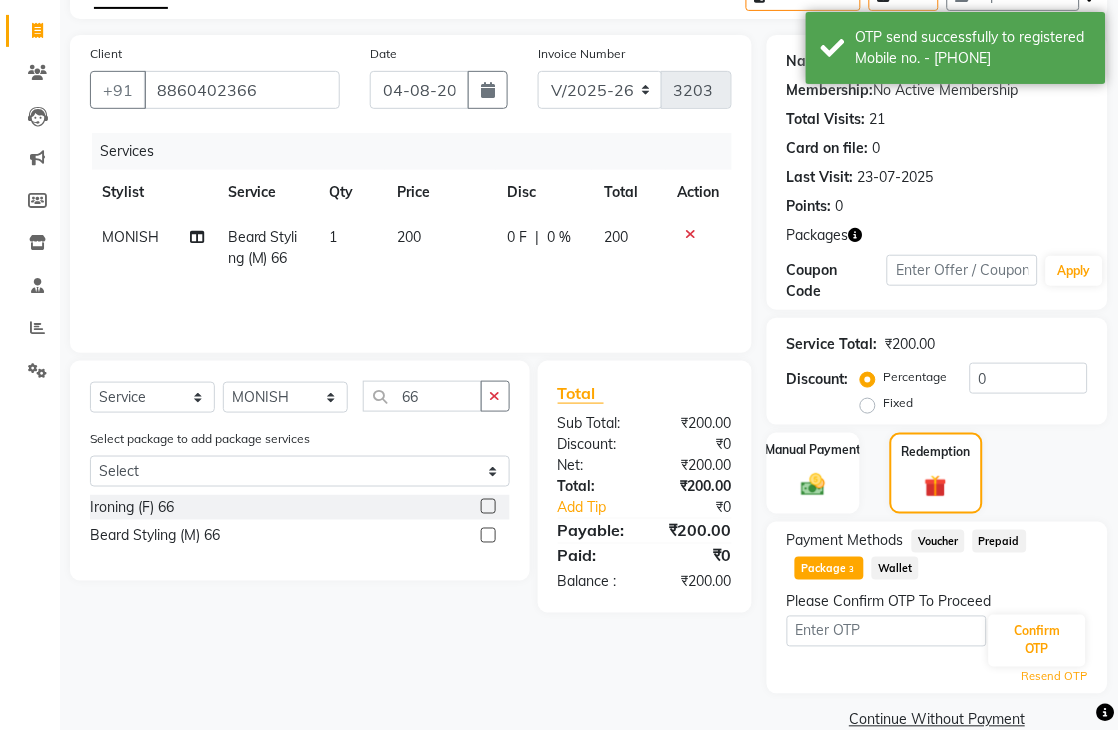 click at bounding box center [887, 631] 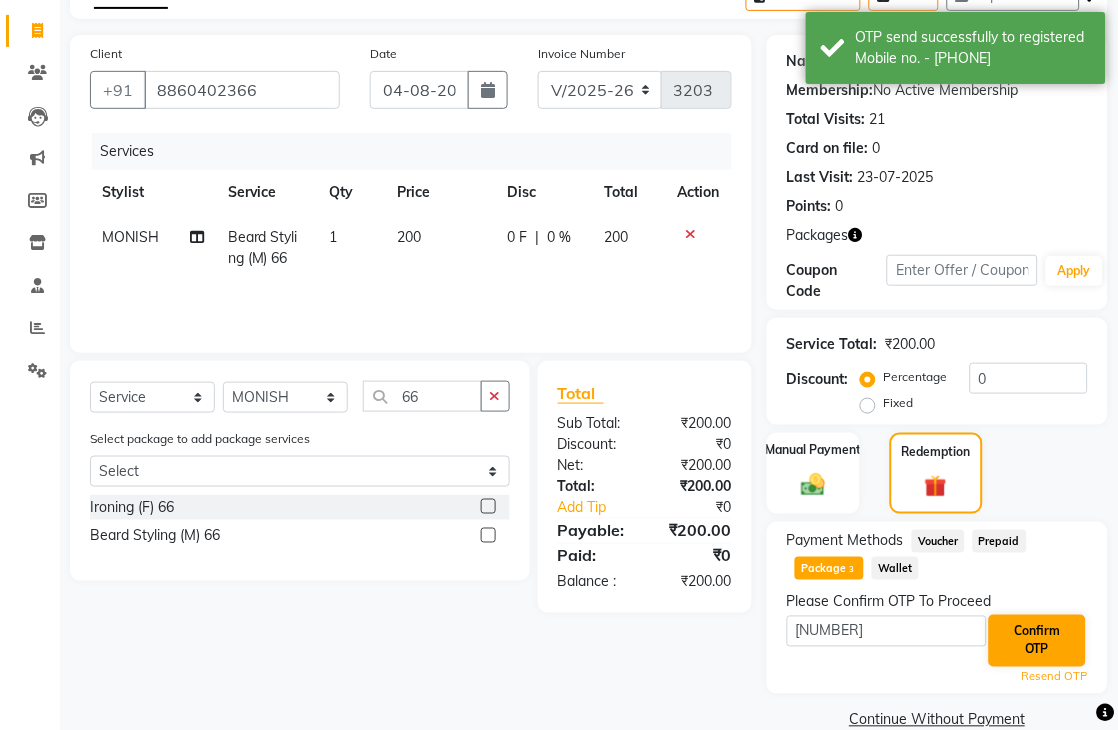 type on "9993" 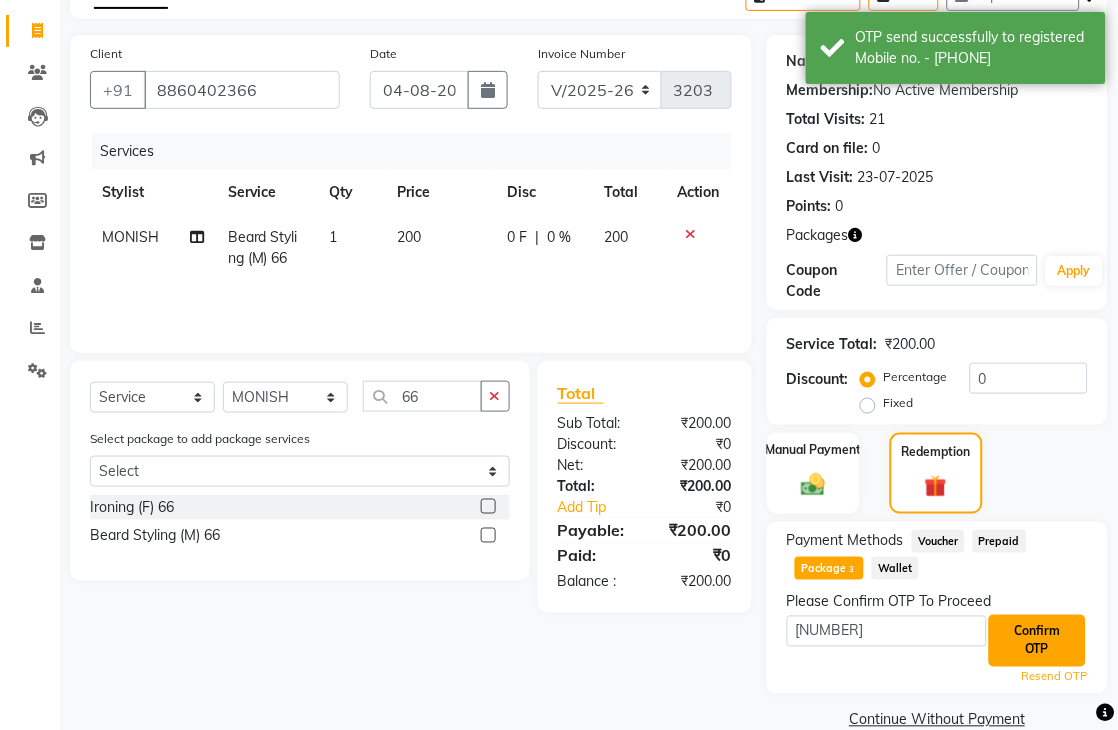 click on "Confirm OTP" 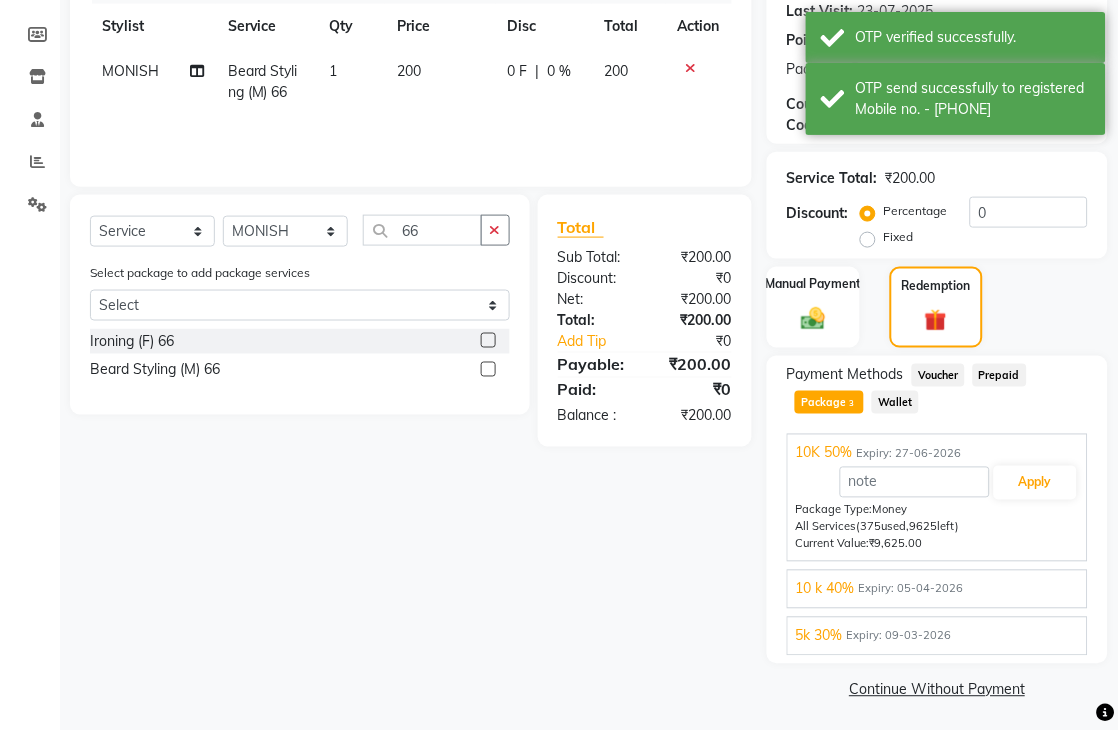 scroll, scrollTop: 285, scrollLeft: 0, axis: vertical 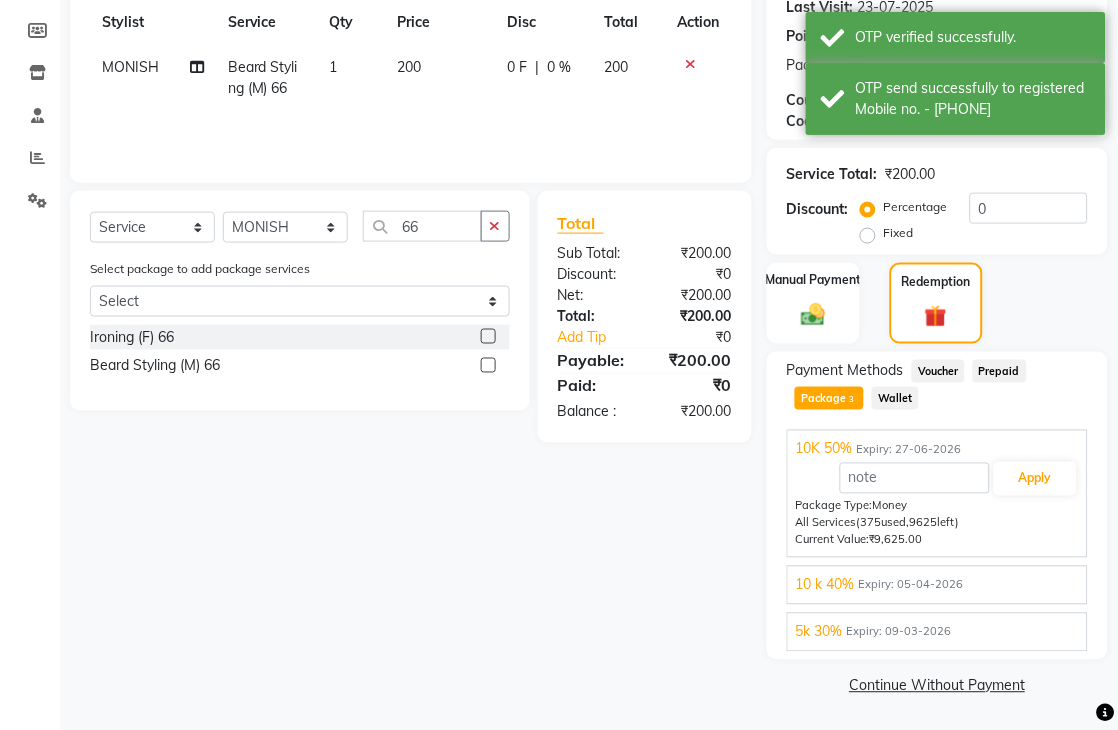 click on "10 k 40% Expiry: 05-04-2026 Apply Package Type:  Money All Services  (6570  used,  3430   left)  Current Value:  ₹3,430.00" at bounding box center [937, 585] 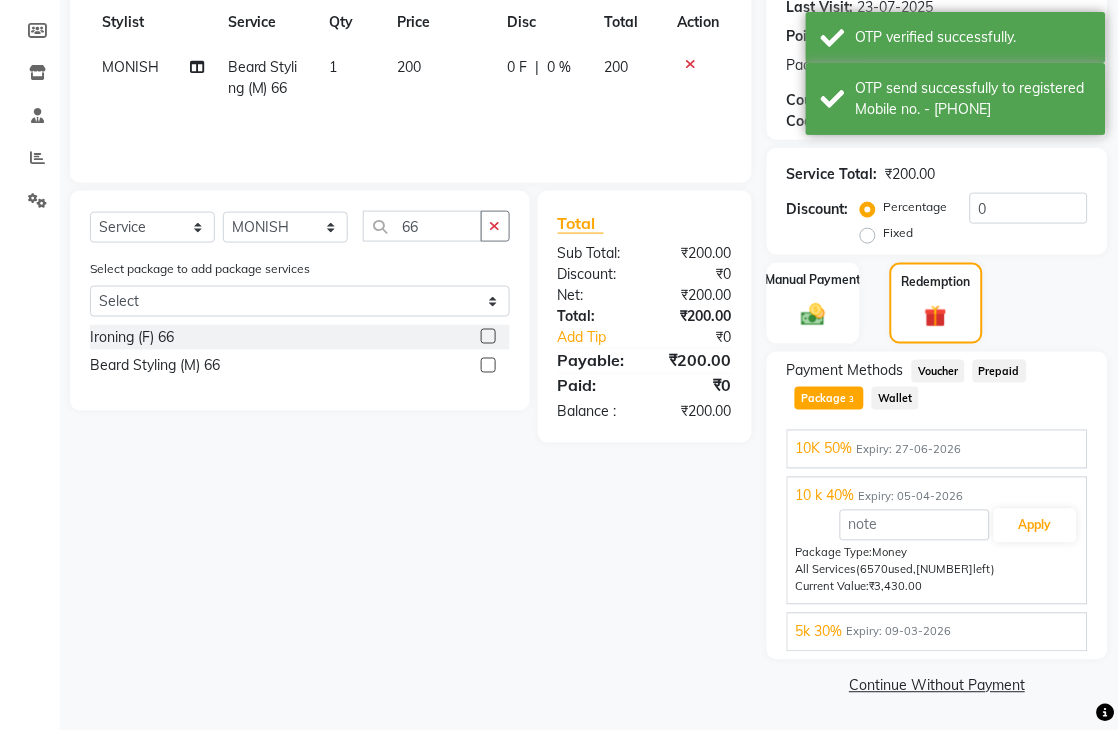 click on "Continue Without Payment" 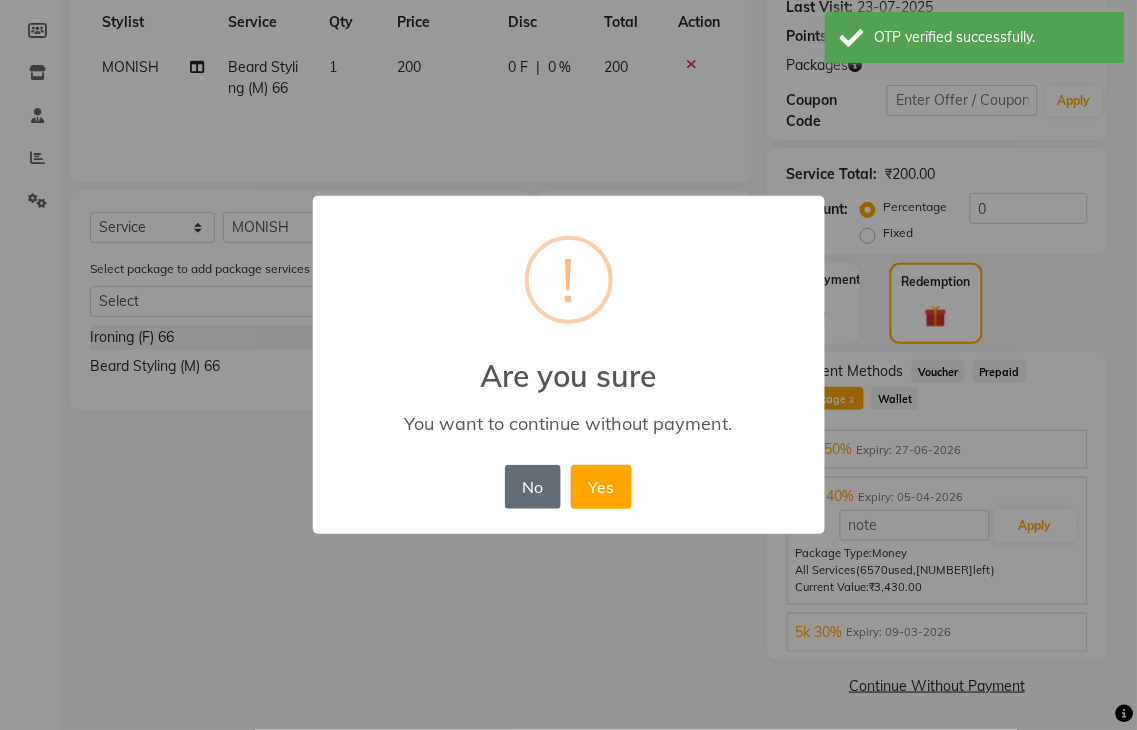 click on "No" at bounding box center (533, 487) 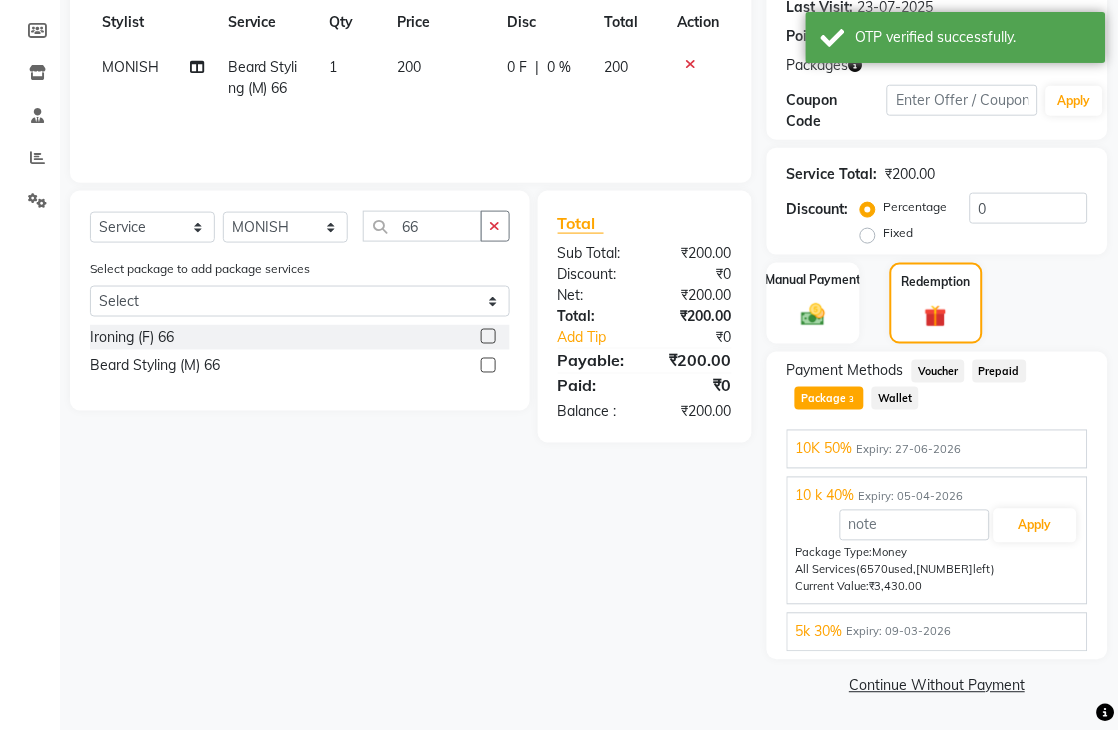 click on "5k 30% Expiry: 09-03-2026 Apply Package Type:  Money All Services  (4865  used,  135   left)  Current Value:  ₹135.00" at bounding box center (937, 632) 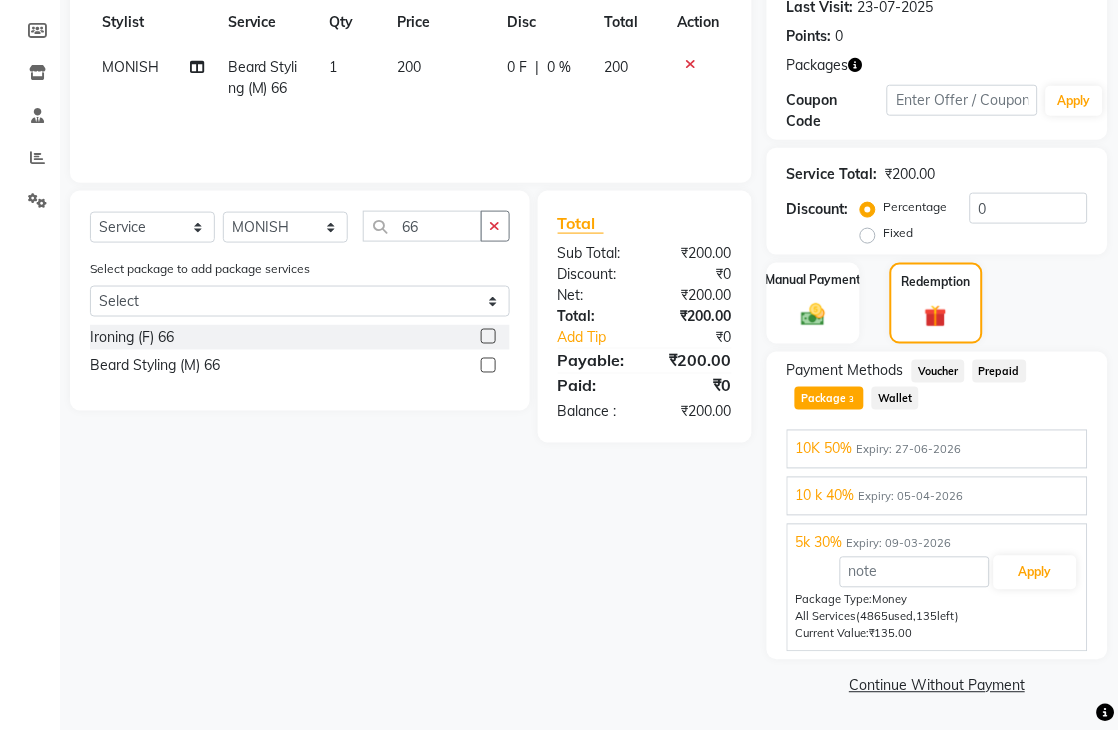 click on "10K 50% Expiry: 27-06-2026" at bounding box center (937, 449) 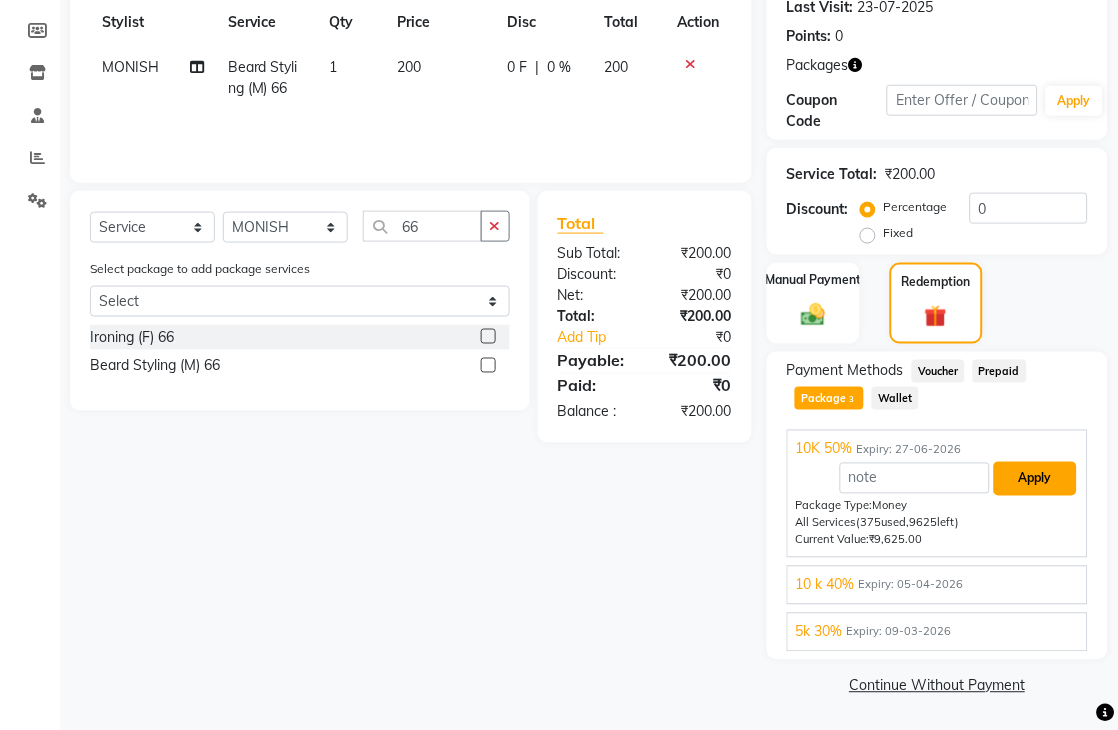 click on "Apply" at bounding box center (1035, 479) 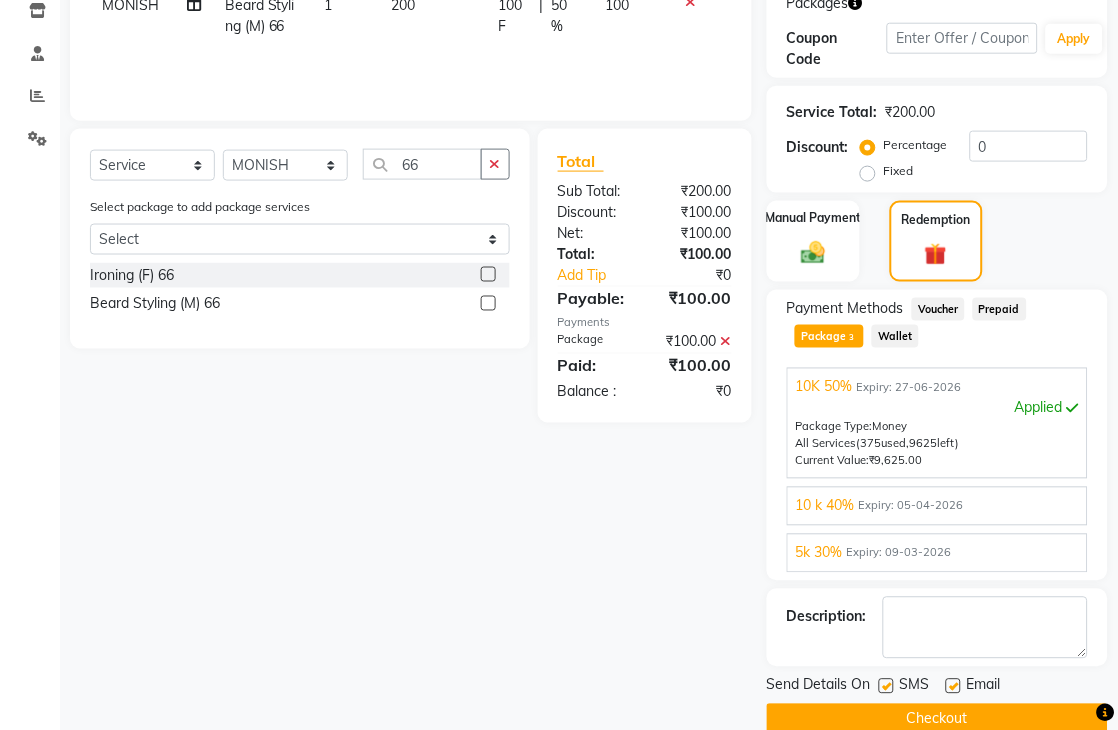 scroll, scrollTop: 382, scrollLeft: 0, axis: vertical 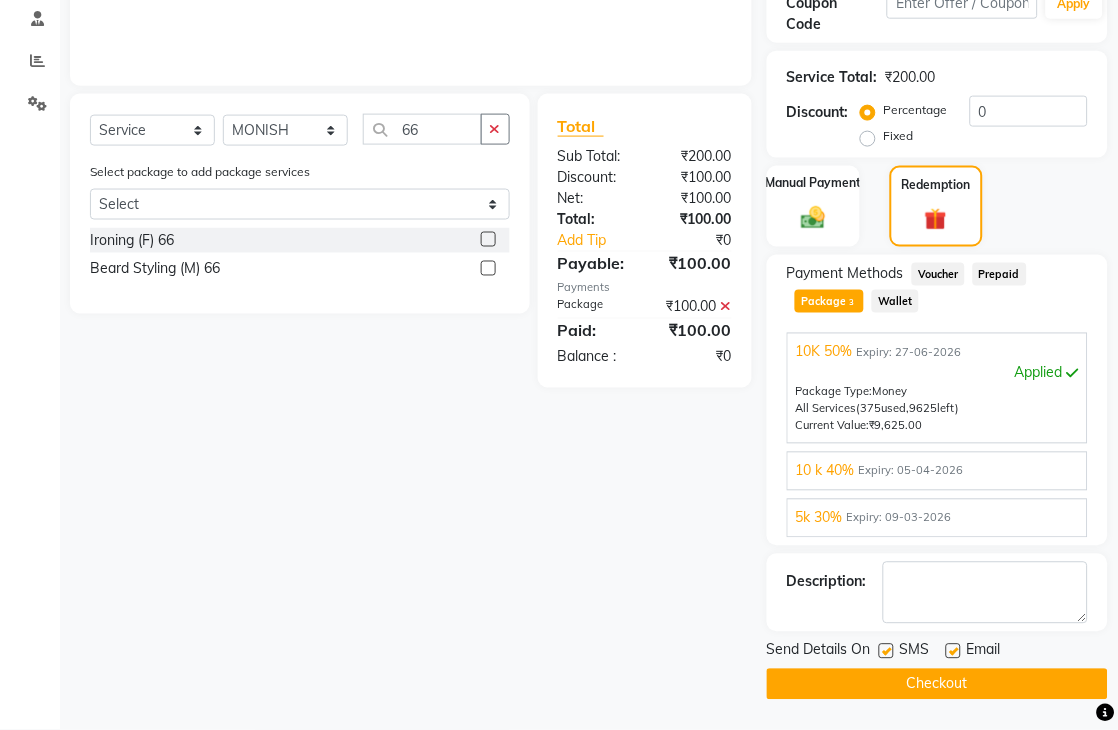 click on "Checkout" 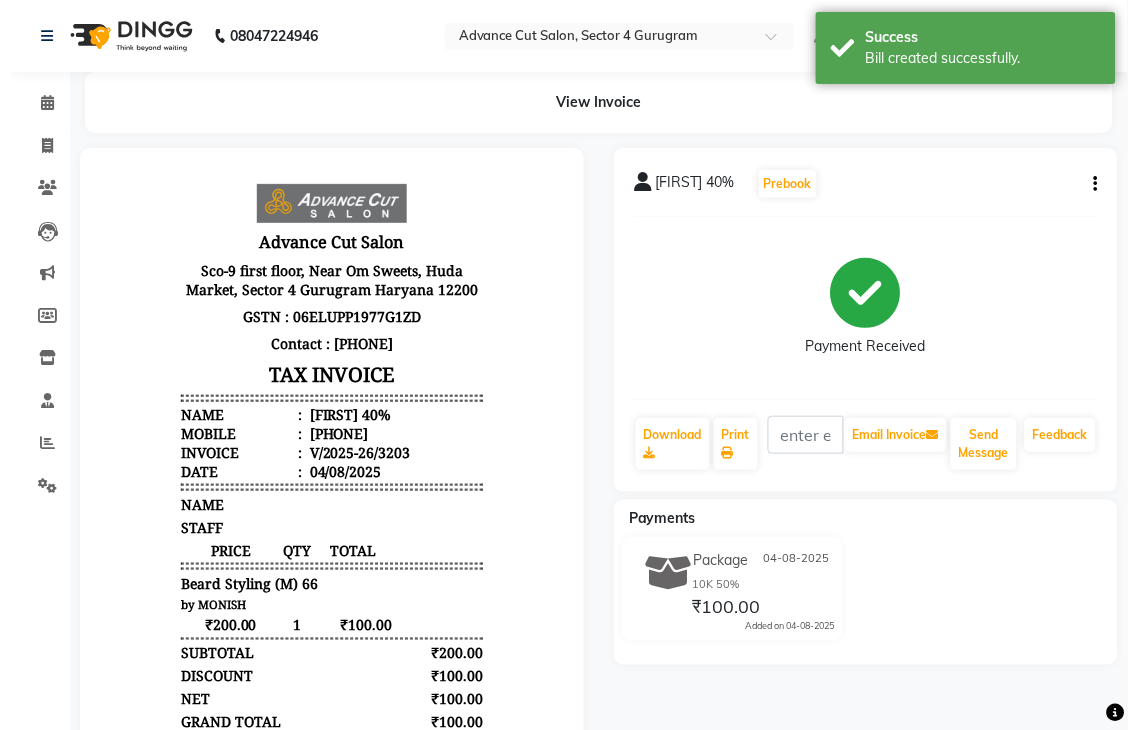 scroll, scrollTop: 0, scrollLeft: 0, axis: both 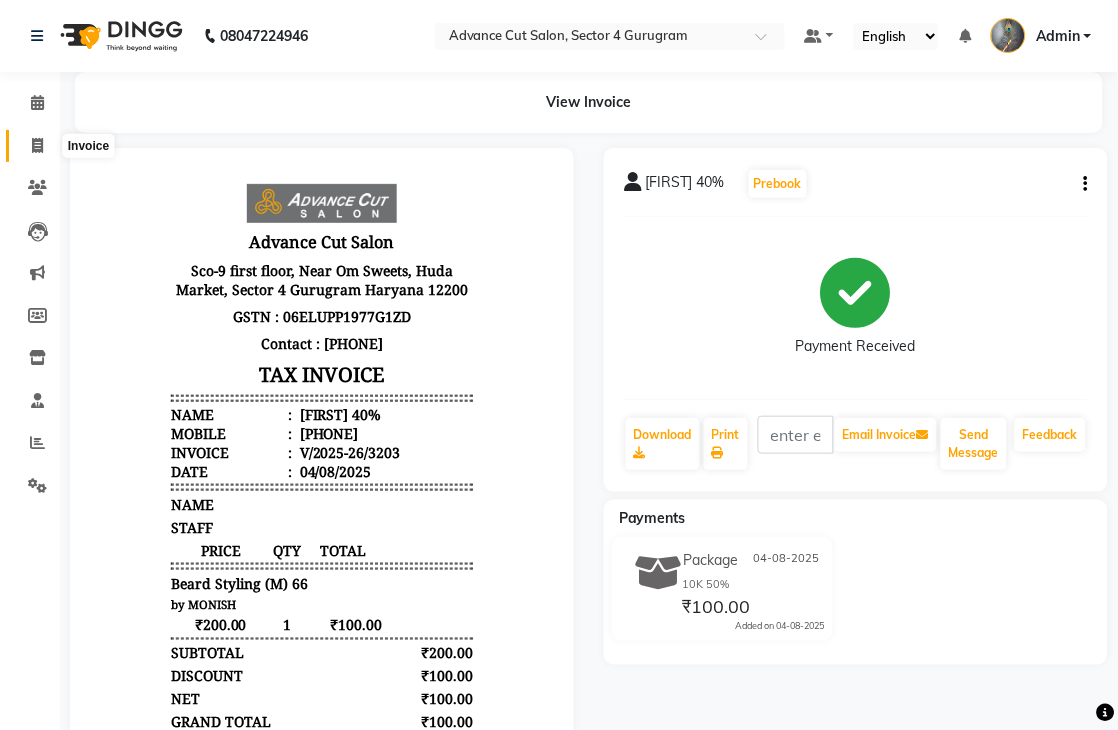 click 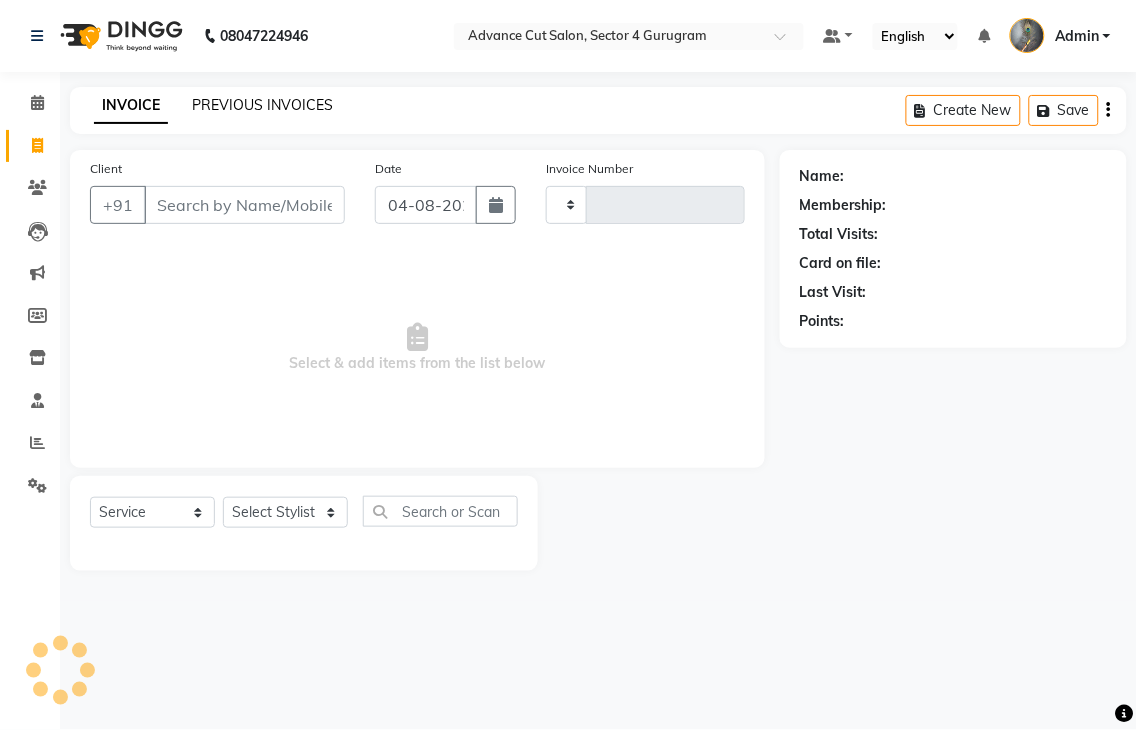 type on "3204" 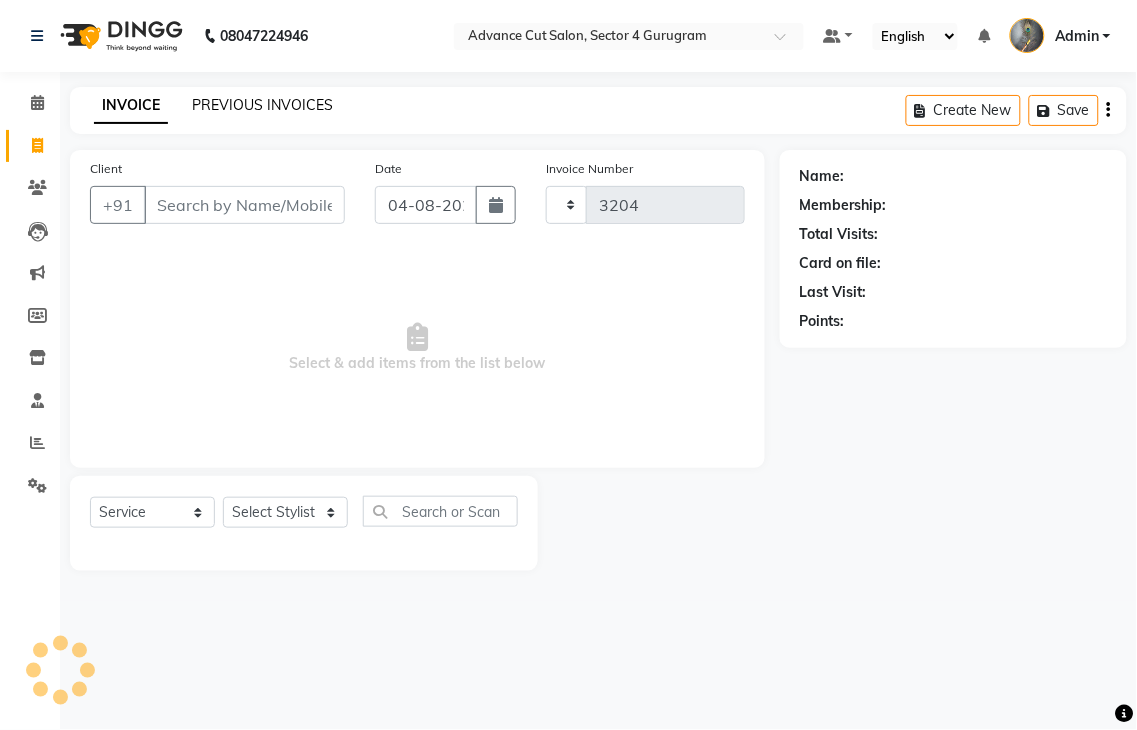 select on "4939" 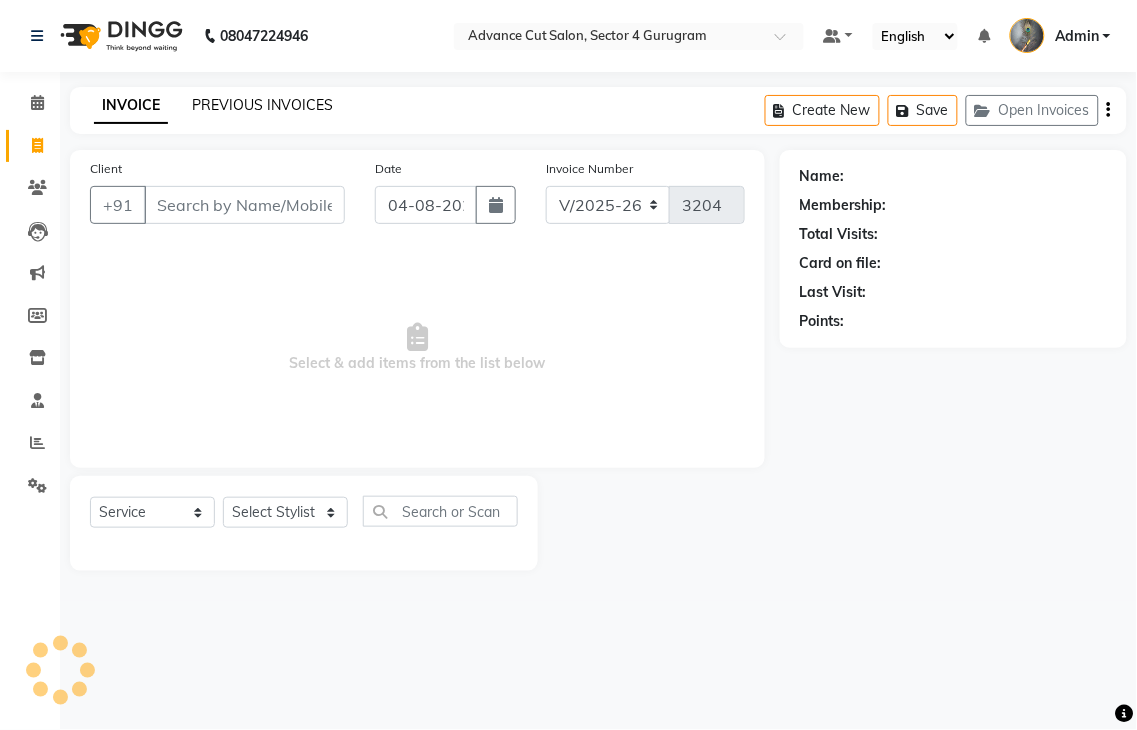 click on "PREVIOUS INVOICES" 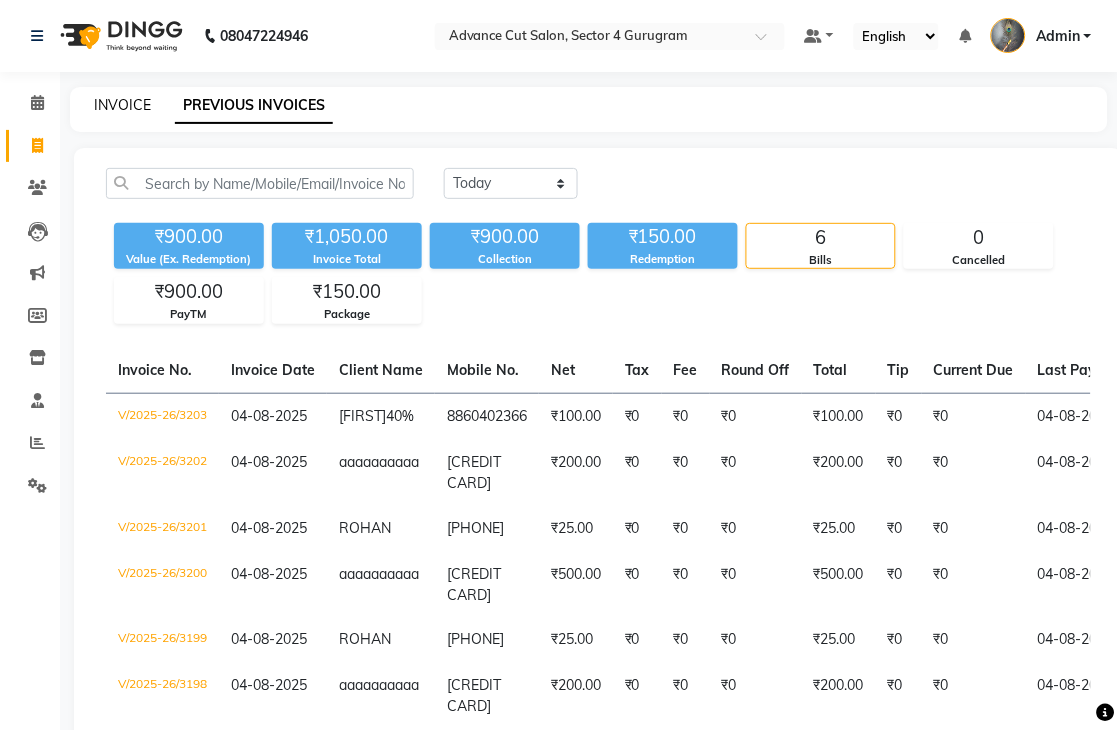 click on "INVOICE" 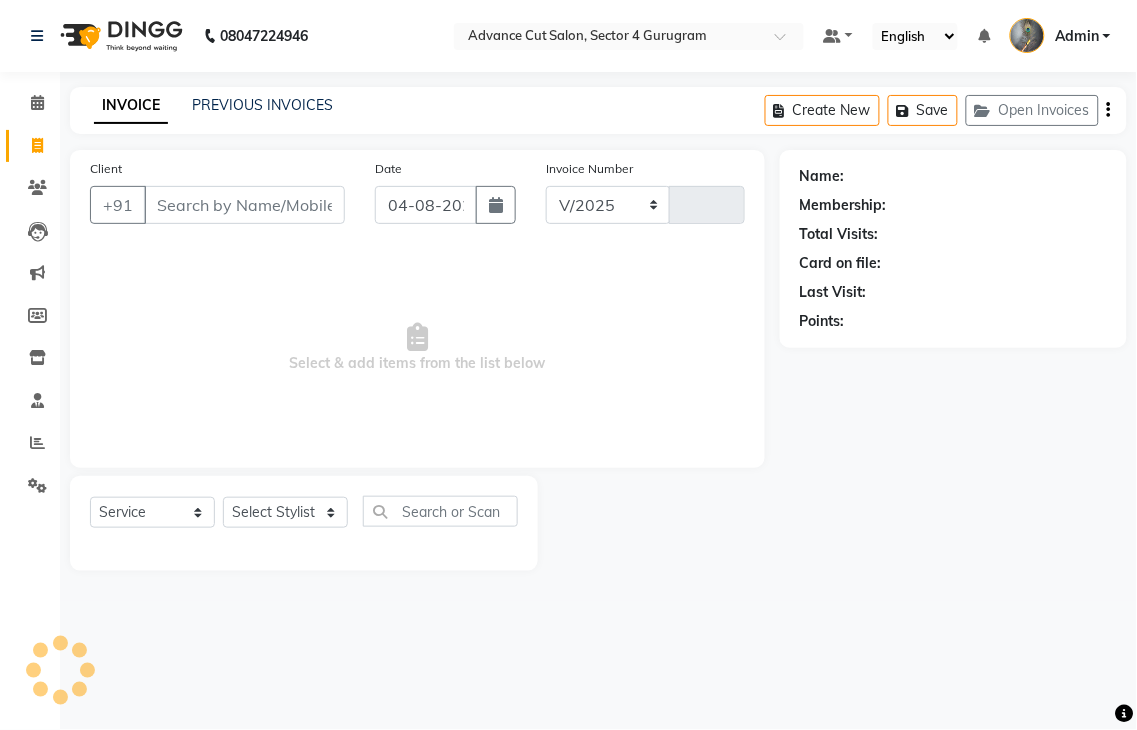 select on "4939" 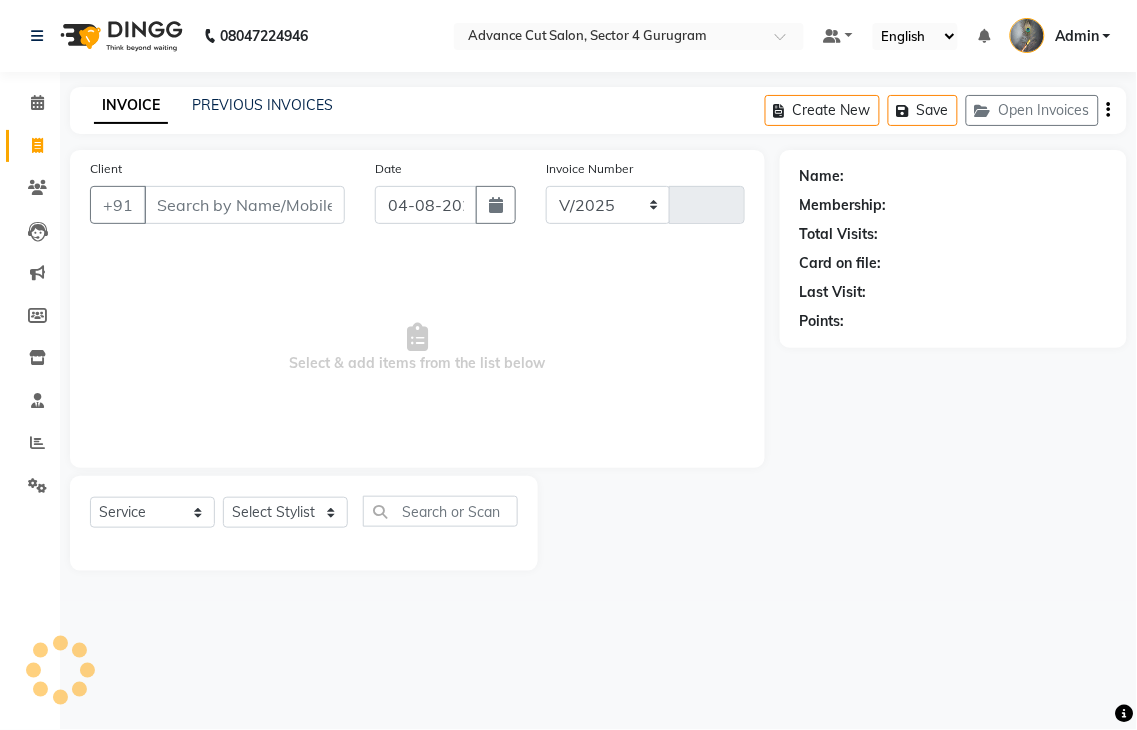 type on "3204" 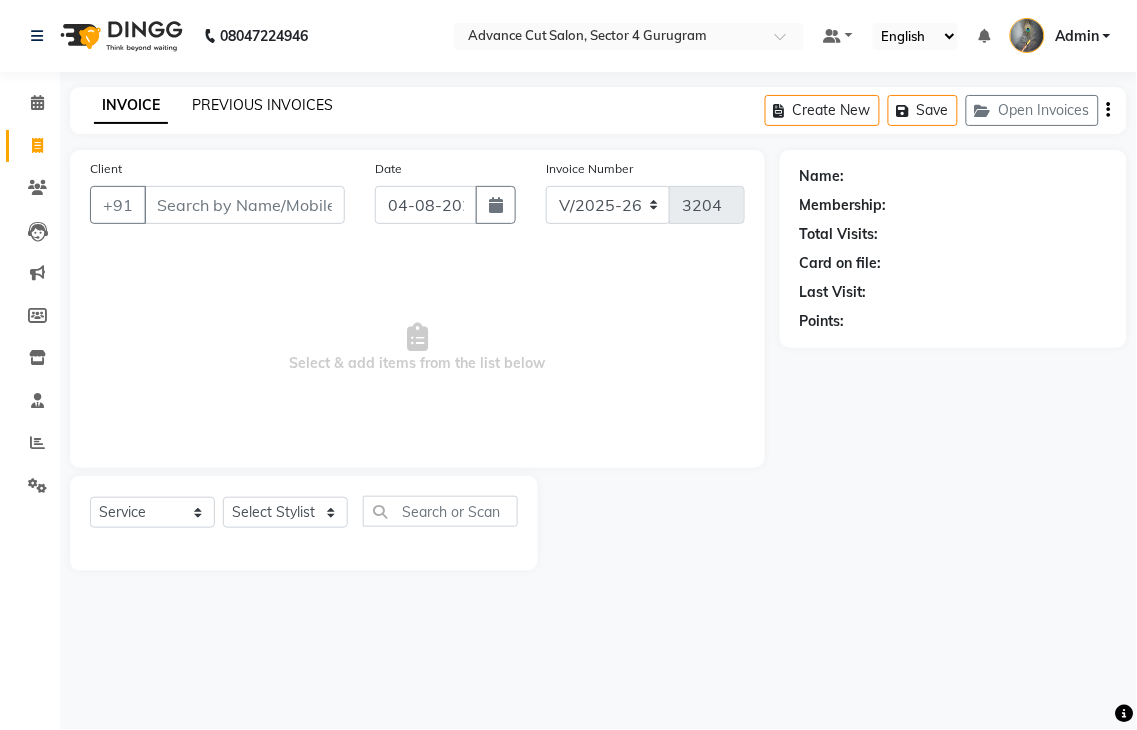 click on "PREVIOUS INVOICES" 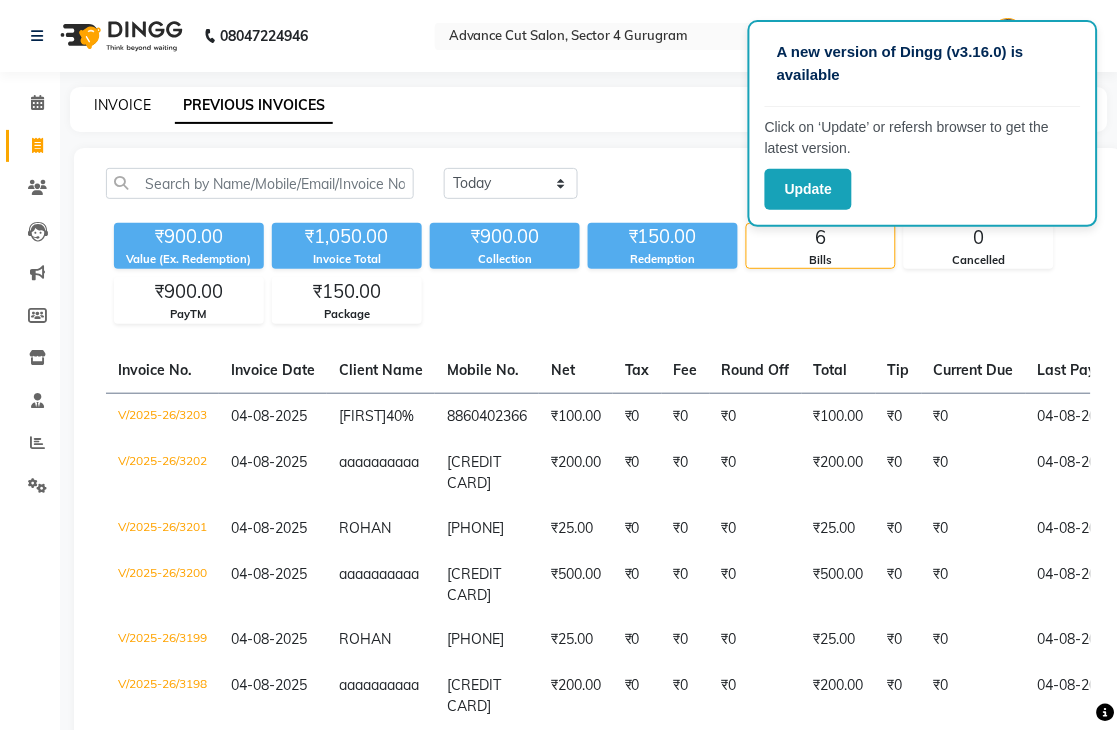 click on "INVOICE" 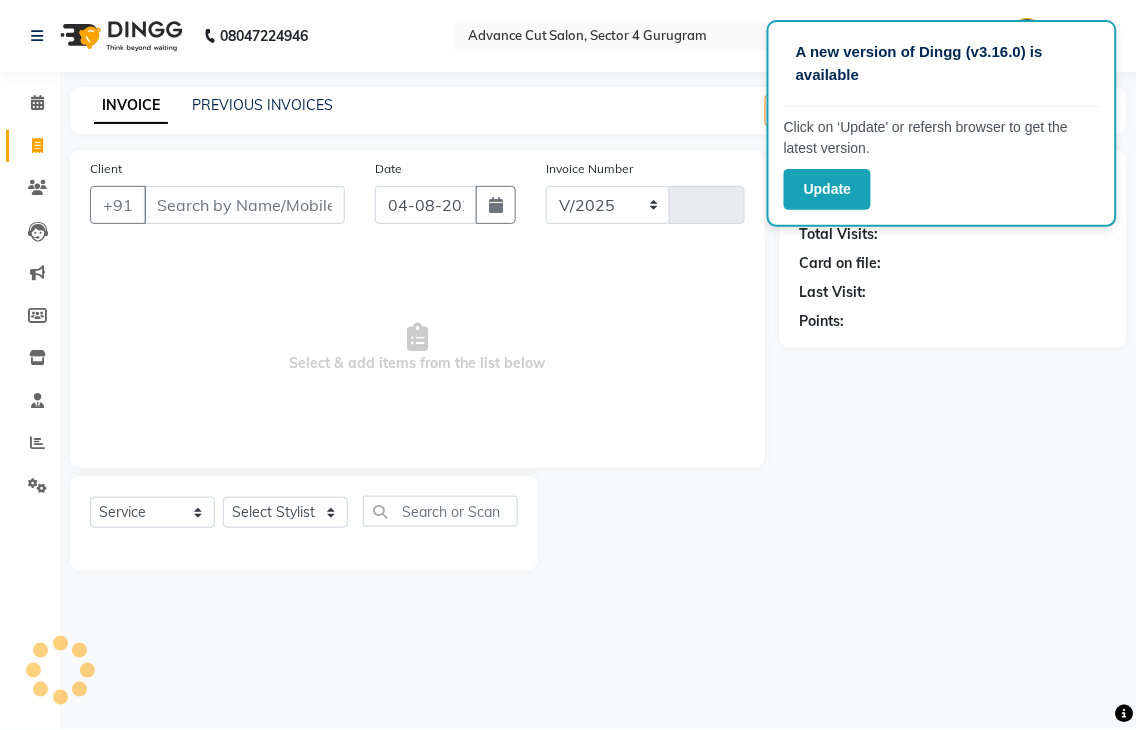 select on "4939" 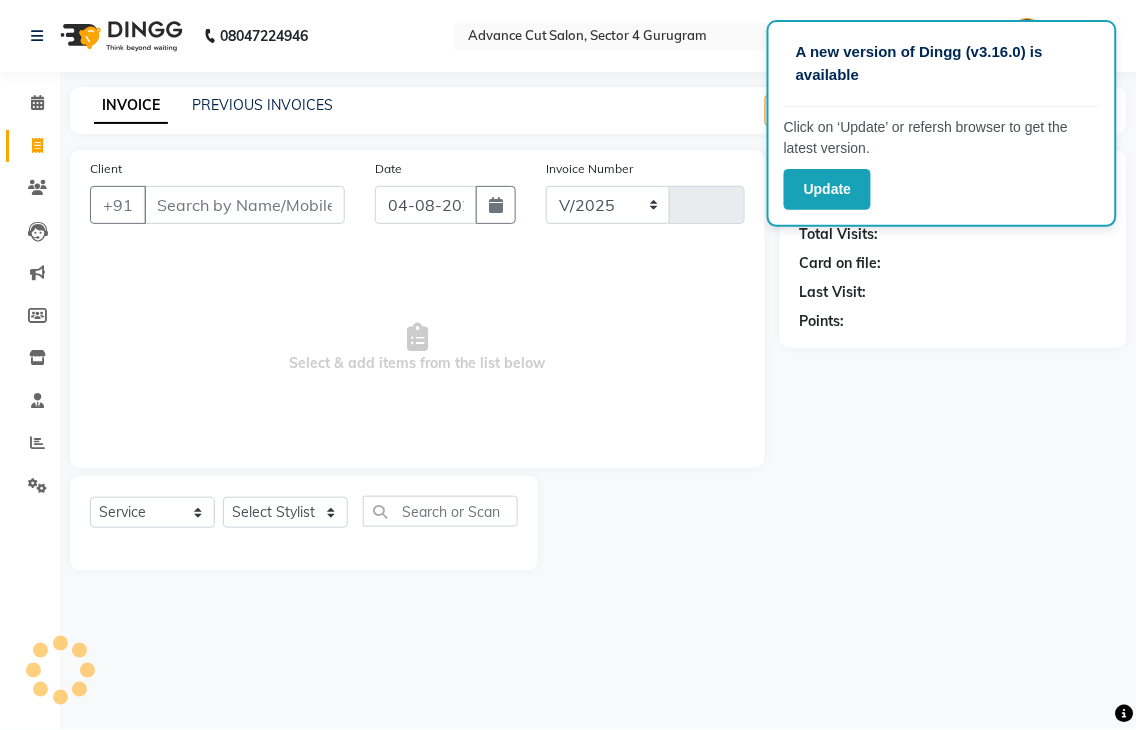 type on "3204" 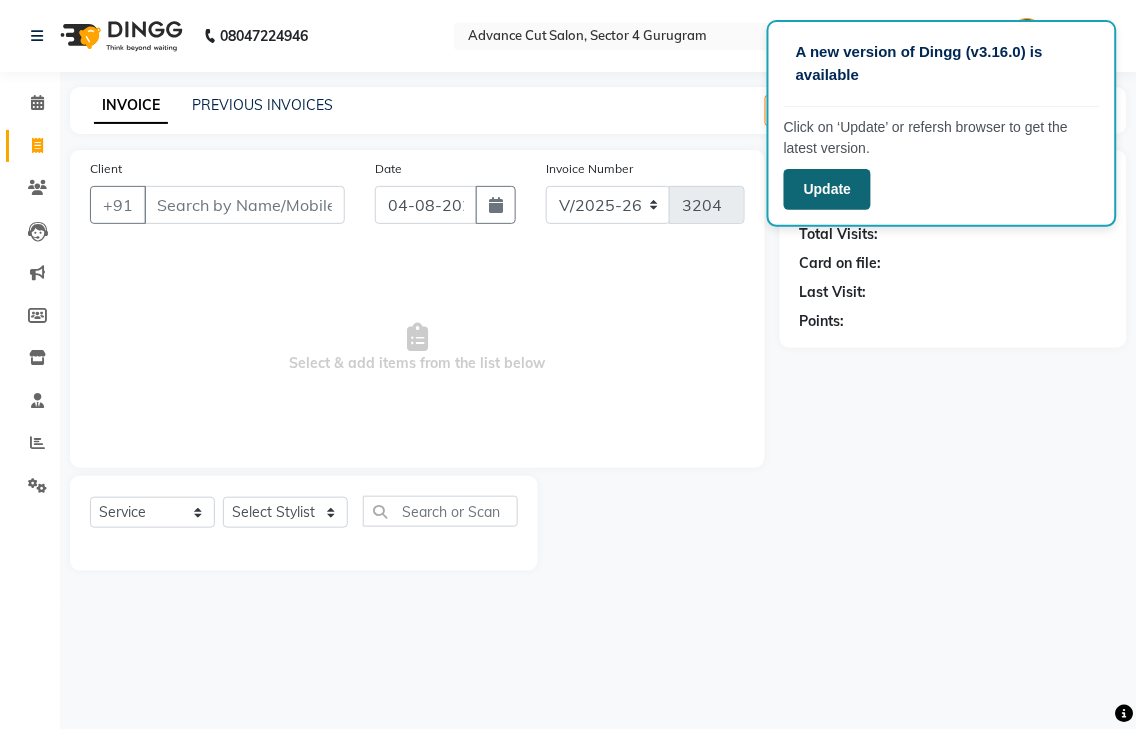 click on "Update" 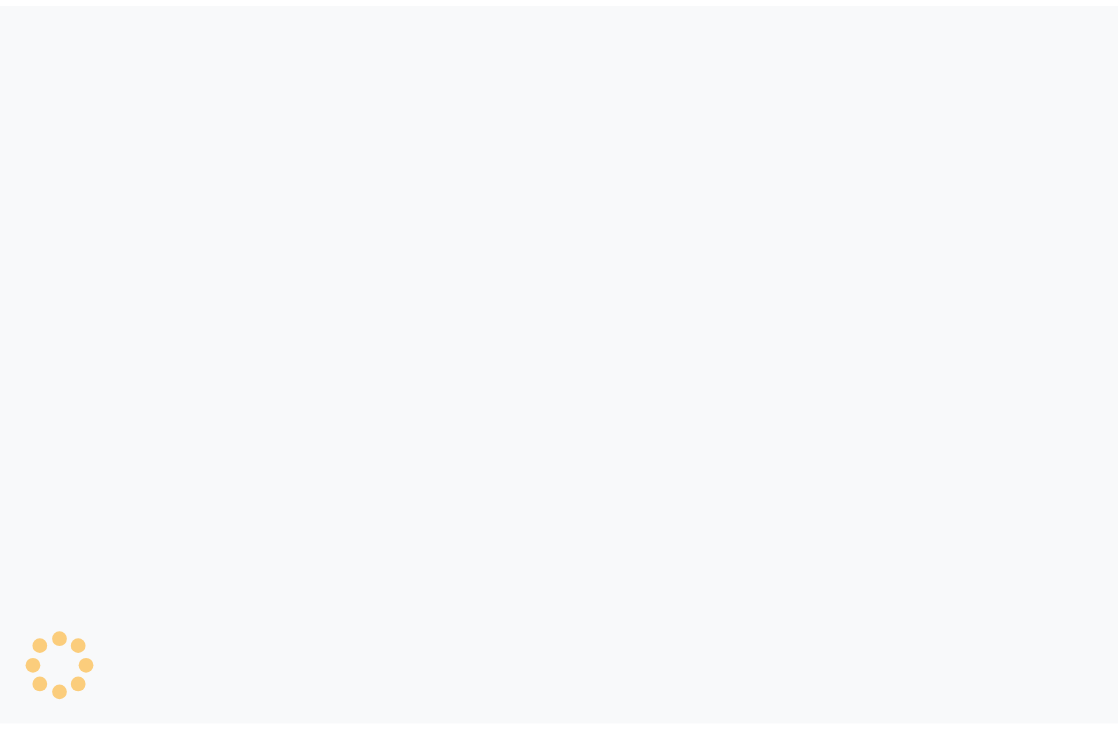 scroll, scrollTop: 0, scrollLeft: 0, axis: both 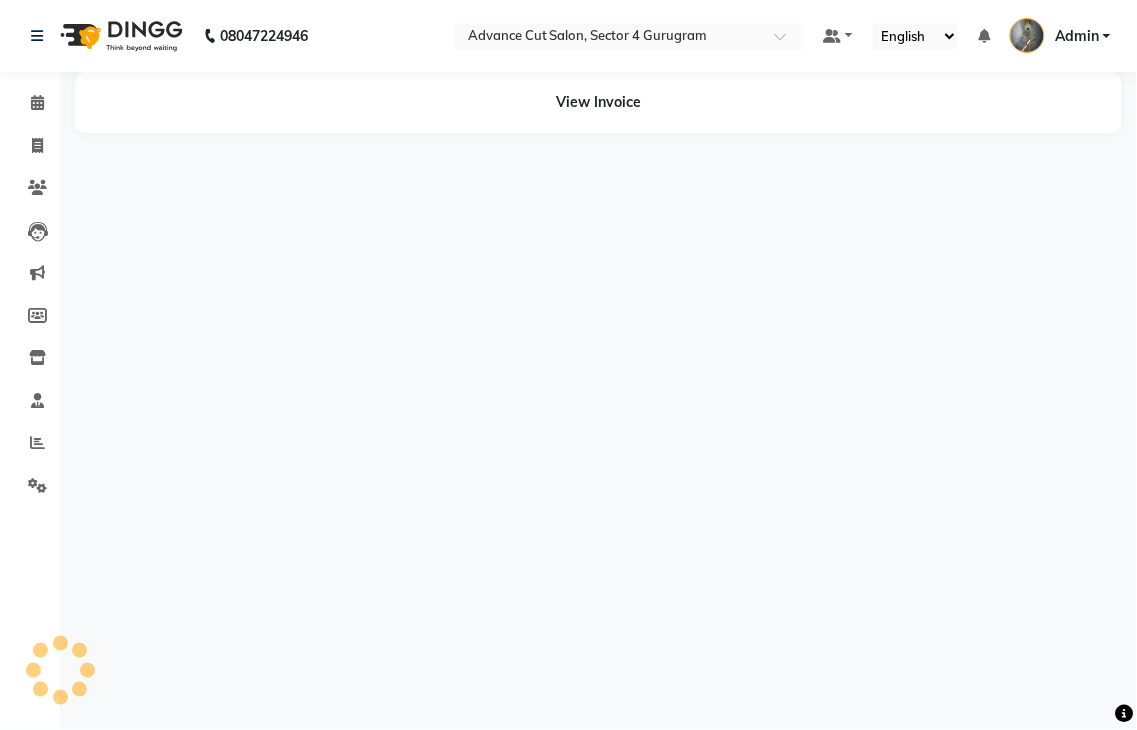 select on "en" 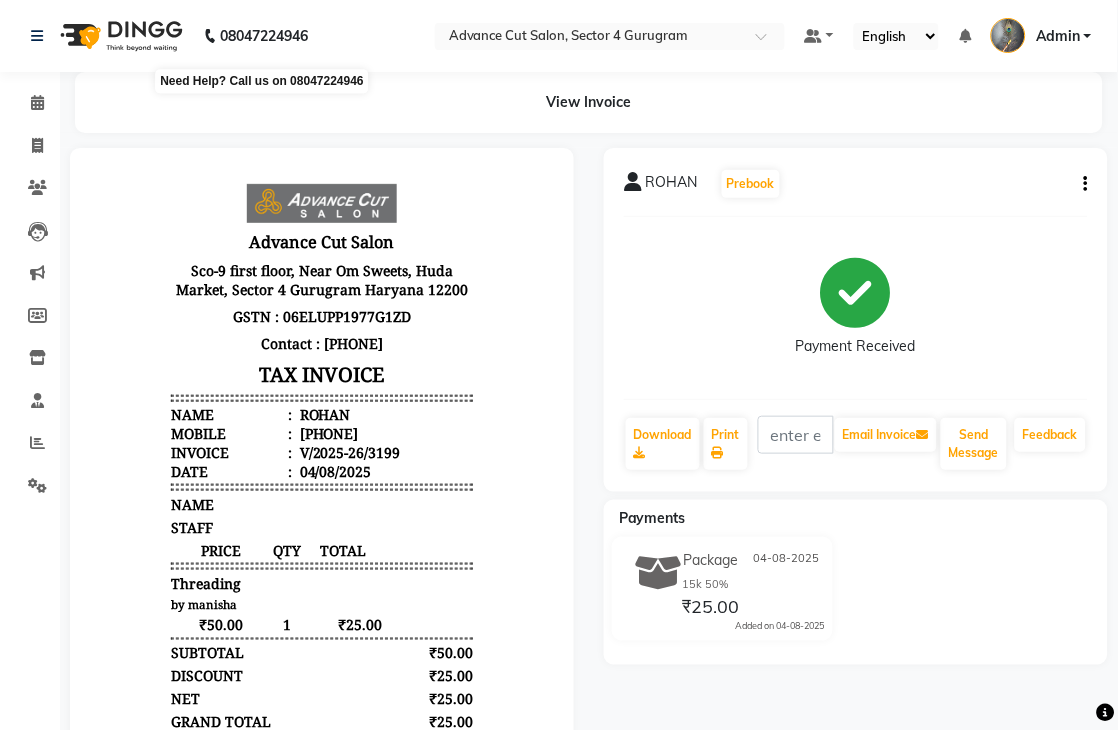 scroll, scrollTop: 0, scrollLeft: 0, axis: both 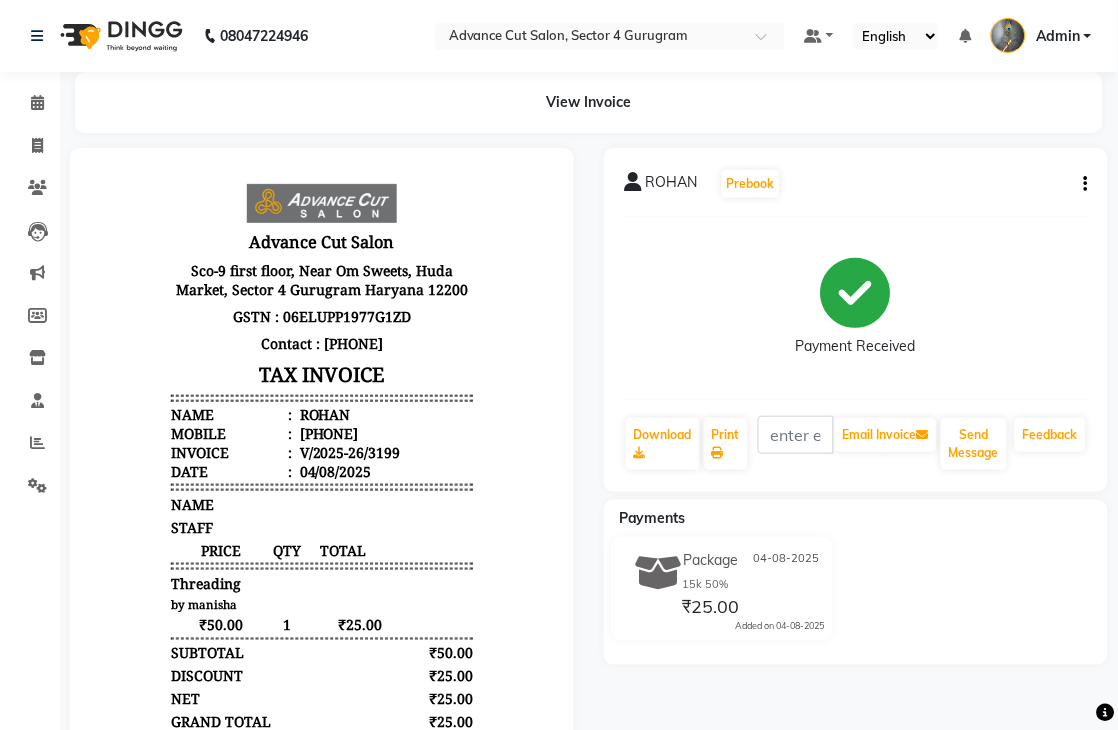 click on "[PHONE]" at bounding box center [326, 432] 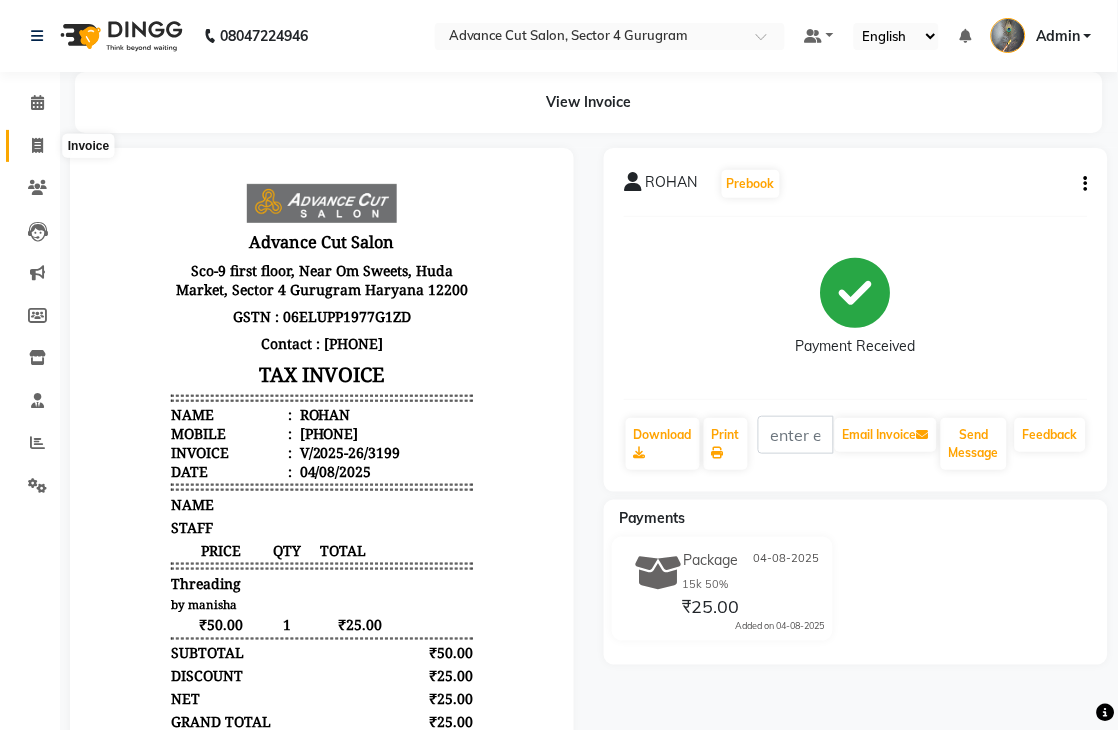 click 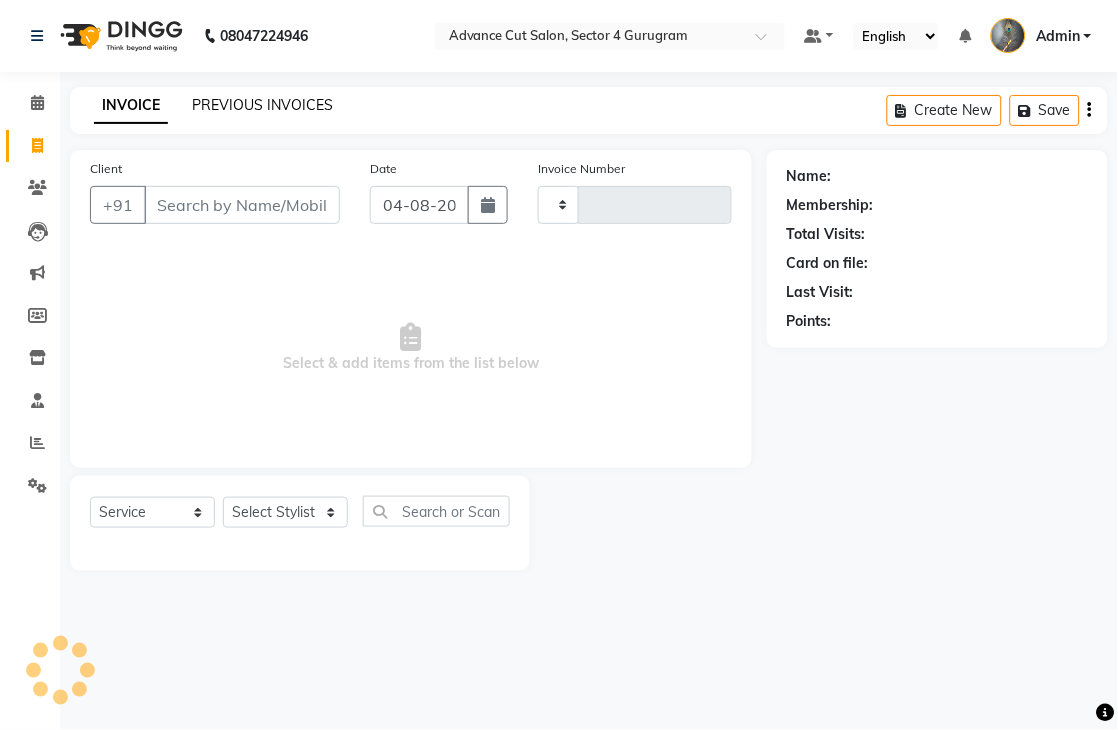 type on "3201" 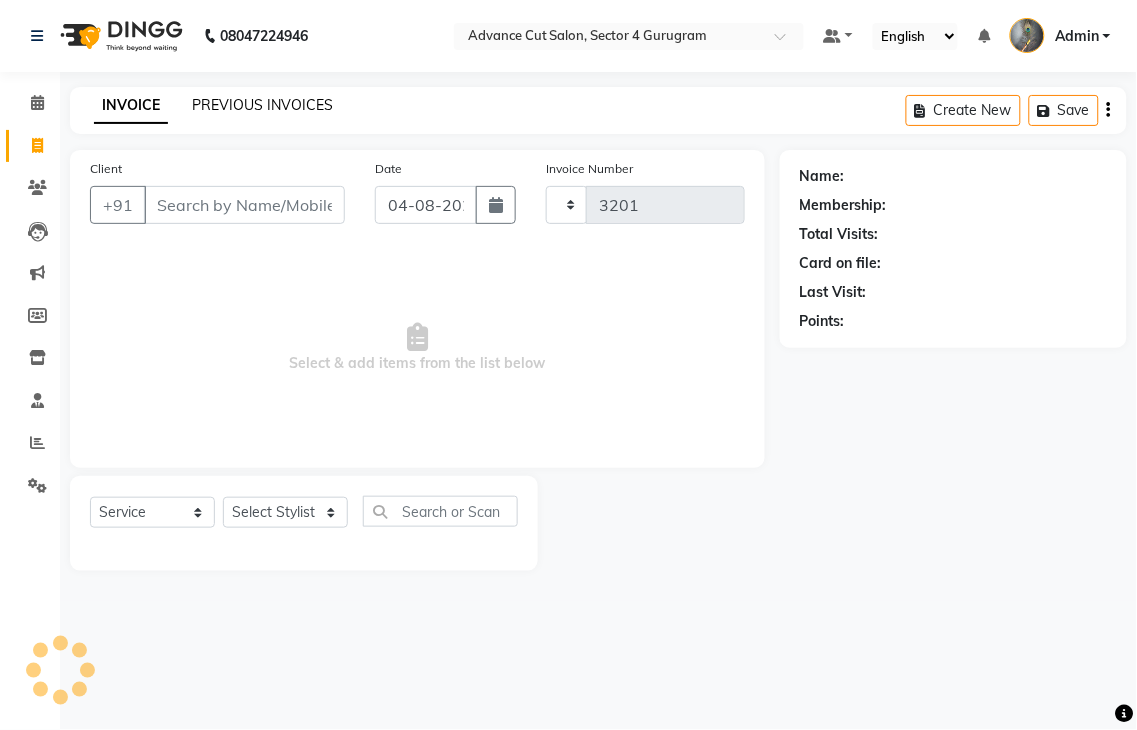select on "4939" 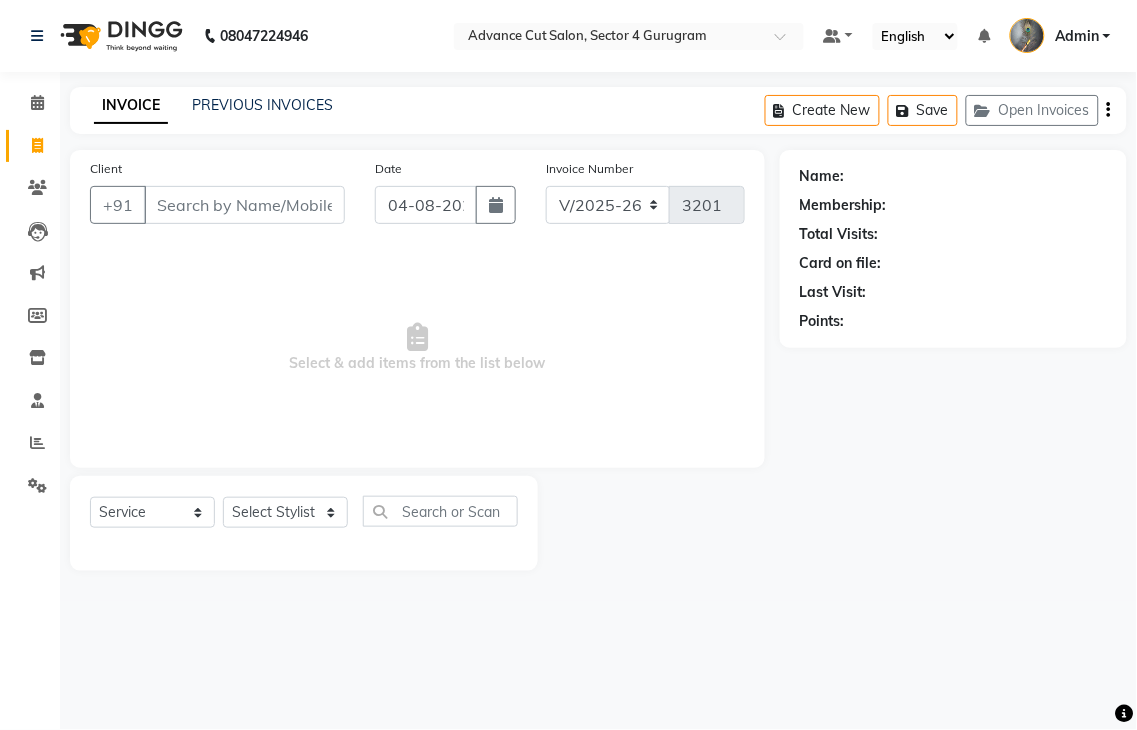 click on "Client" at bounding box center [244, 205] 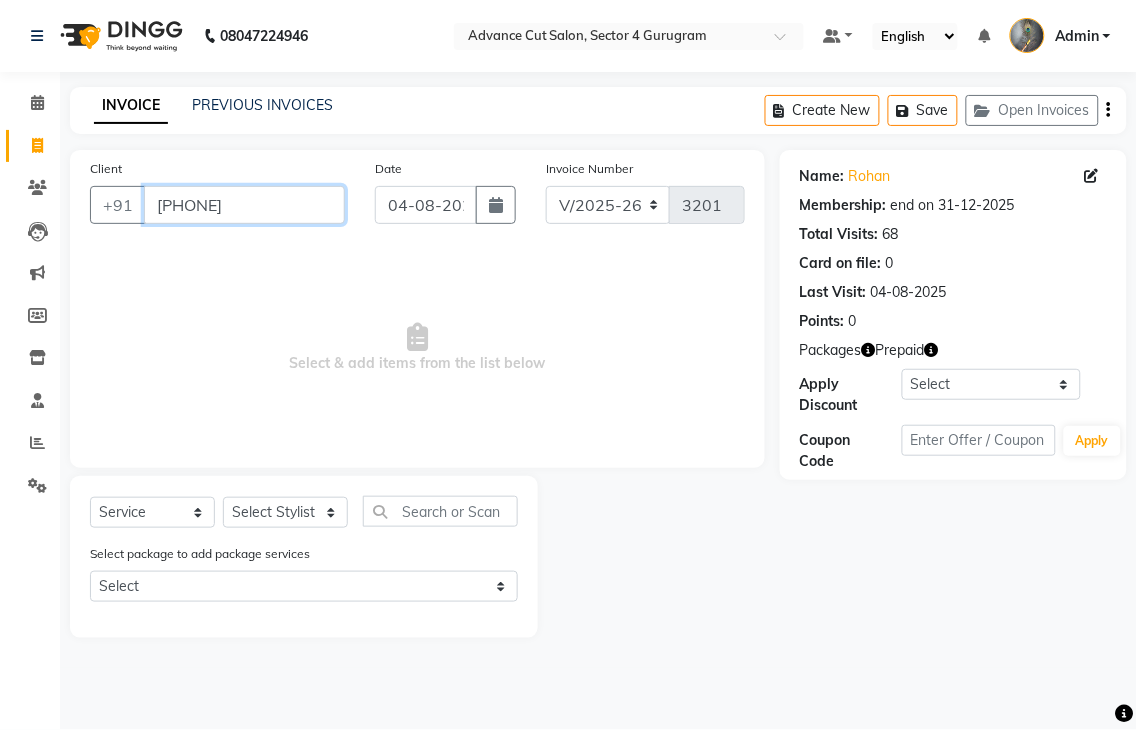 click on "919953770306" at bounding box center [244, 205] 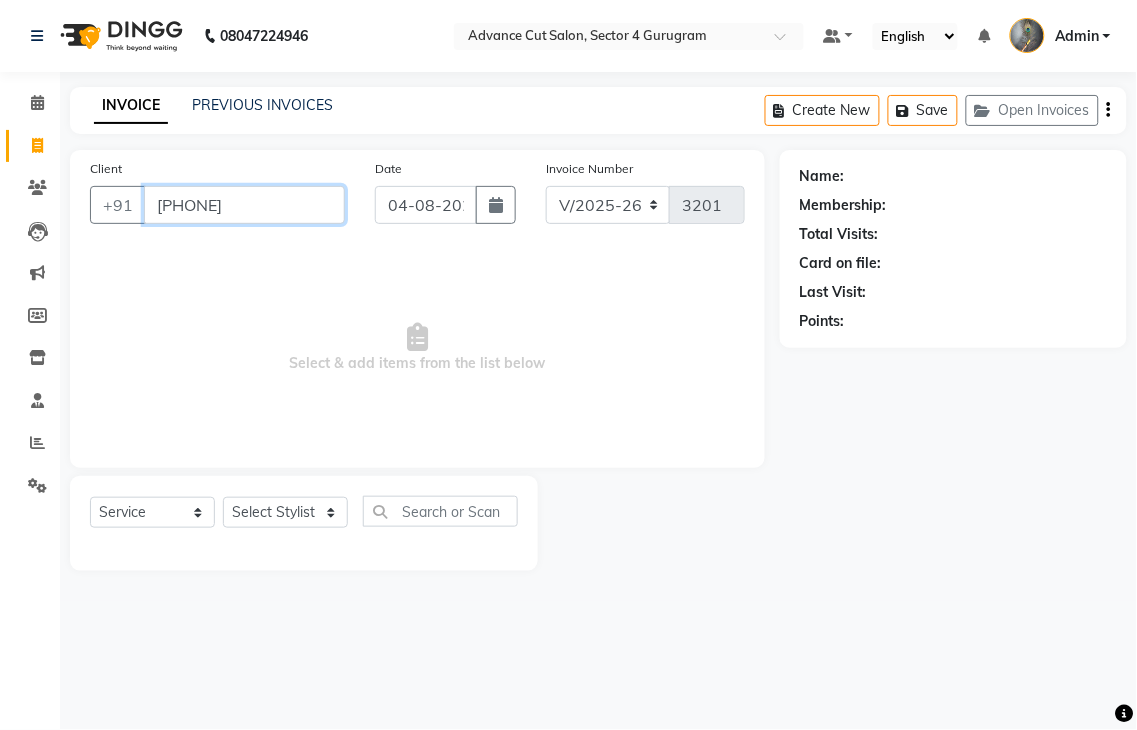 type on "[PHONE]" 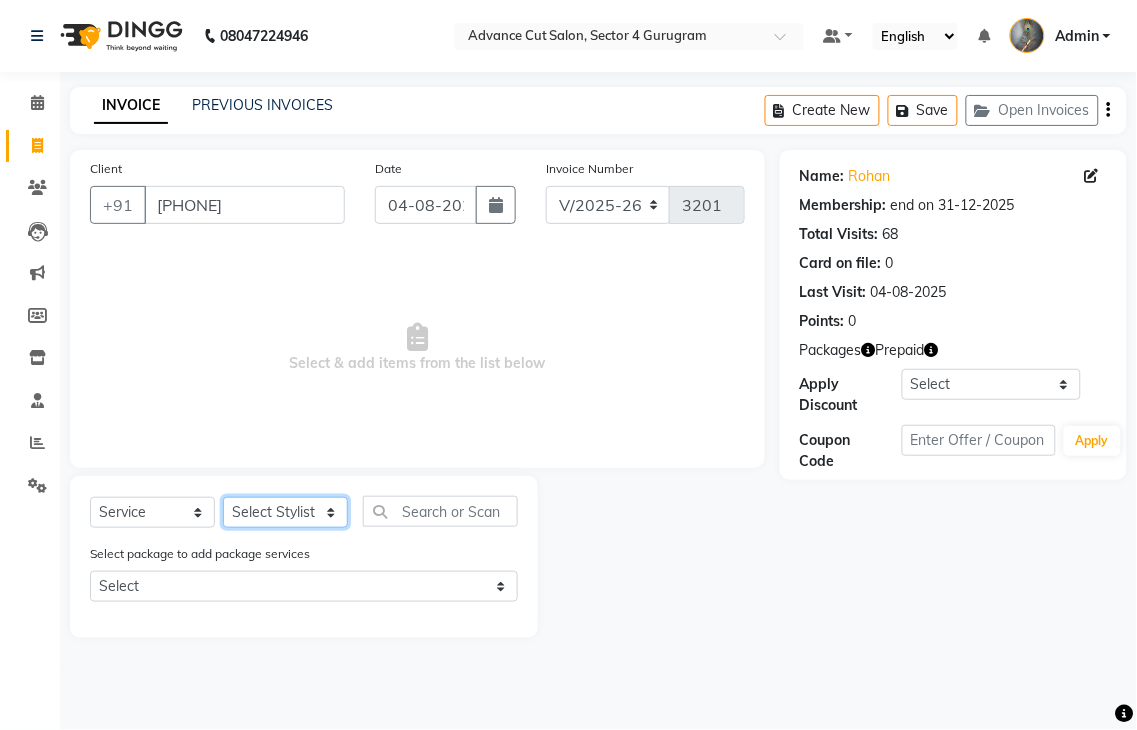 click on "Select Stylist Admin chahit COUNTOR hardeep mamta manisha MONISH navi NOSHAD ALI rahul shatnam shweta singh sunny tip" 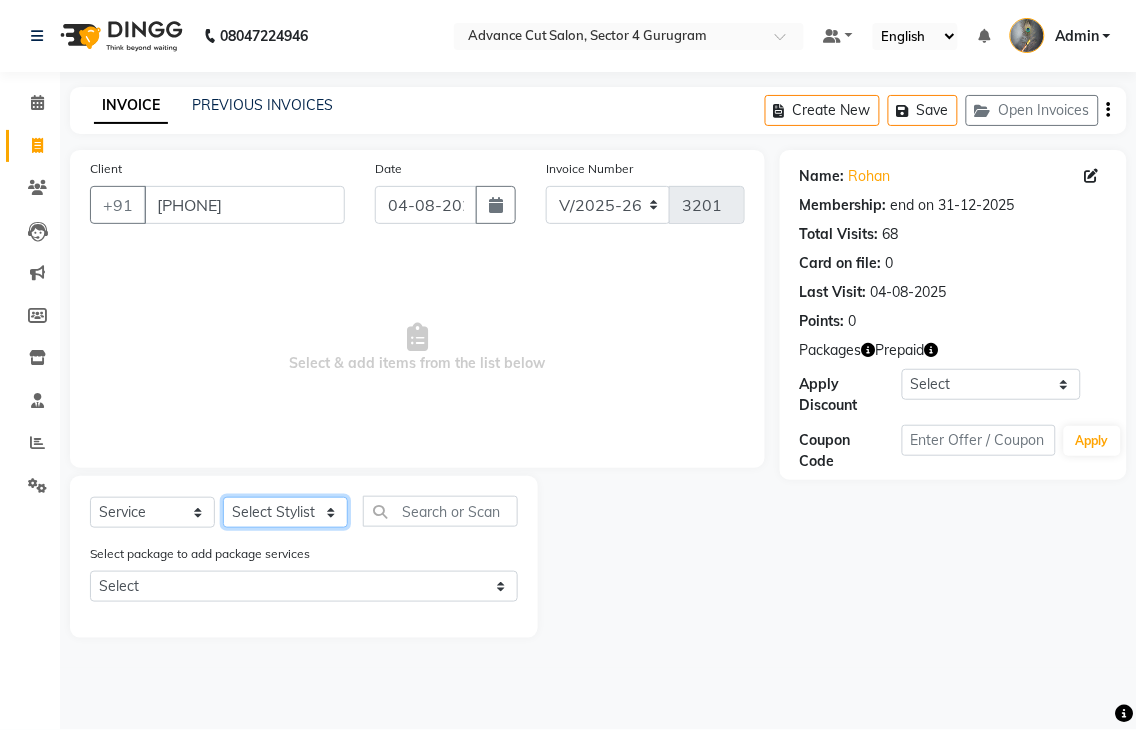 select on "38522" 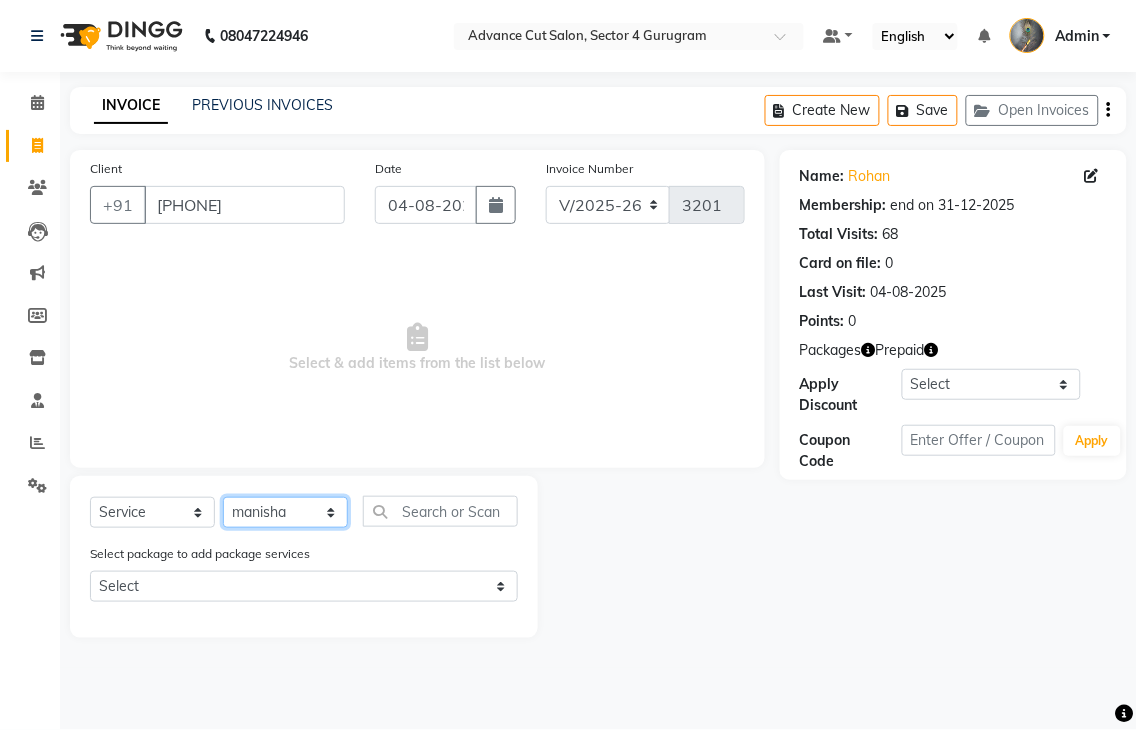 click on "Select Stylist Admin chahit COUNTOR hardeep mamta manisha MONISH navi NOSHAD ALI rahul shatnam shweta singh sunny tip" 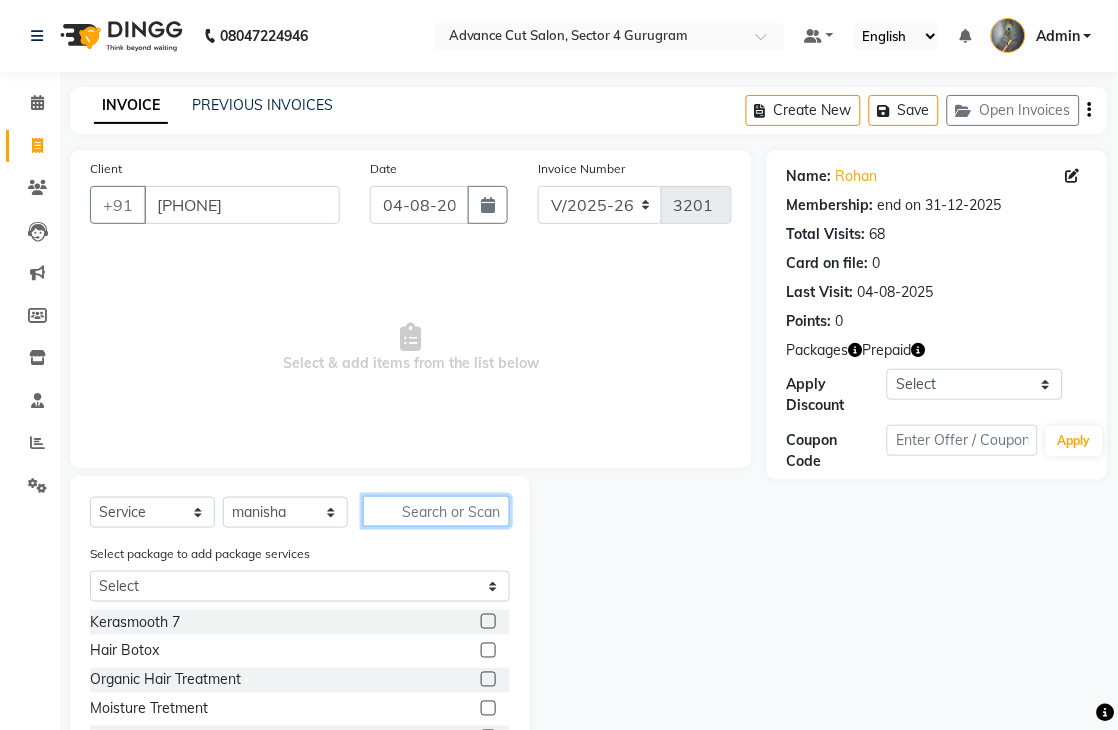 click 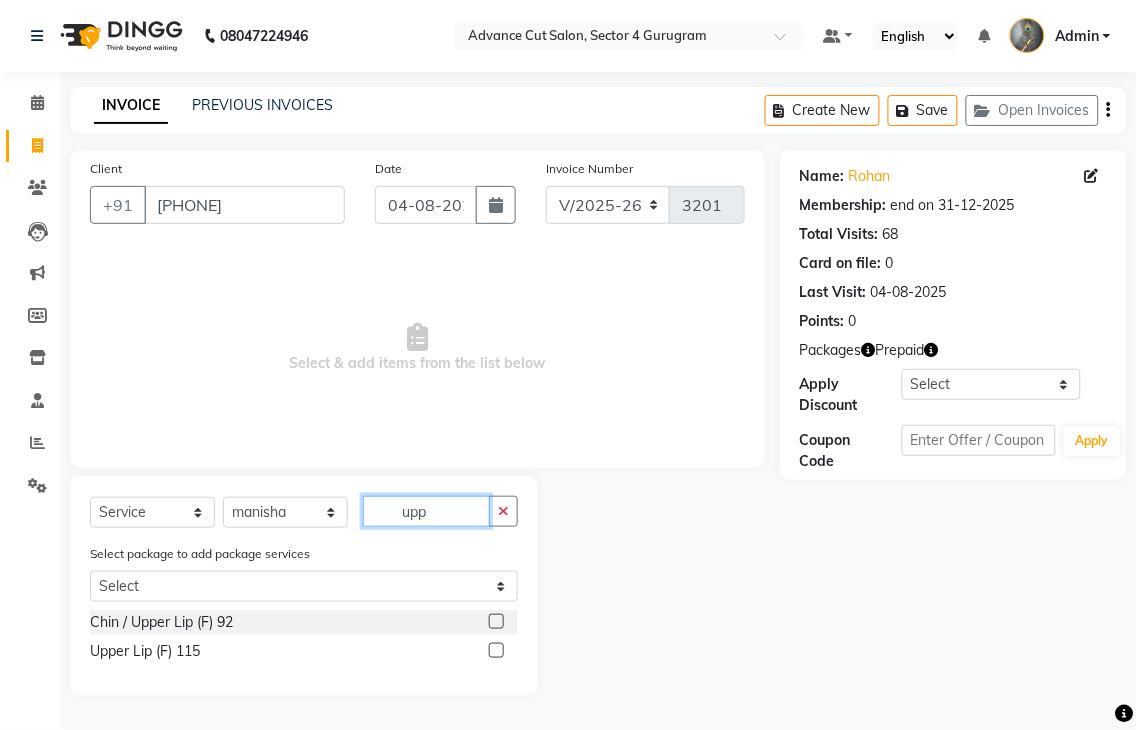 type on "upp" 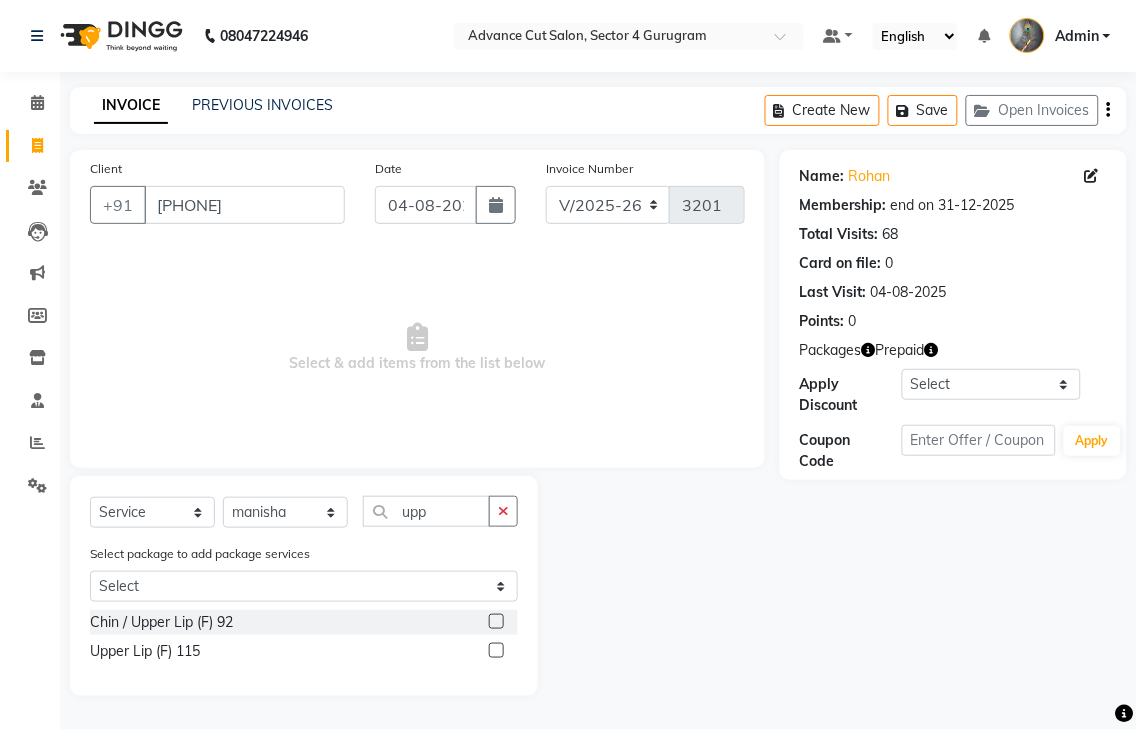 click 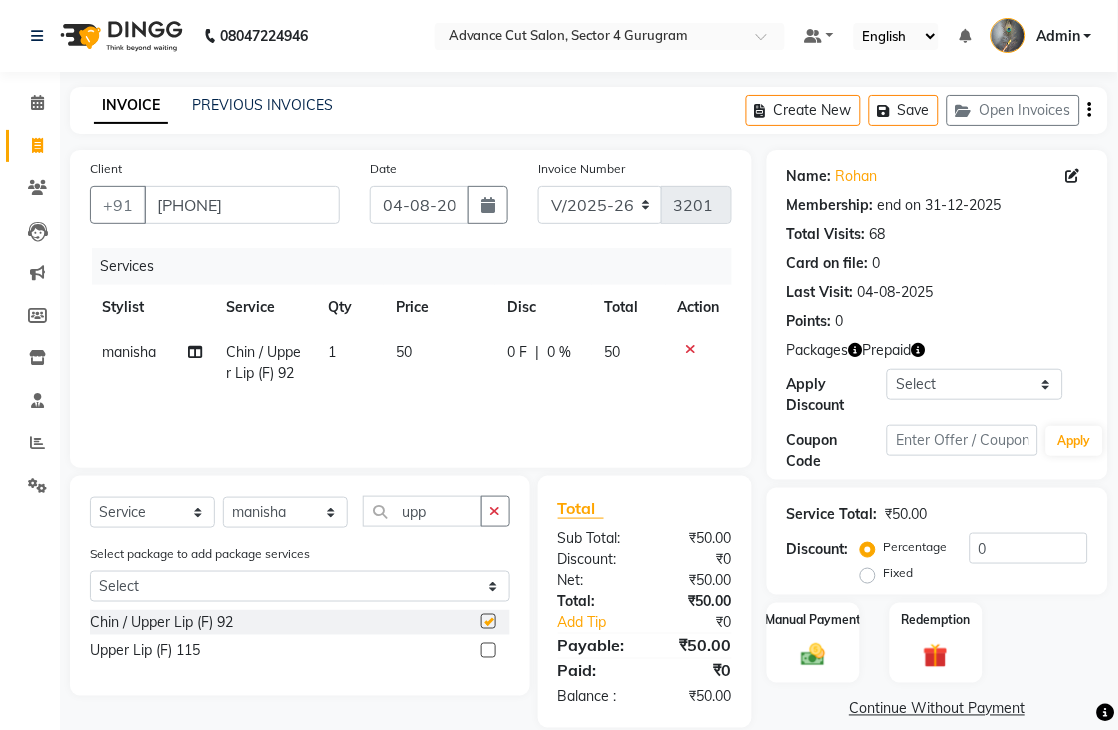 checkbox on "false" 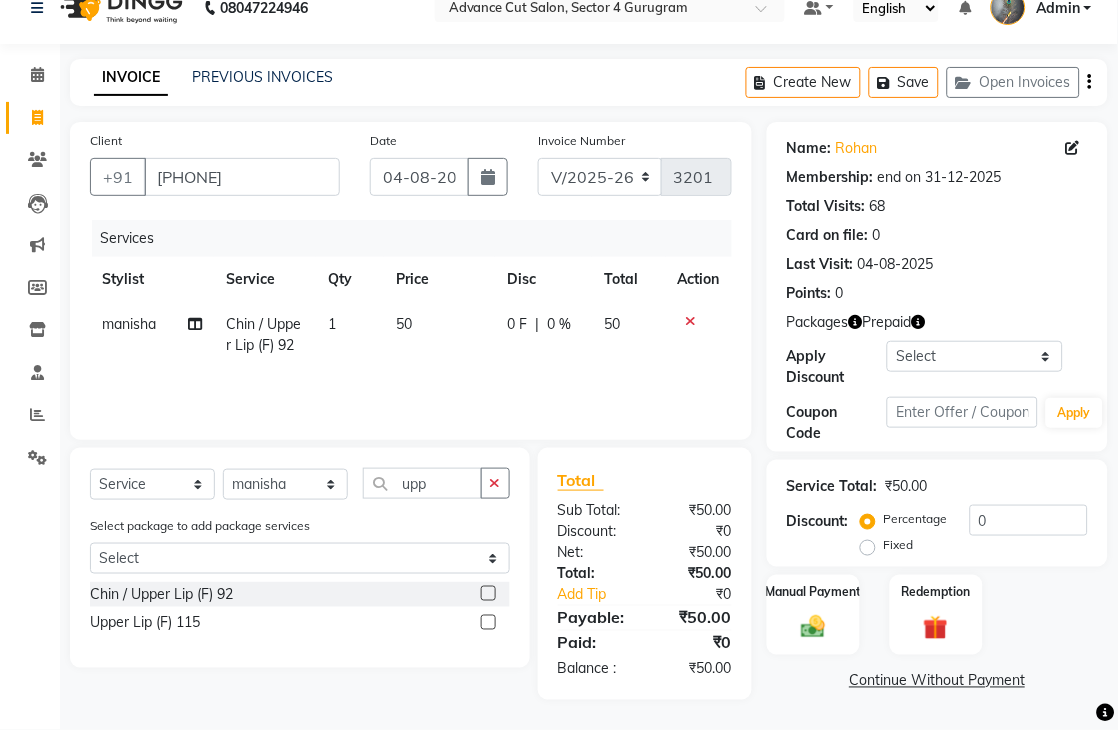 scroll, scrollTop: 6, scrollLeft: 0, axis: vertical 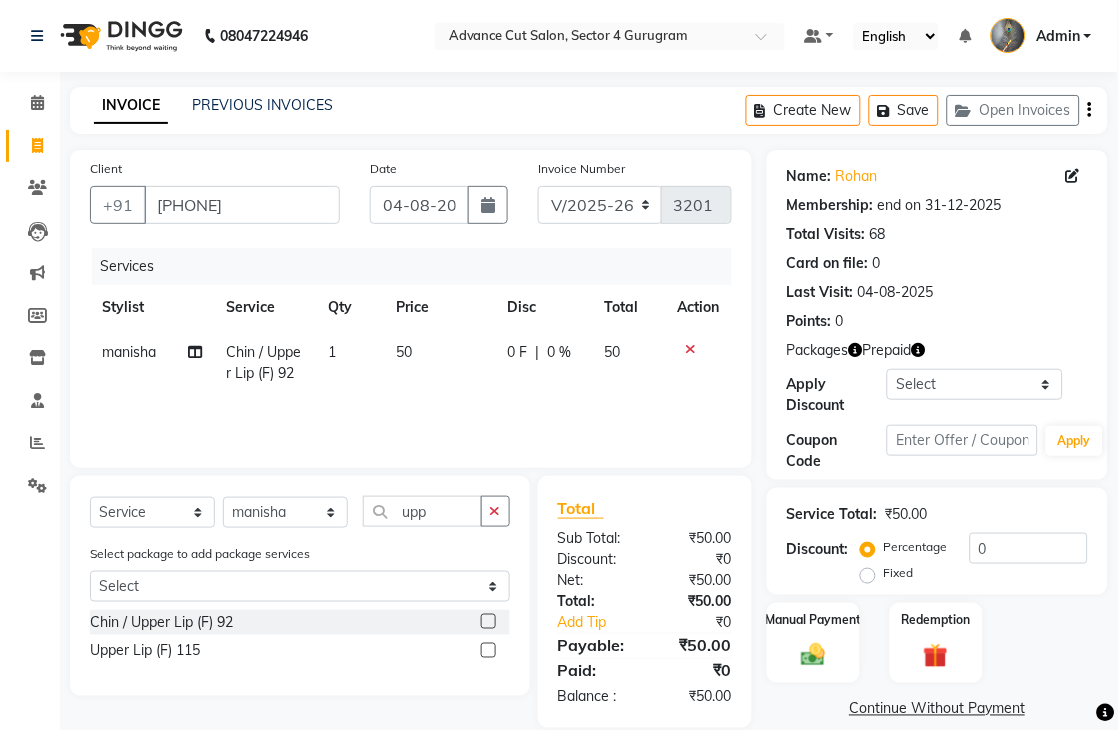 click on "Manual Payment Redemption" 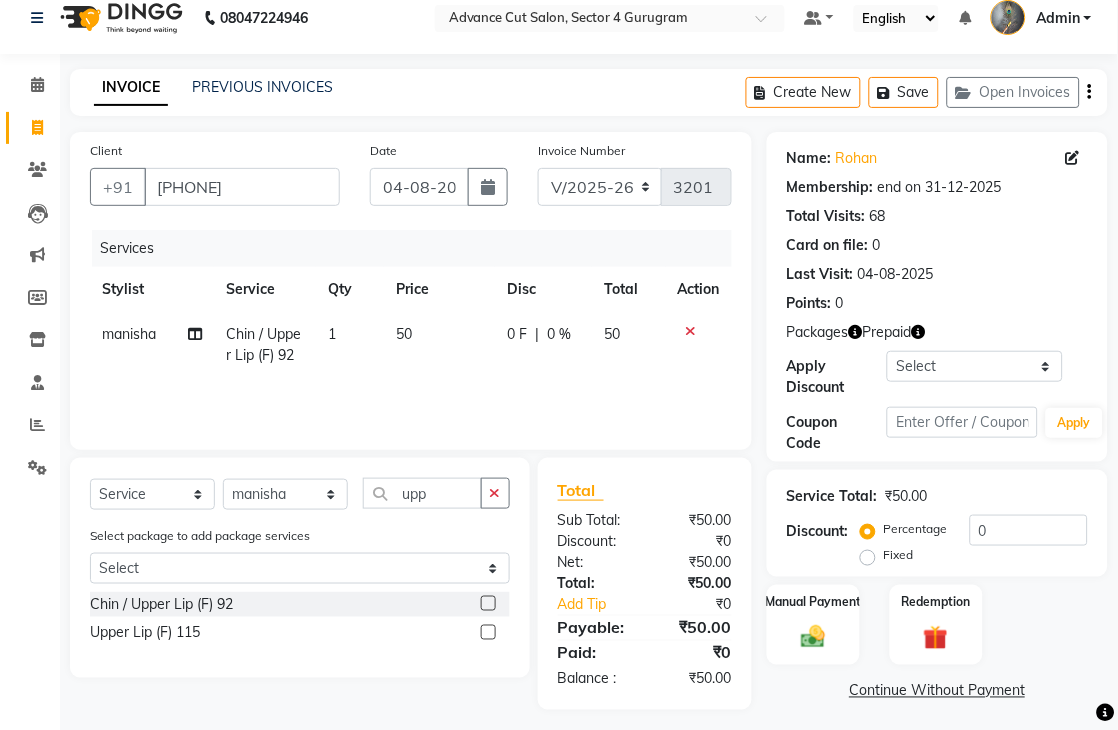 scroll, scrollTop: 28, scrollLeft: 0, axis: vertical 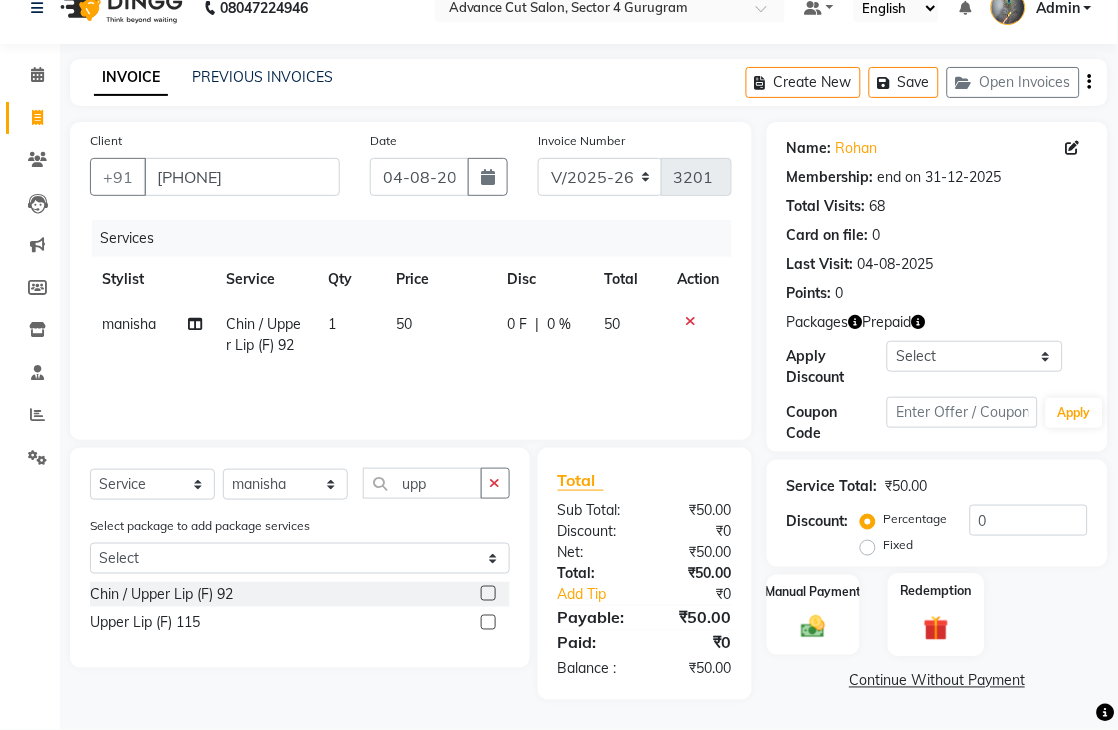click on "Redemption" 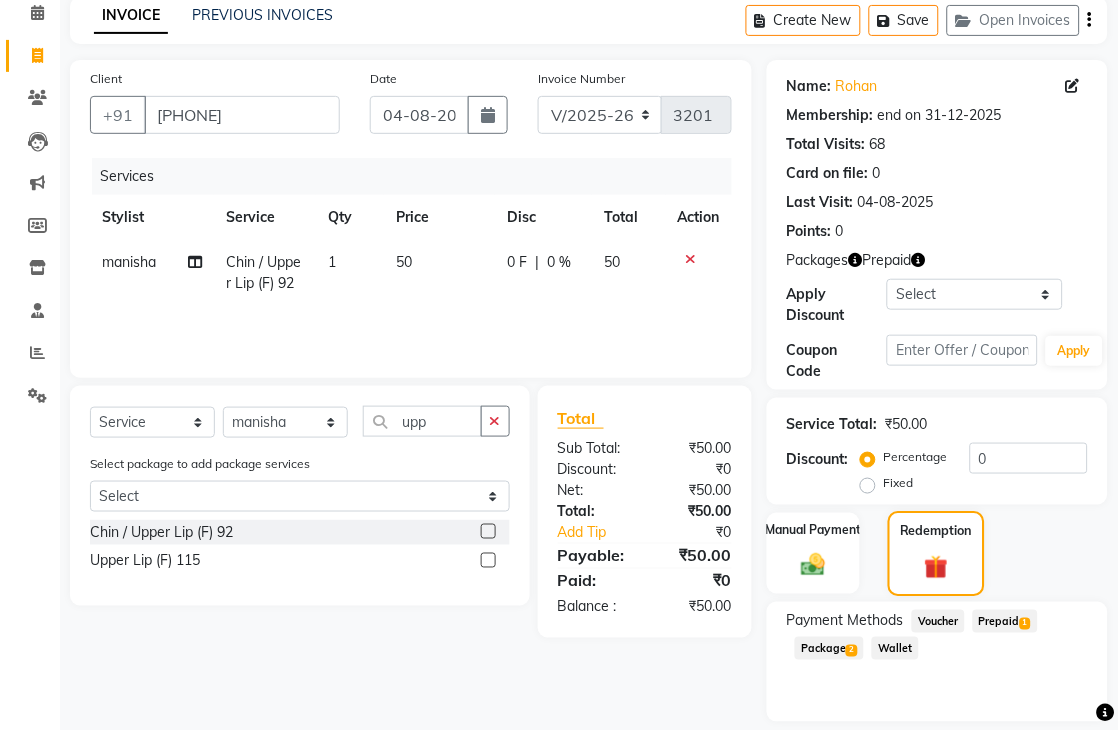 scroll, scrollTop: 153, scrollLeft: 0, axis: vertical 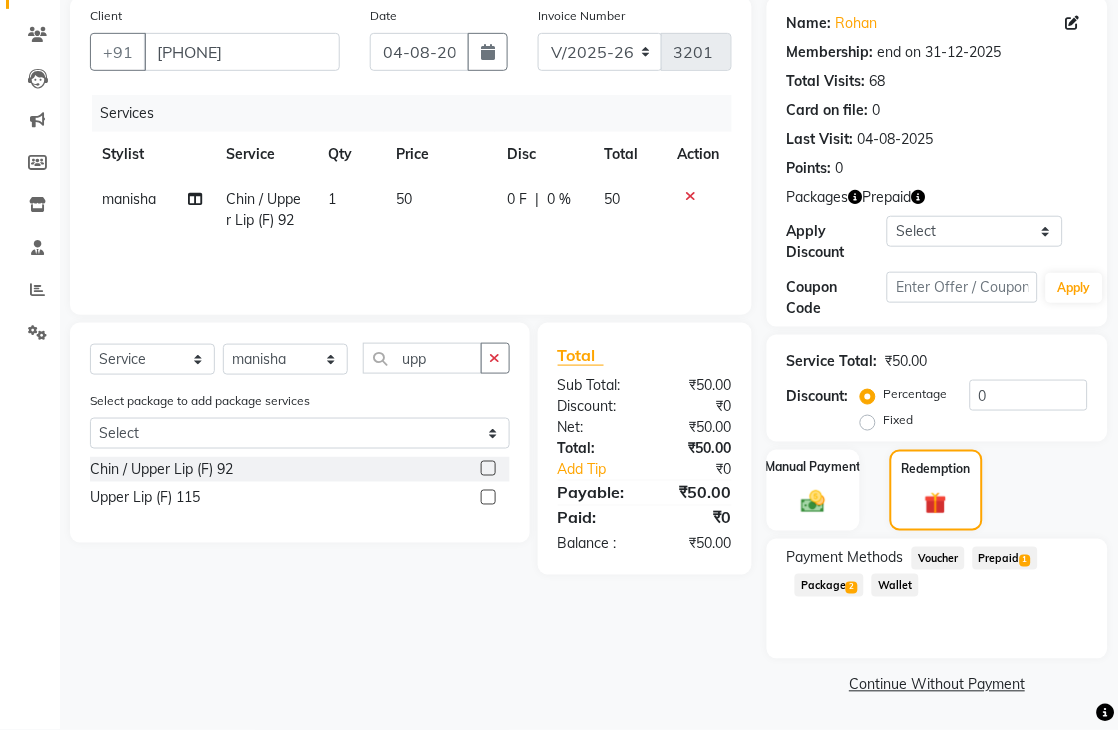 click on "Package  2" 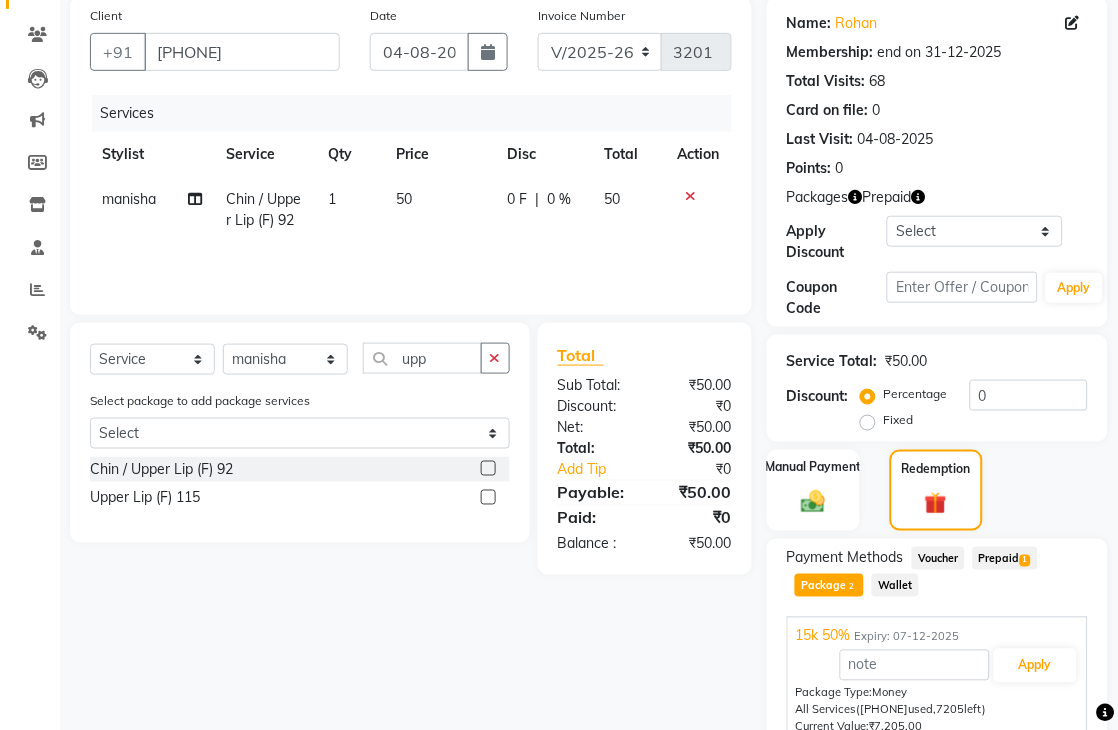 click on "Prepaid  1" 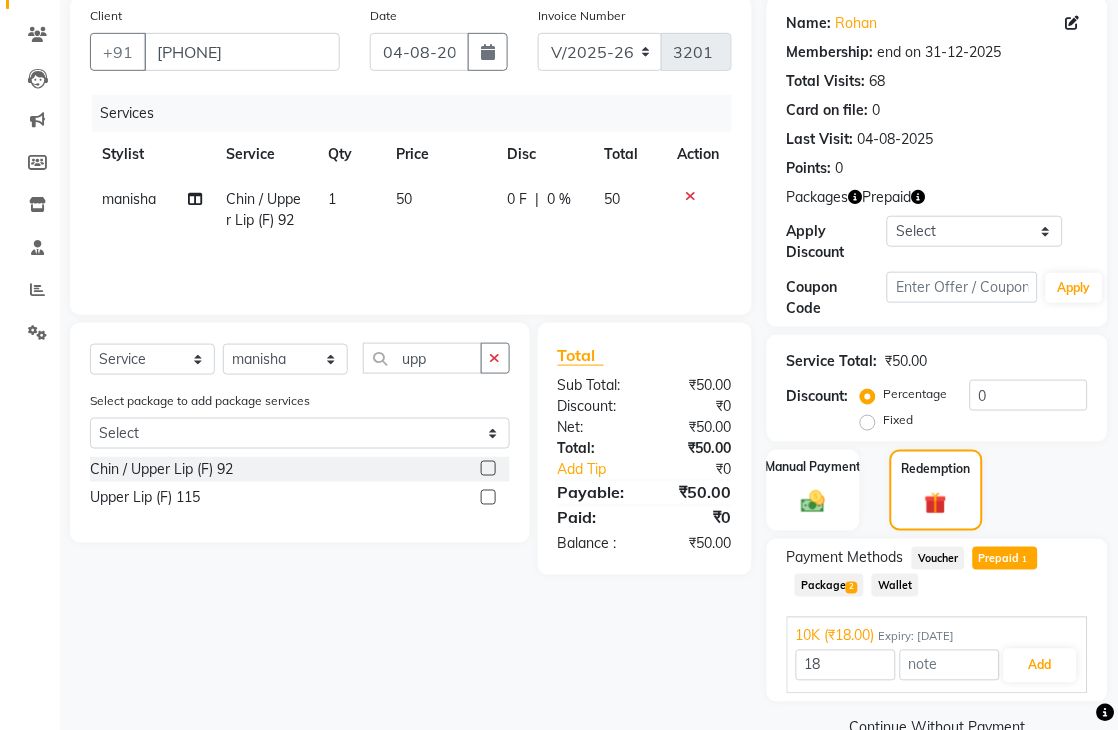 scroll, scrollTop: 196, scrollLeft: 0, axis: vertical 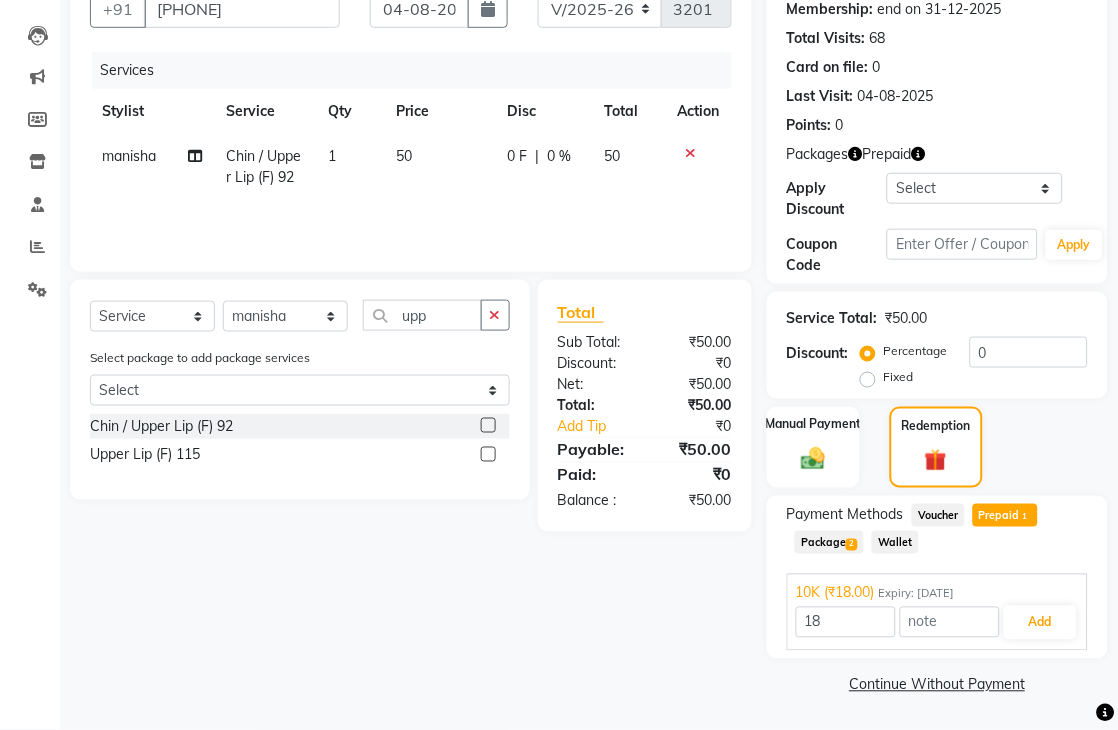 click on "Package  2" 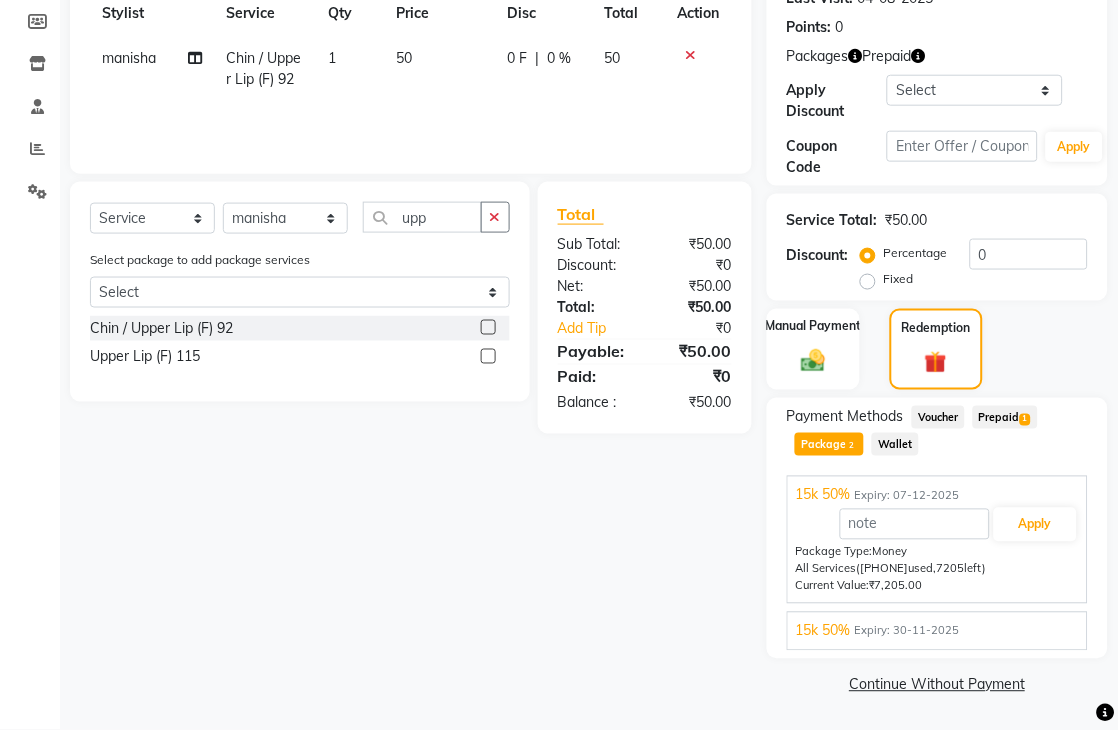 click on "15k 50% Expiry: 30-11-2025" at bounding box center (937, 631) 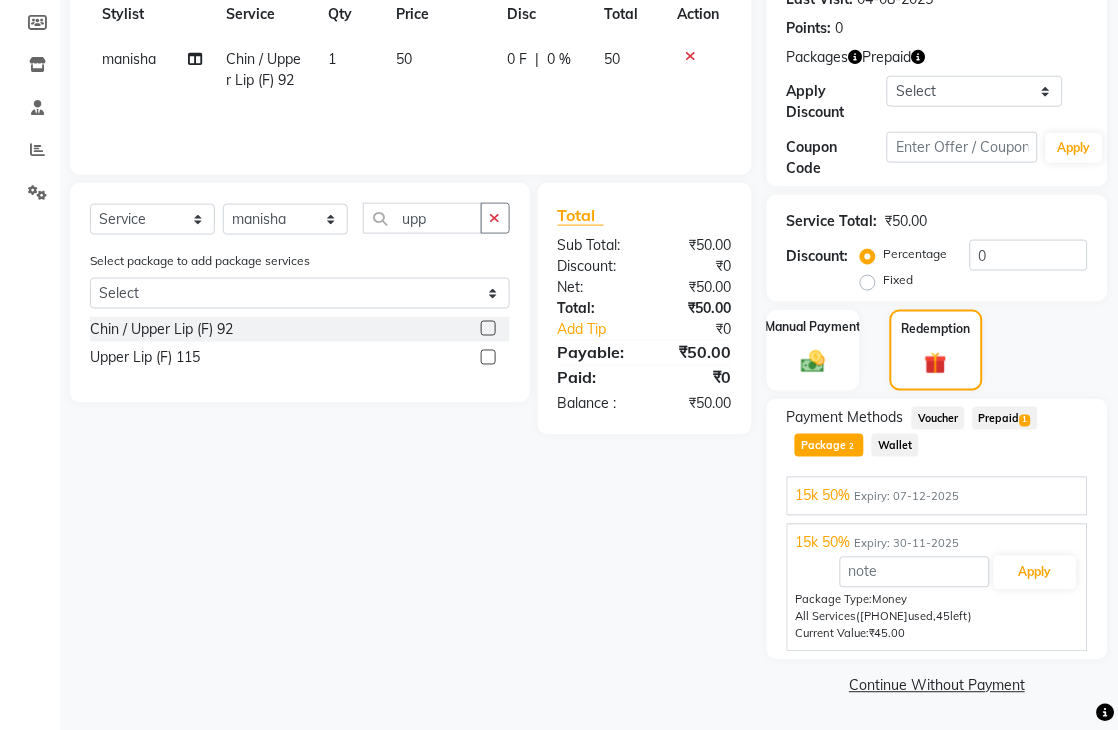 scroll, scrollTop: 294, scrollLeft: 0, axis: vertical 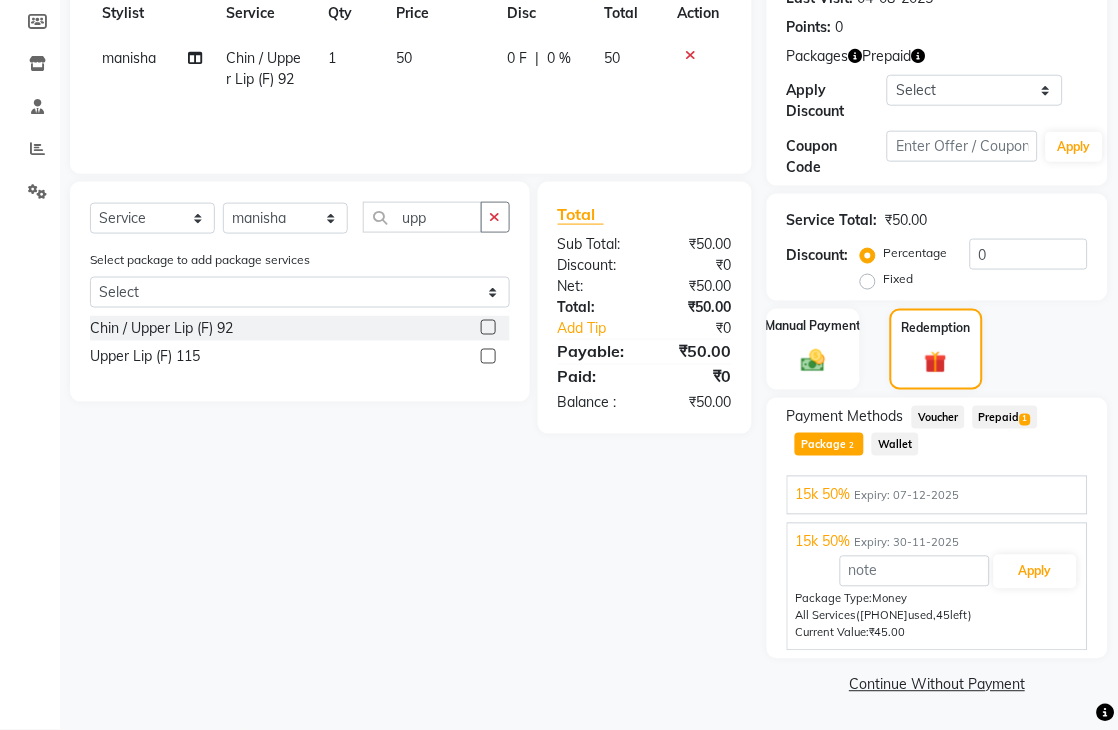 click on "15k 50% Expiry: 07-12-2025" at bounding box center [937, 495] 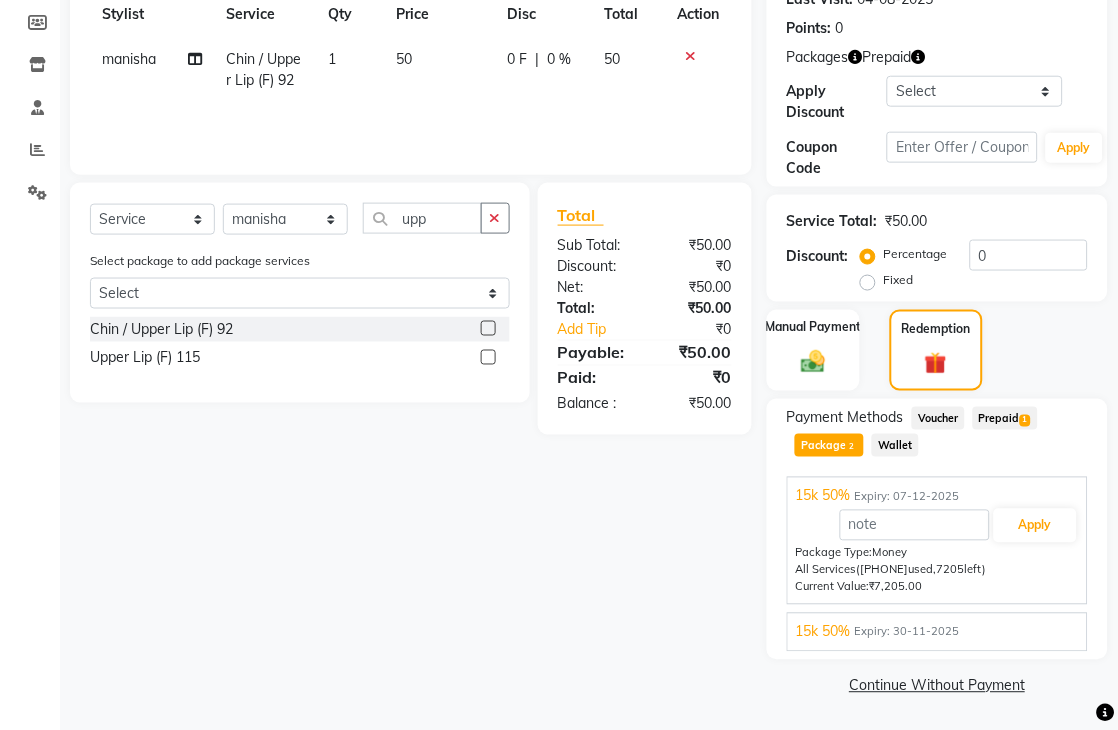 scroll, scrollTop: 294, scrollLeft: 0, axis: vertical 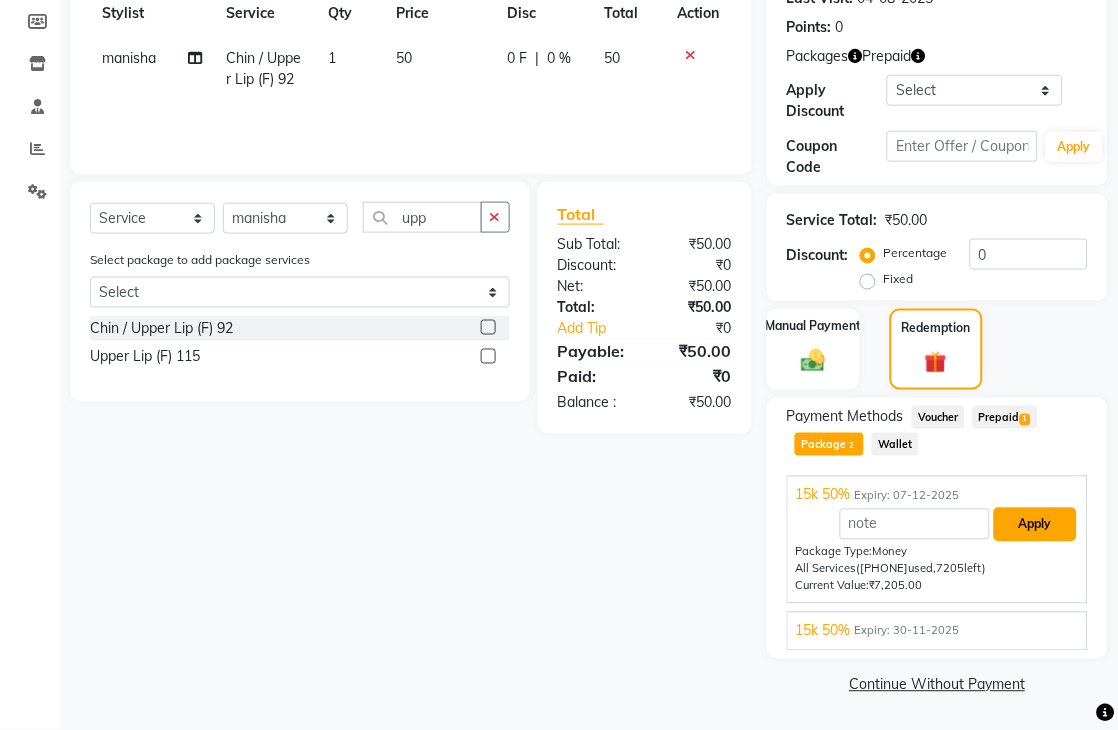 click on "Apply" at bounding box center [1035, 525] 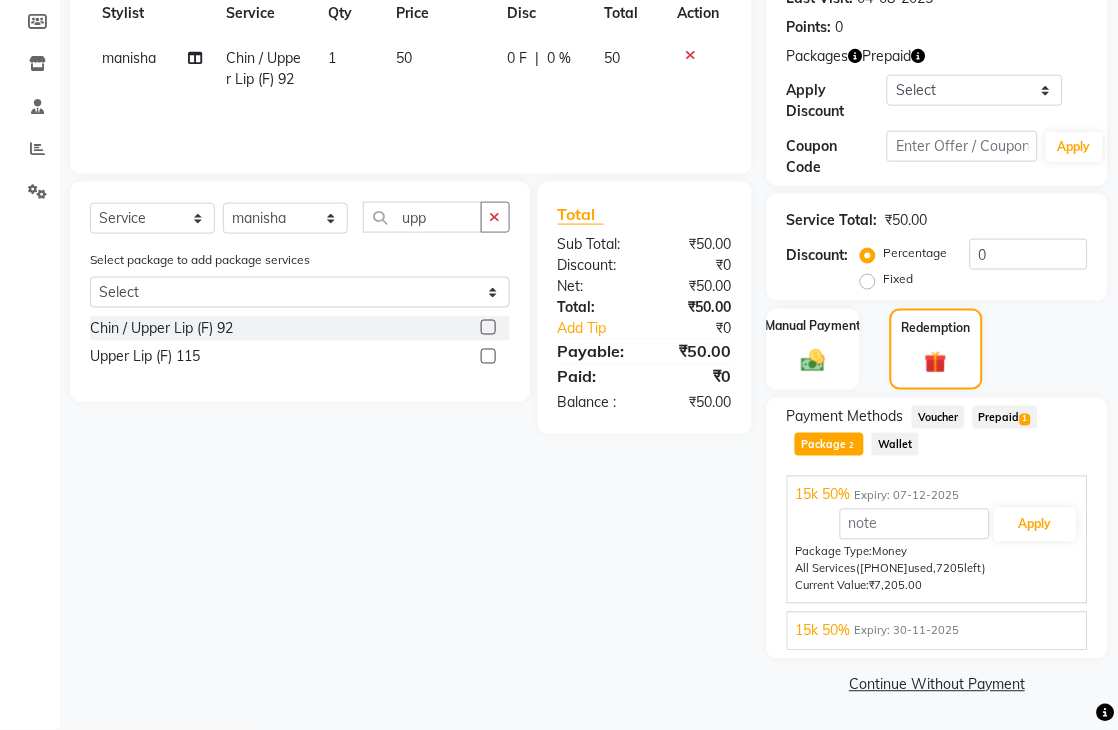 scroll, scrollTop: 170, scrollLeft: 0, axis: vertical 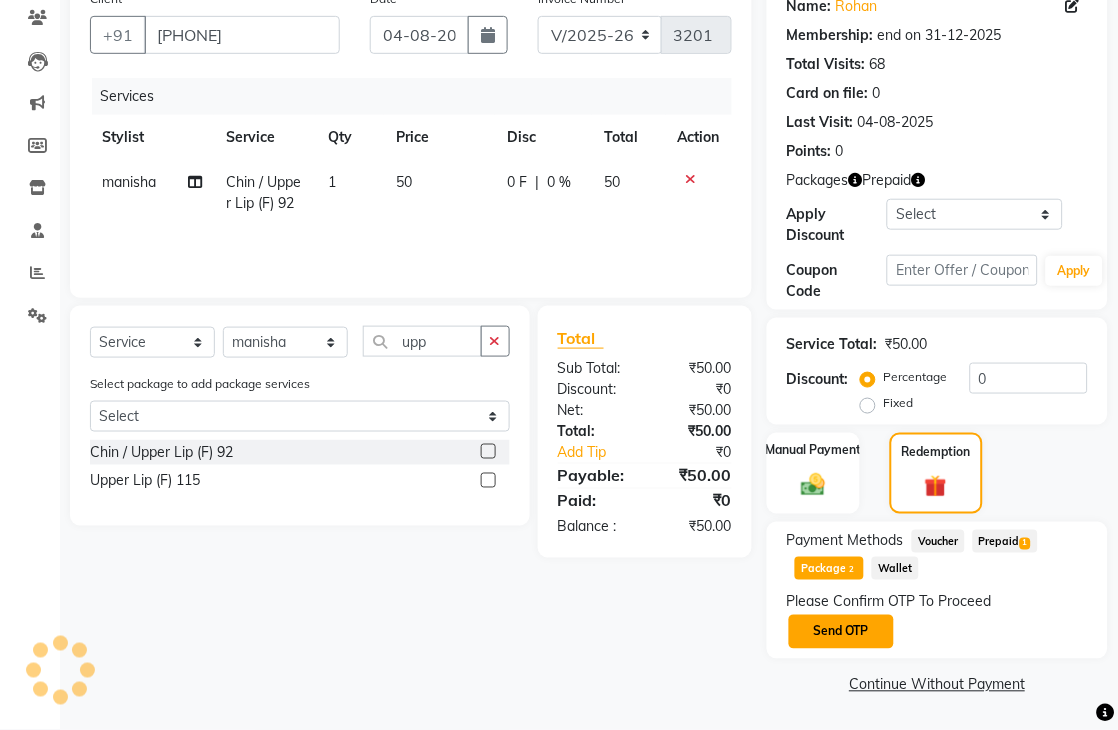click on "Send OTP" 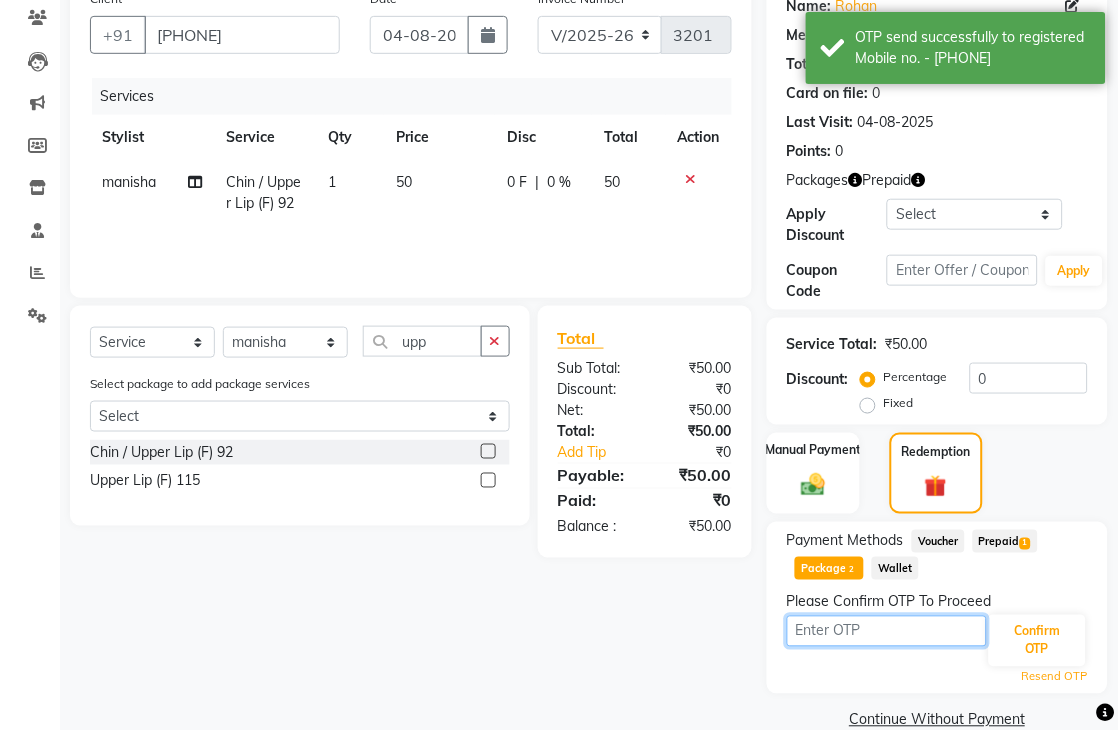 click at bounding box center (887, 631) 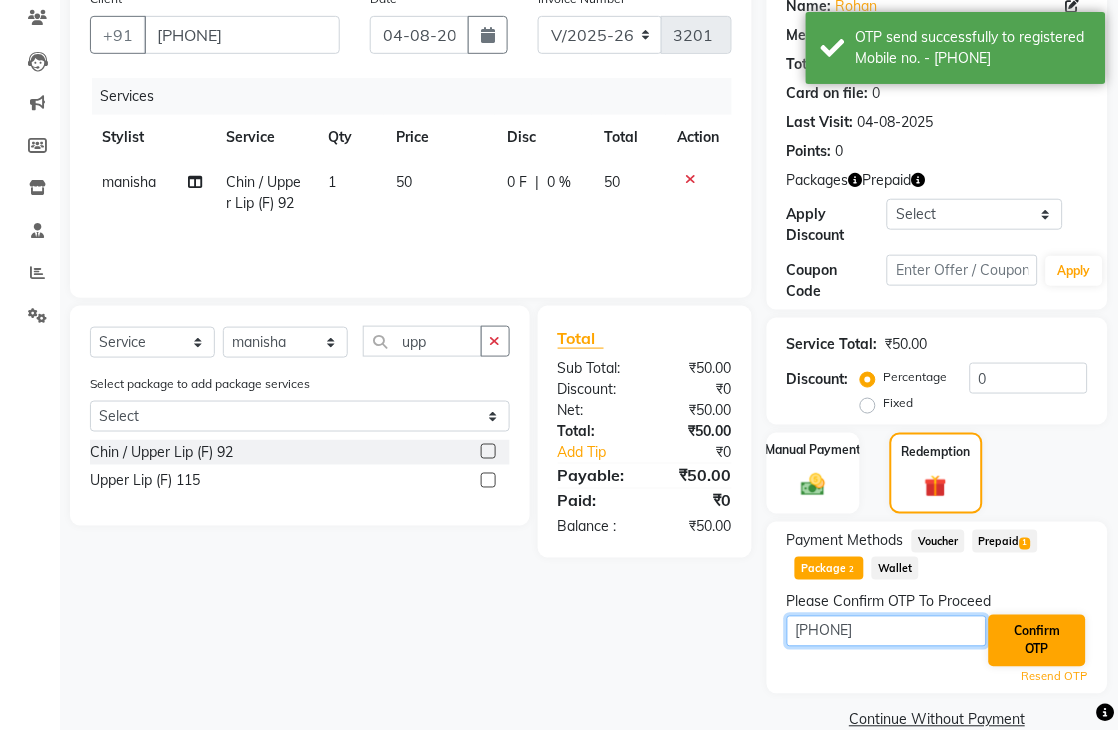 type on "9993" 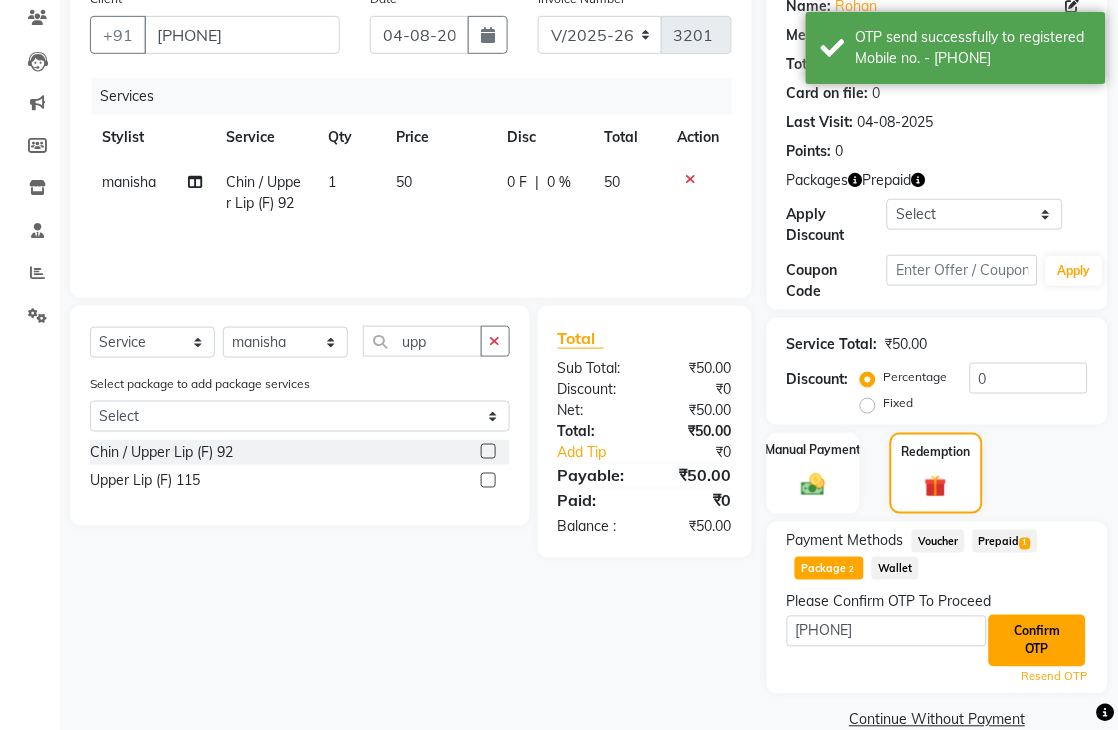 drag, startPoint x: 1075, startPoint y: 620, endPoint x: 1075, endPoint y: 631, distance: 11 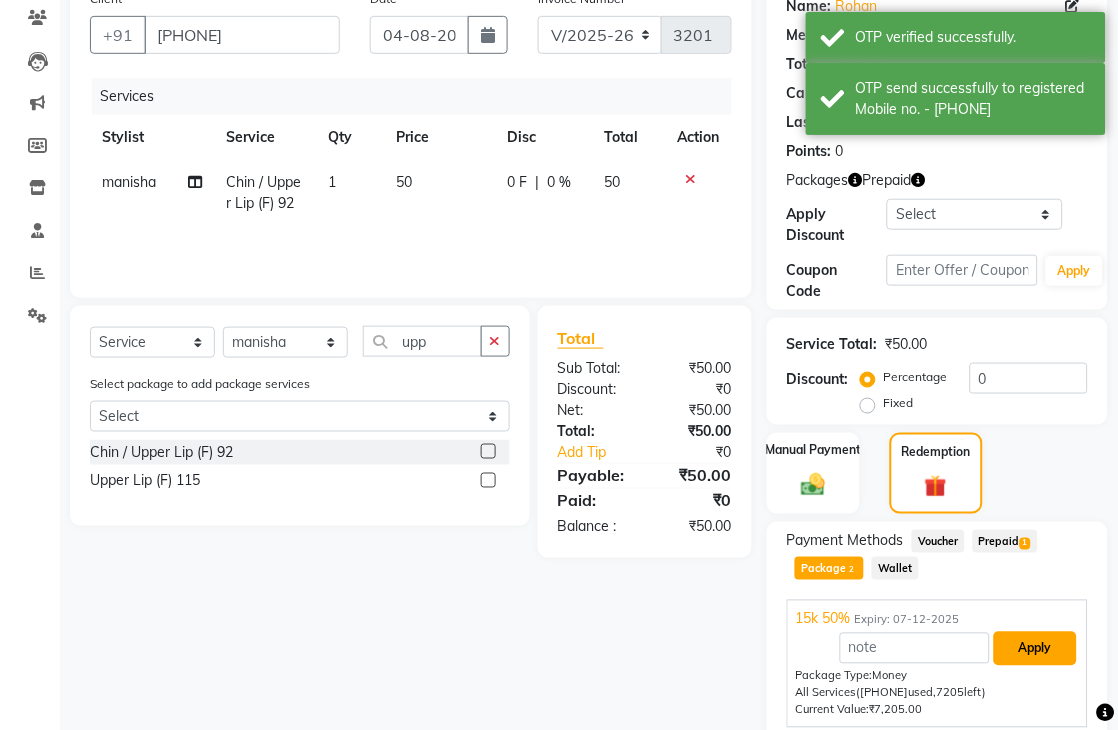 click on "Apply" at bounding box center [1035, 649] 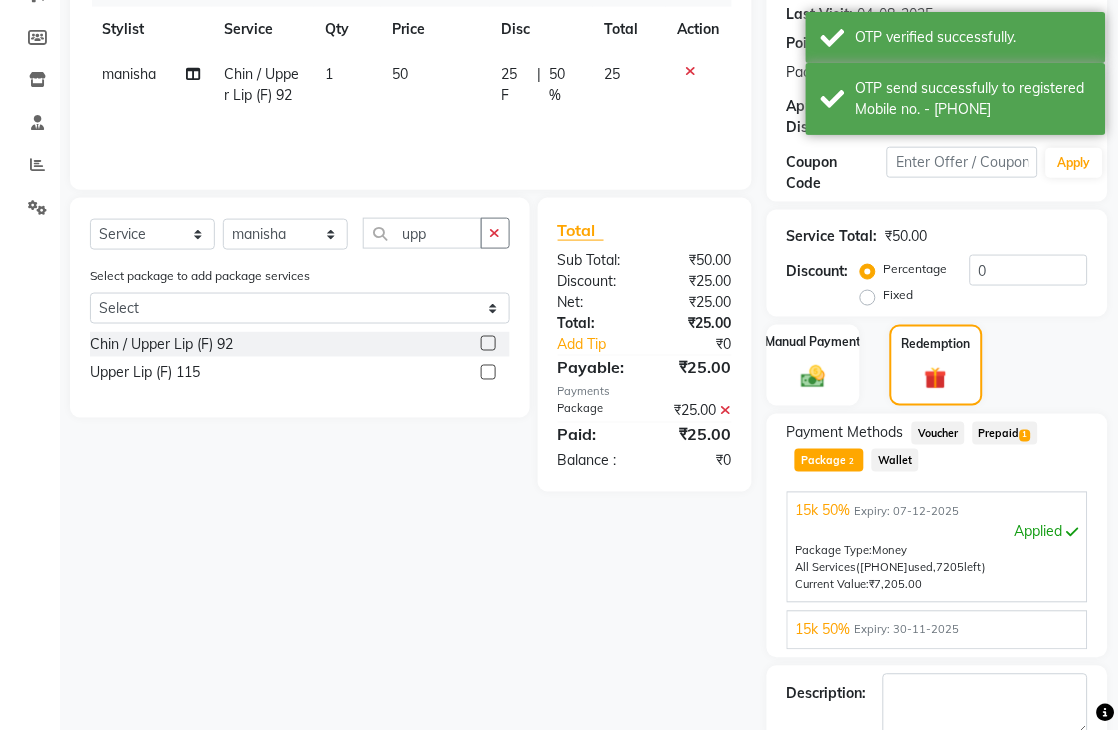 scroll, scrollTop: 390, scrollLeft: 0, axis: vertical 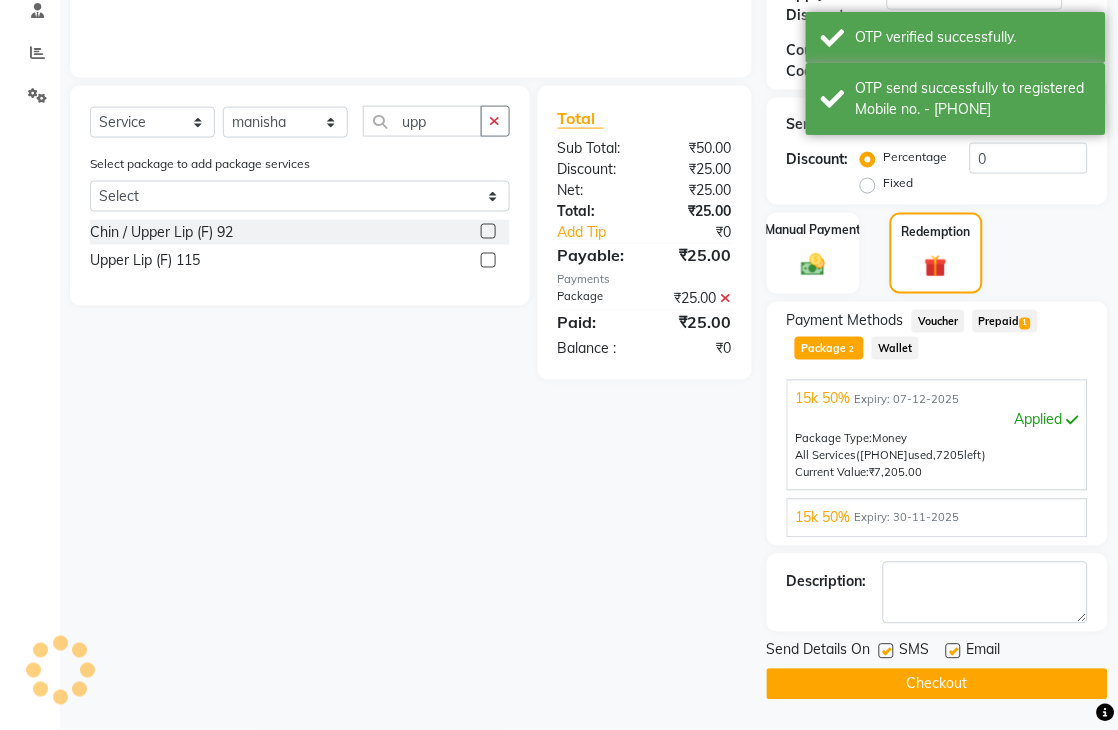 click on "Checkout" 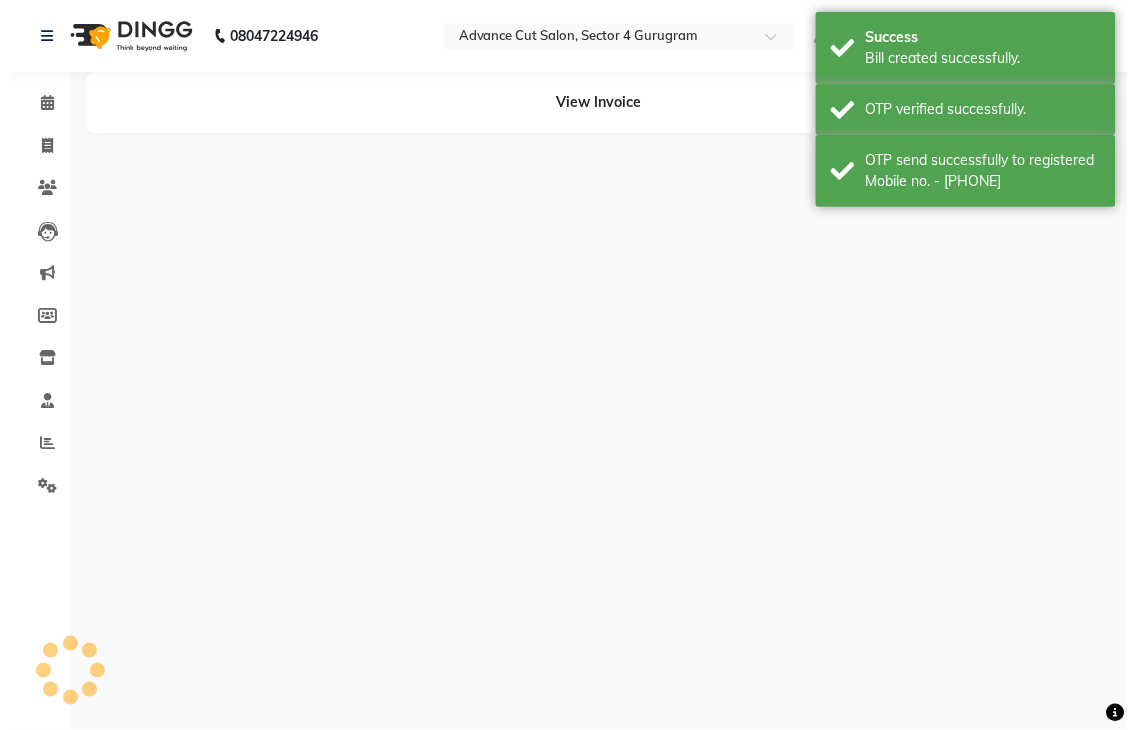scroll, scrollTop: 0, scrollLeft: 0, axis: both 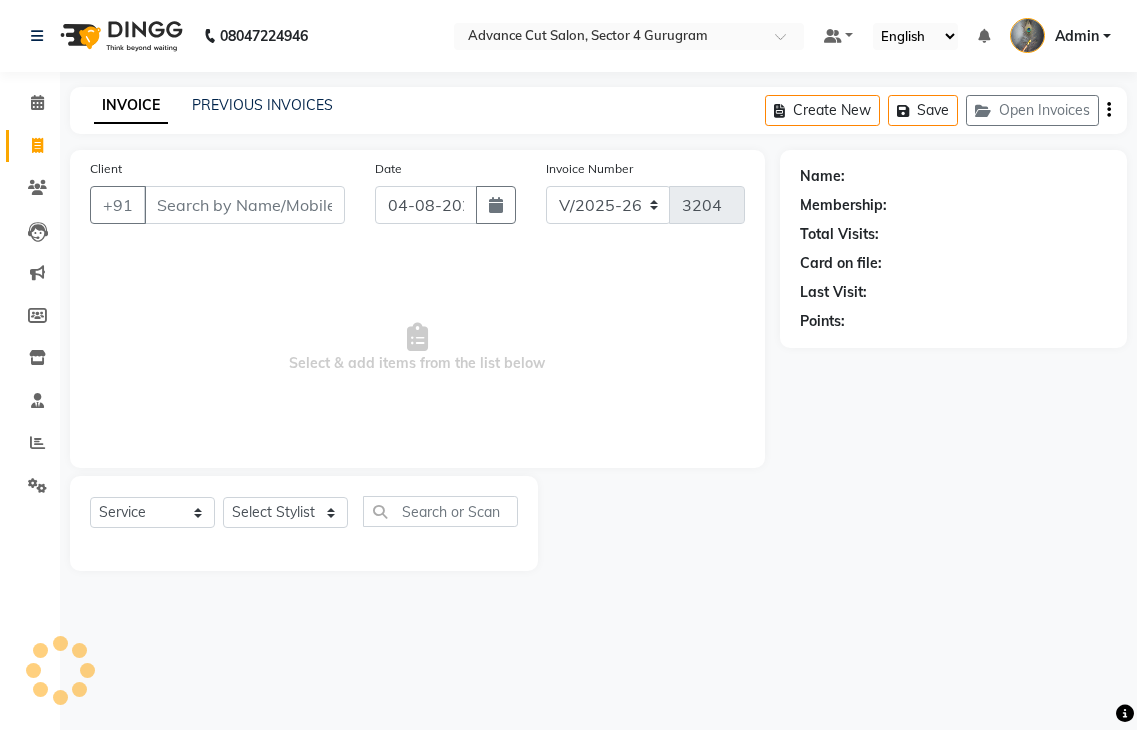 select on "4939" 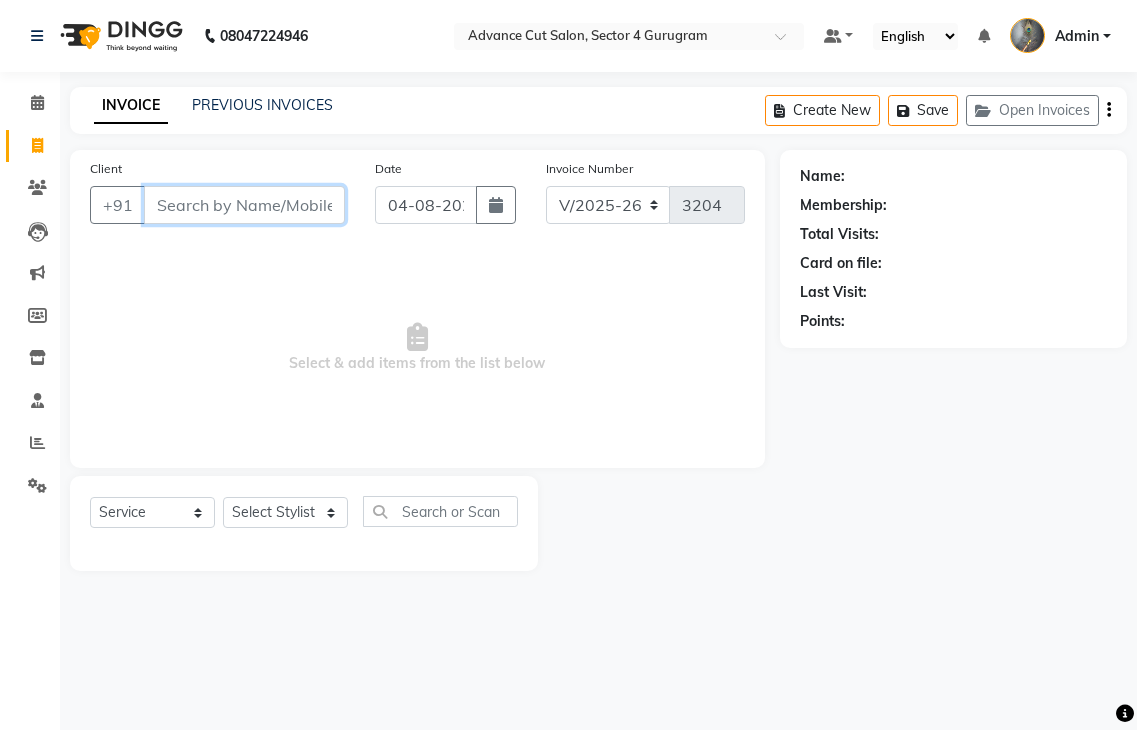 scroll, scrollTop: 0, scrollLeft: 0, axis: both 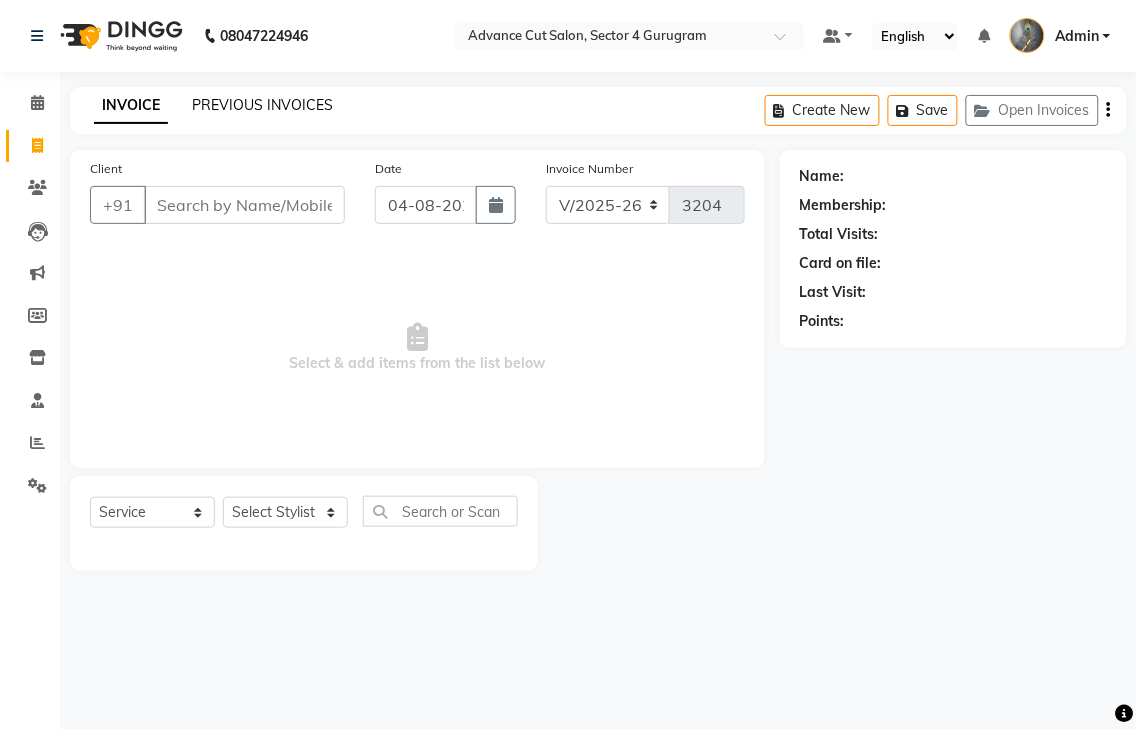 click on "PREVIOUS INVOICES" 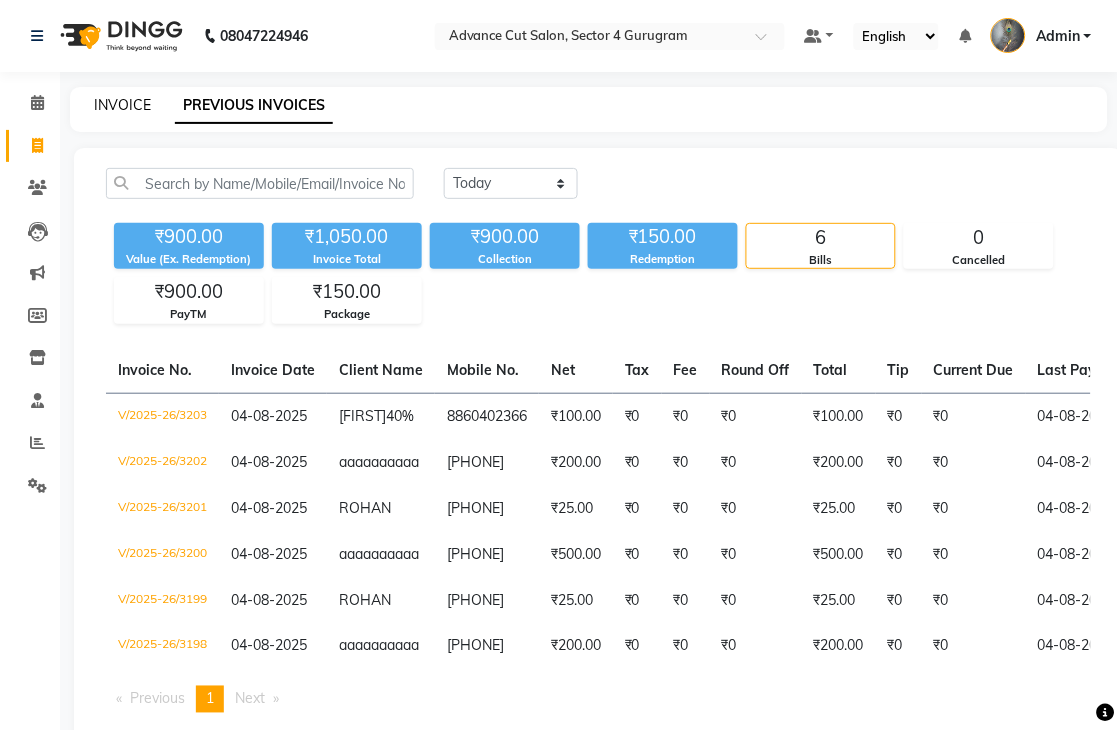 click on "INVOICE" 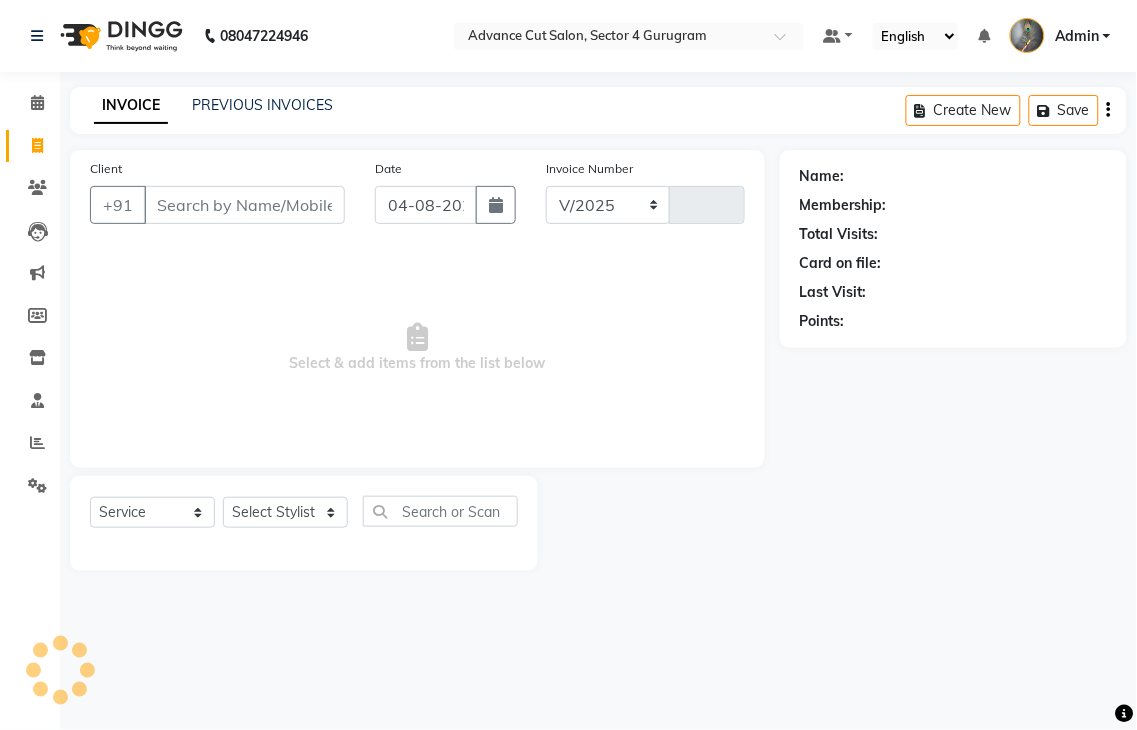 select on "4939" 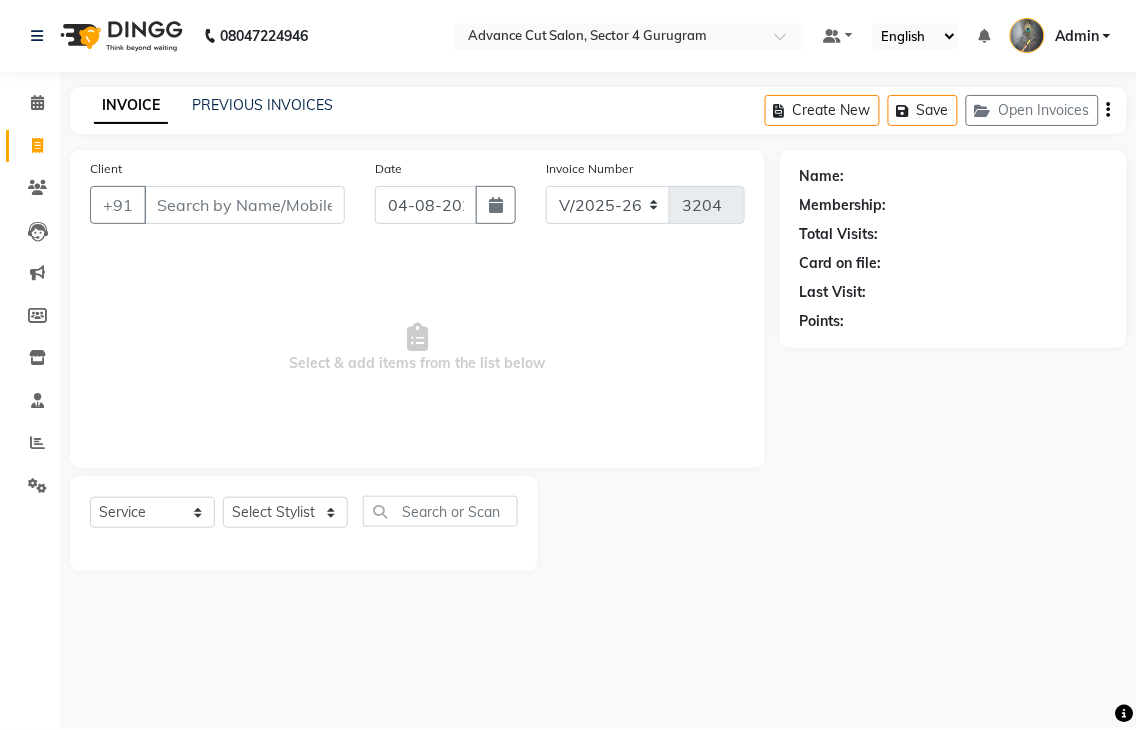click on "INVOICE PREVIOUS INVOICES Create New   Save   Open Invoices" 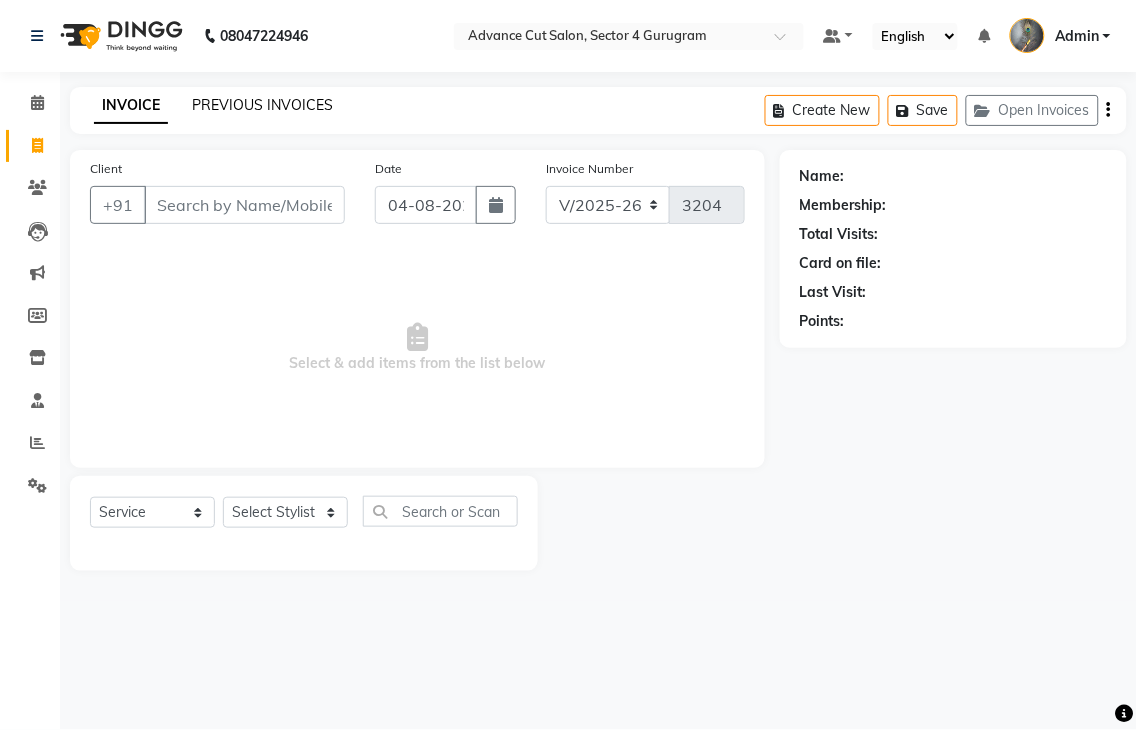 click on "PREVIOUS INVOICES" 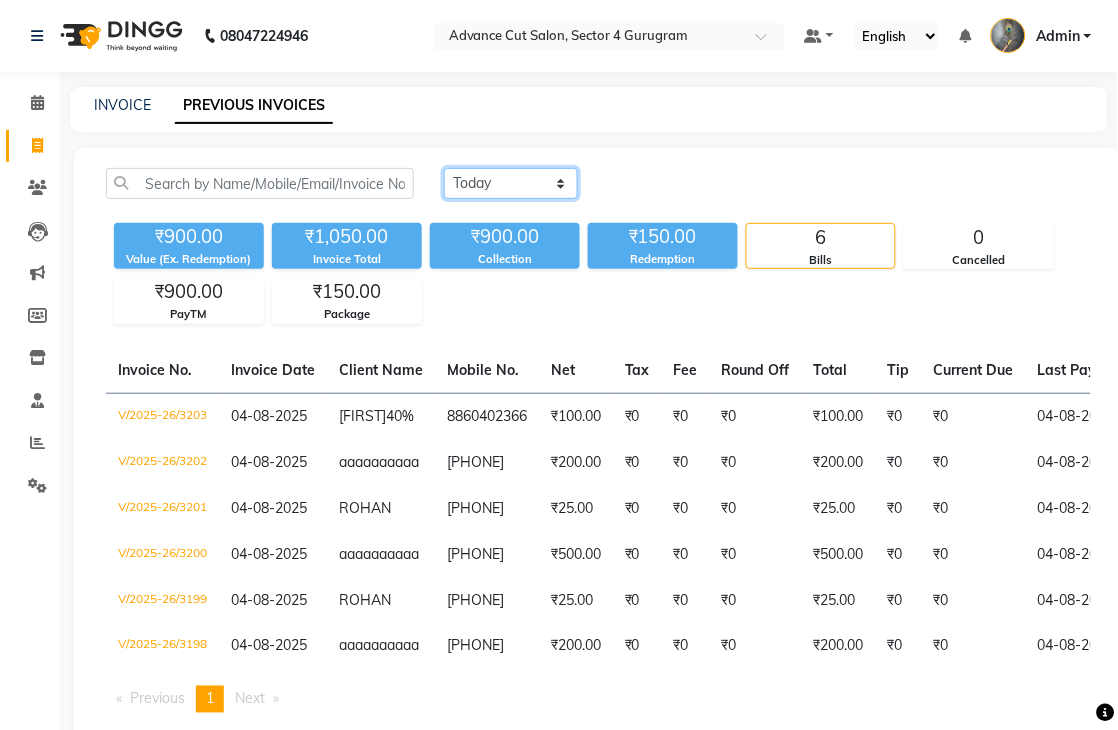 click on "Today Yesterday Custom Range" 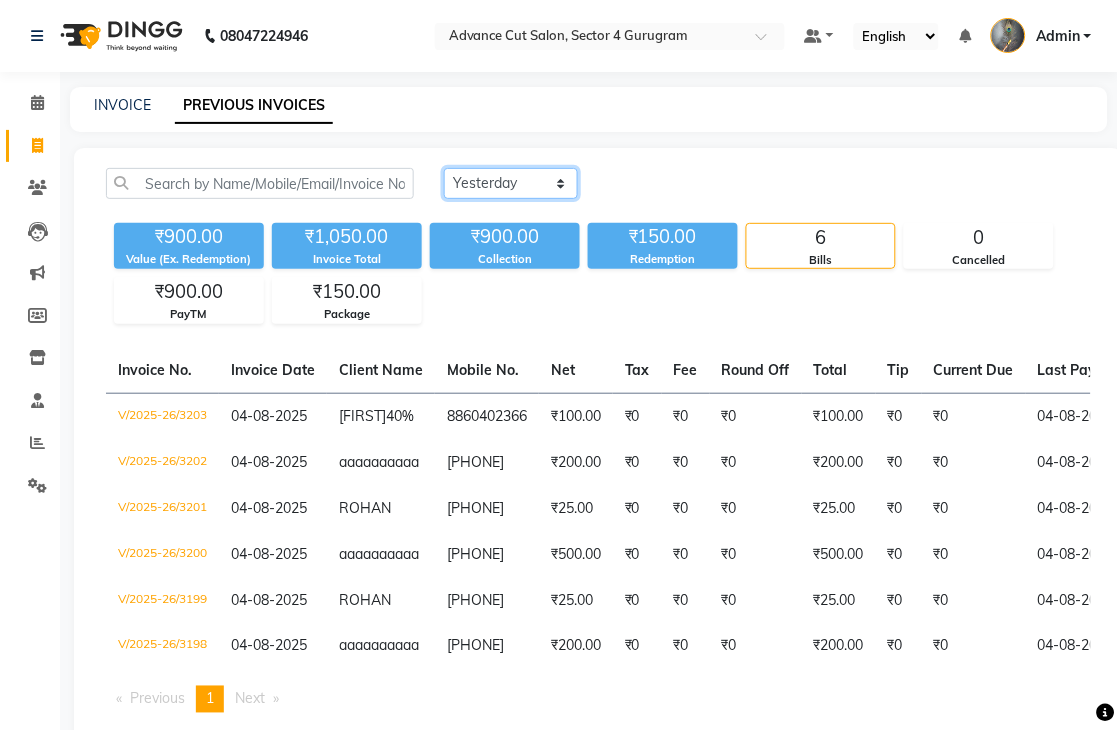 click on "Today Yesterday Custom Range" 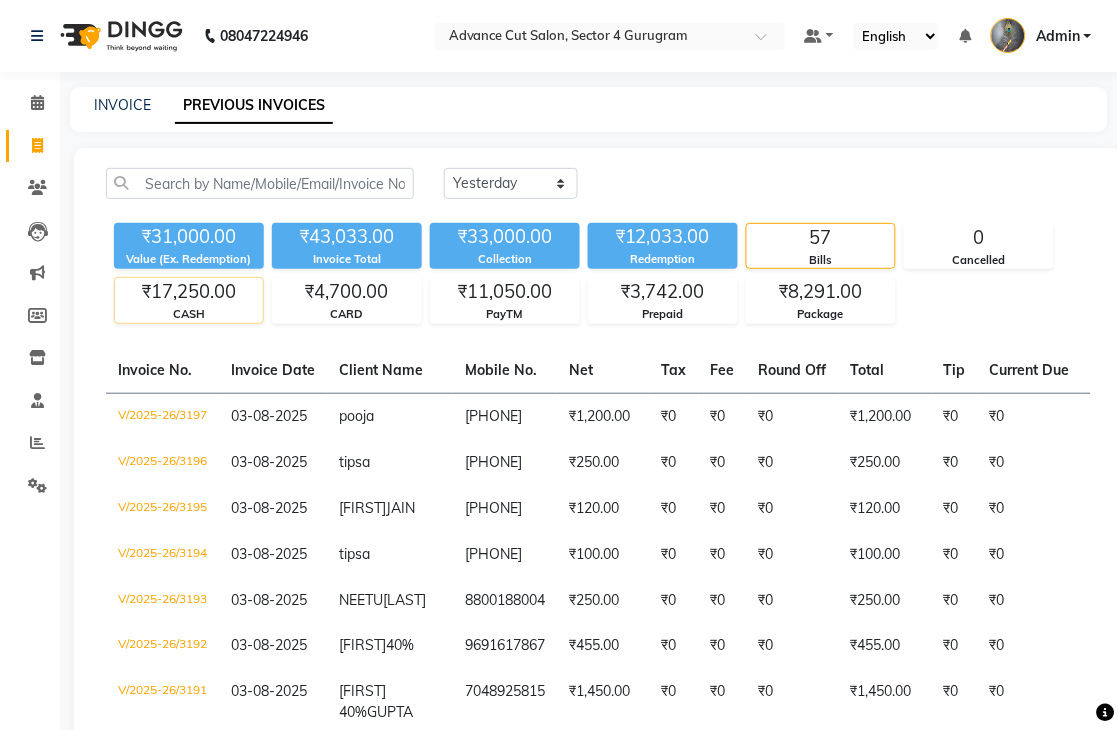 click on "CASH" 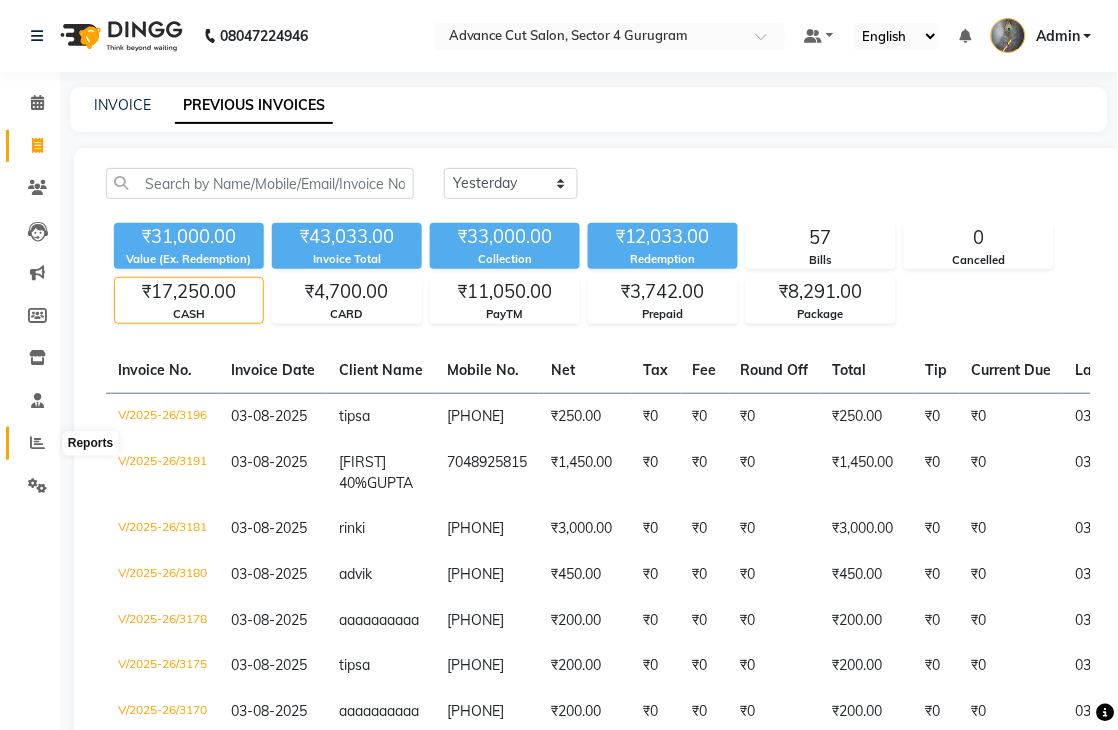 click 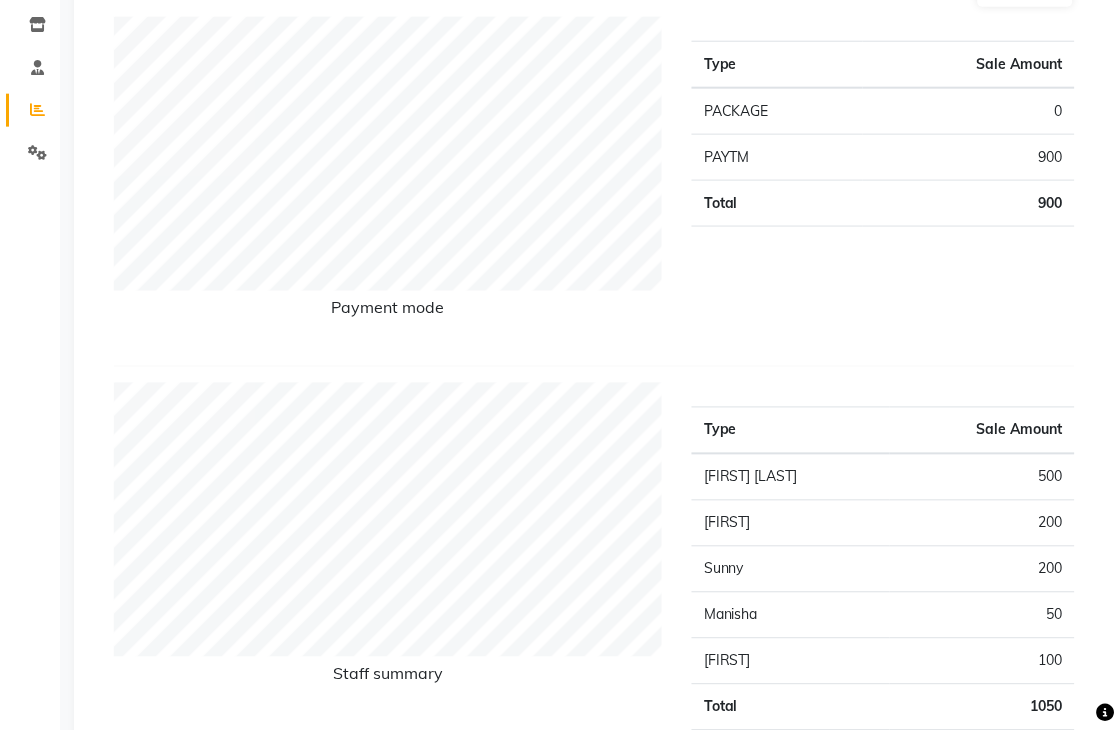 scroll, scrollTop: 222, scrollLeft: 0, axis: vertical 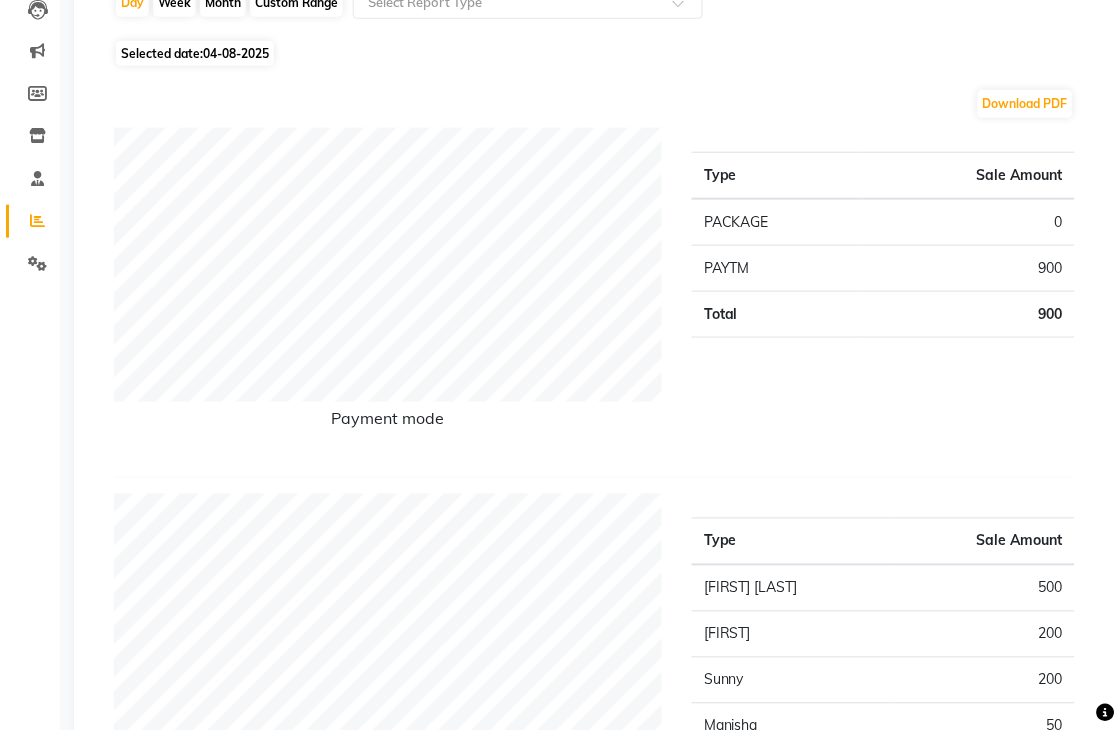 click on "Day Week Month Custom Range Select Report Type Selected date: 04-08-2025 Download PDF Payment mode Type Sale Amount PACKAGE 0 PAYTM 900 Total 900 Staff summary Type Sale Amount [FIRST] [LAST] 500 [FIRST] 200 [FIRST] 200 [FIRST] 50 [FIRST] 100 Total 1050 Sales summary Type Sale Amount Gift card 0 Vouchers 0 Memberships 0 Products 0 Packages 0 Tips 0 Prepaid 0 Services 1050 Fee 0 Total 1050 Service sales Type Sale Amount Ironing (F) 66 500 Beard Styling (M) 66 300 Hair cut (M)01 200 Chin / Upper Lip (F) 92 25 Threading 25 Total 1050 ★ Mark as Favorite Choose how you'd like to save "" report to favorites Save to Personal Favorites: Only you can see this report in your favorites tab. Share with Organization: Everyone in your organization can see this report in their favorites tab. Save to Favorites" 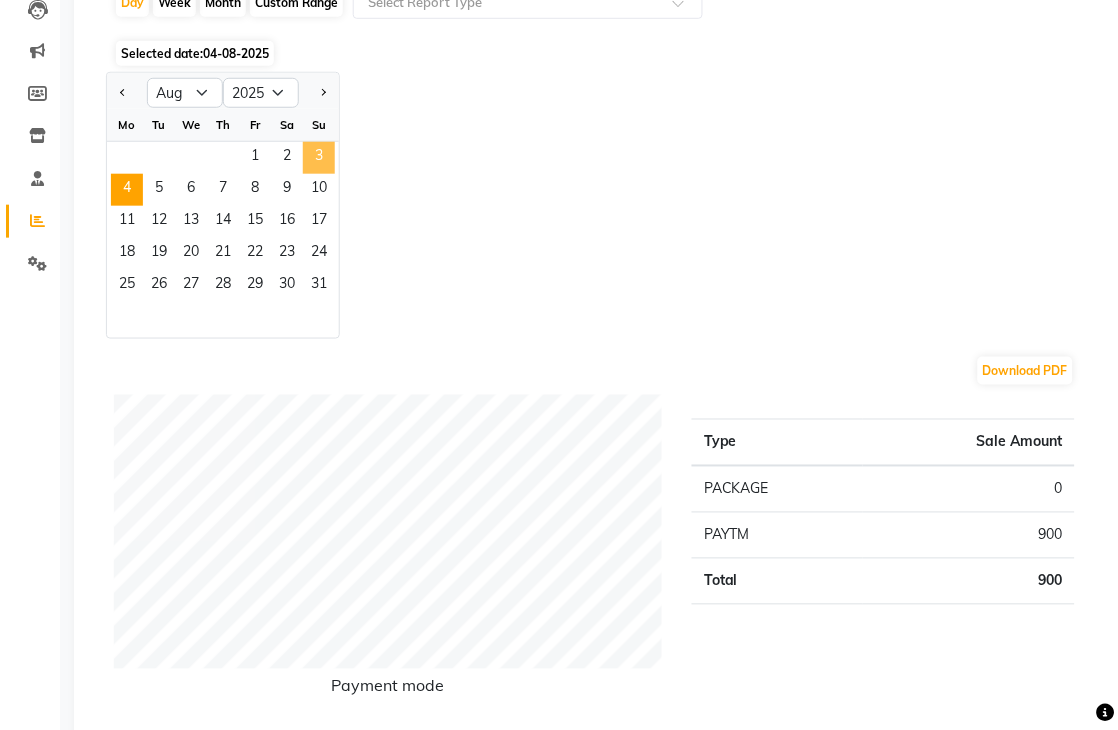 click on "3" 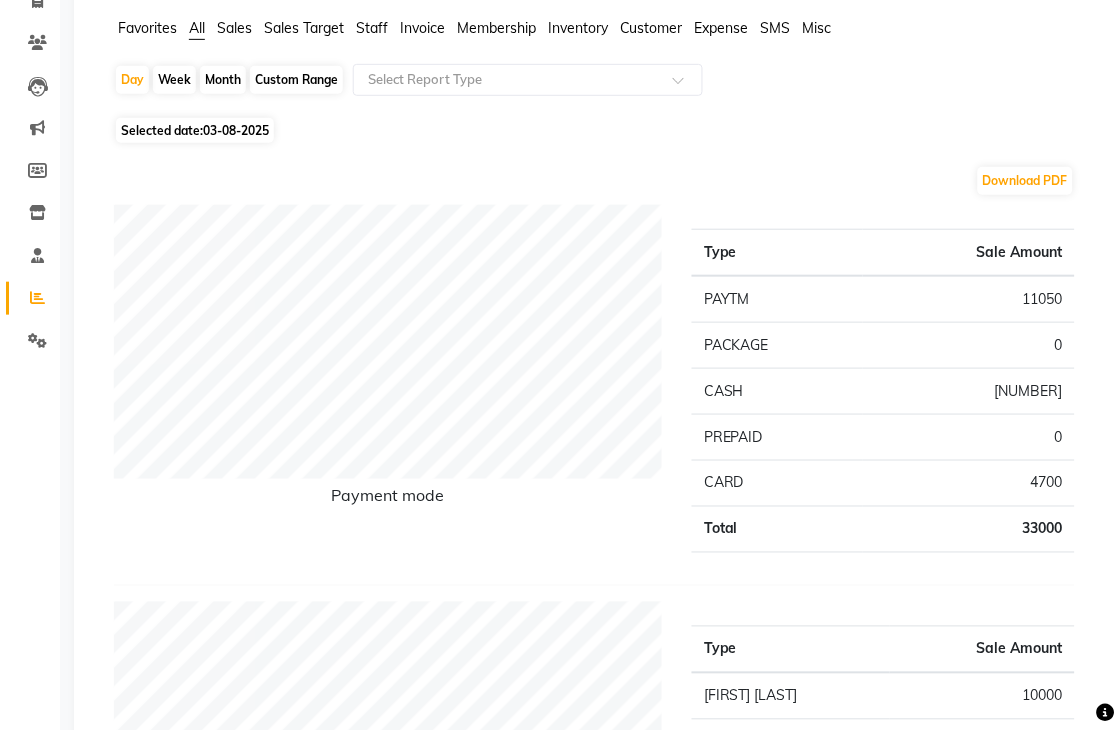 scroll, scrollTop: 0, scrollLeft: 0, axis: both 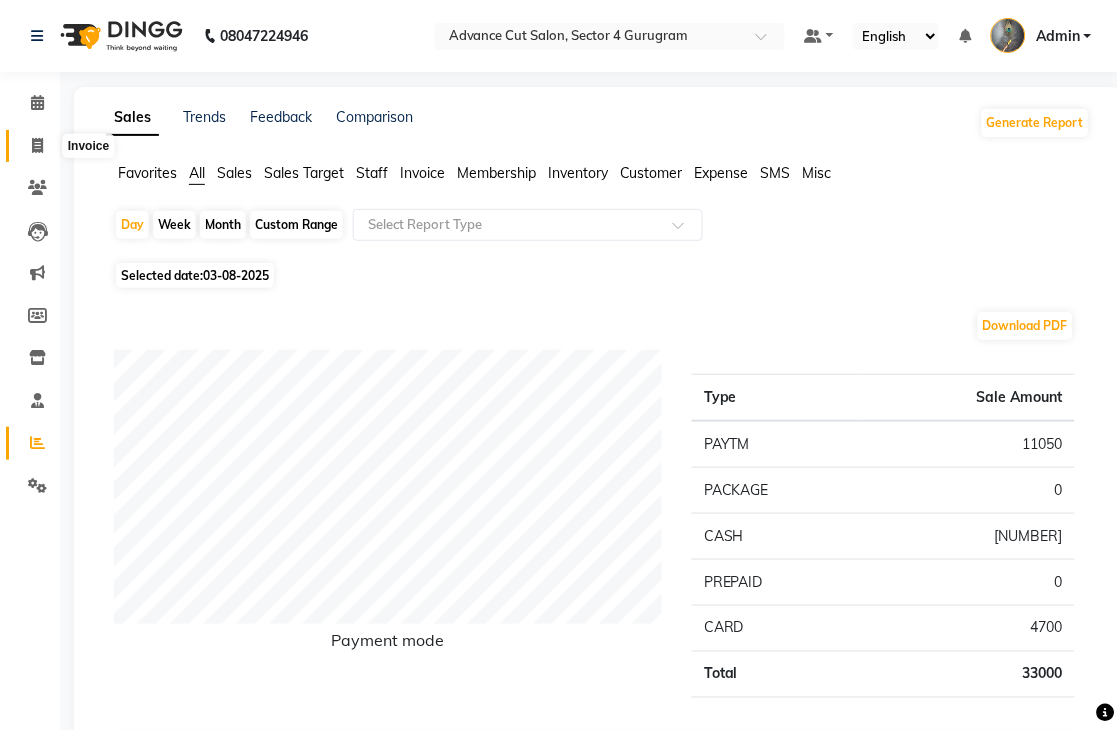 click 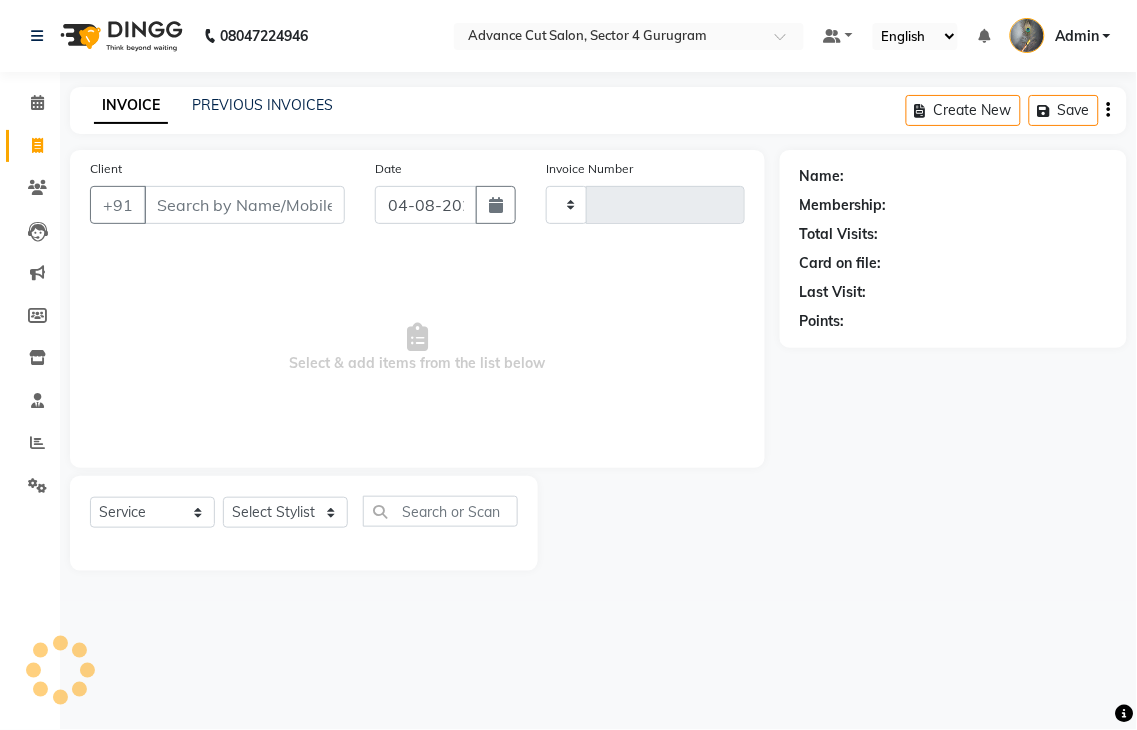 type on "3204" 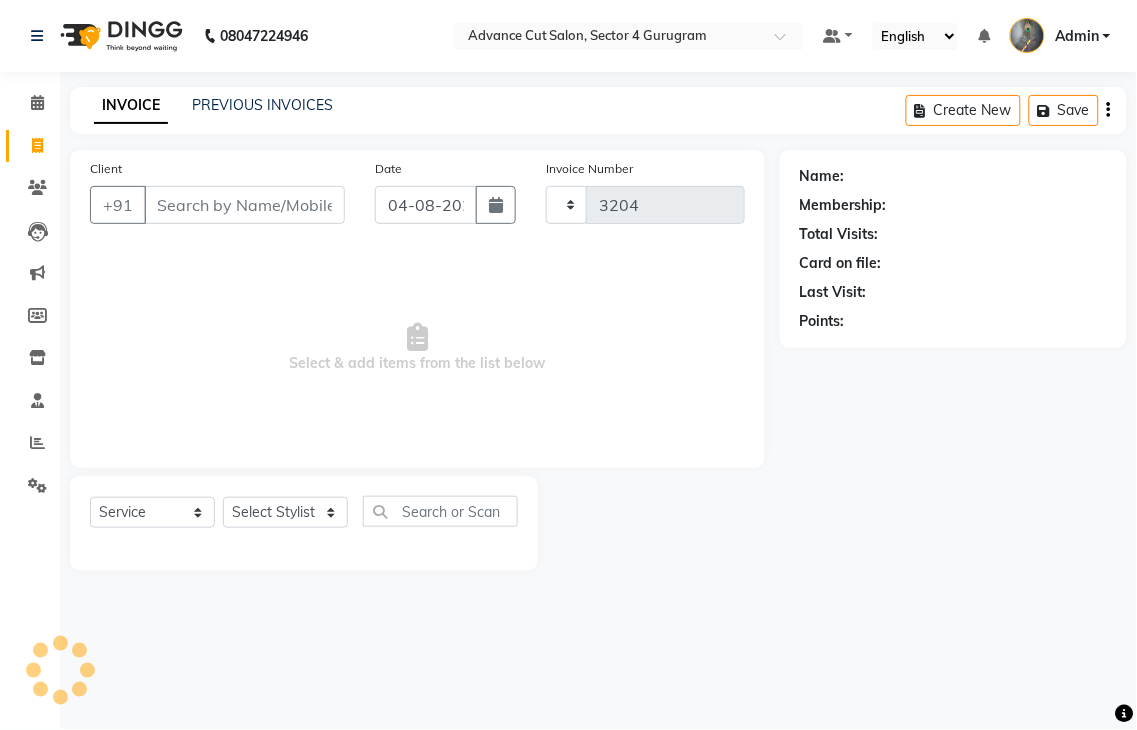 select on "4939" 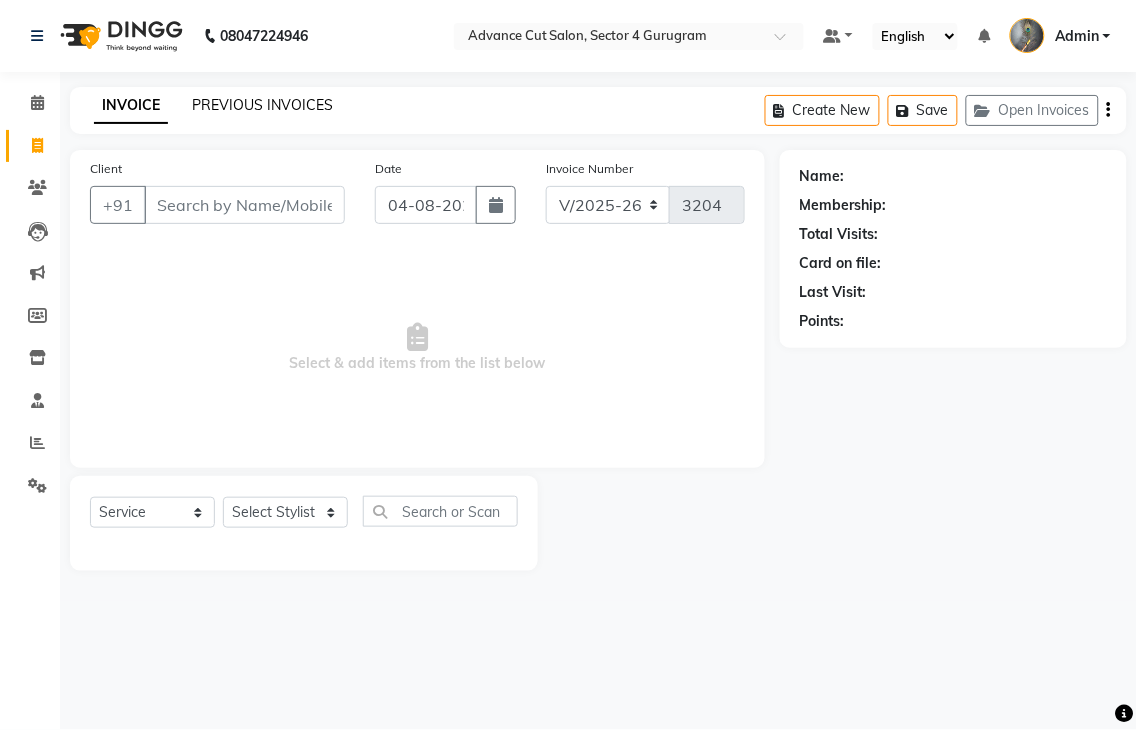 click on "PREVIOUS INVOICES" 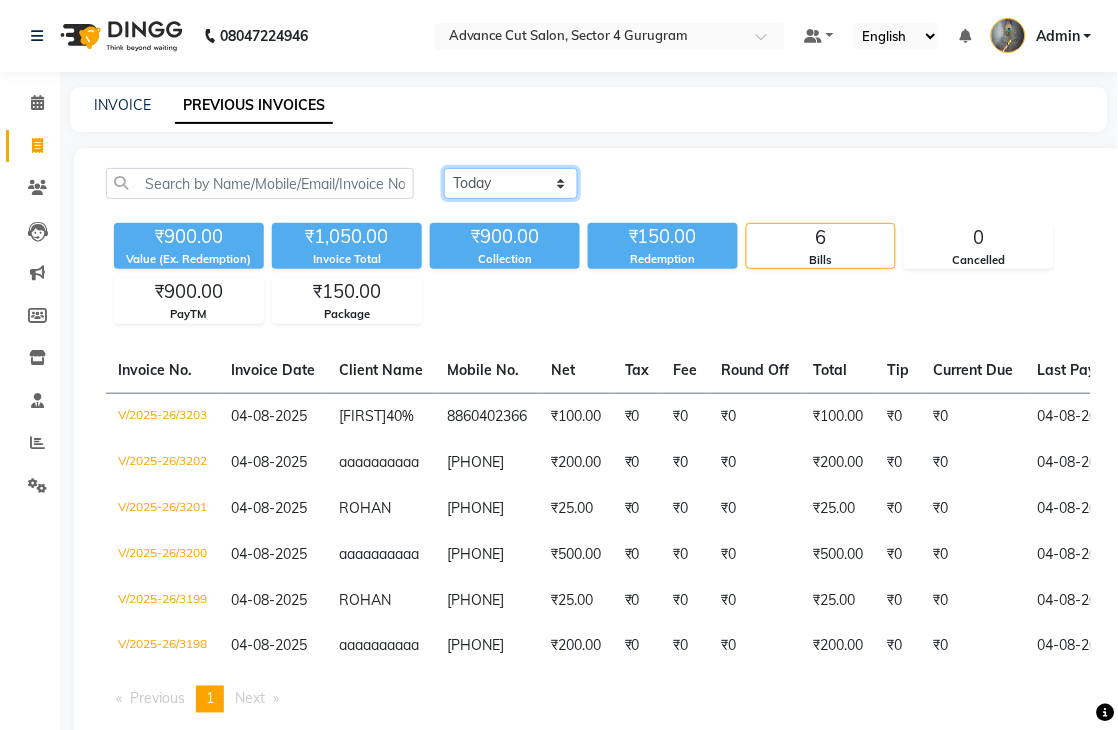 click on "Today Yesterday Custom Range" 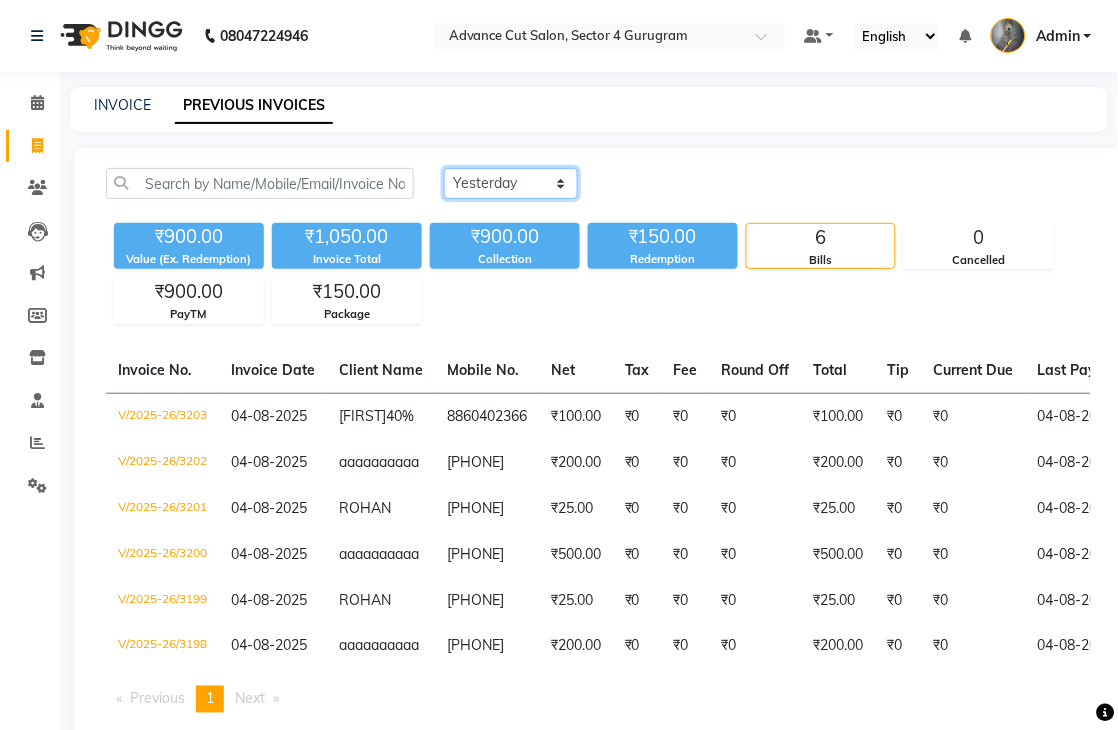 click on "Today Yesterday Custom Range" 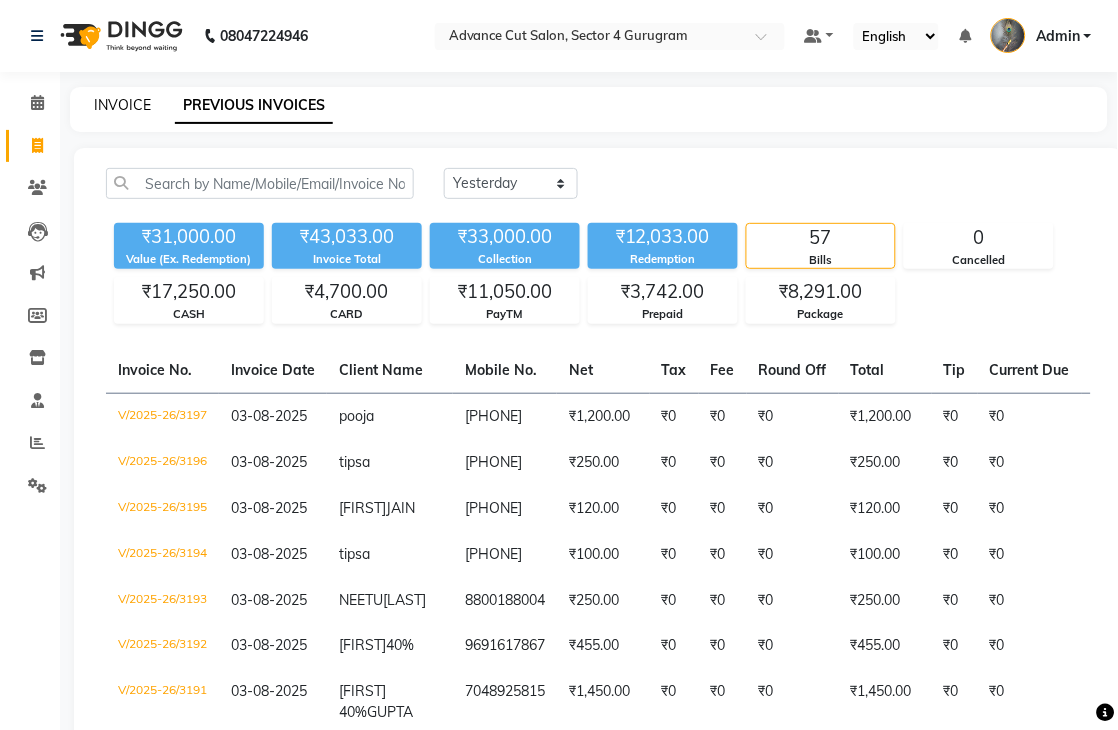 click on "INVOICE" 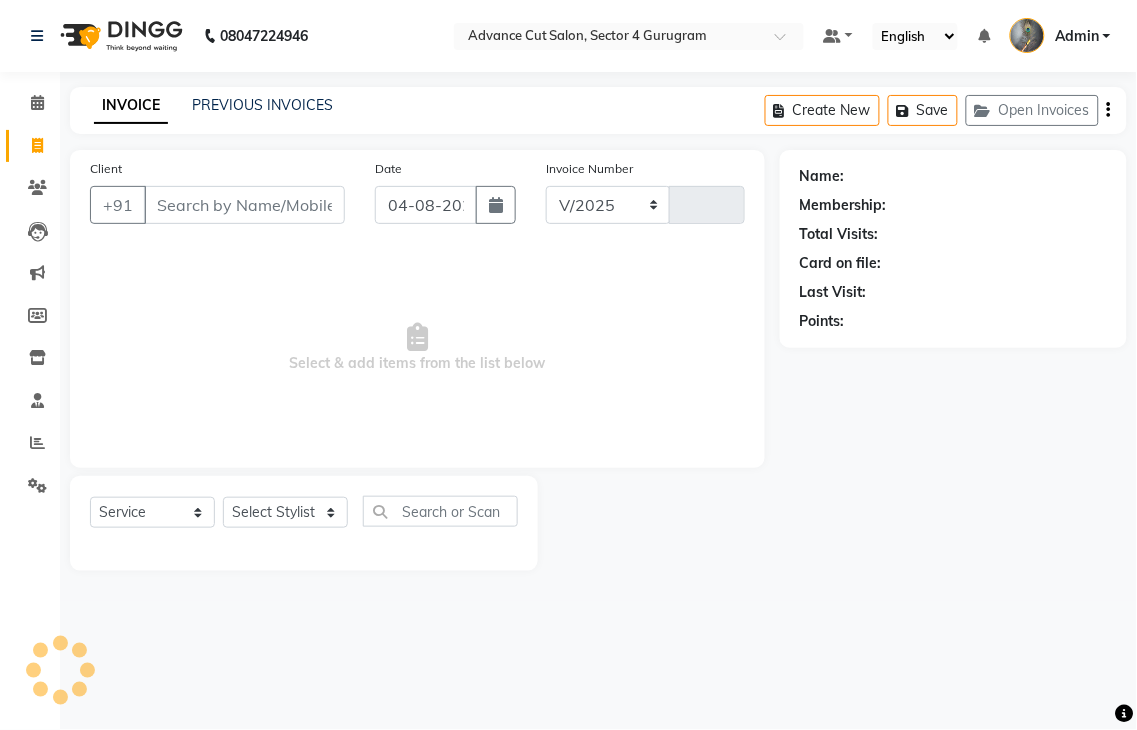 select on "4939" 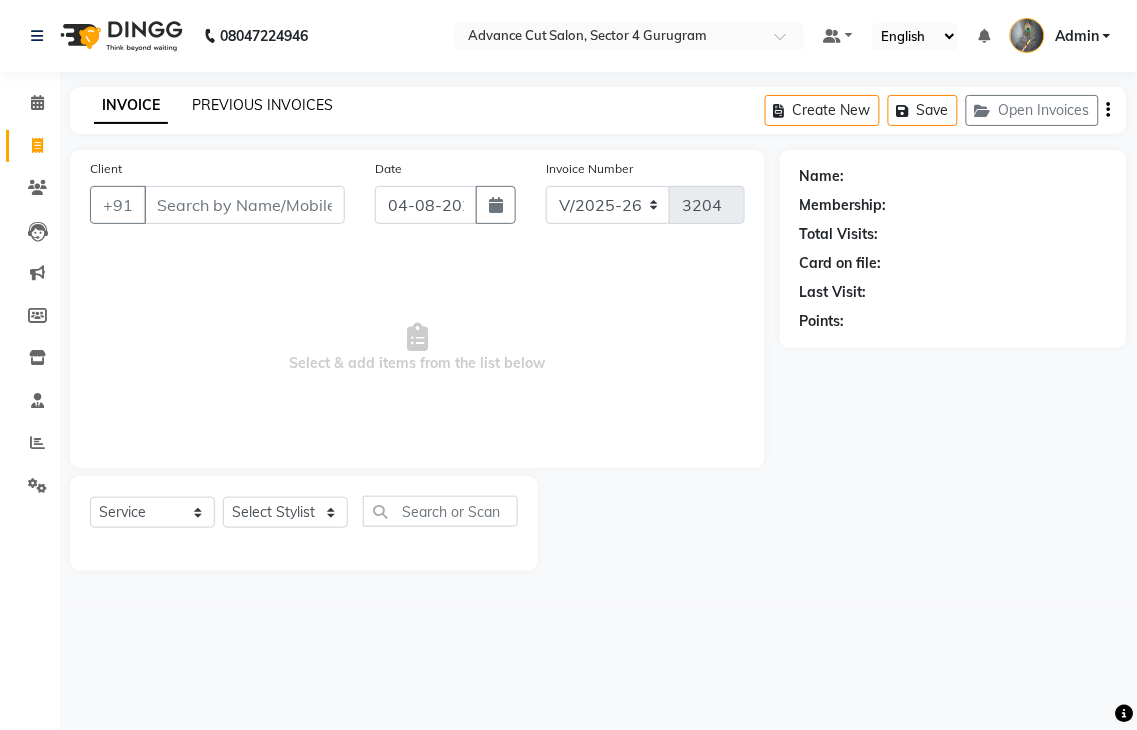 click on "PREVIOUS INVOICES" 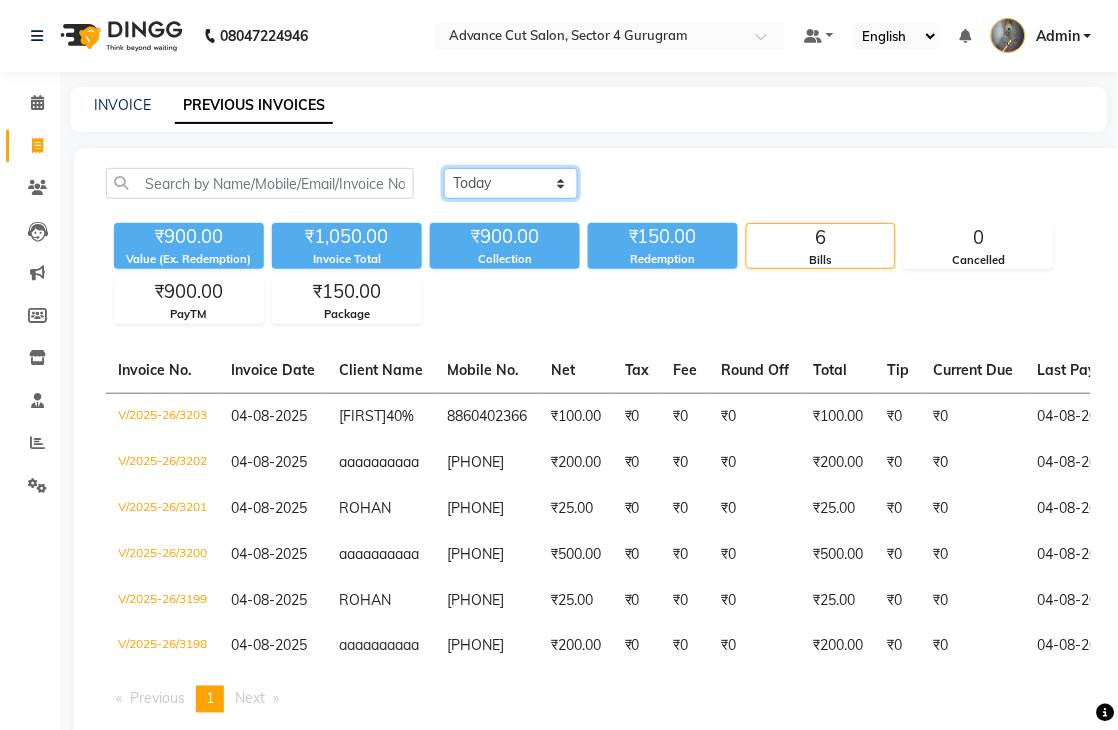 click on "Today Yesterday Custom Range" 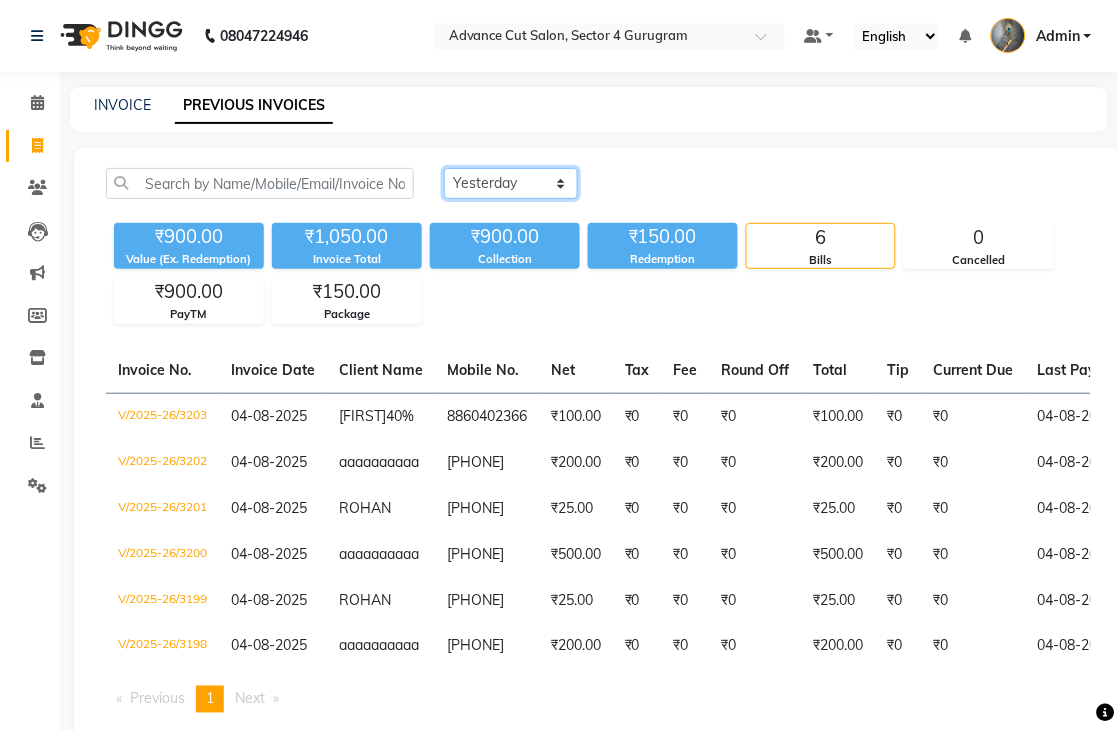 click on "Today Yesterday Custom Range" 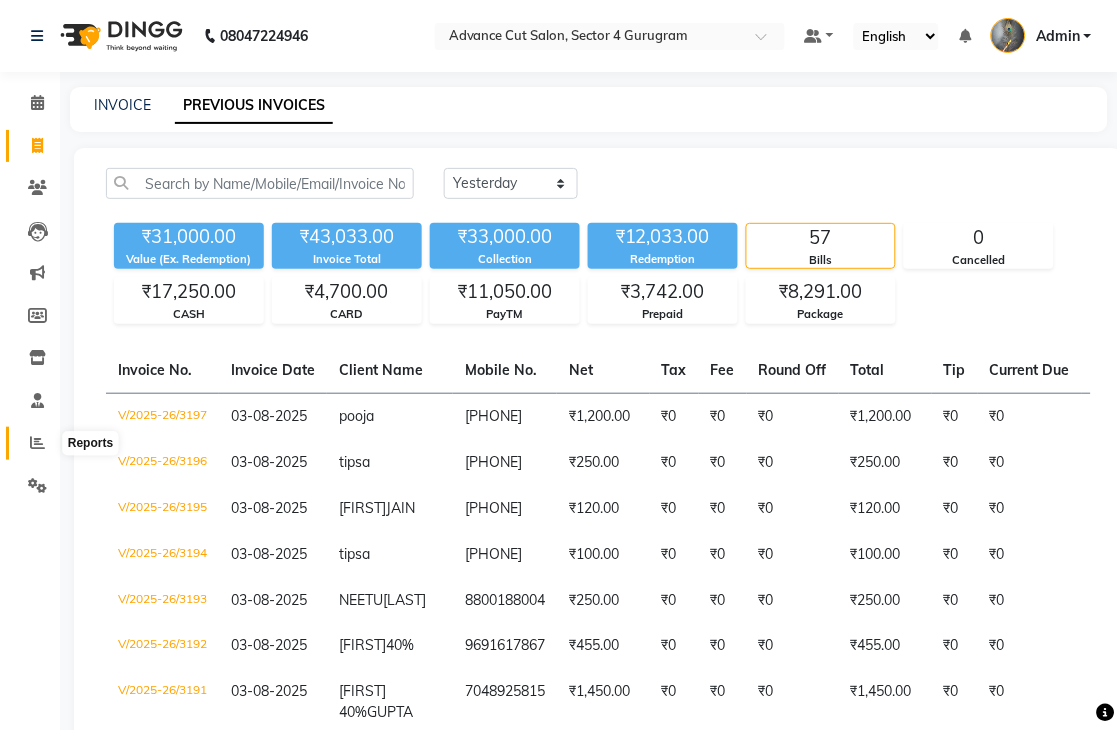 click 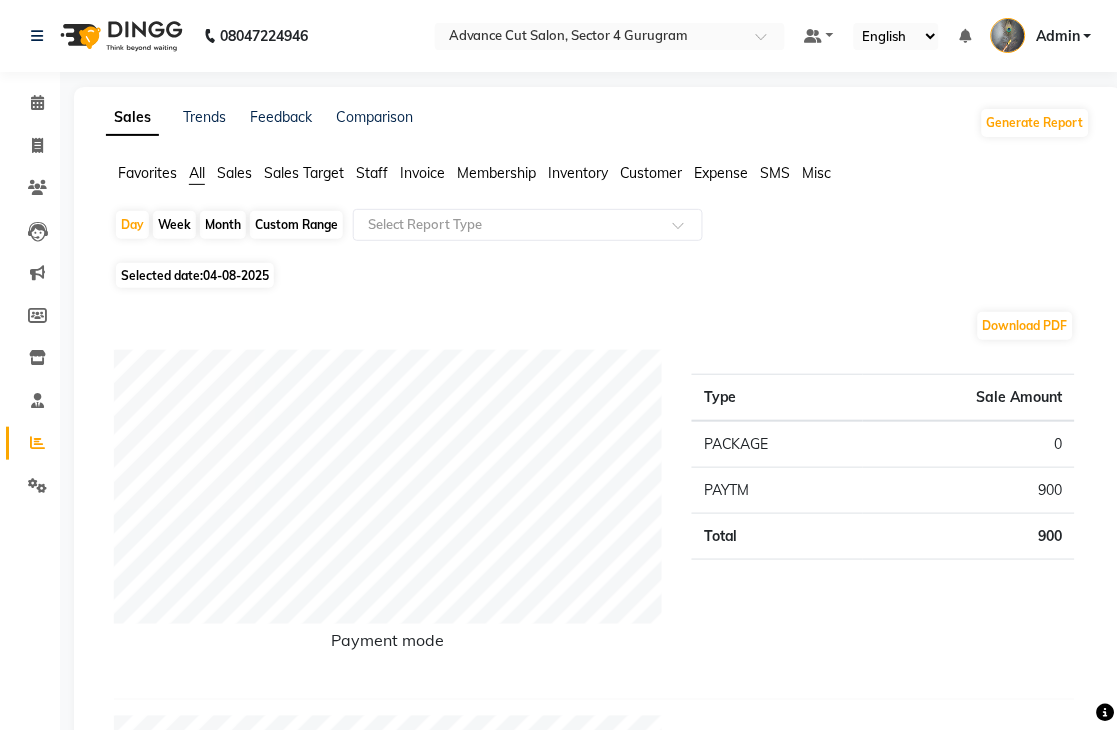 click on "Selected date:  04-08-2025" 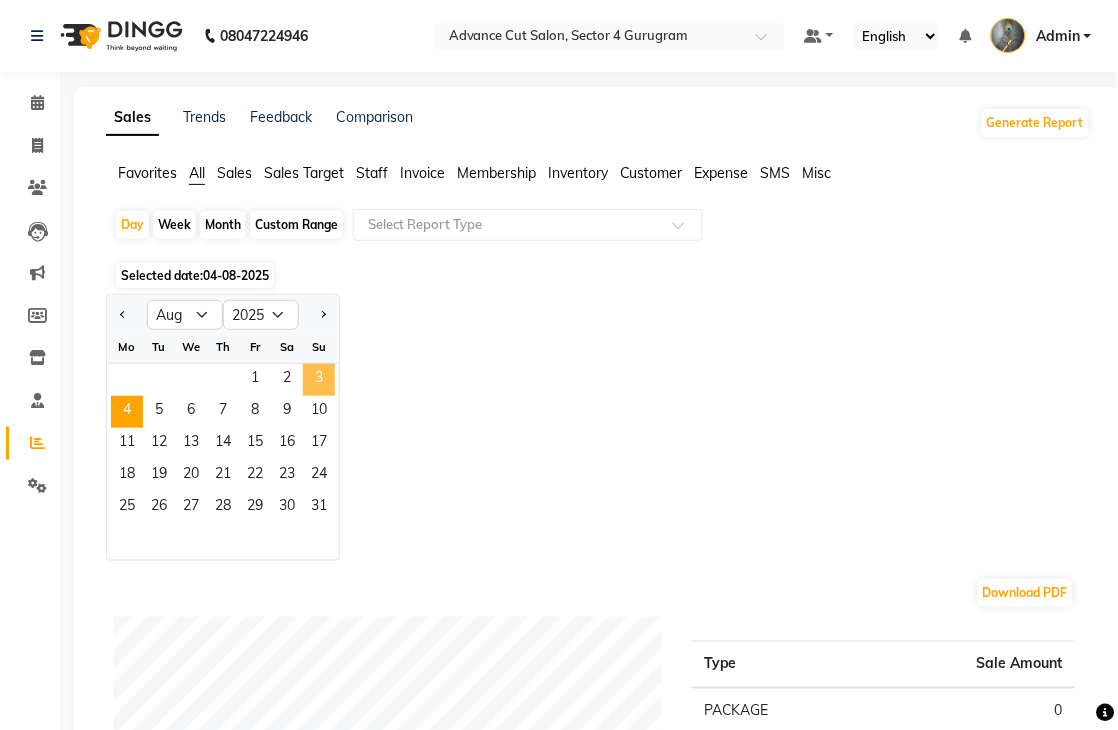 click on "3" 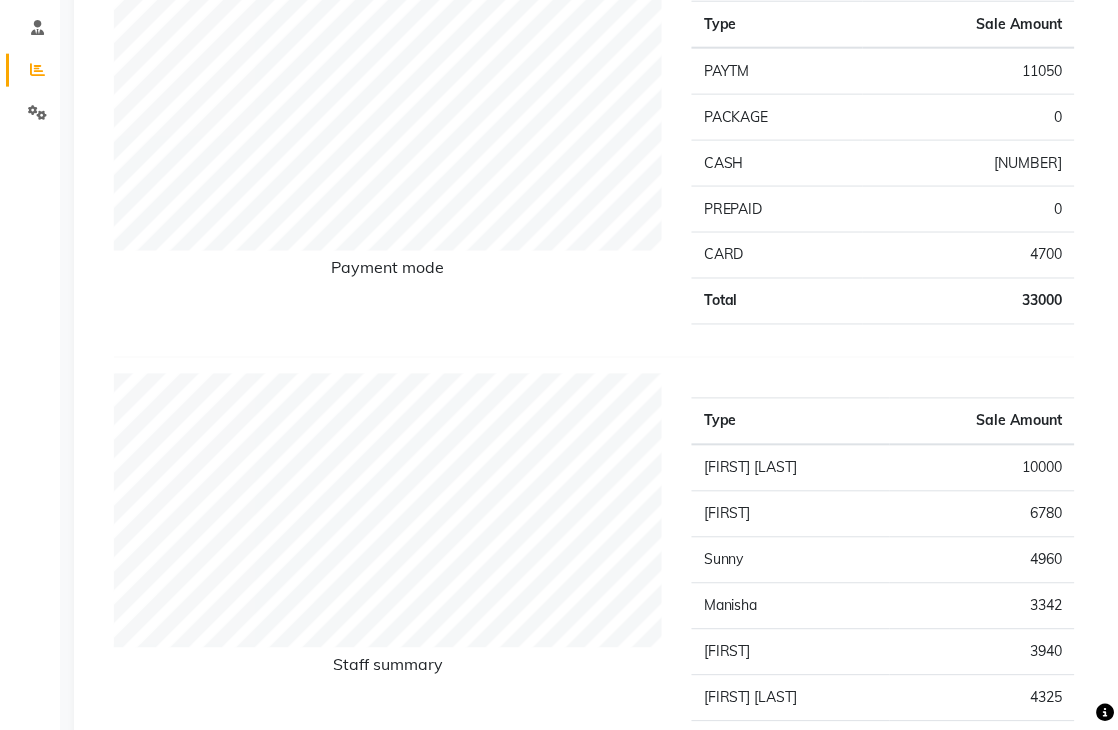 scroll, scrollTop: 333, scrollLeft: 0, axis: vertical 